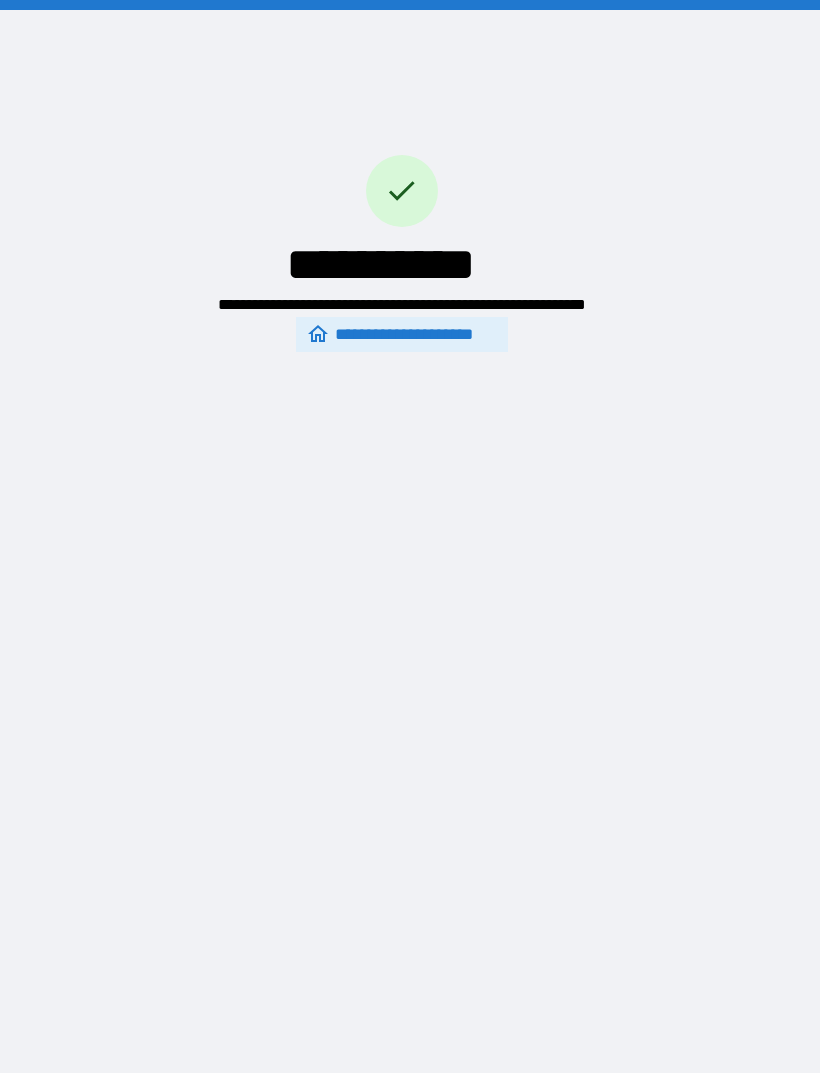 scroll, scrollTop: 0, scrollLeft: 0, axis: both 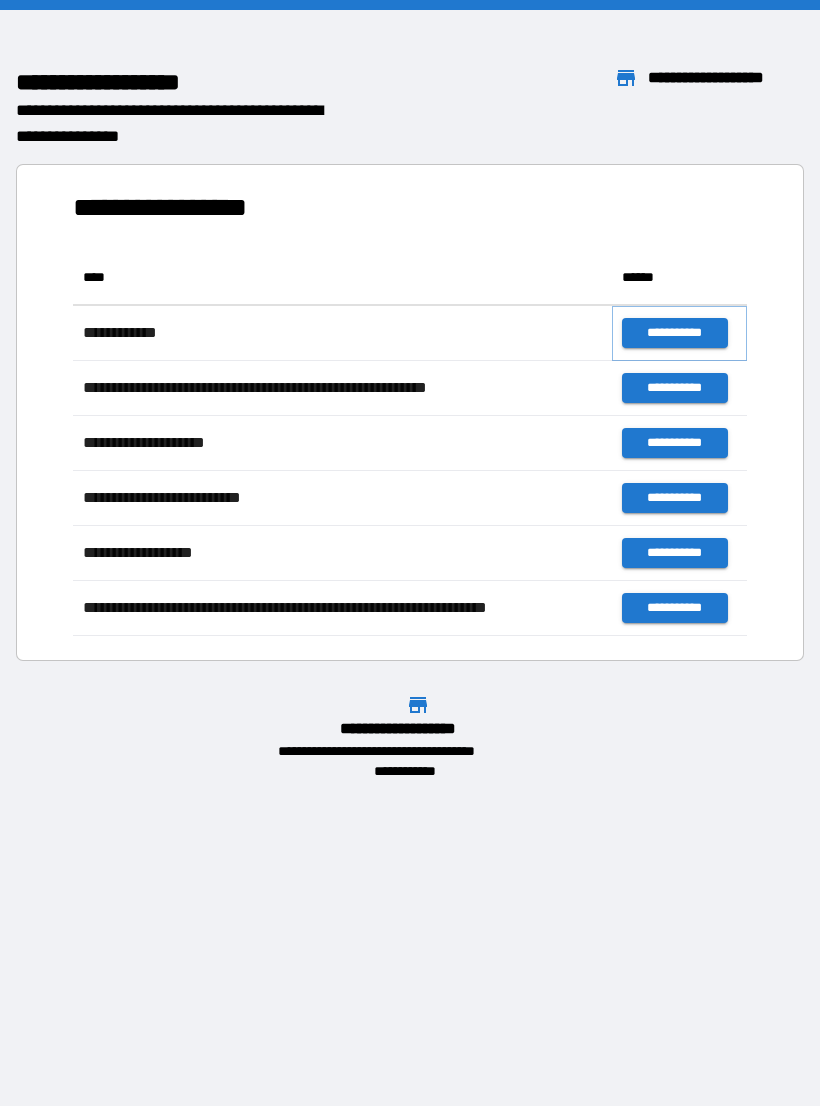 click on "**********" at bounding box center [674, 333] 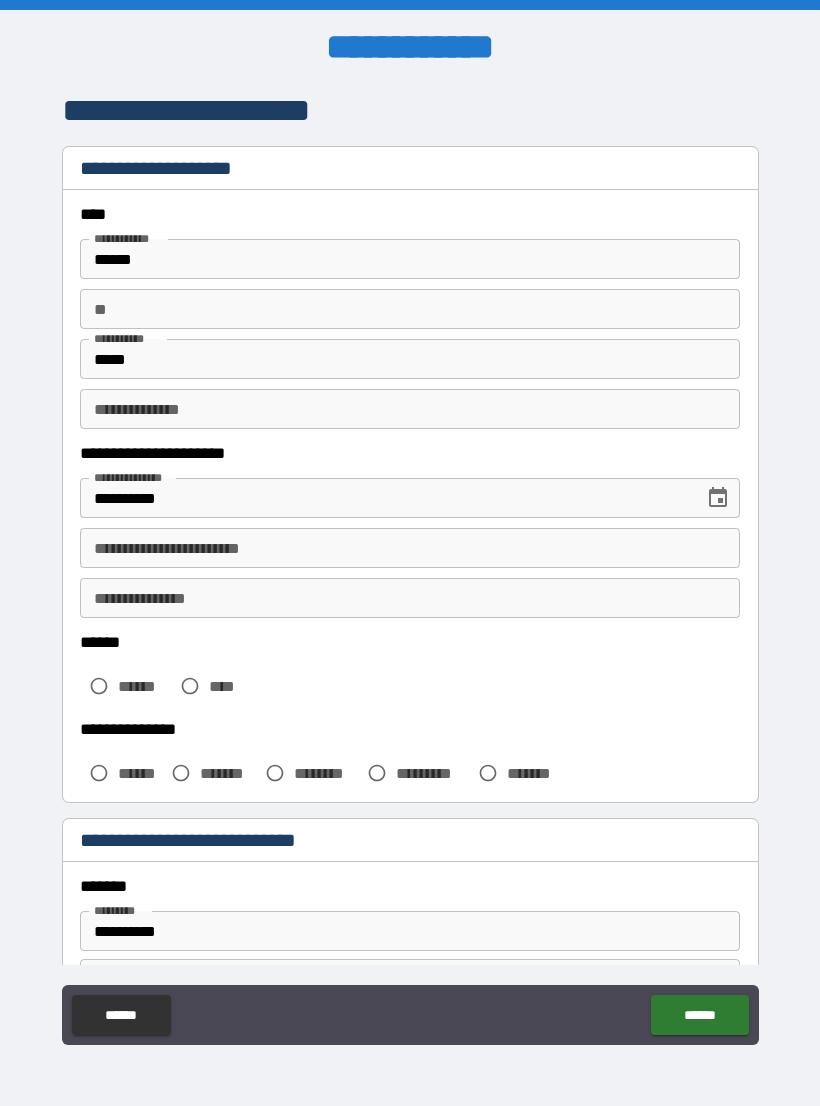 click on "**" at bounding box center (410, 309) 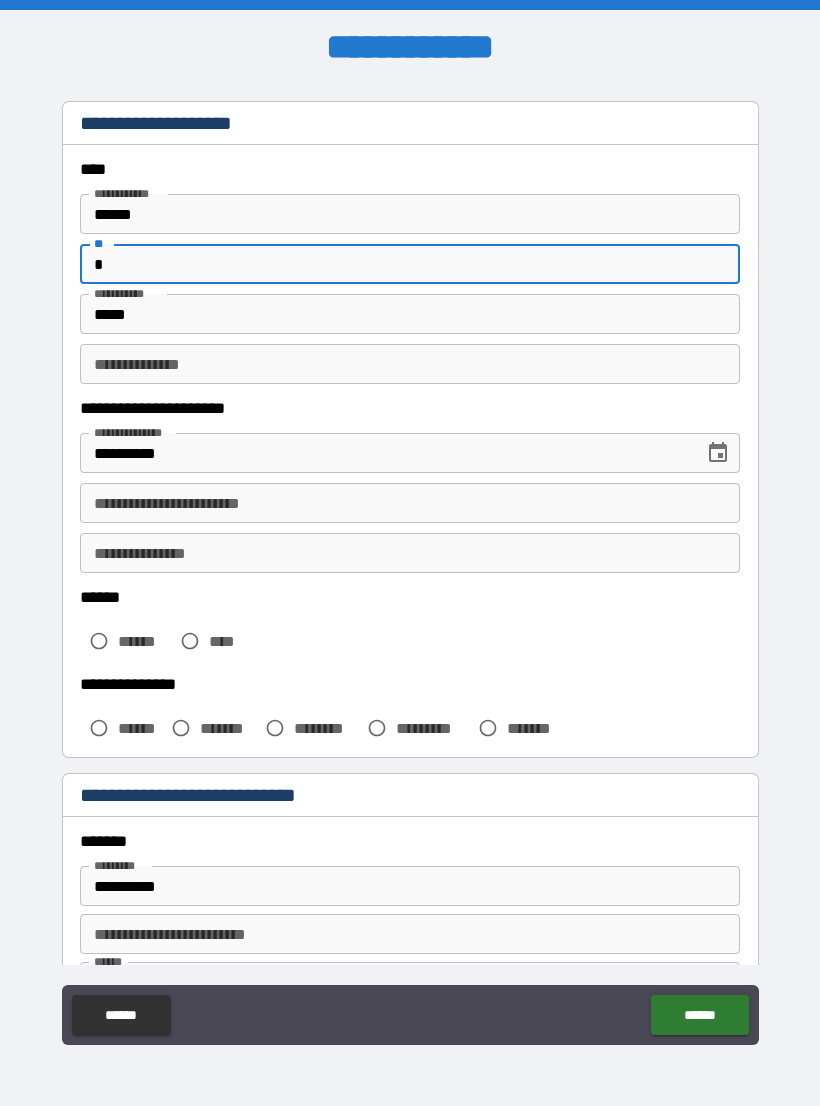scroll, scrollTop: 46, scrollLeft: 0, axis: vertical 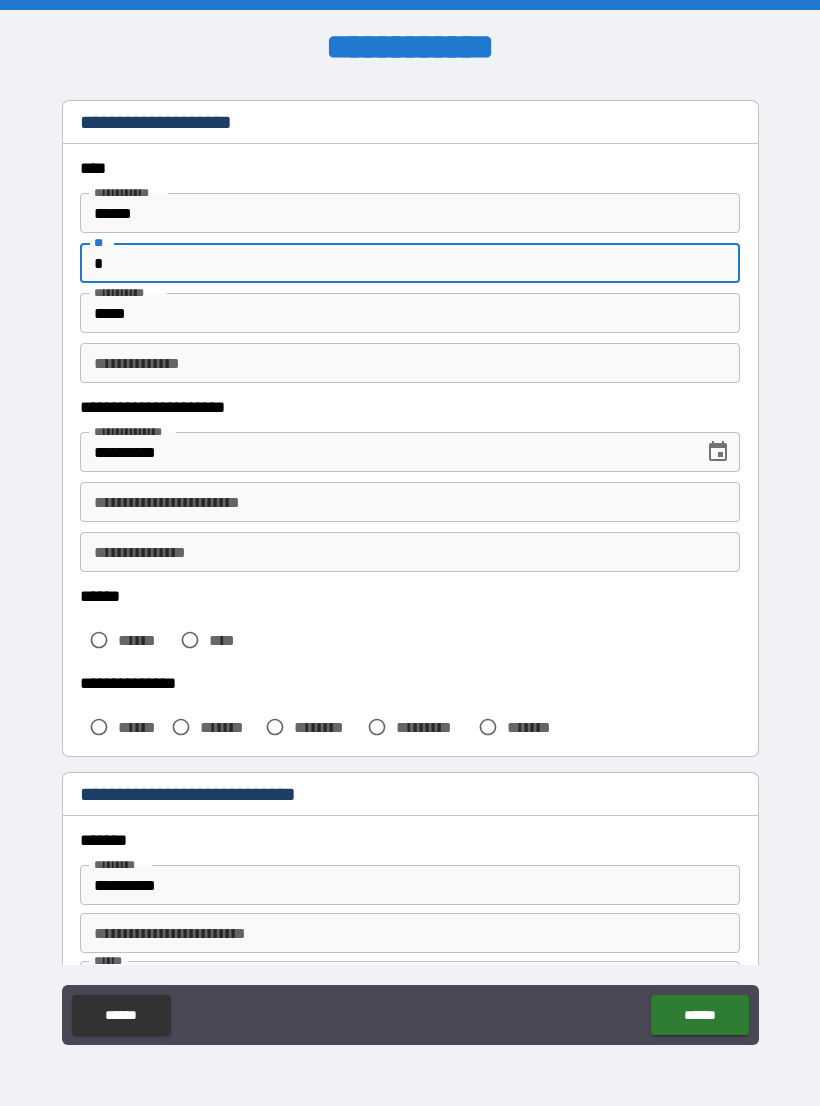 type on "*" 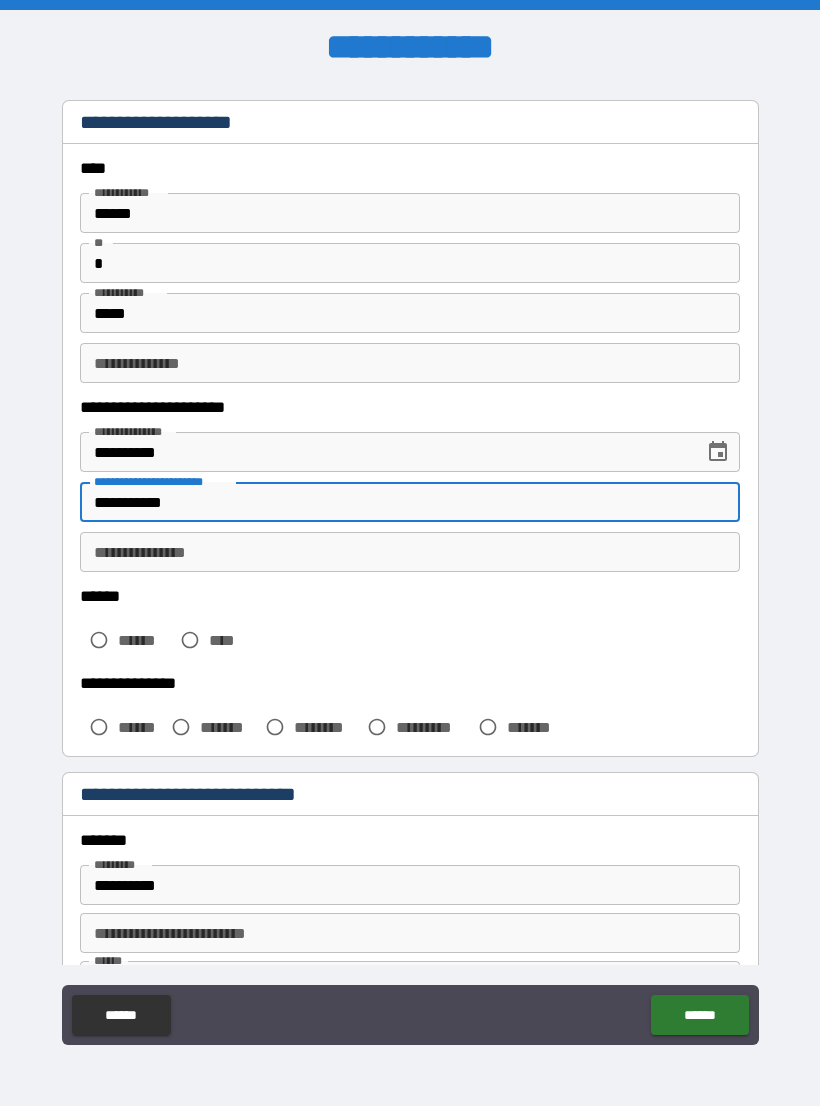 type on "**********" 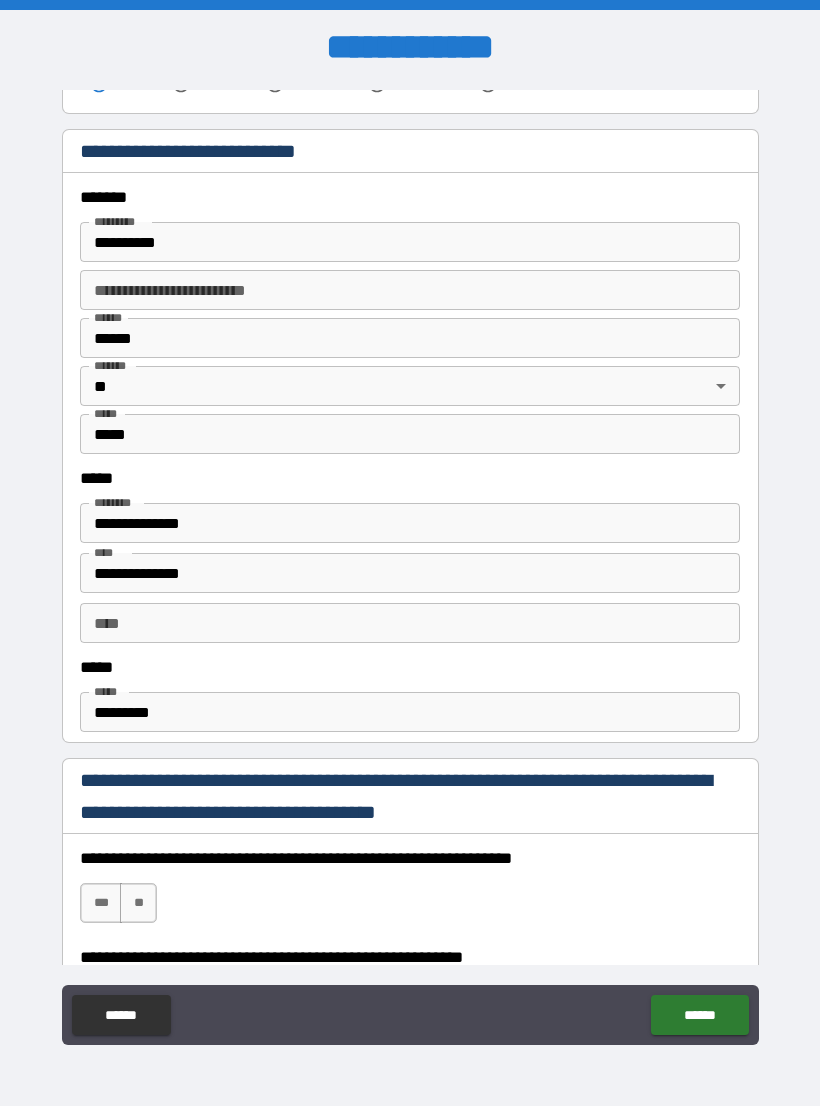 scroll, scrollTop: 695, scrollLeft: 0, axis: vertical 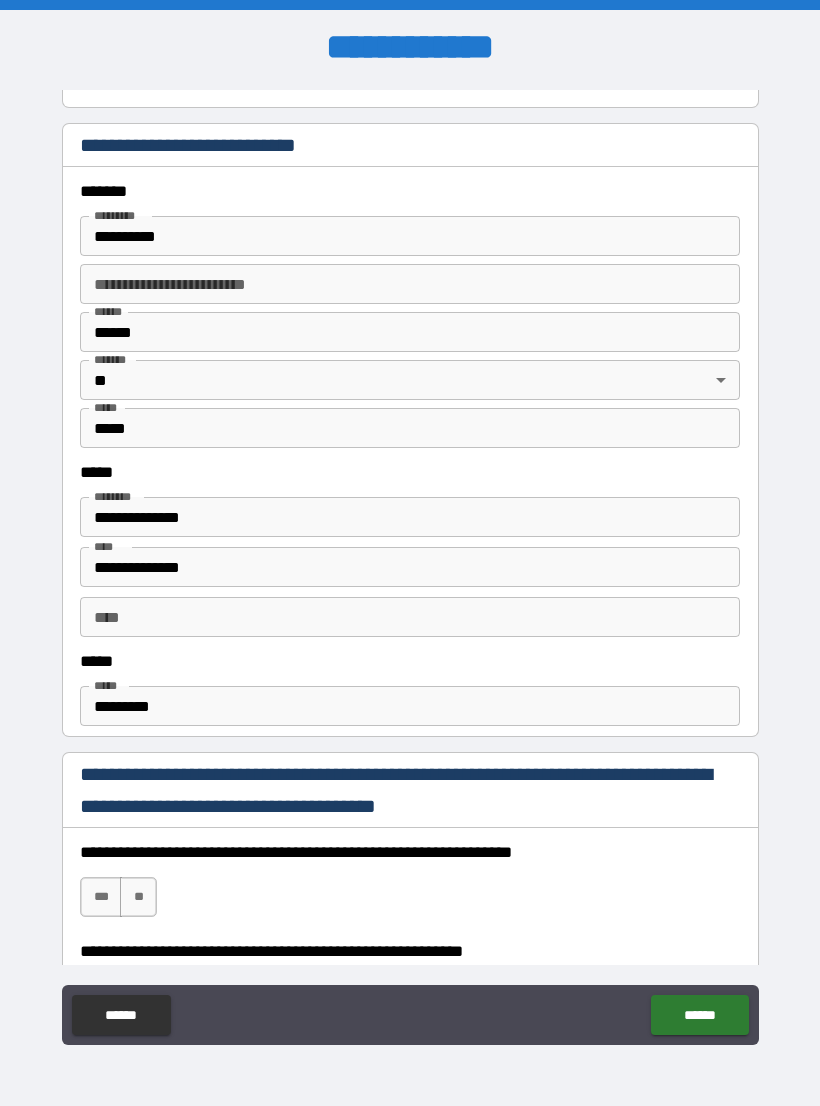 click on "*********" at bounding box center (410, 706) 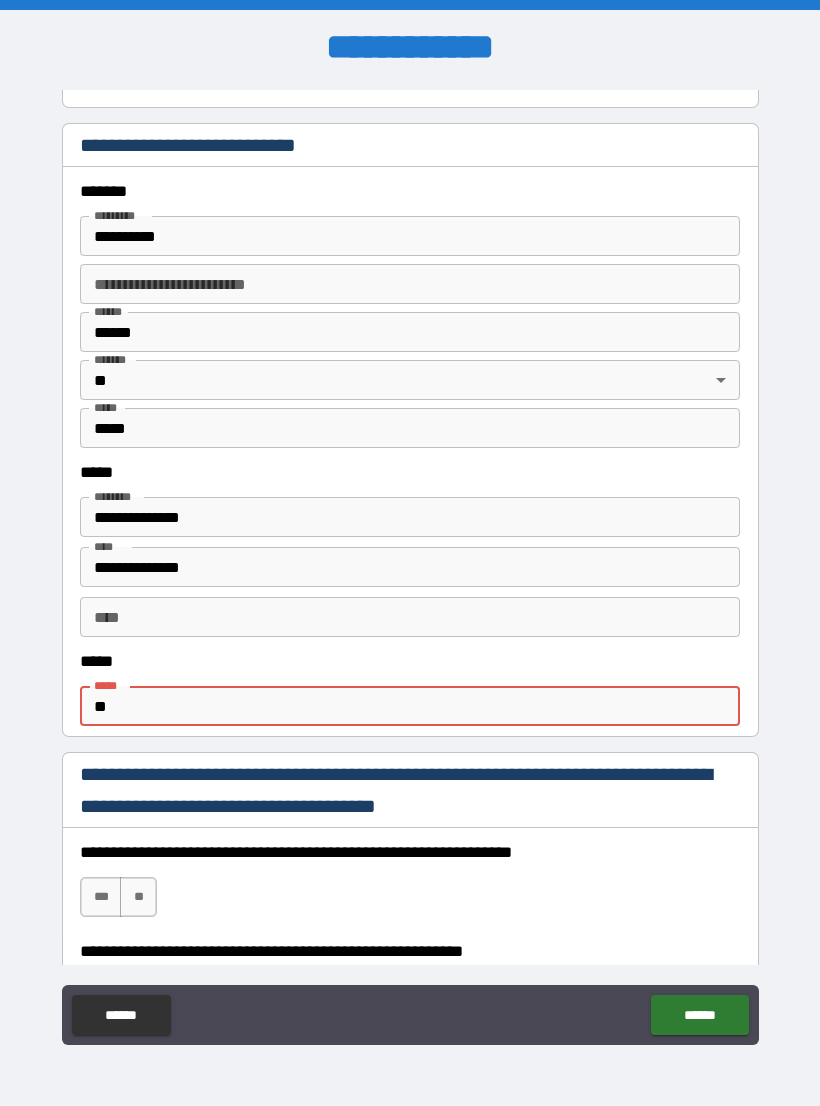 type on "*" 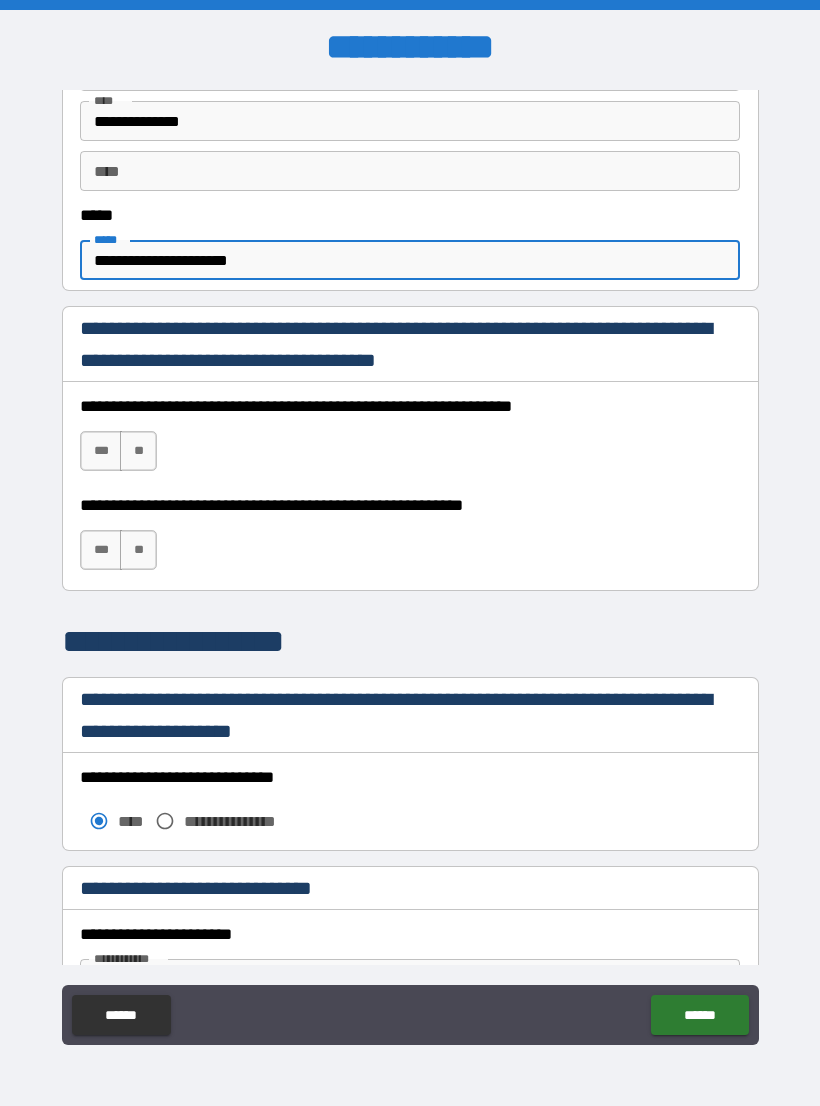 scroll, scrollTop: 1141, scrollLeft: 0, axis: vertical 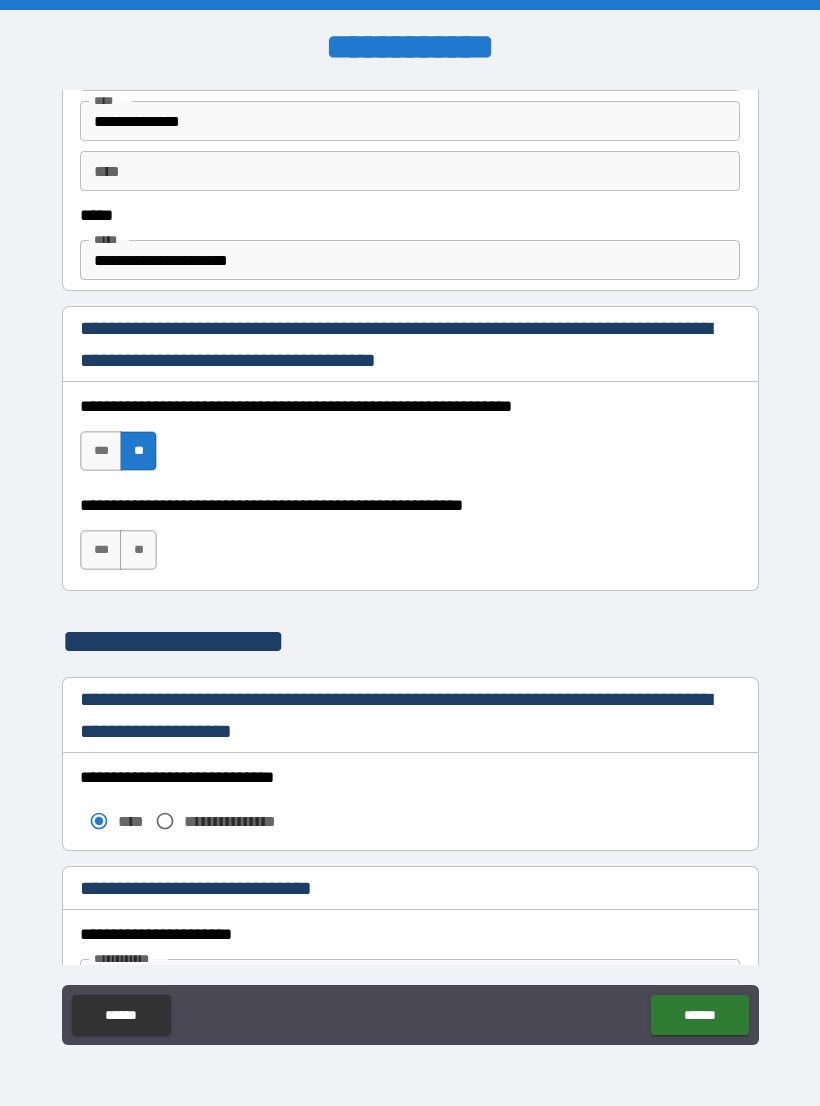 click on "***" at bounding box center [101, 550] 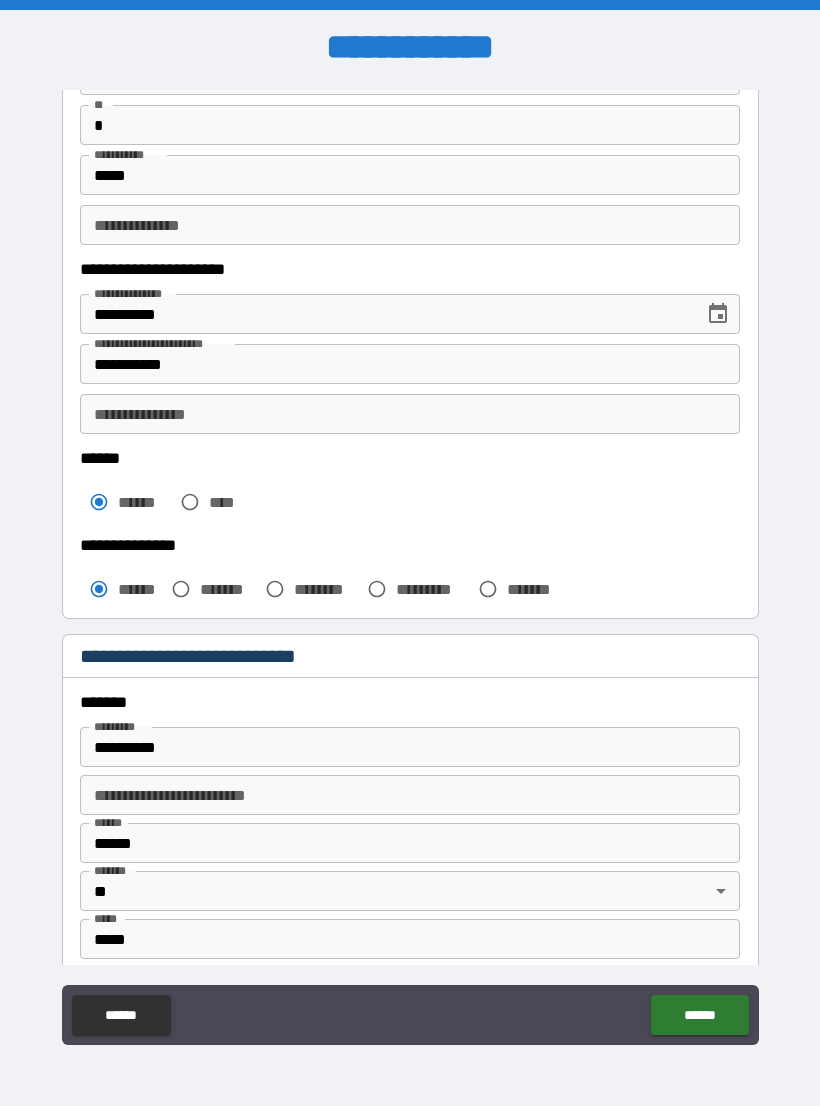 scroll, scrollTop: 141, scrollLeft: 0, axis: vertical 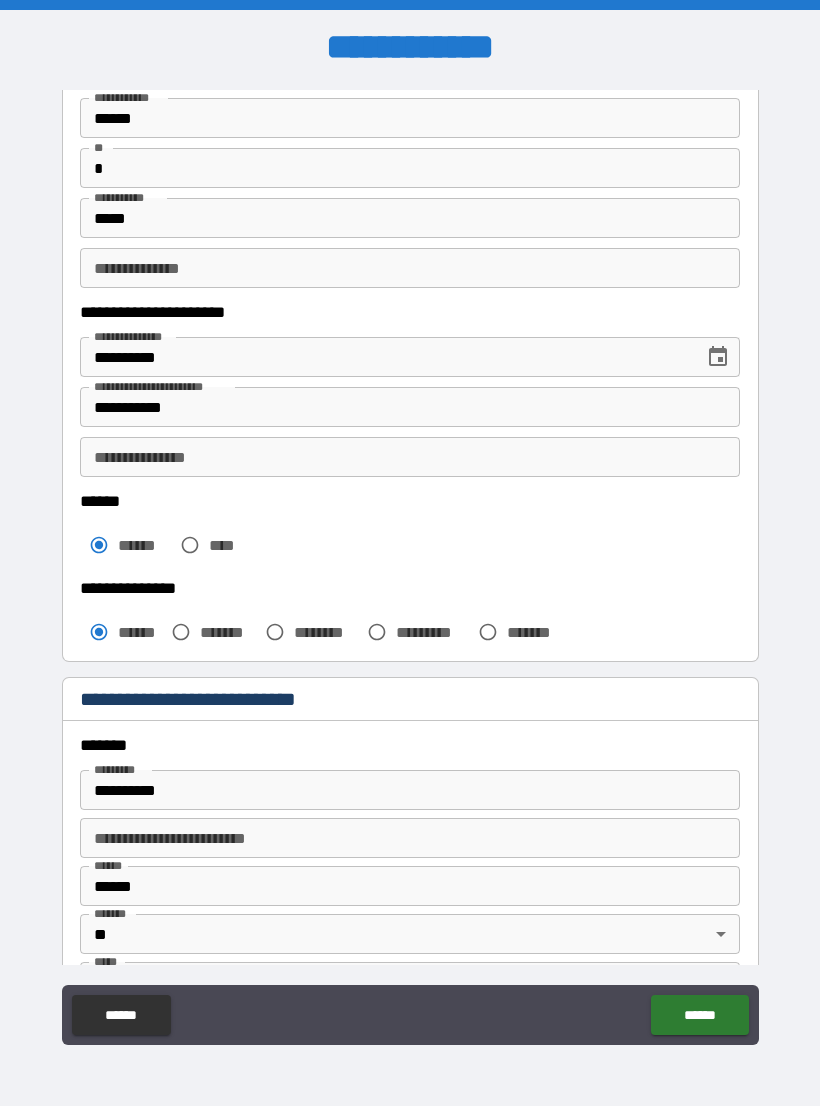 click on "**********" at bounding box center [410, 790] 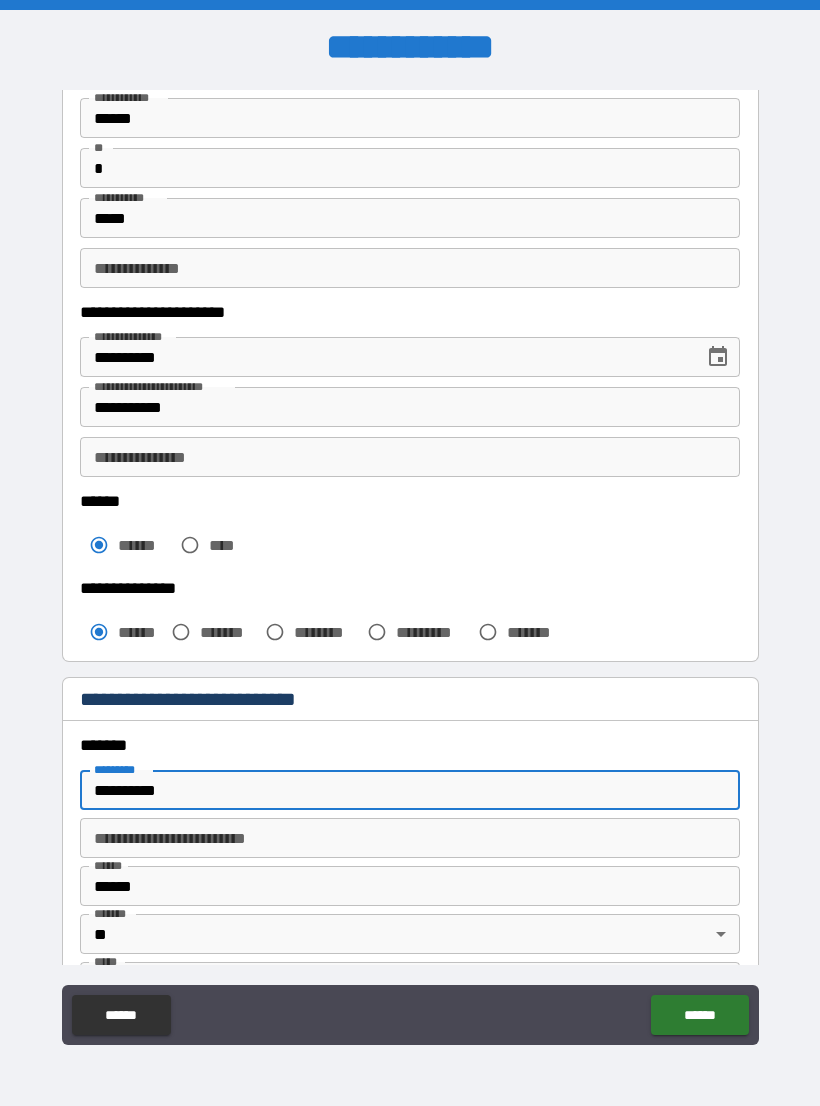 scroll, scrollTop: 31, scrollLeft: 0, axis: vertical 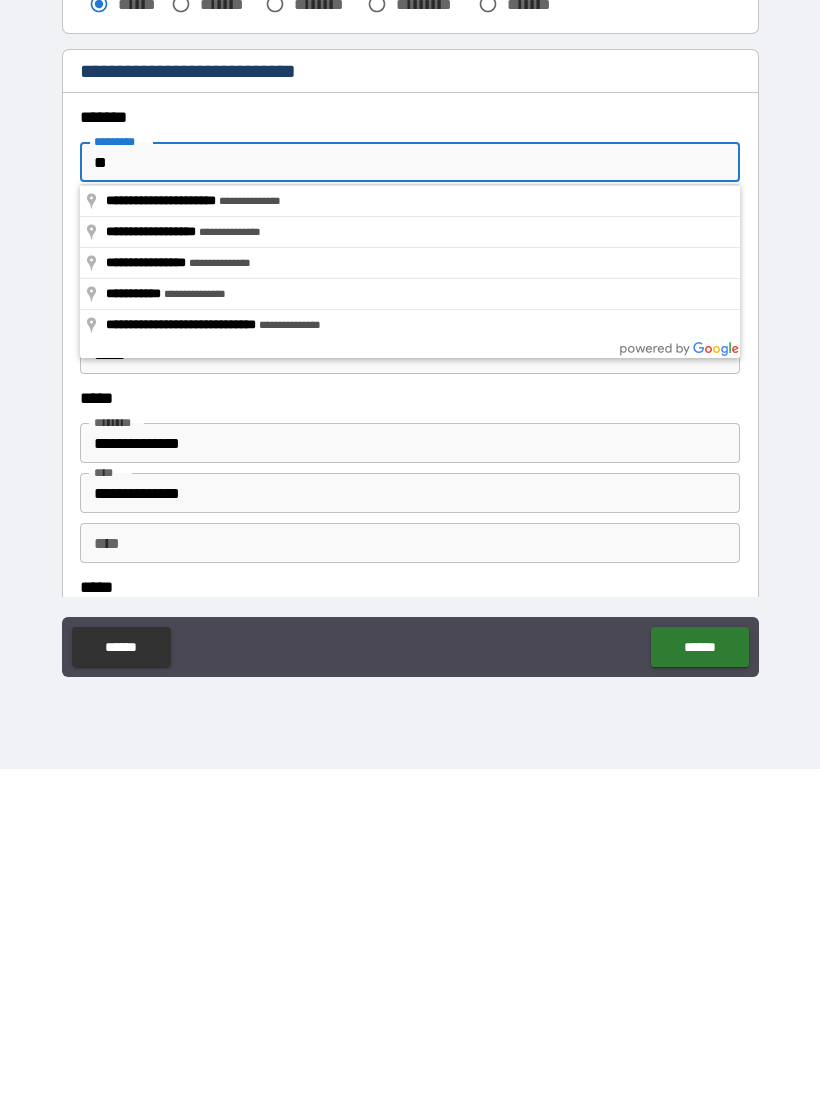 type on "*" 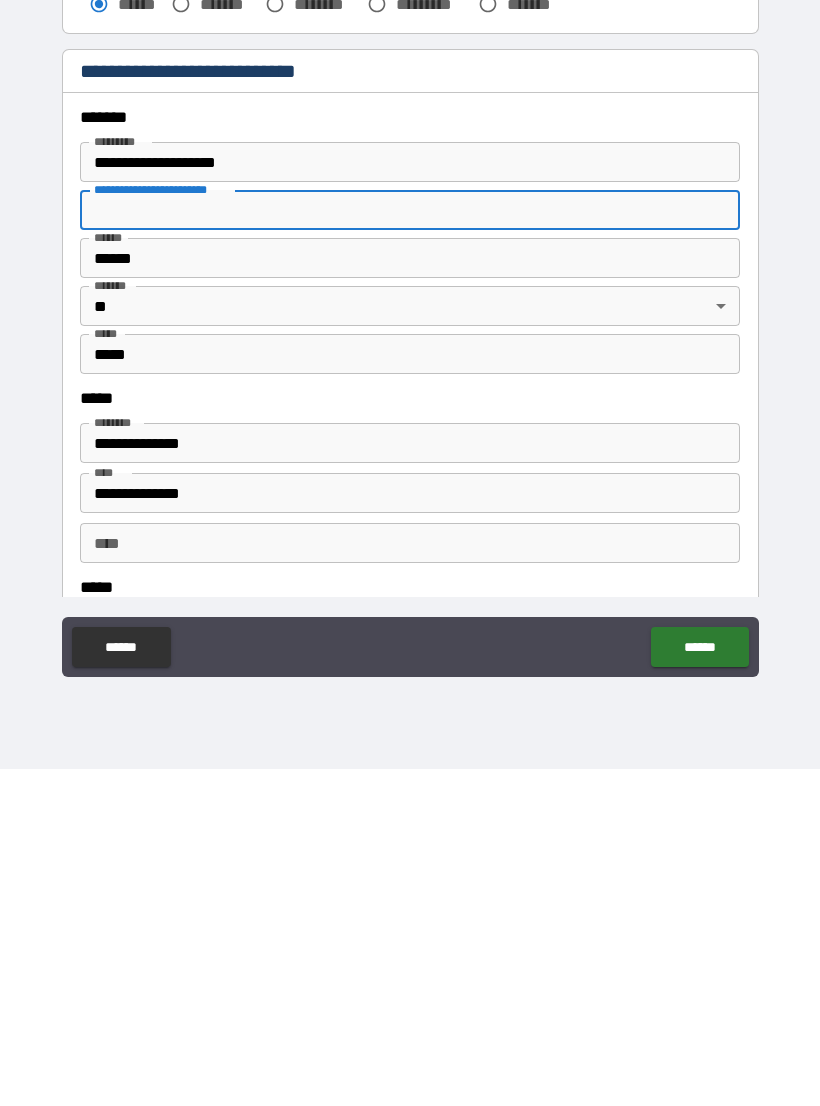 type on "**********" 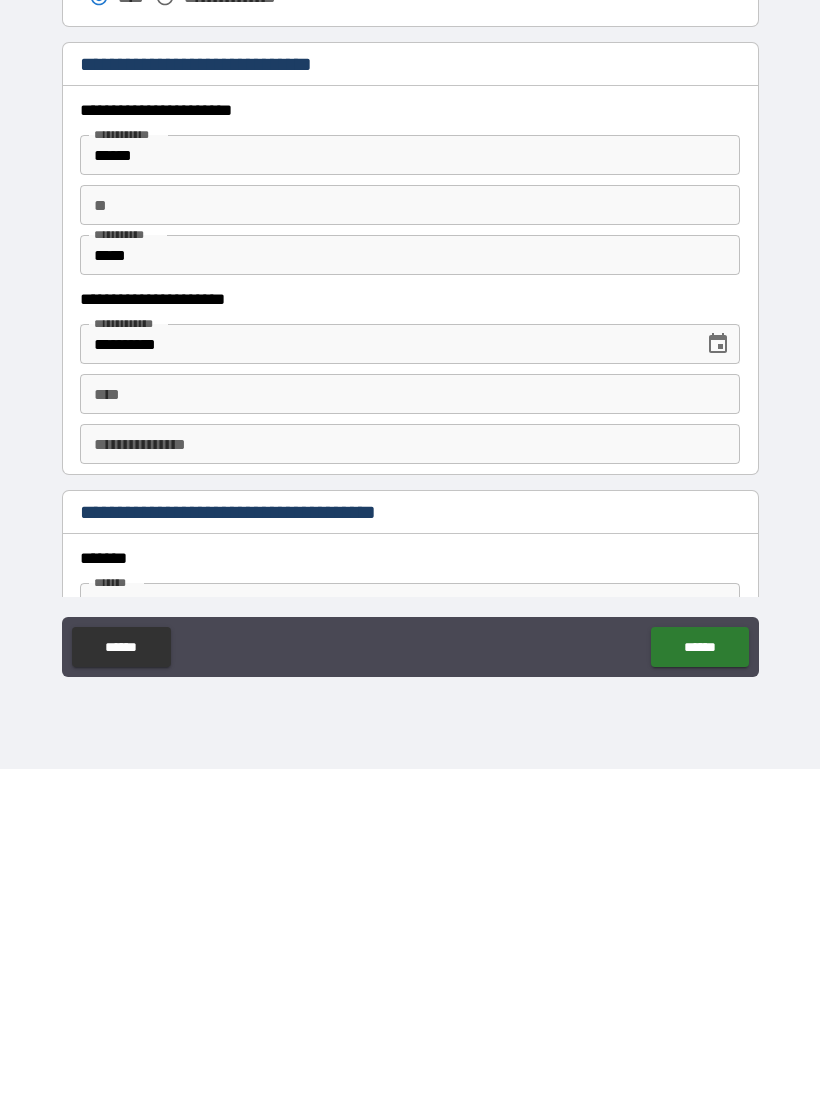 scroll, scrollTop: 1600, scrollLeft: 0, axis: vertical 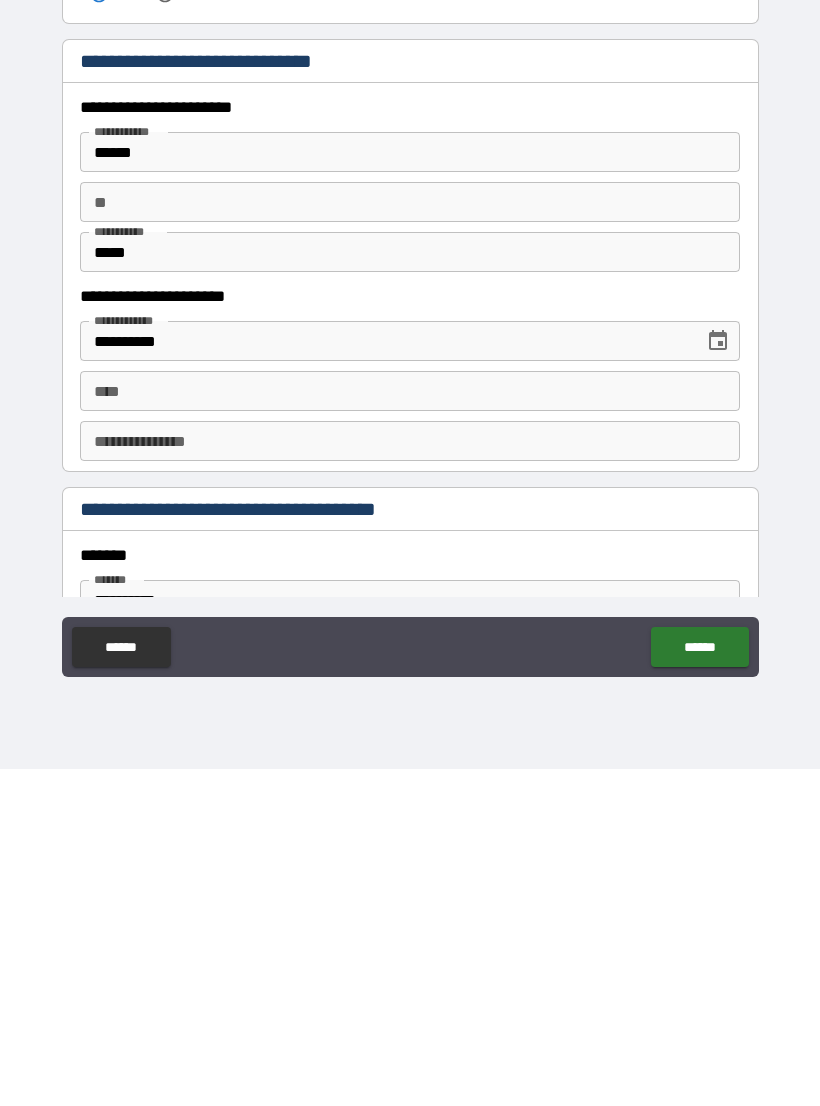 click on "******" at bounding box center [410, 489] 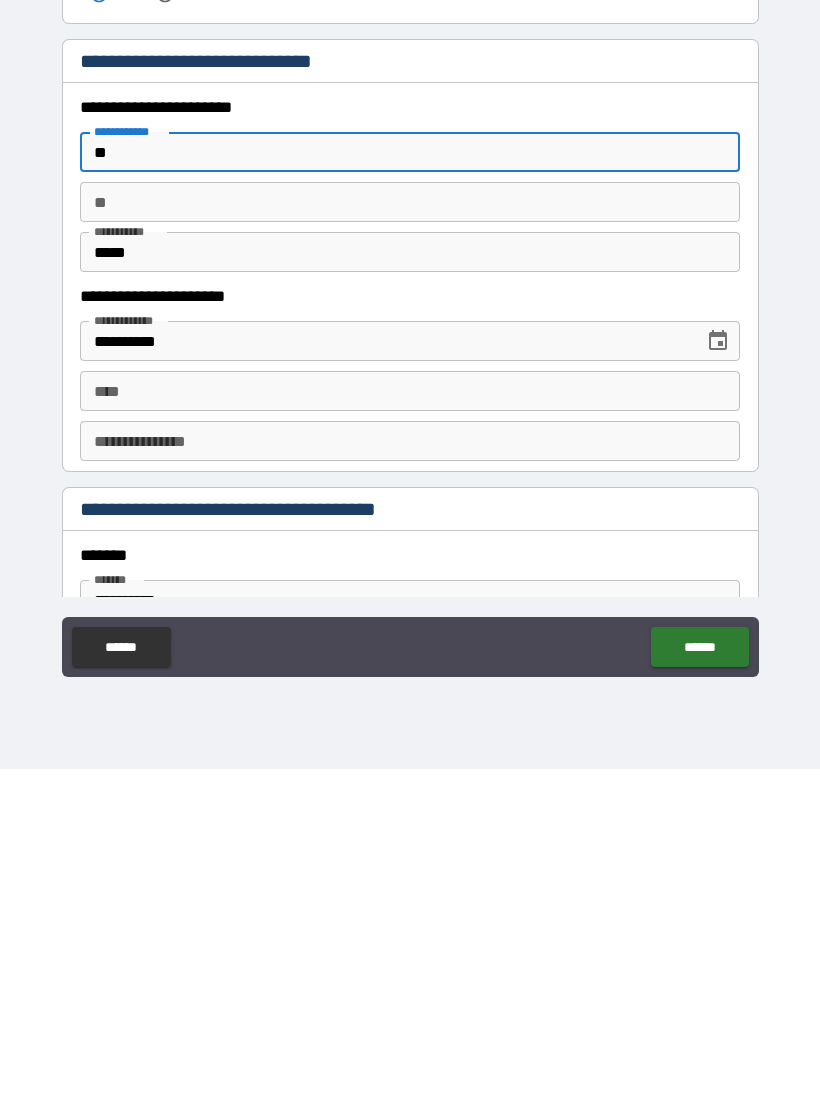 type on "*" 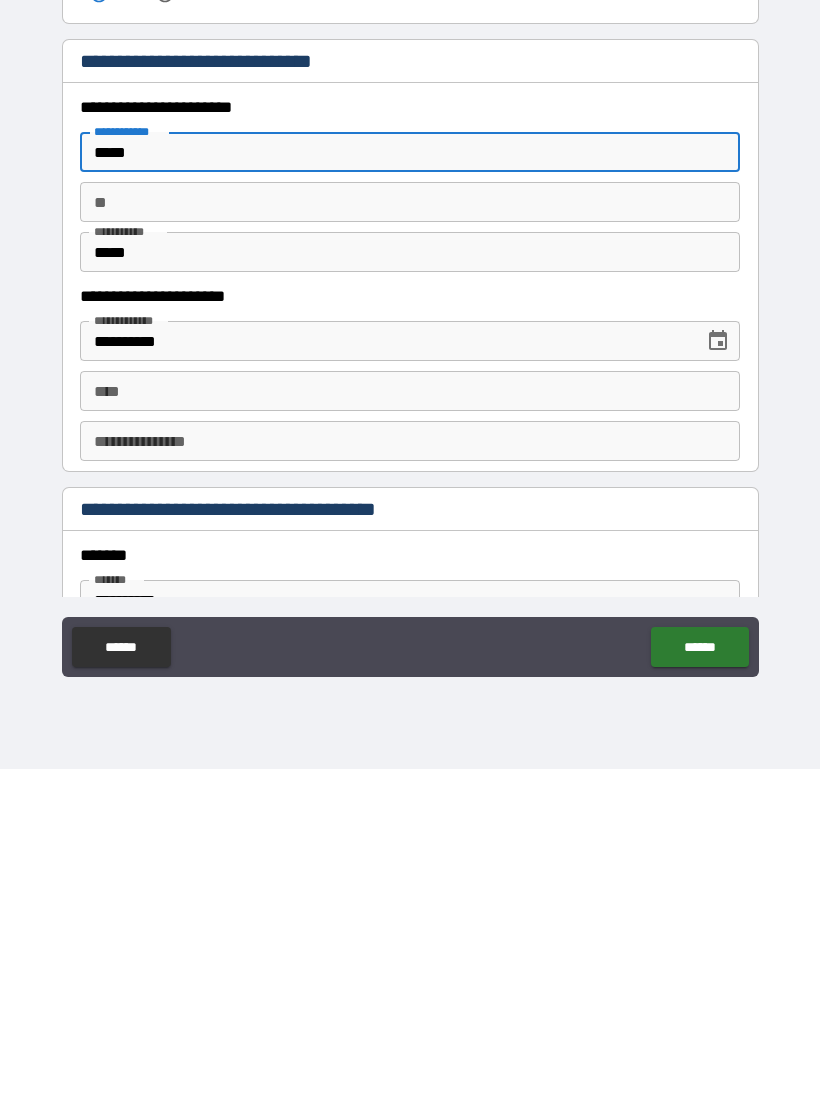 type on "*****" 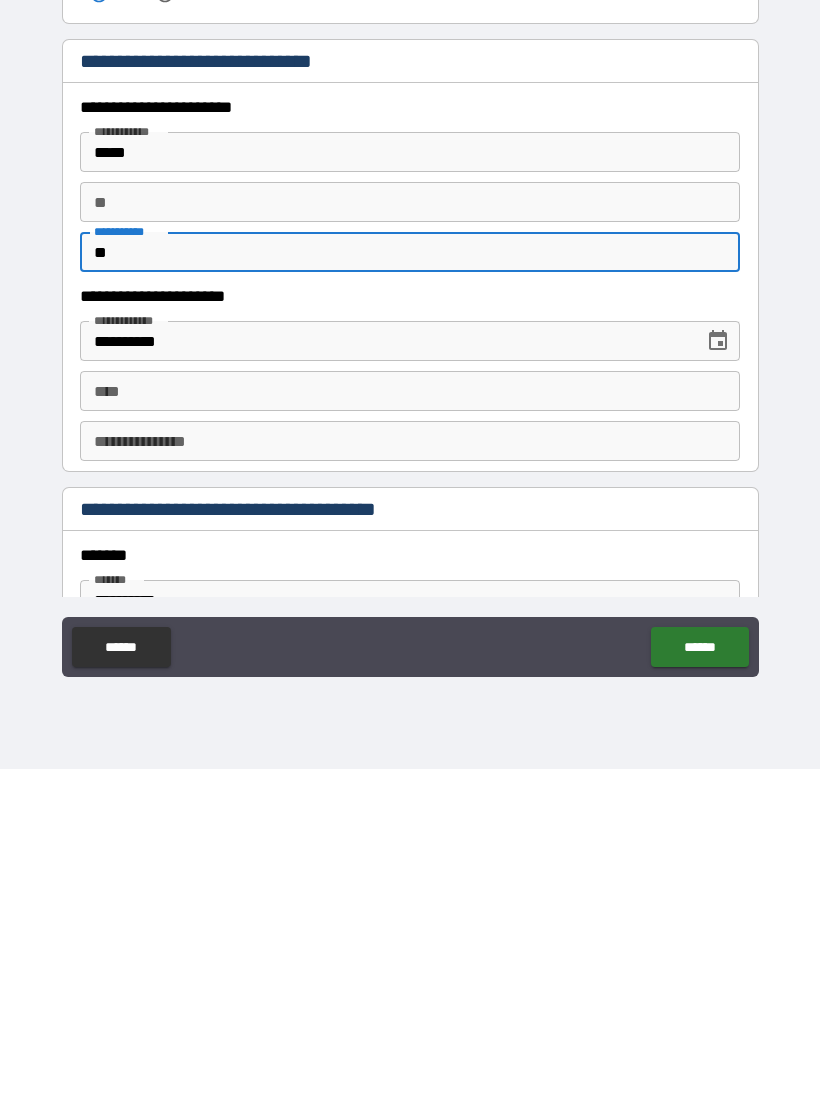 type on "*" 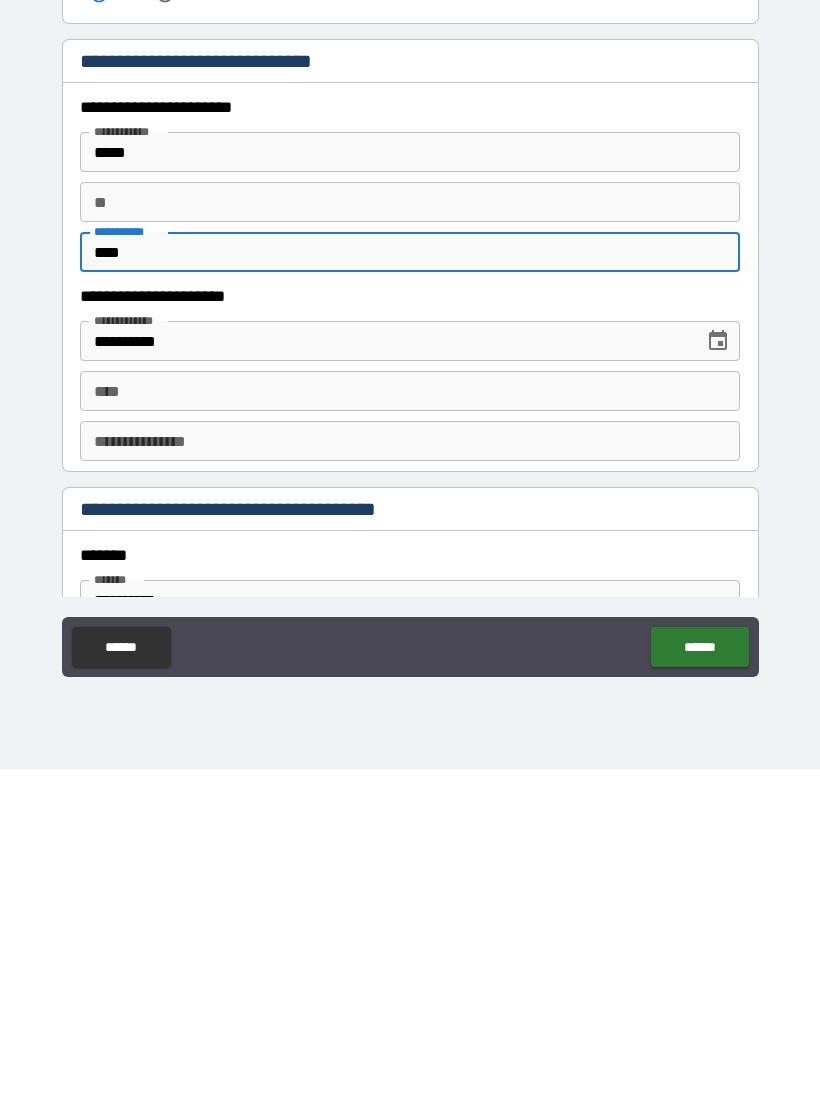 type on "****" 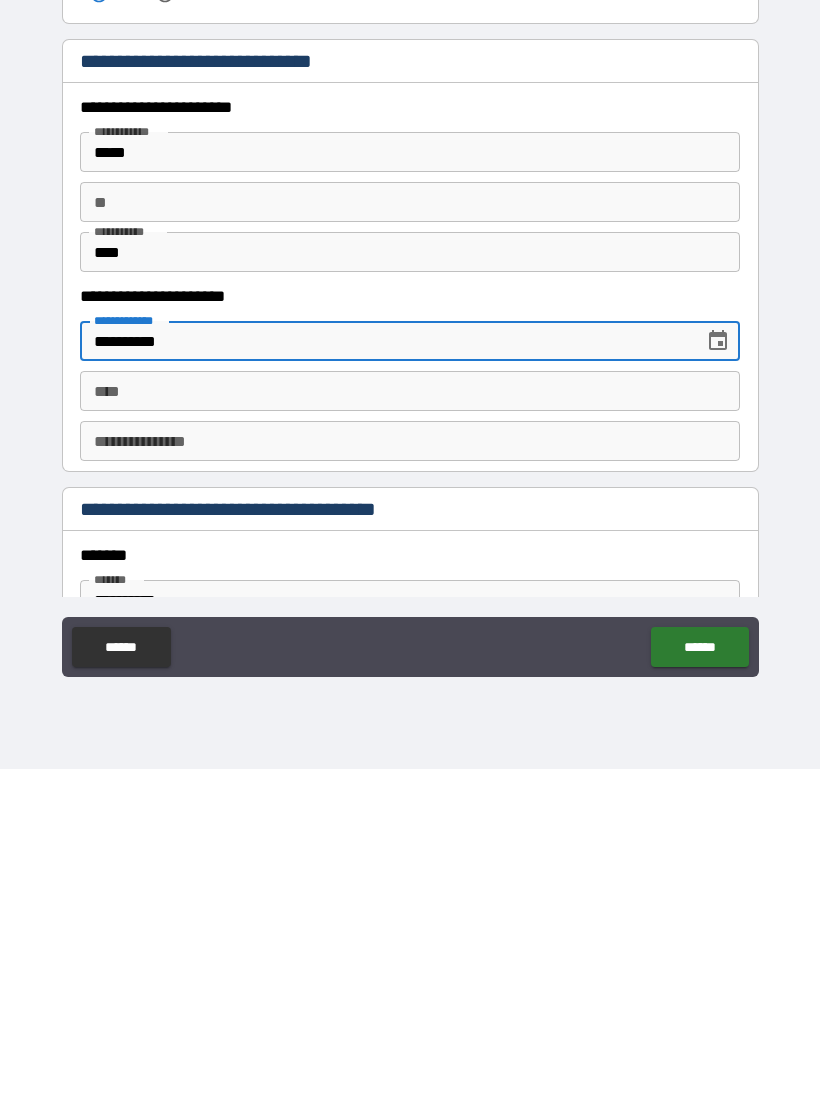 click on "**********" at bounding box center [385, 678] 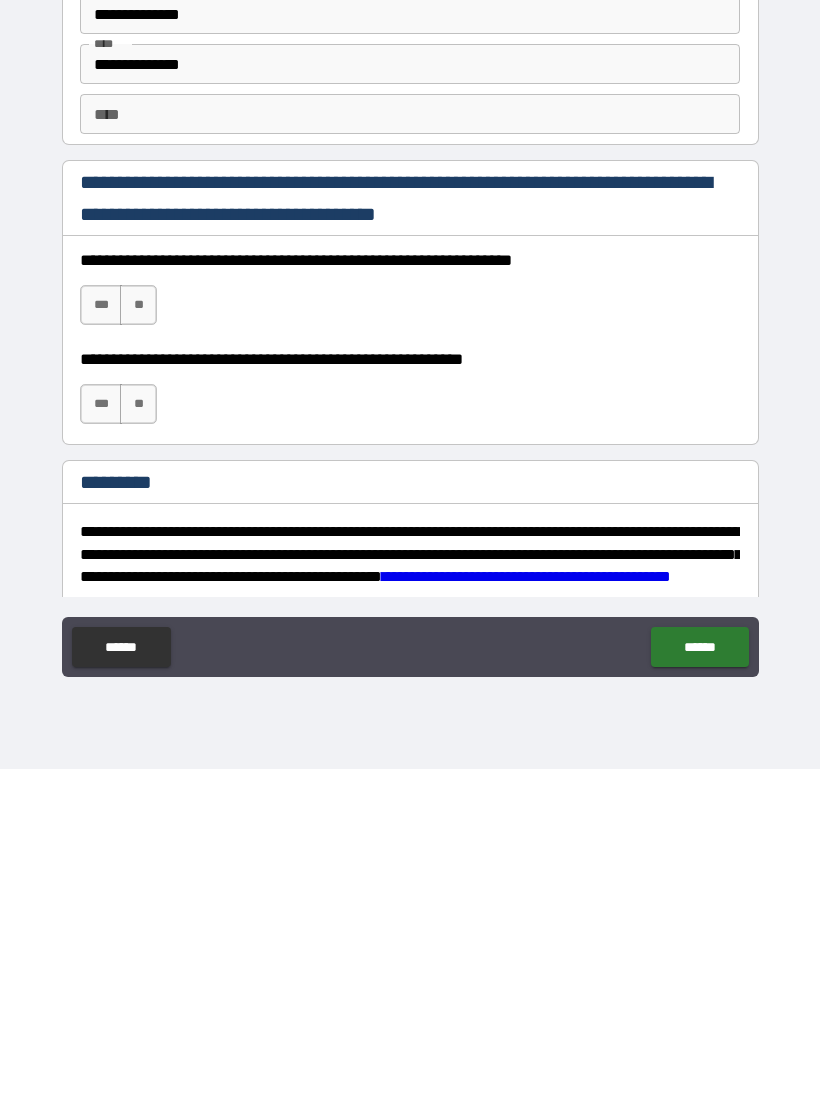 scroll, scrollTop: 2557, scrollLeft: 0, axis: vertical 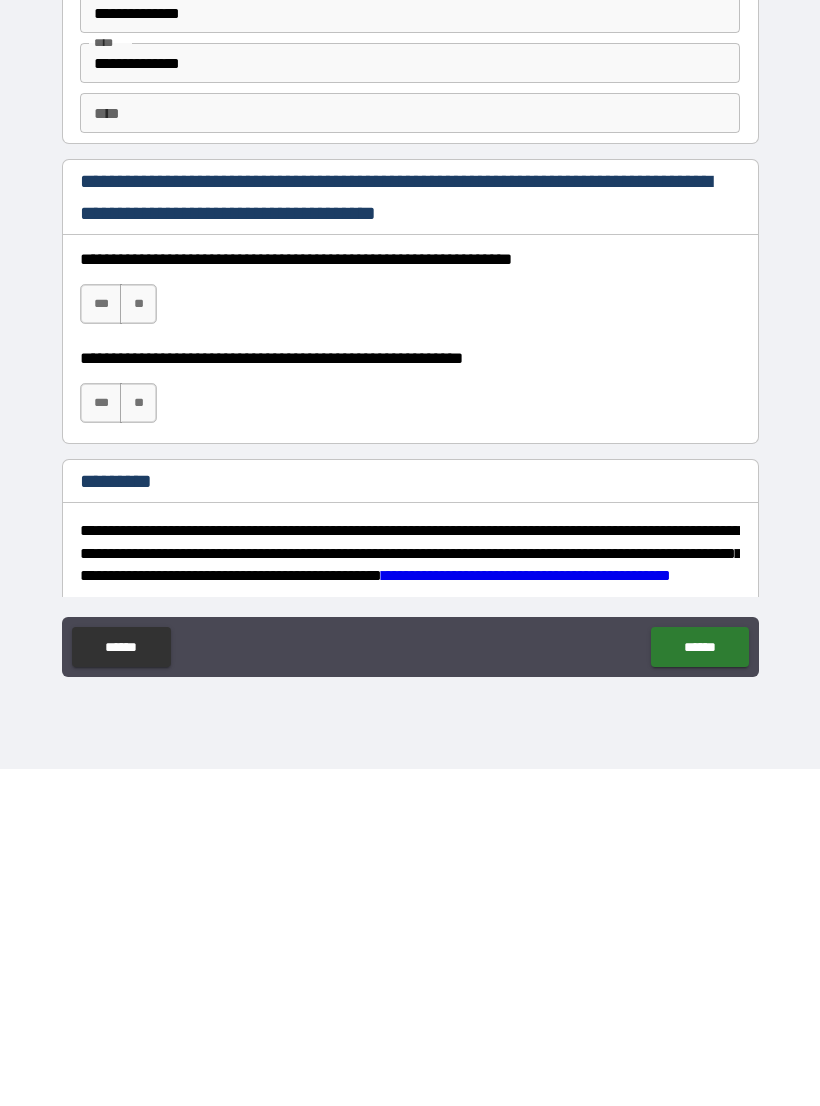 type on "**********" 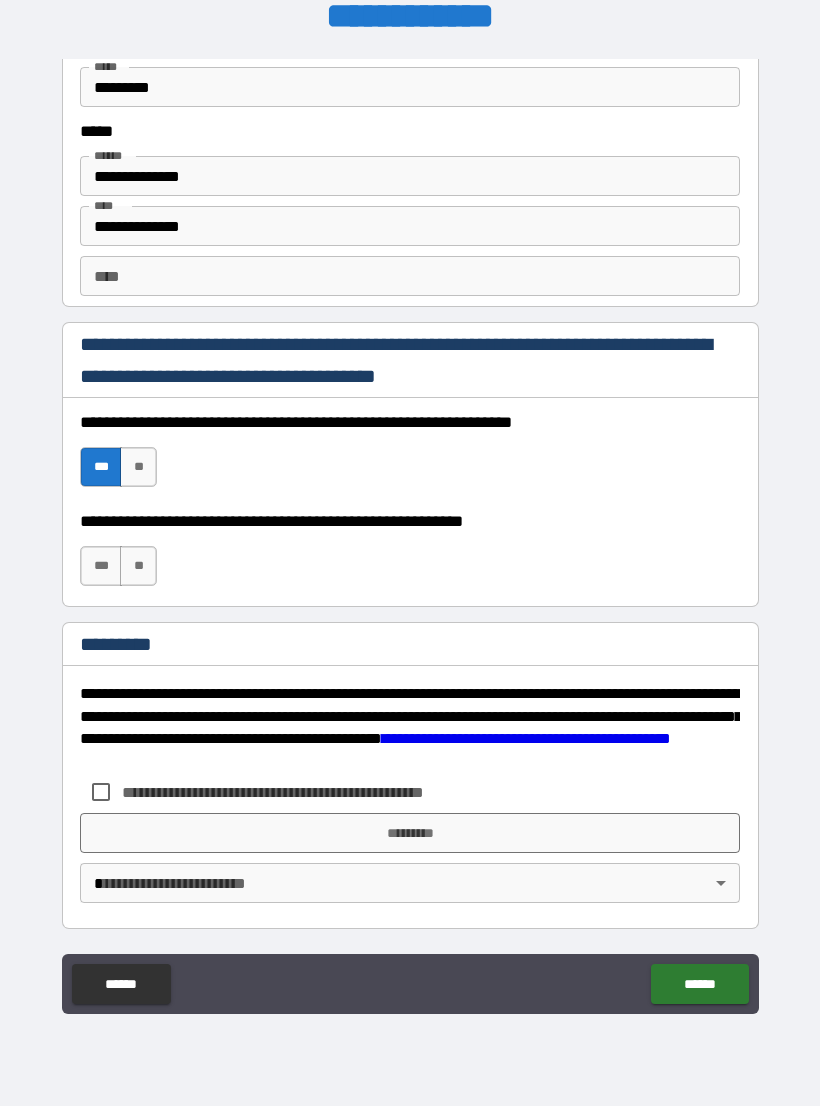 click on "**" at bounding box center [138, 566] 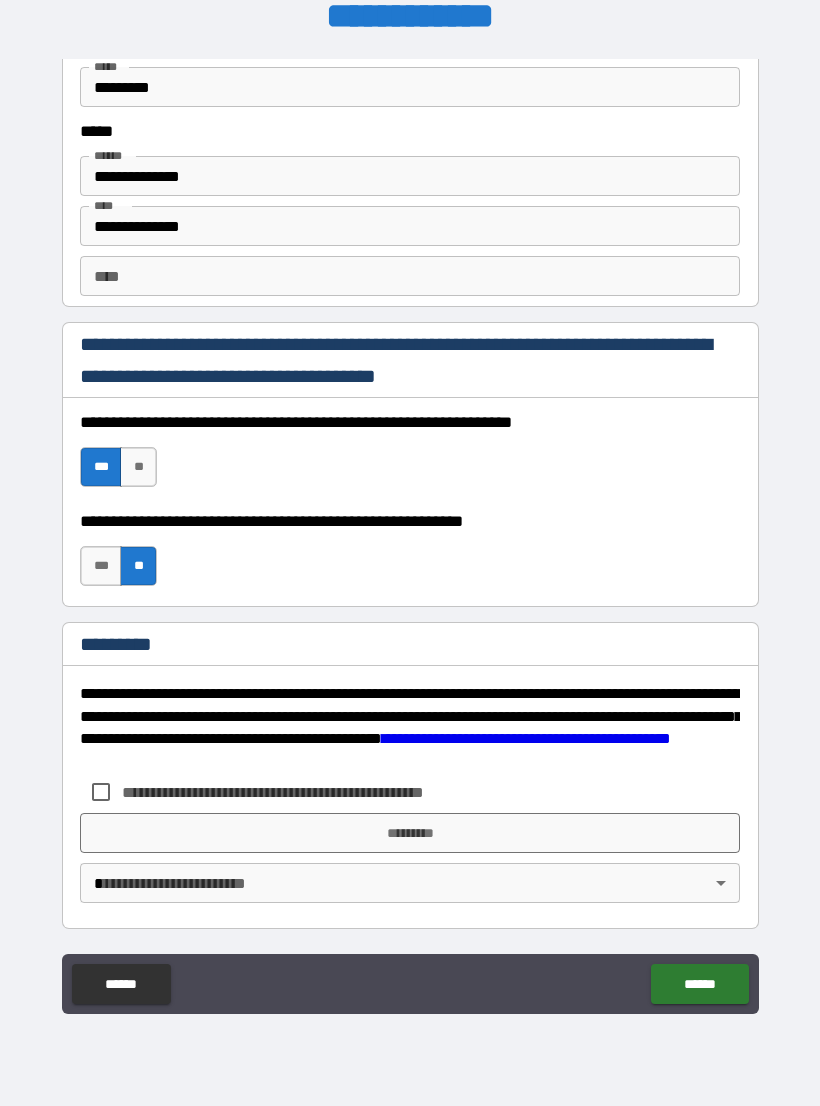 scroll, scrollTop: 2731, scrollLeft: 0, axis: vertical 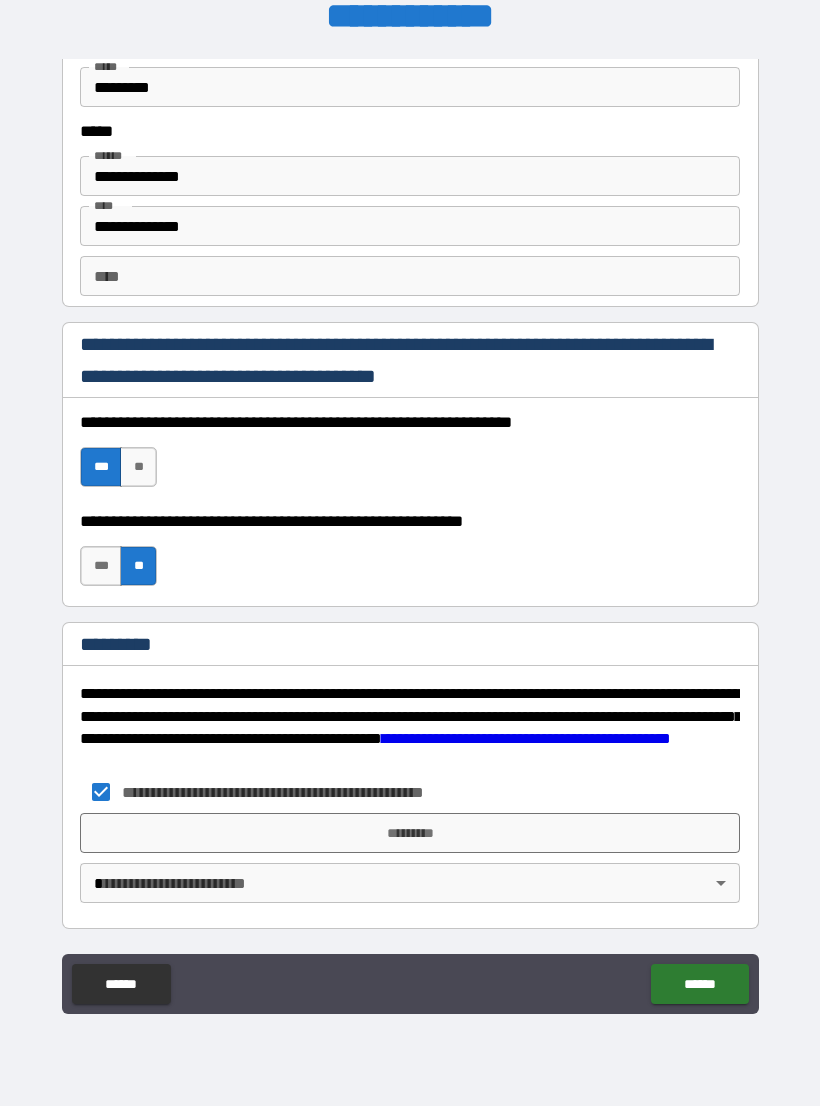 click on "*********" at bounding box center [410, 833] 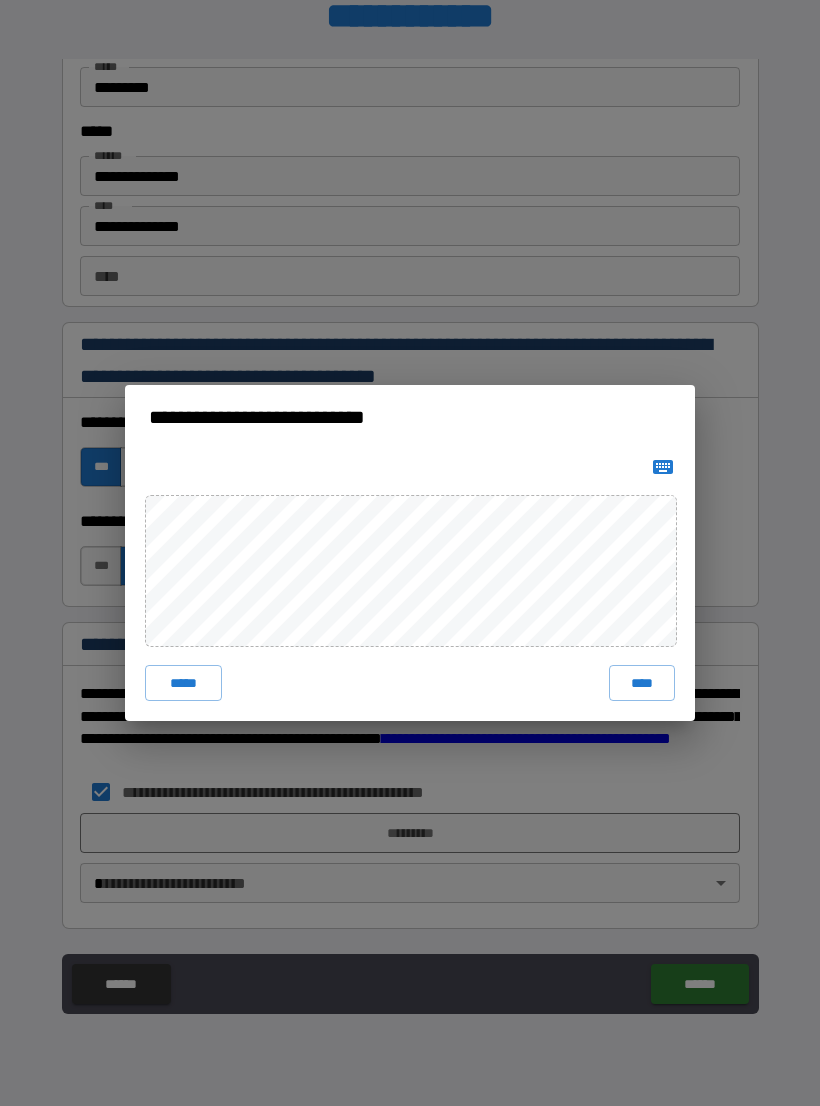 click on "****" at bounding box center [642, 683] 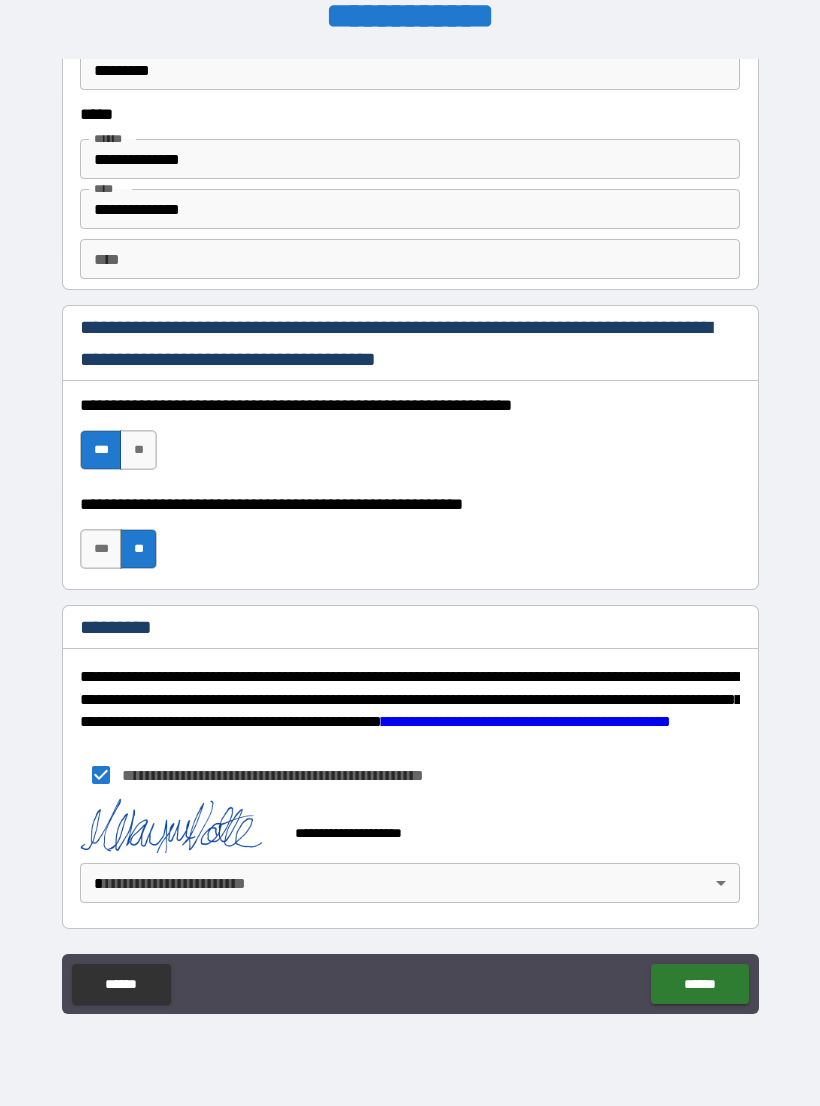 scroll, scrollTop: 2748, scrollLeft: 0, axis: vertical 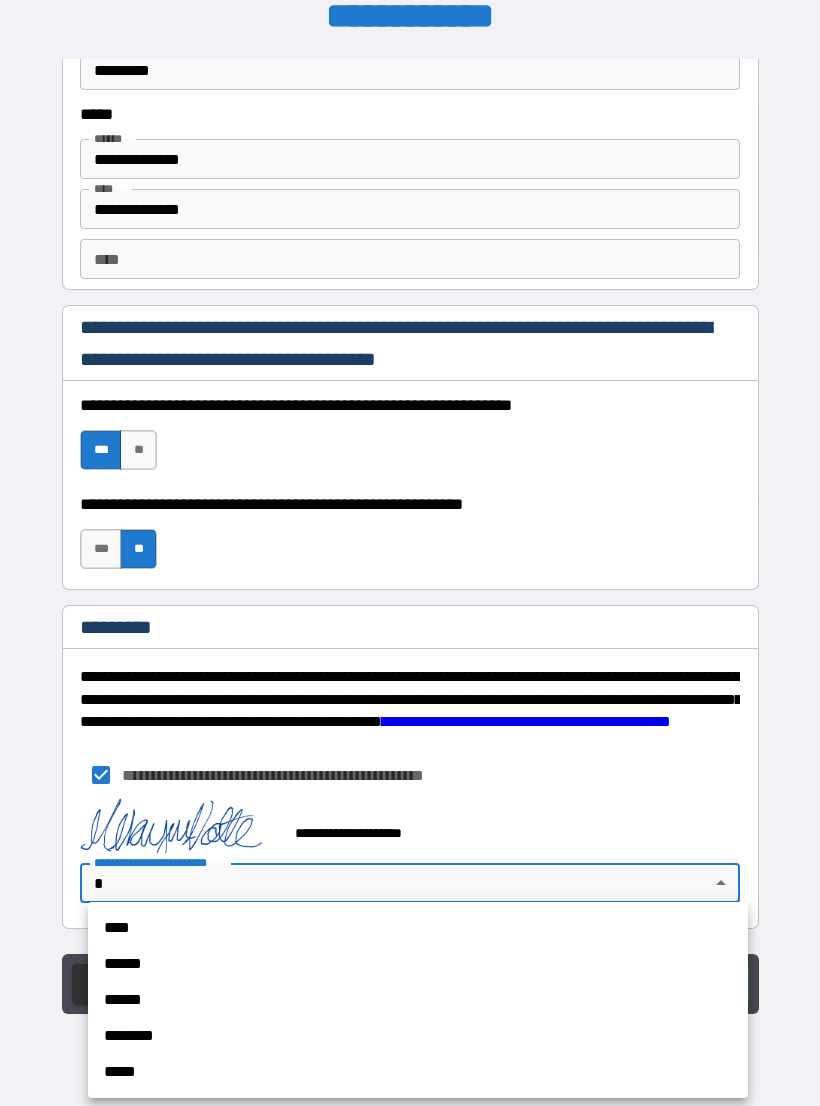 click on "****" at bounding box center [418, 928] 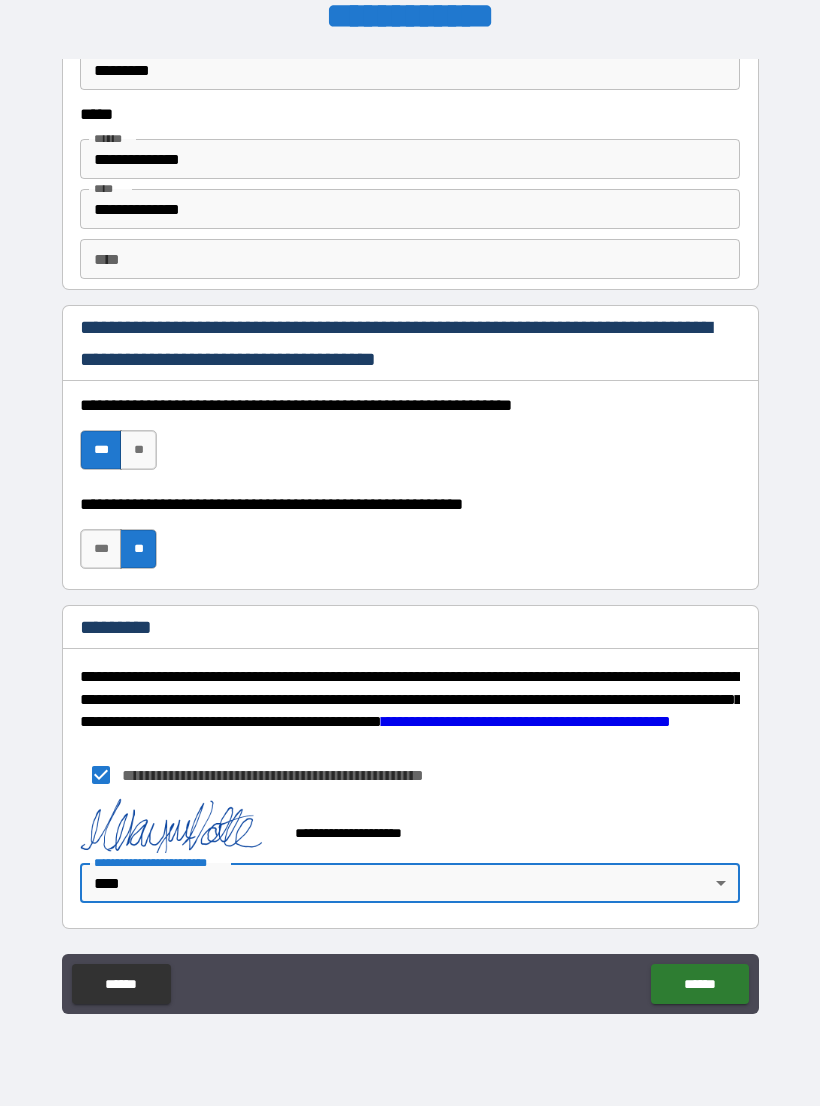 click on "******" at bounding box center [699, 984] 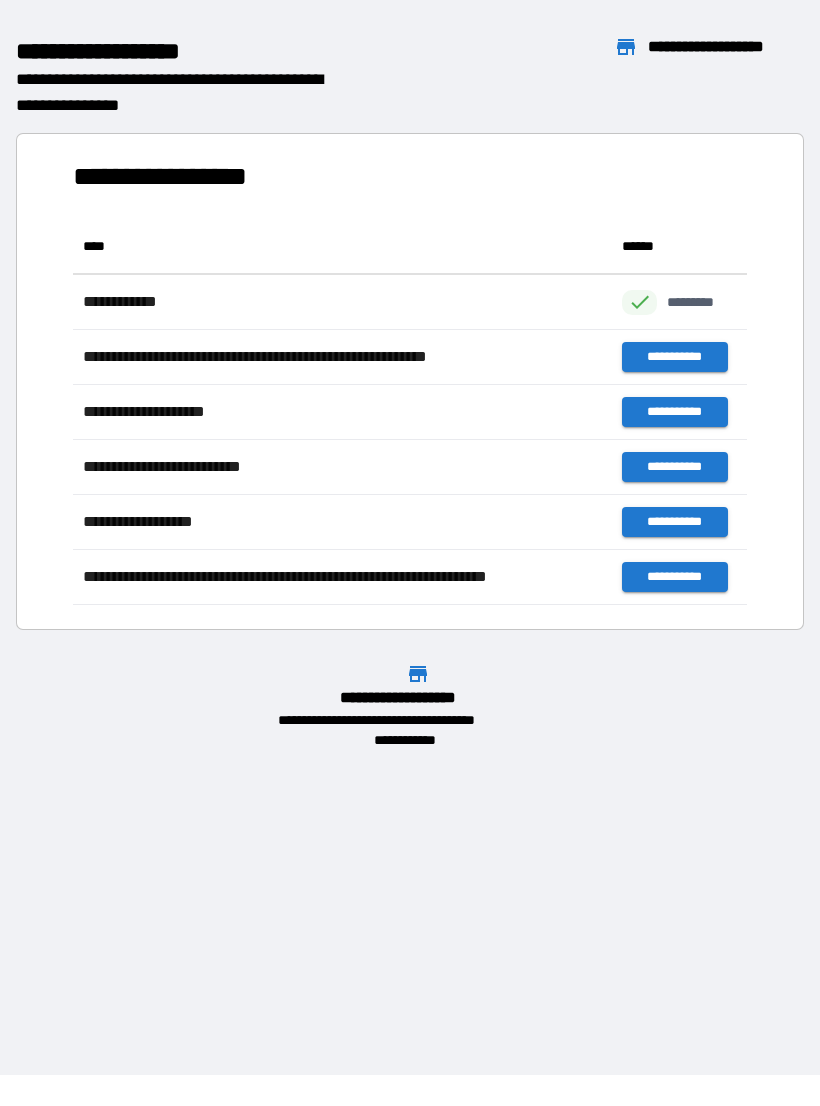 scroll, scrollTop: 1, scrollLeft: 1, axis: both 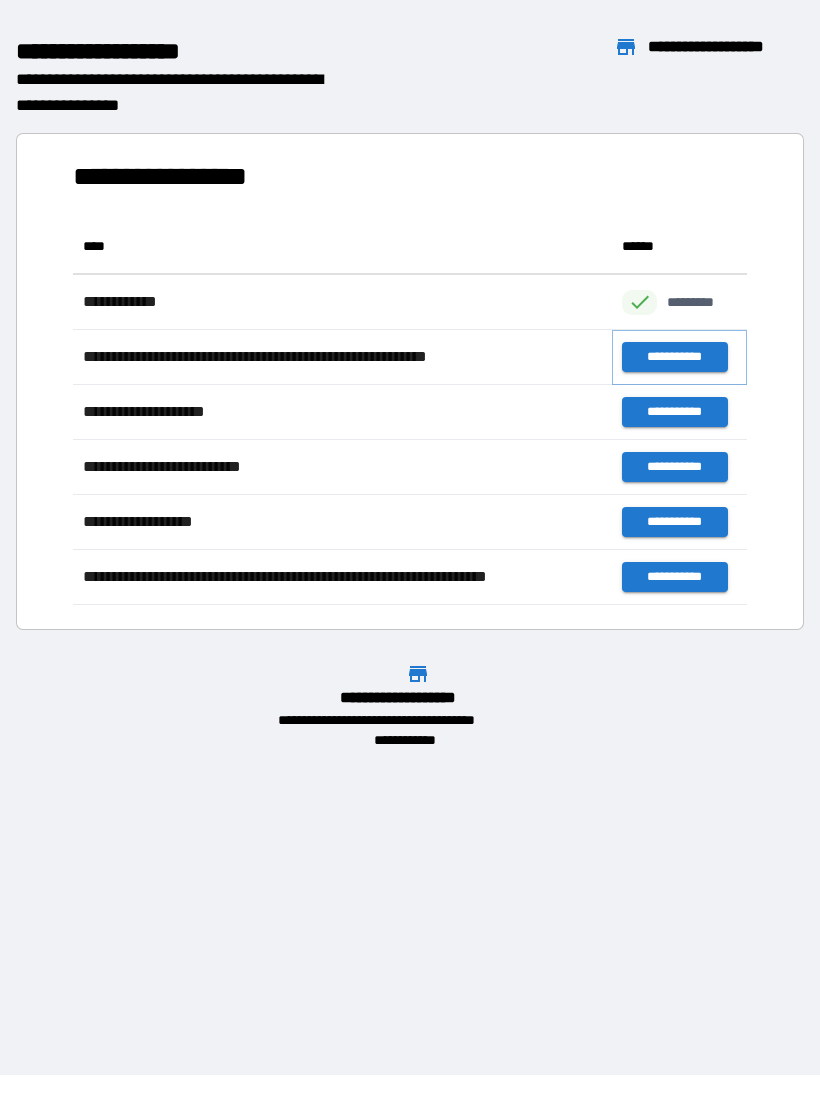 click on "**********" at bounding box center (674, 357) 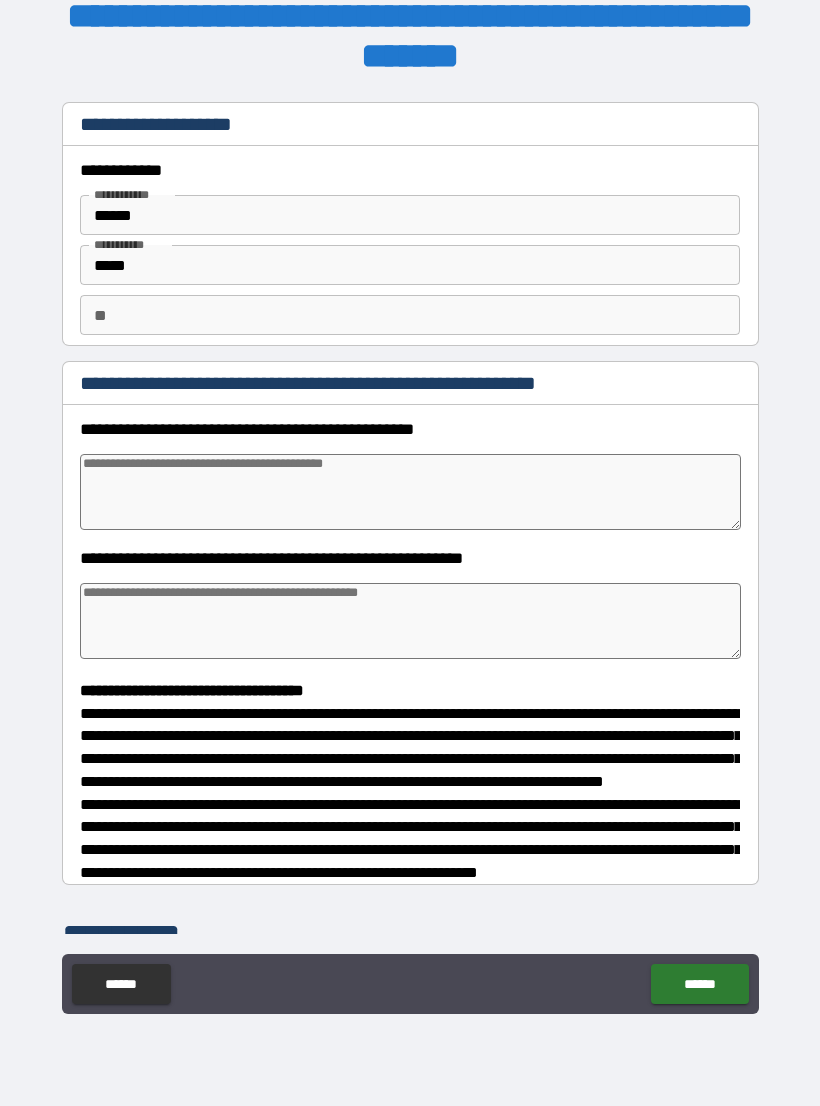 type on "*" 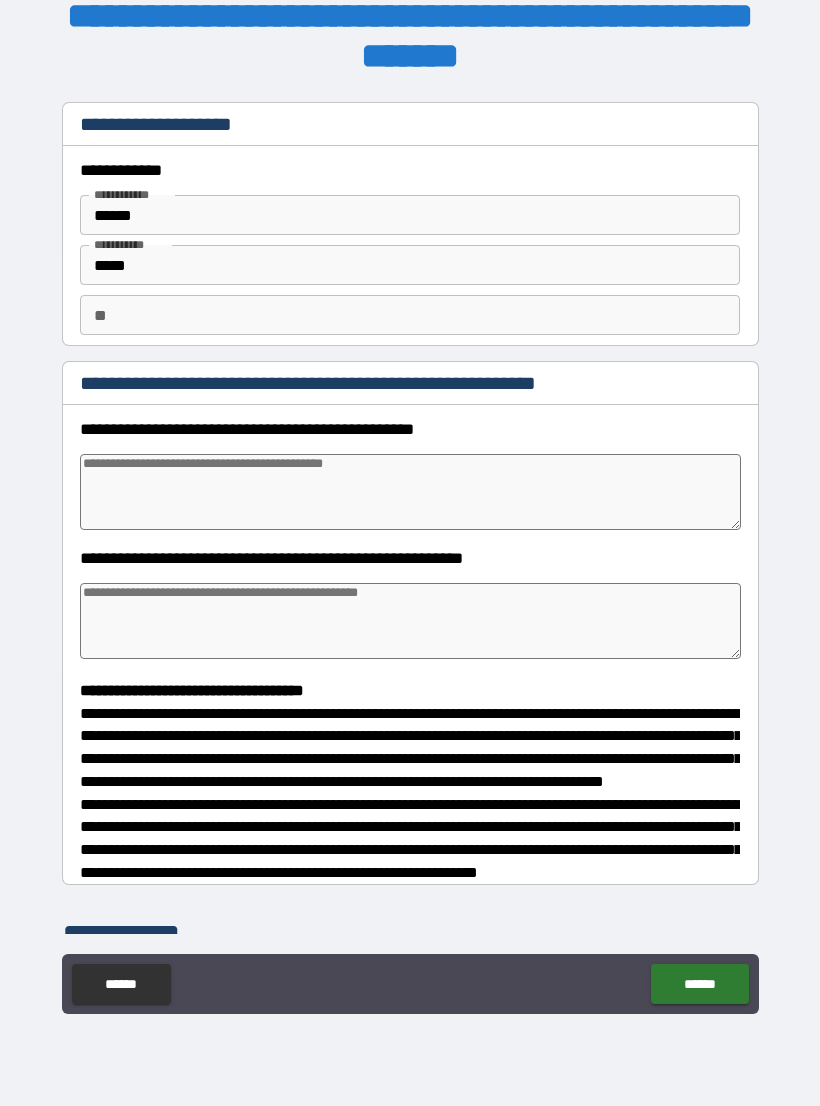 type on "*" 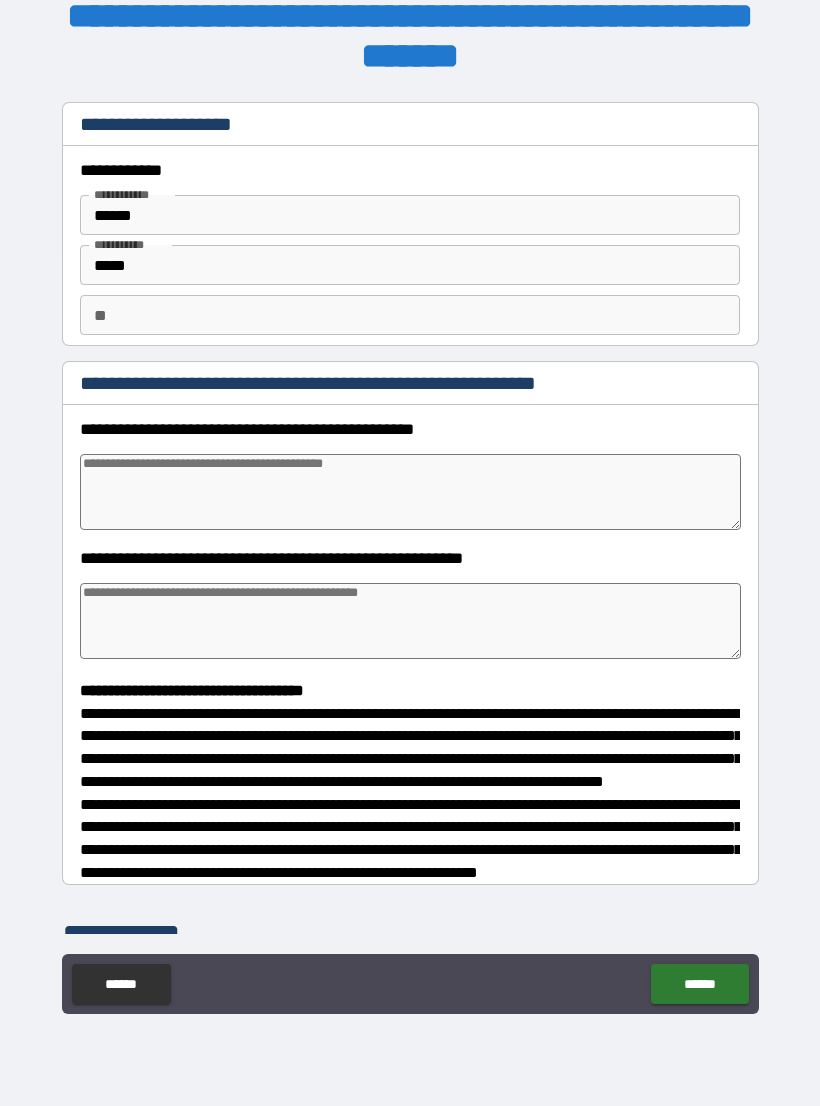 scroll, scrollTop: 0, scrollLeft: 0, axis: both 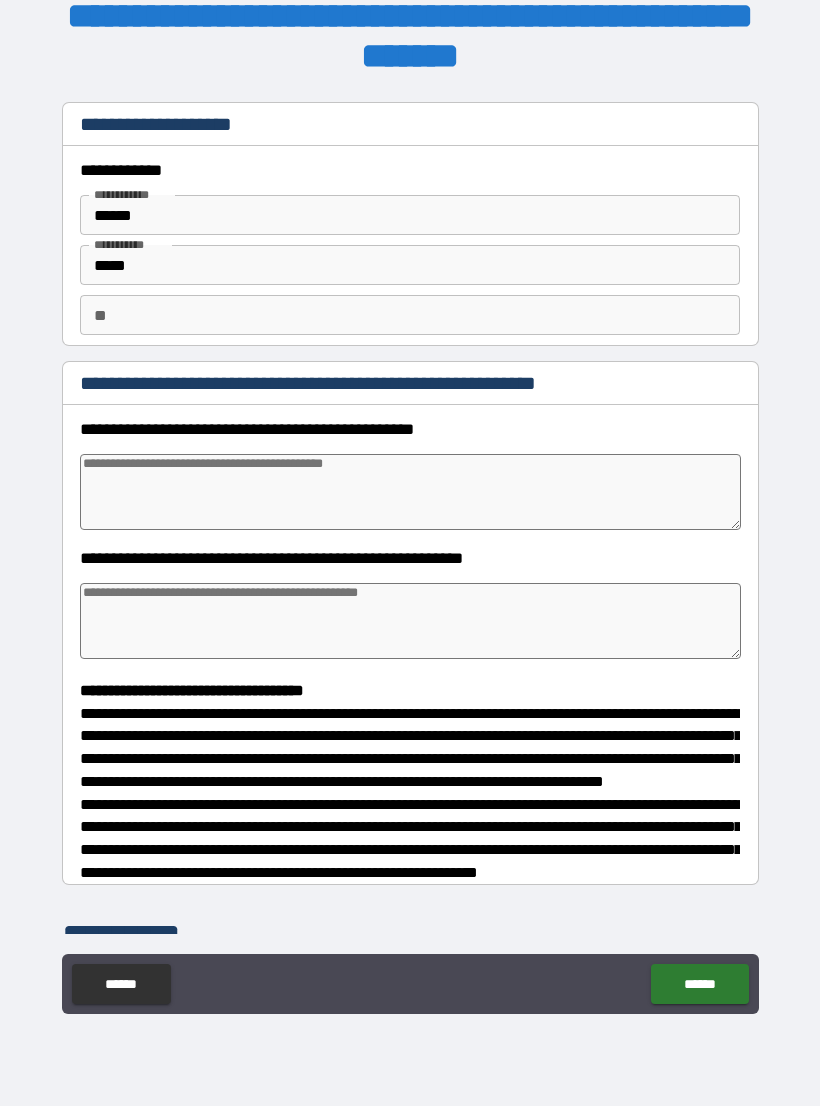 click at bounding box center [410, 492] 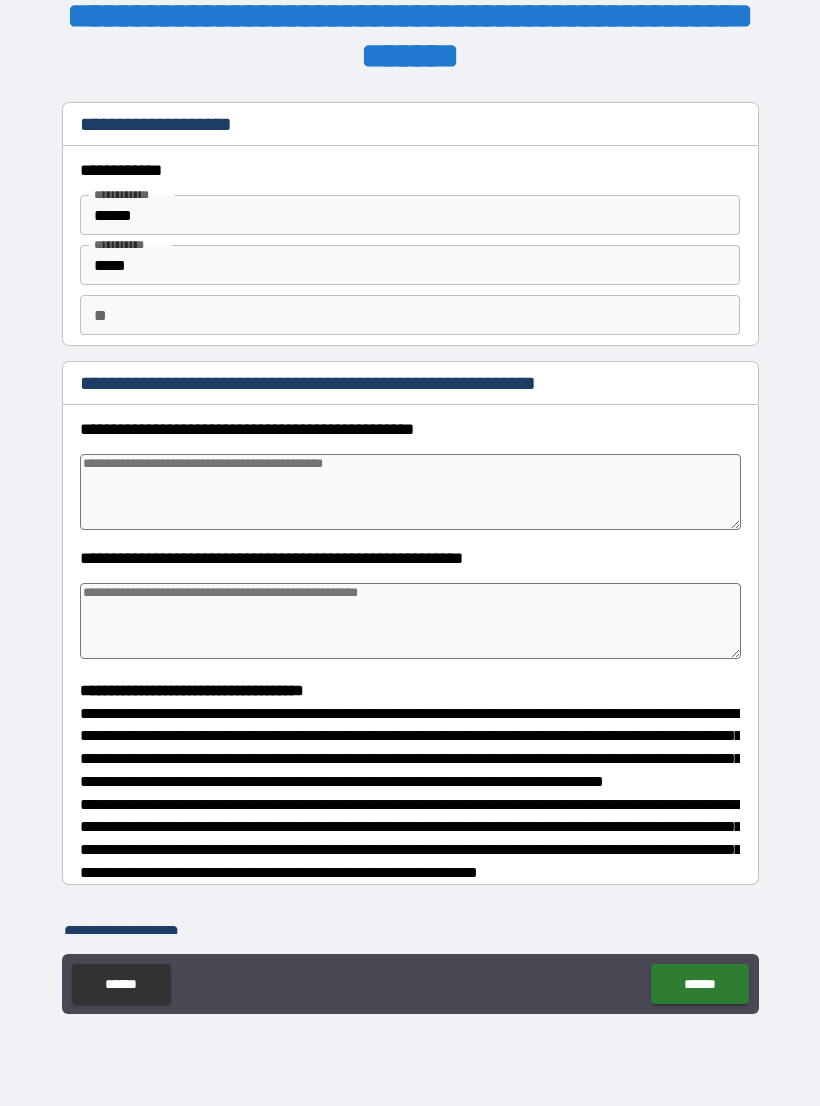 type on "*" 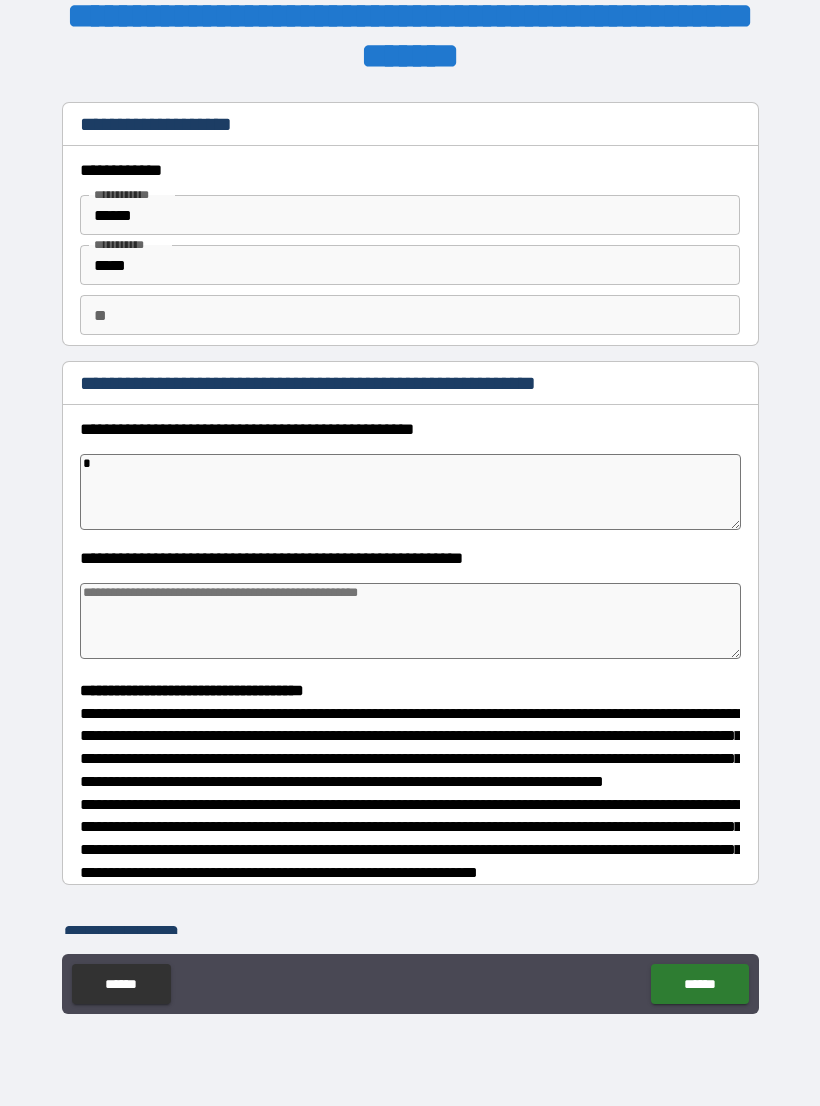 type on "*" 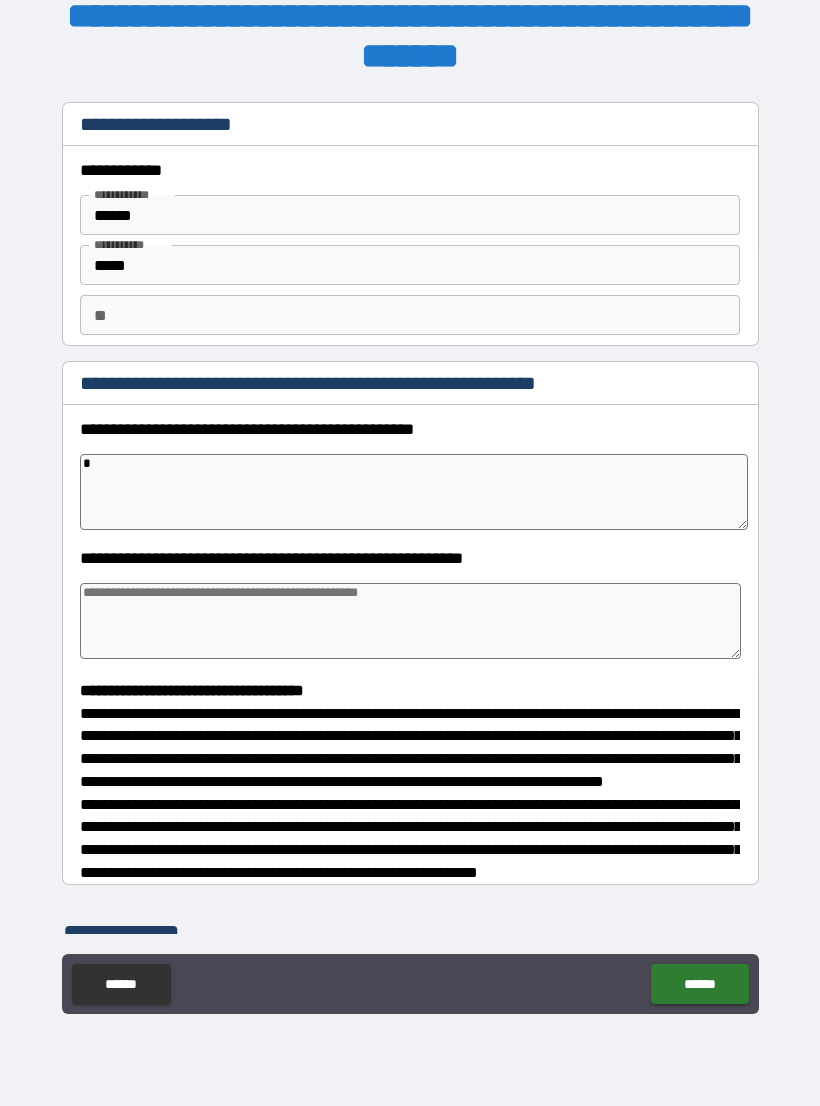 type on "*" 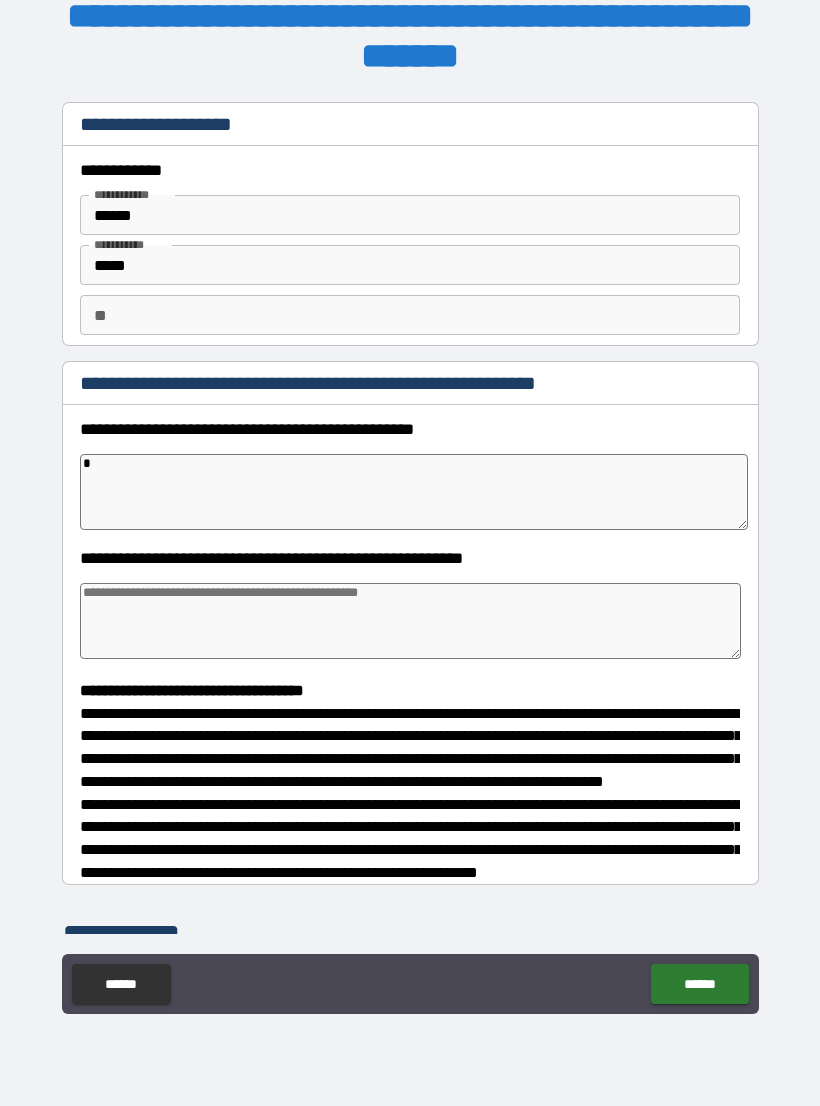 type on "*" 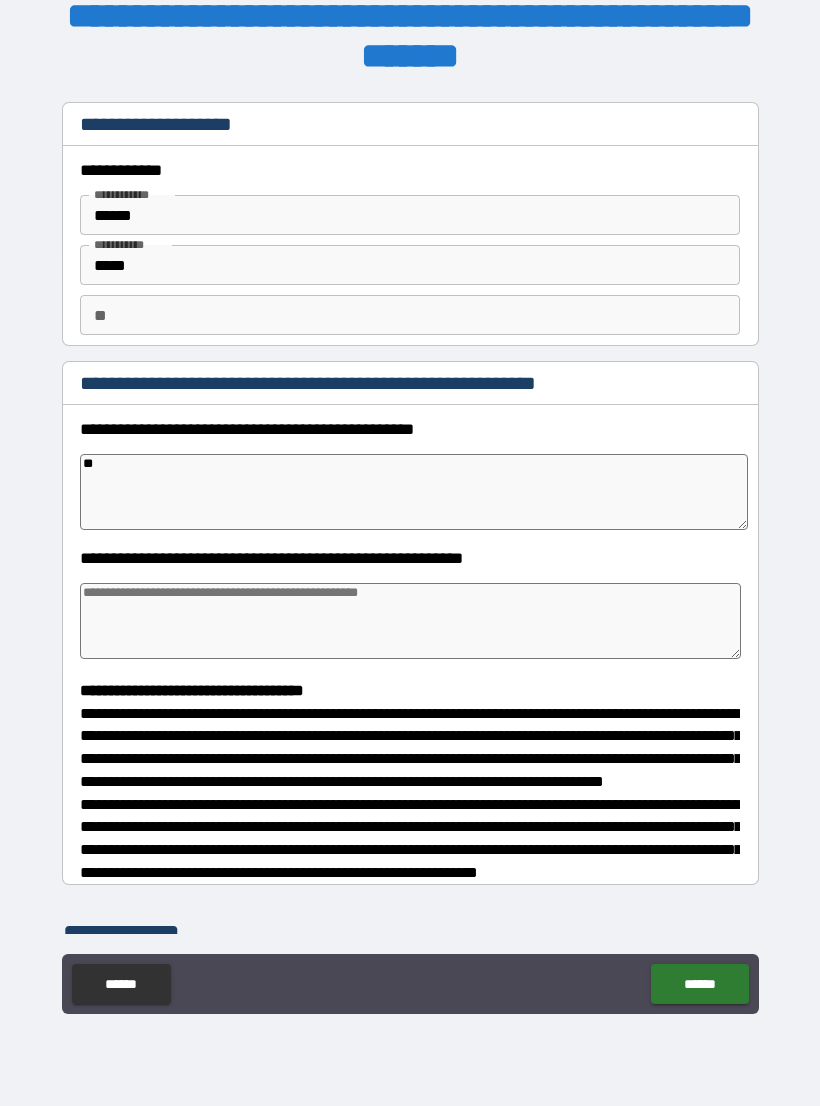 type on "*" 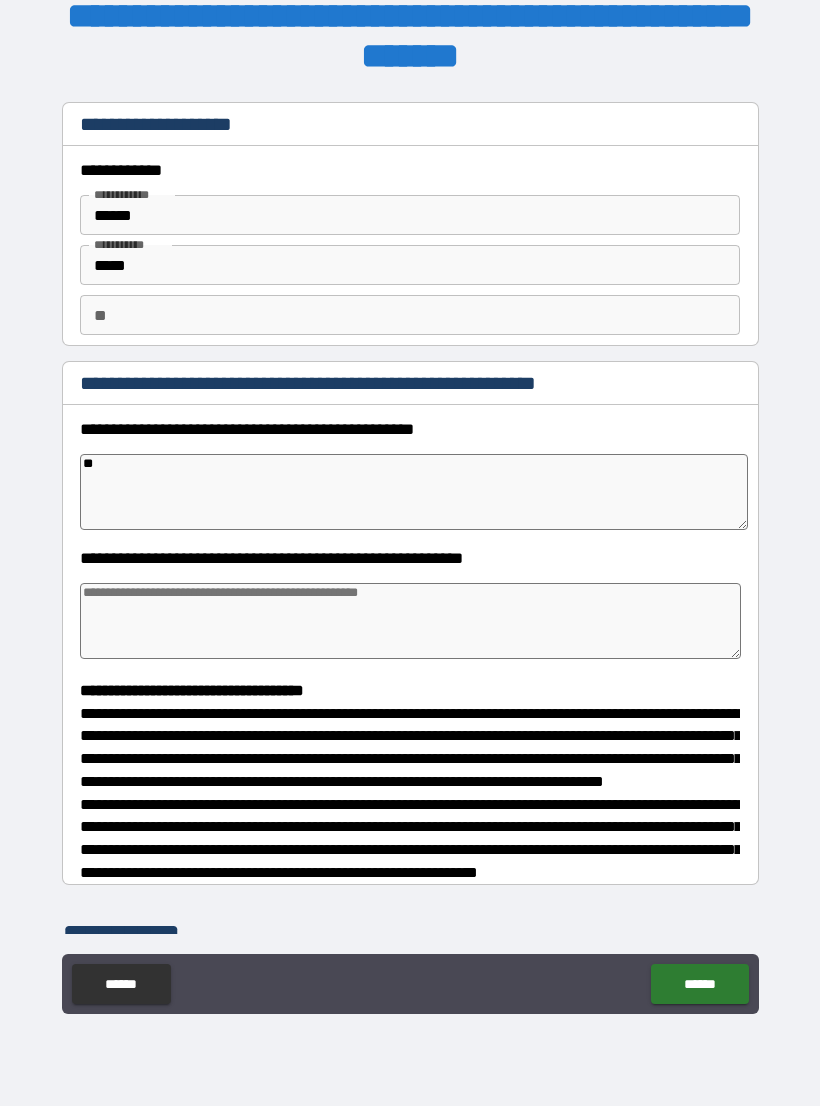type on "***" 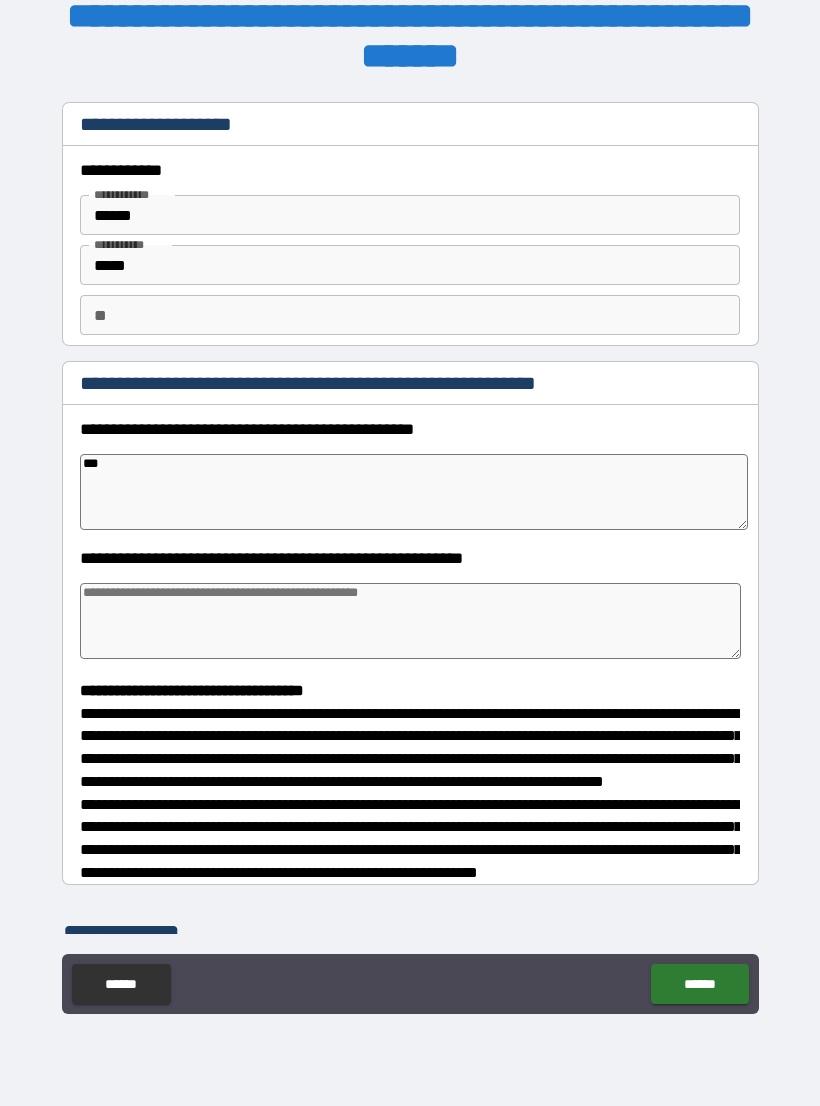 type on "*" 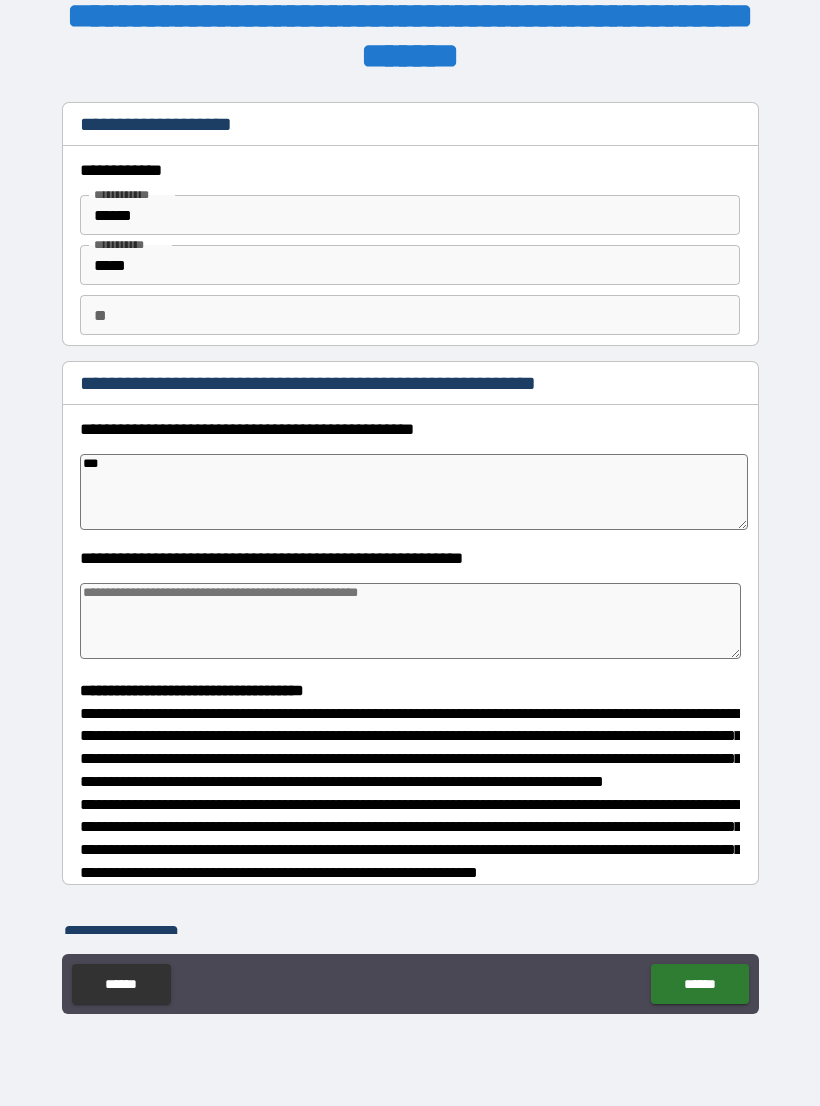 type on "****" 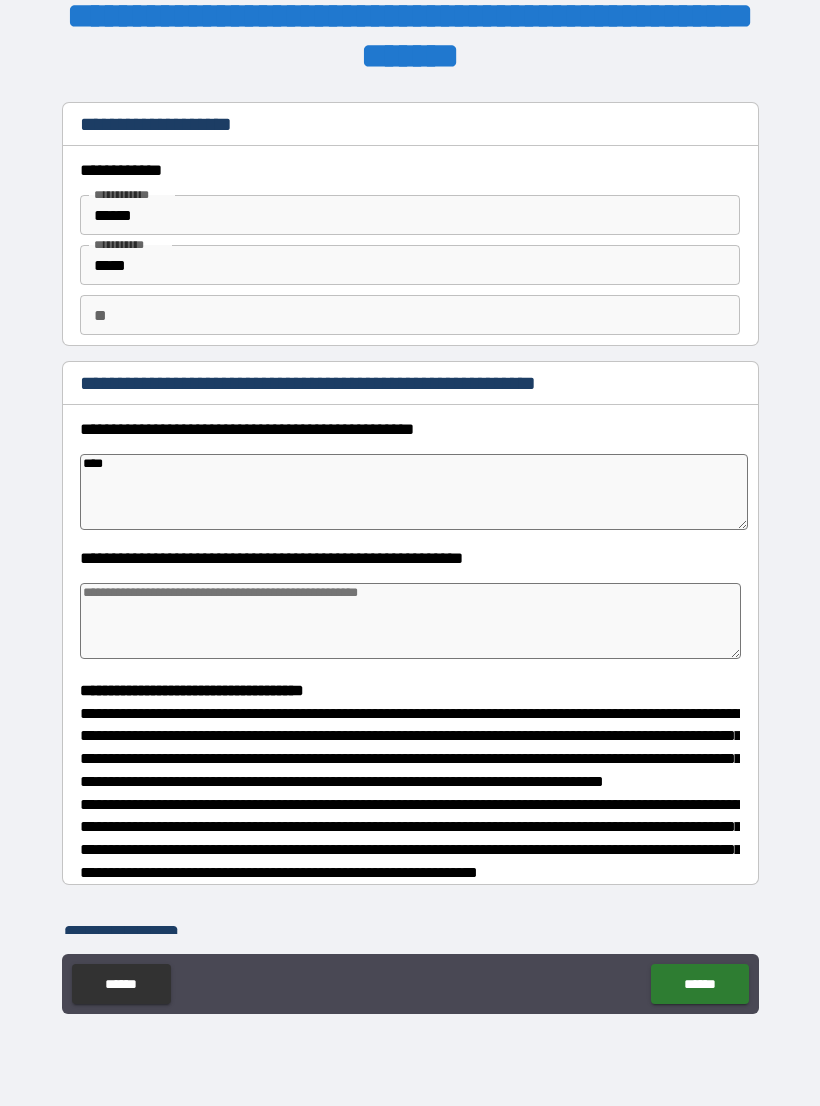 type on "*" 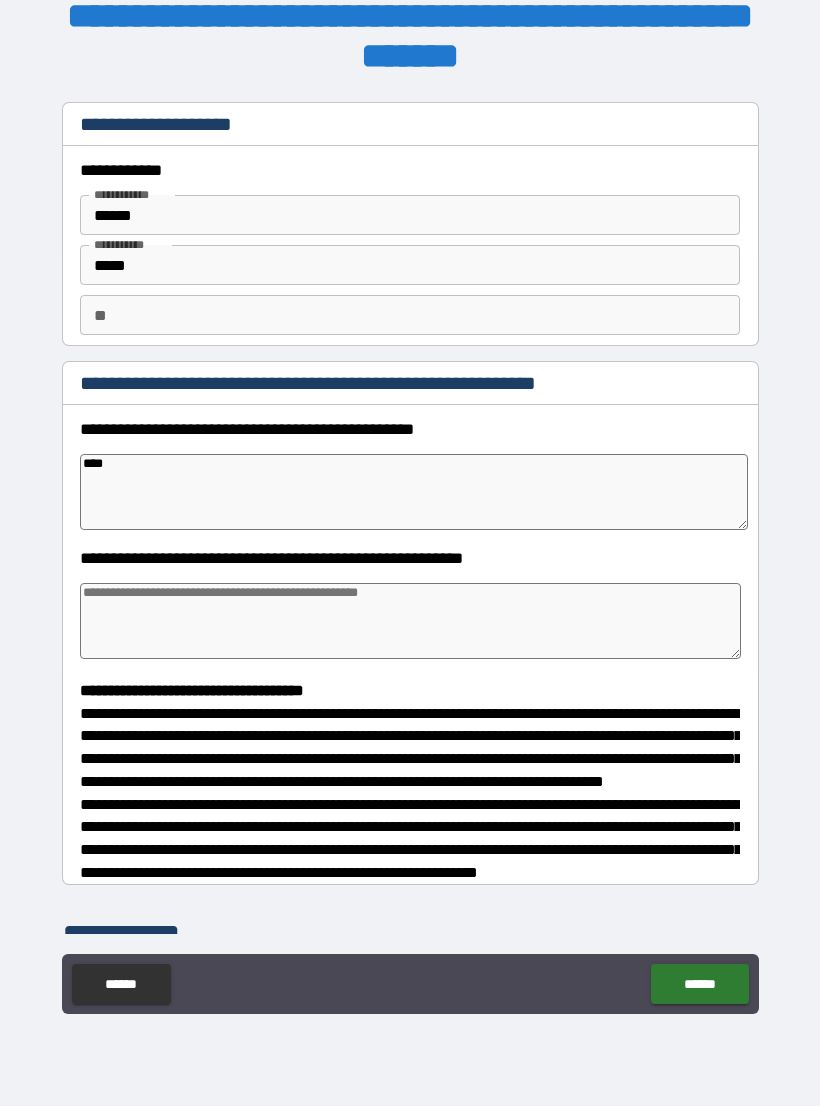 type on "*" 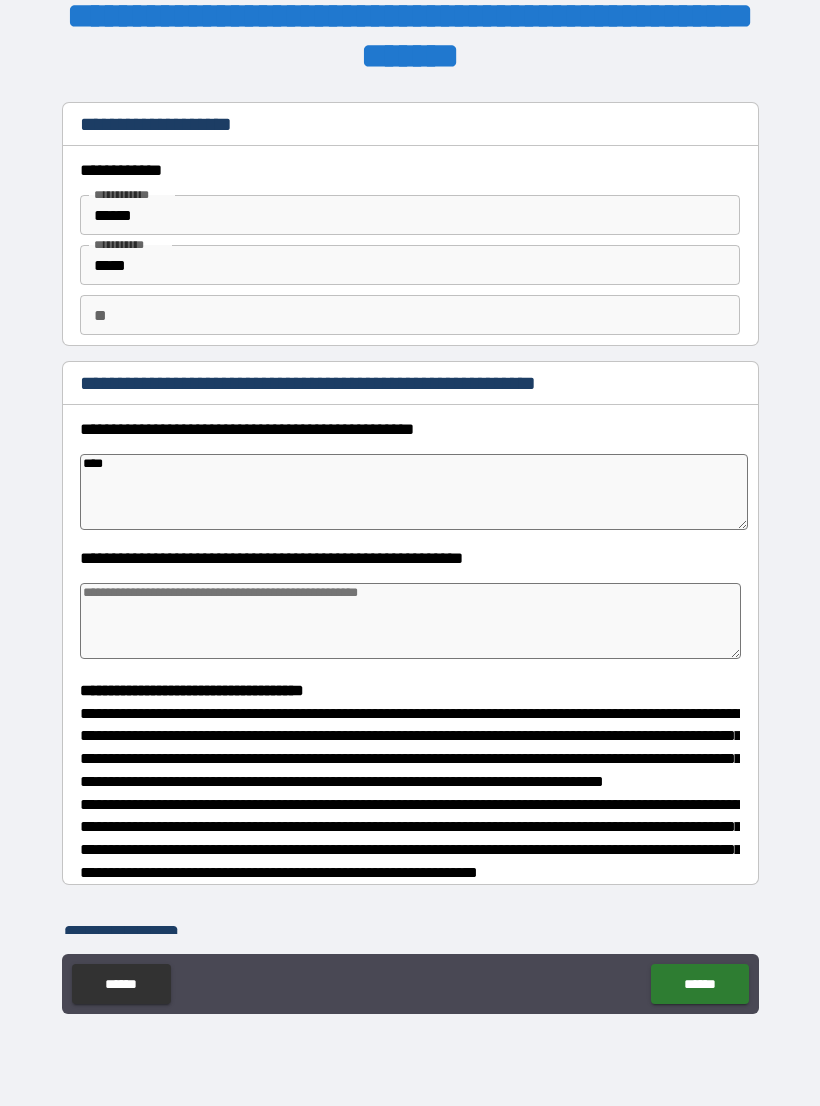 type on "*" 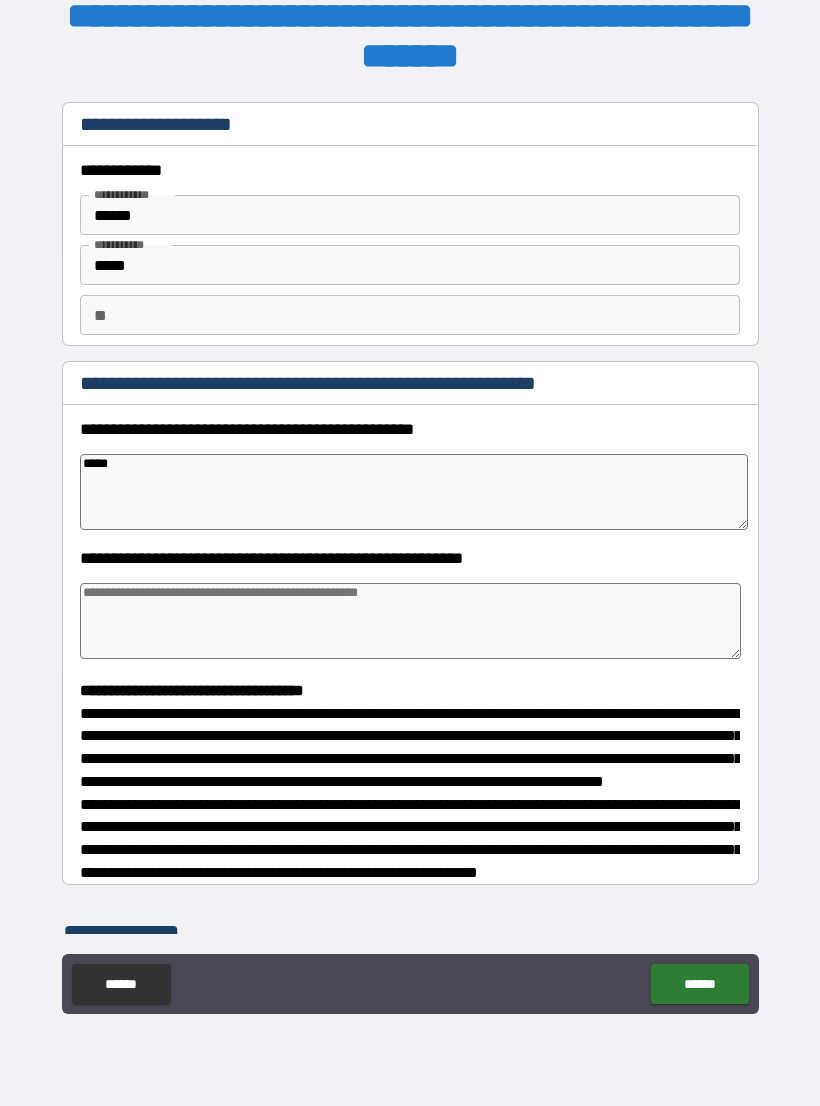 type on "*" 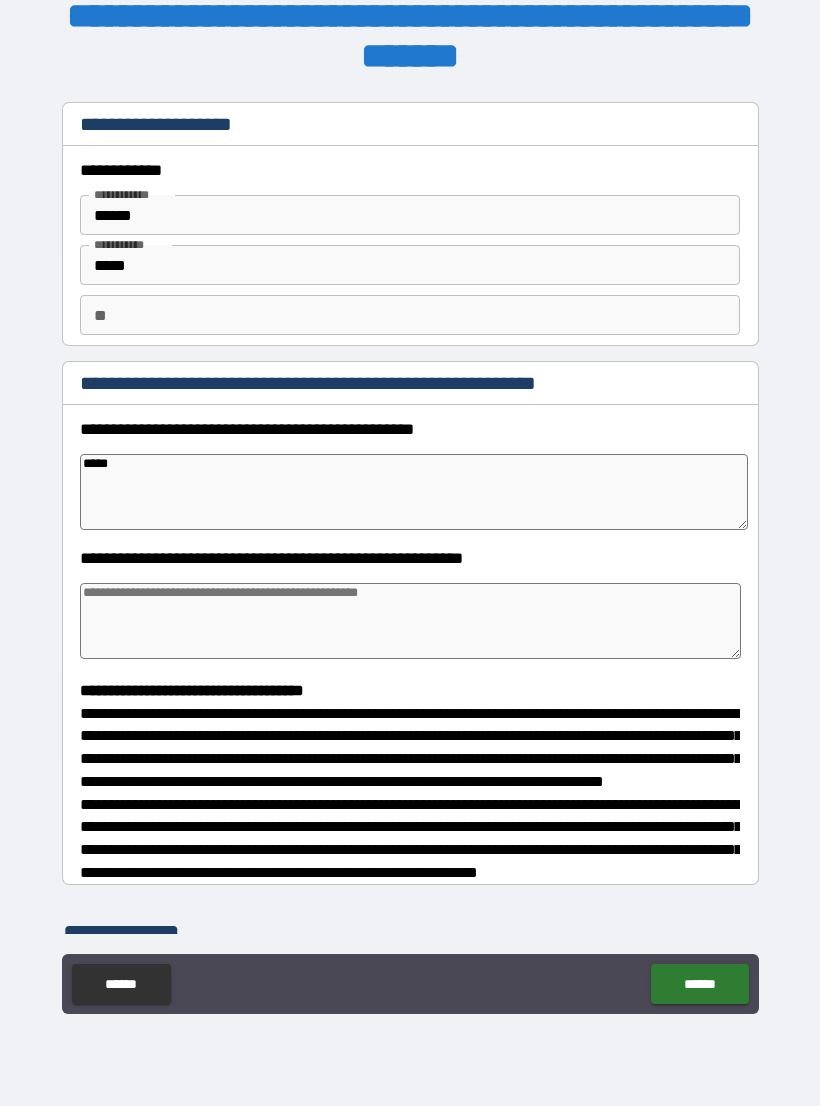 type on "*" 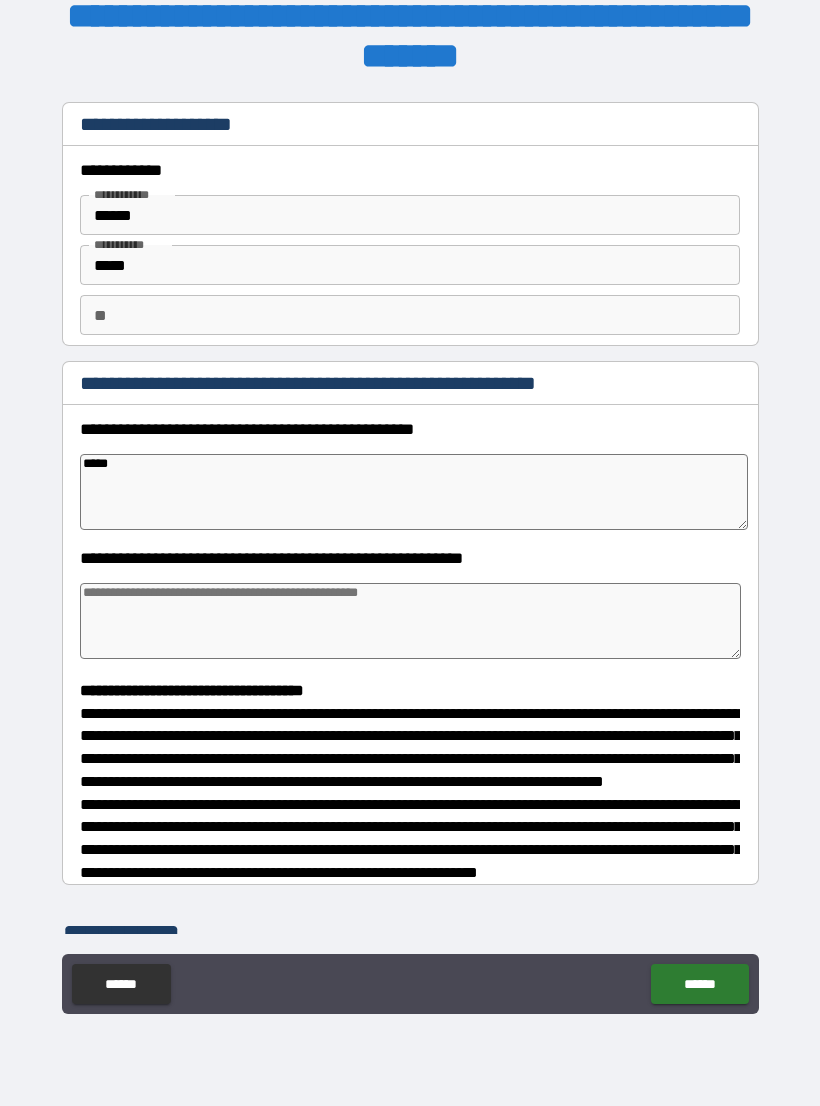 type on "*" 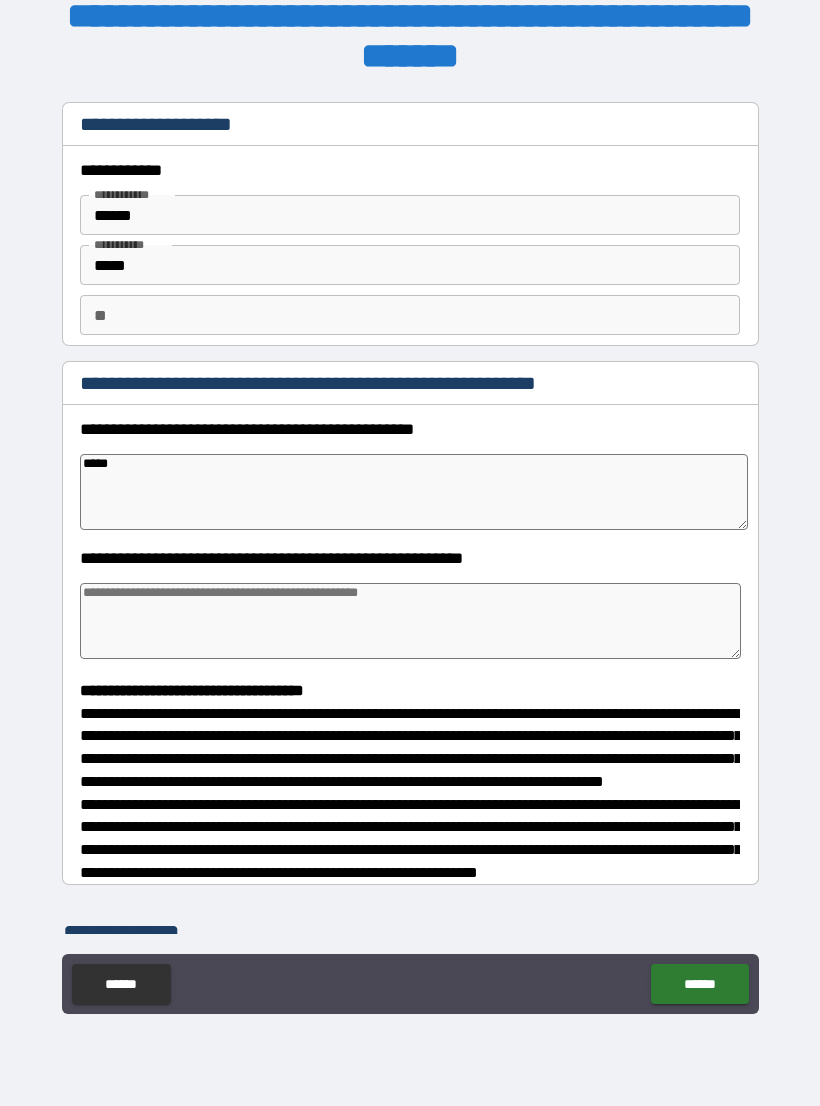 type on "******" 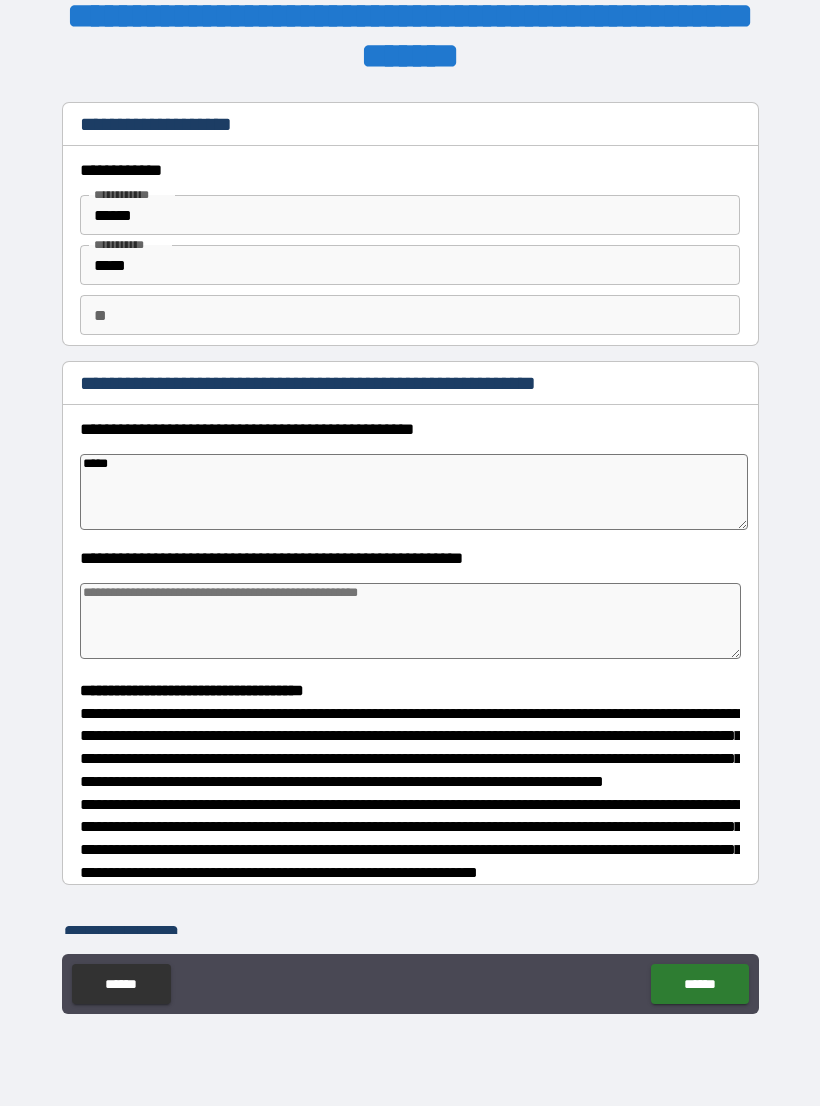 type on "*" 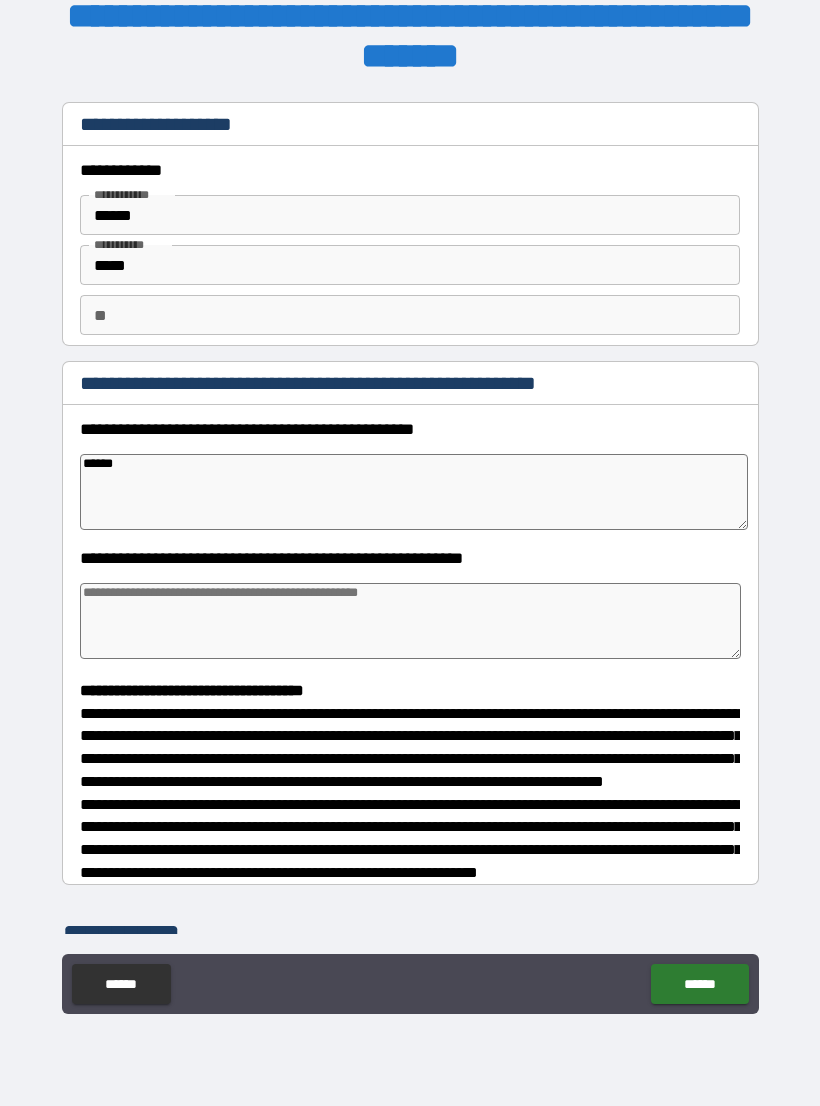 type on "*" 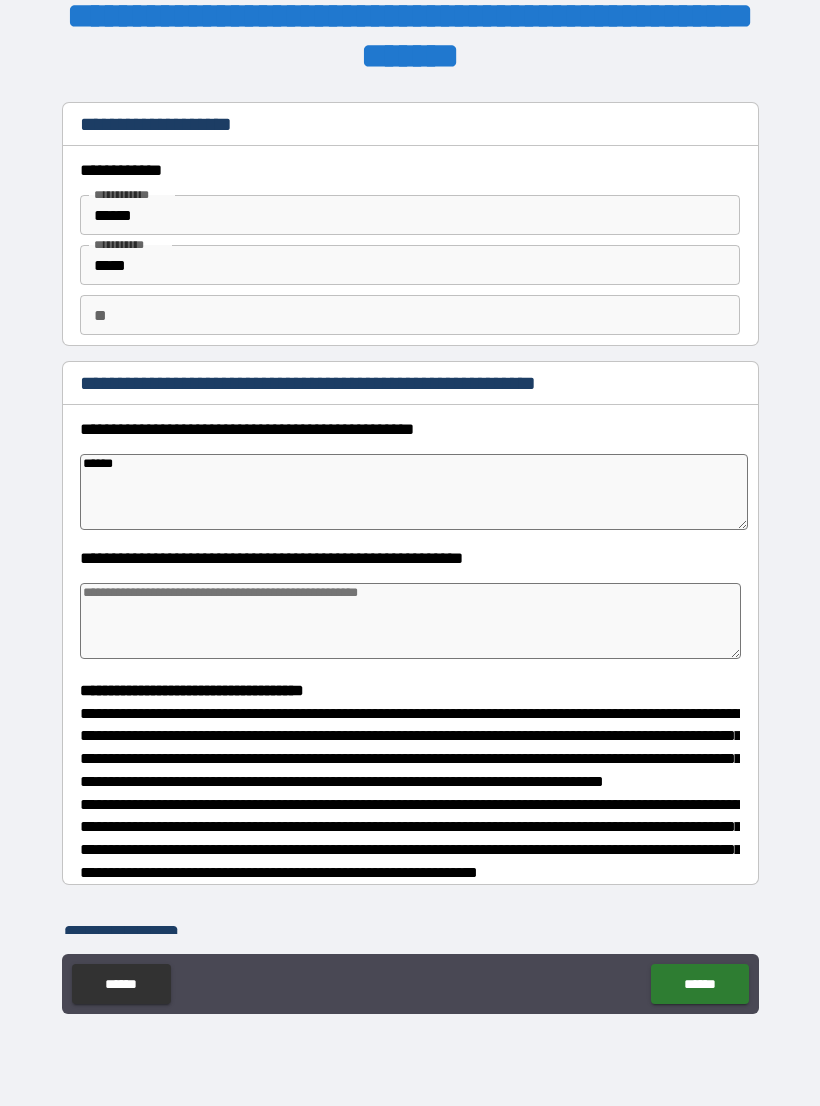 type on "*" 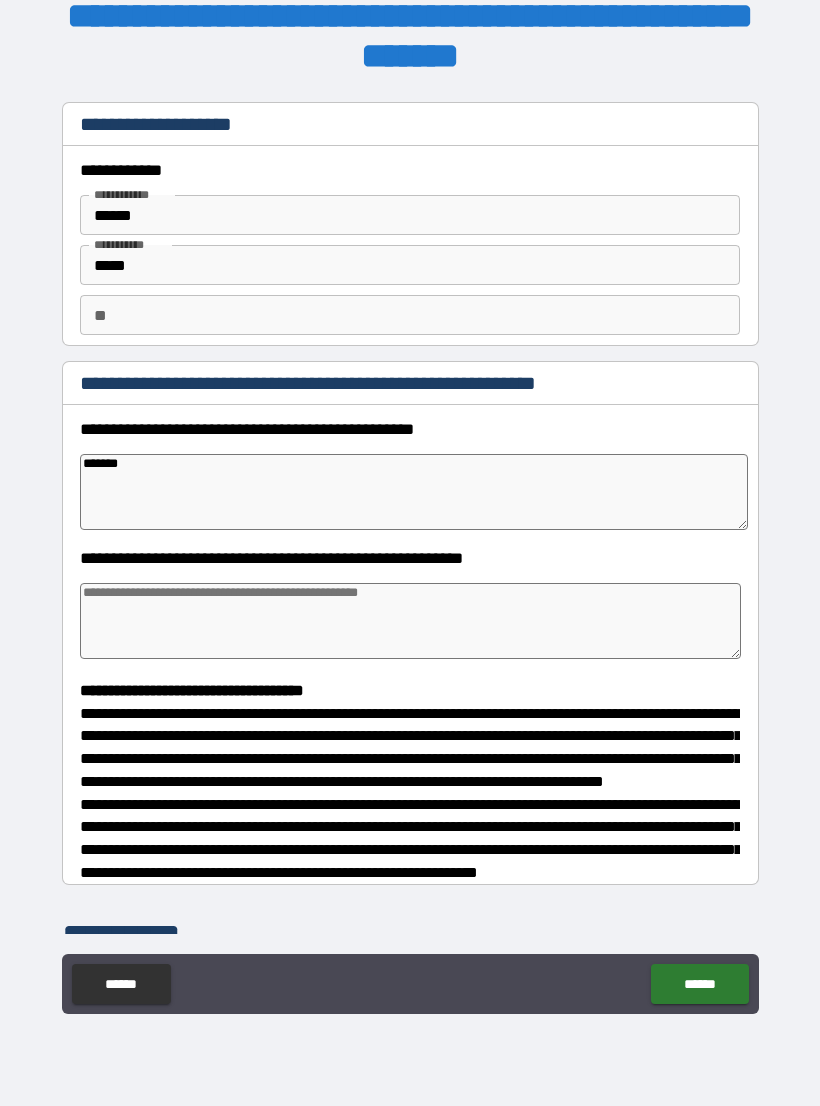 type on "*" 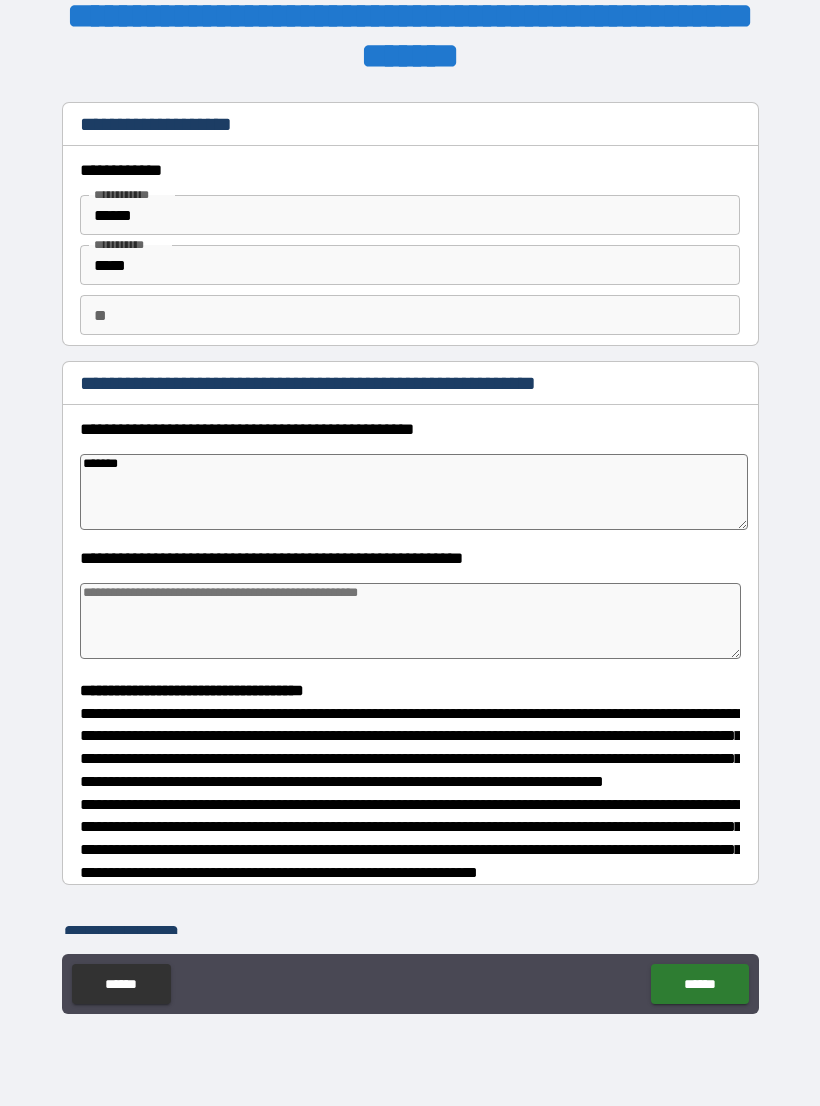 type on "*" 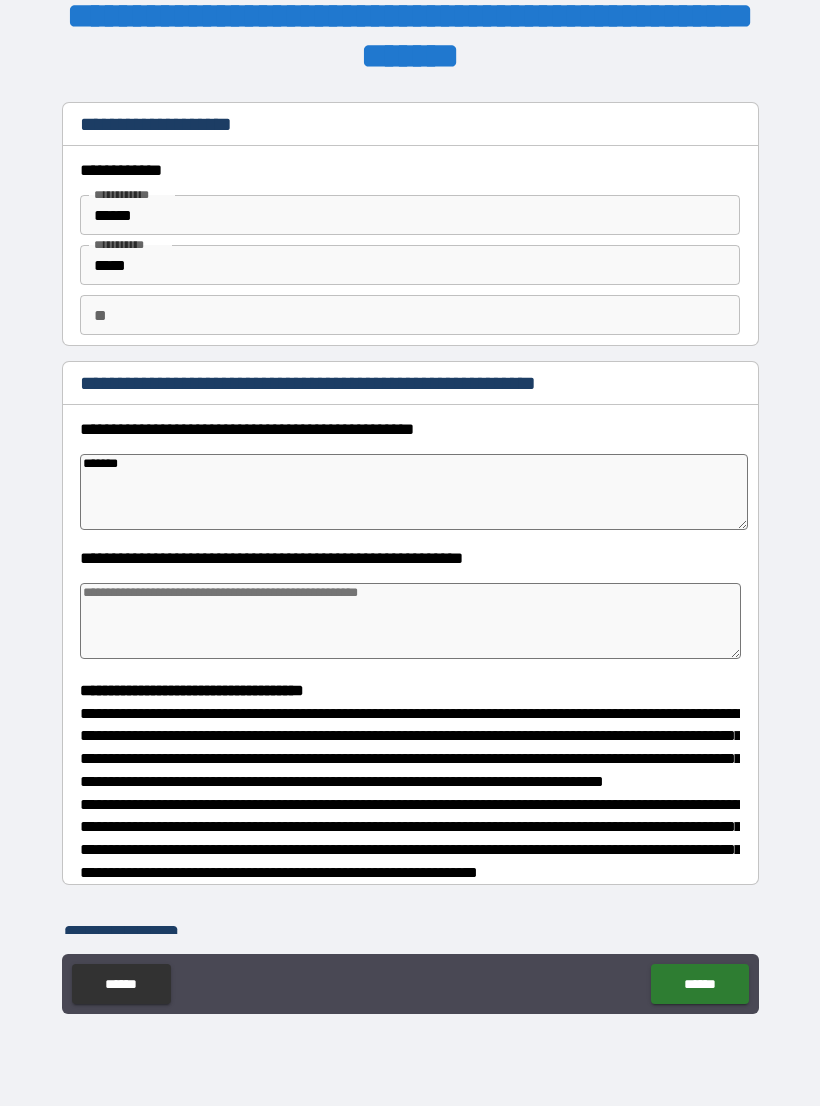 type on "*" 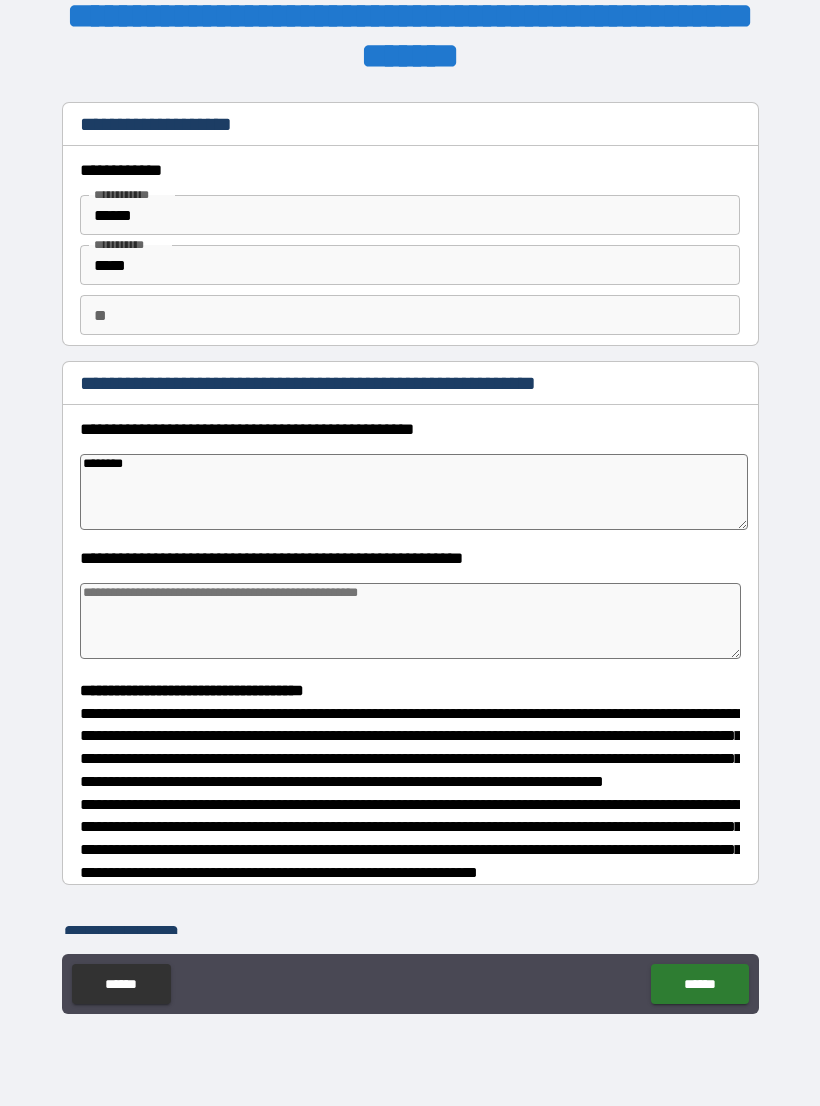 type on "*********" 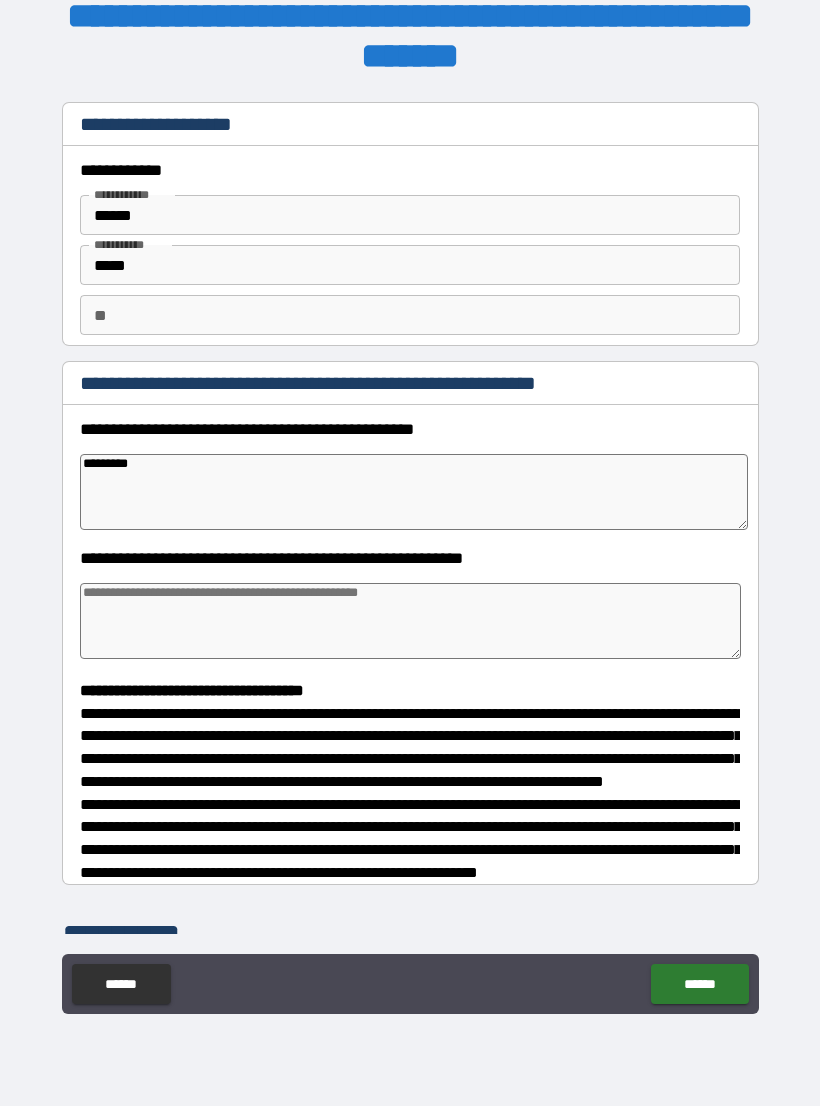 type on "*" 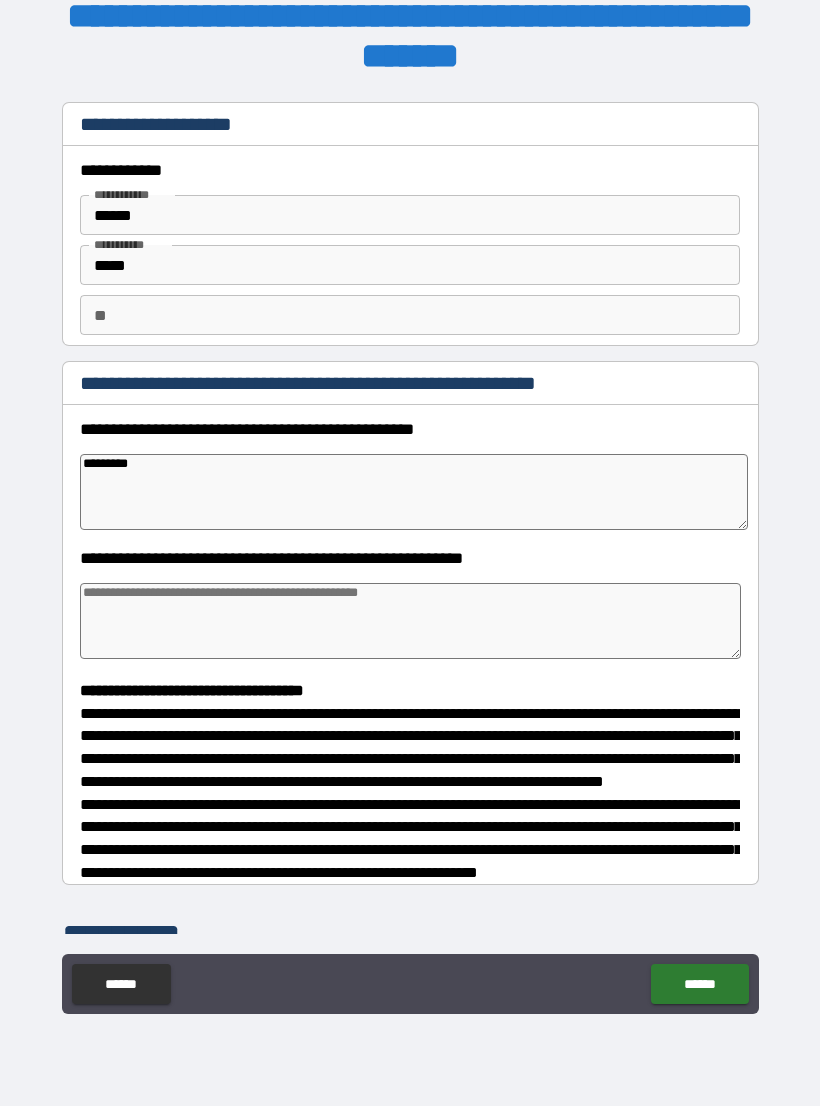 type on "*" 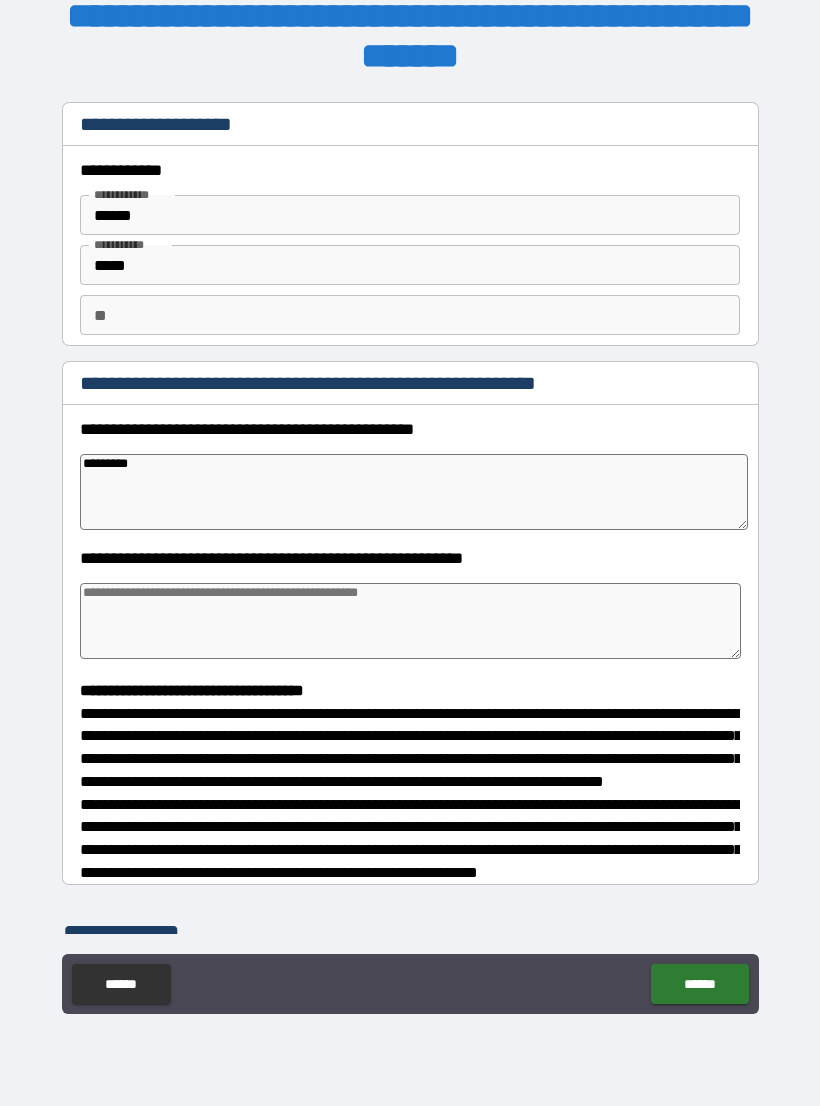 type on "*" 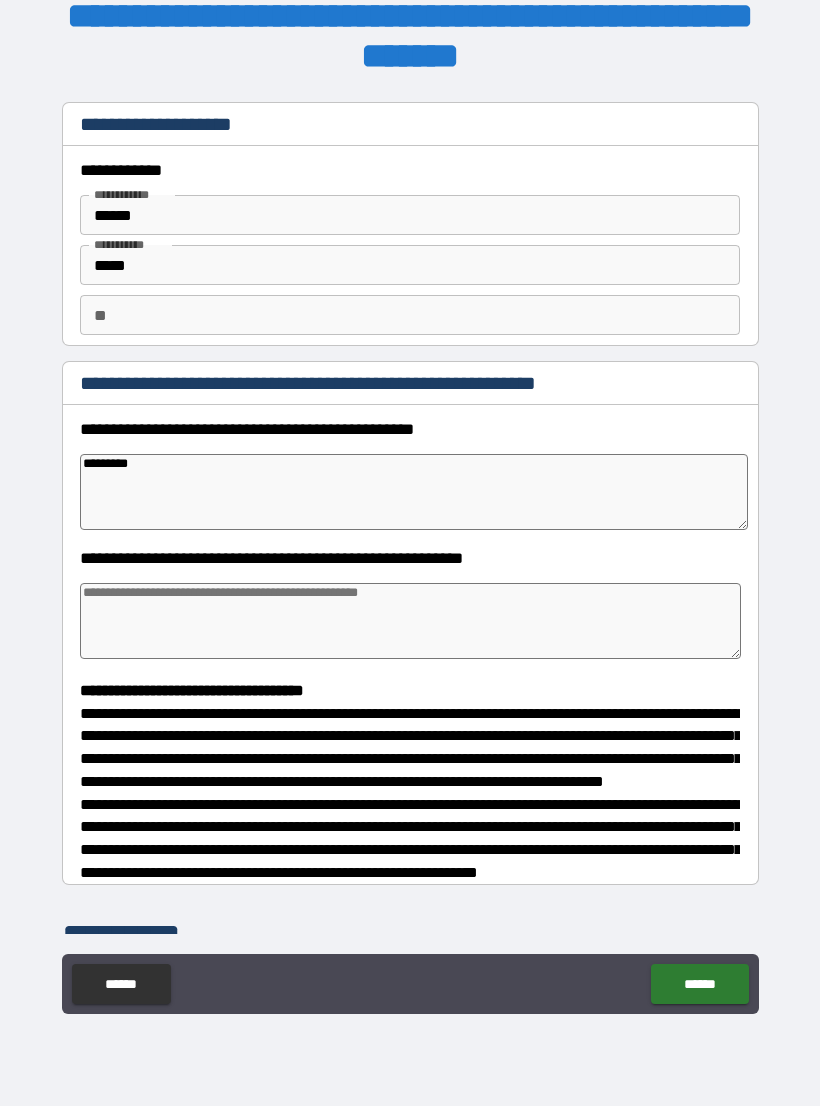 type on "**********" 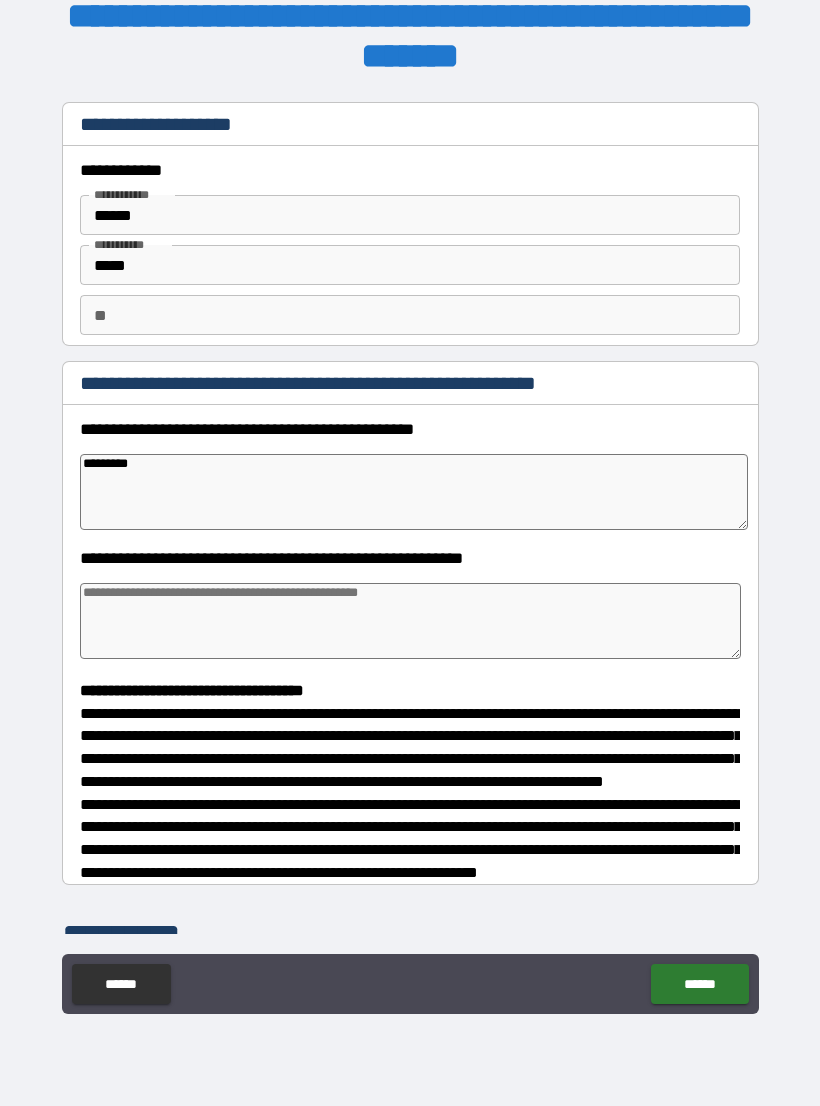 type on "*" 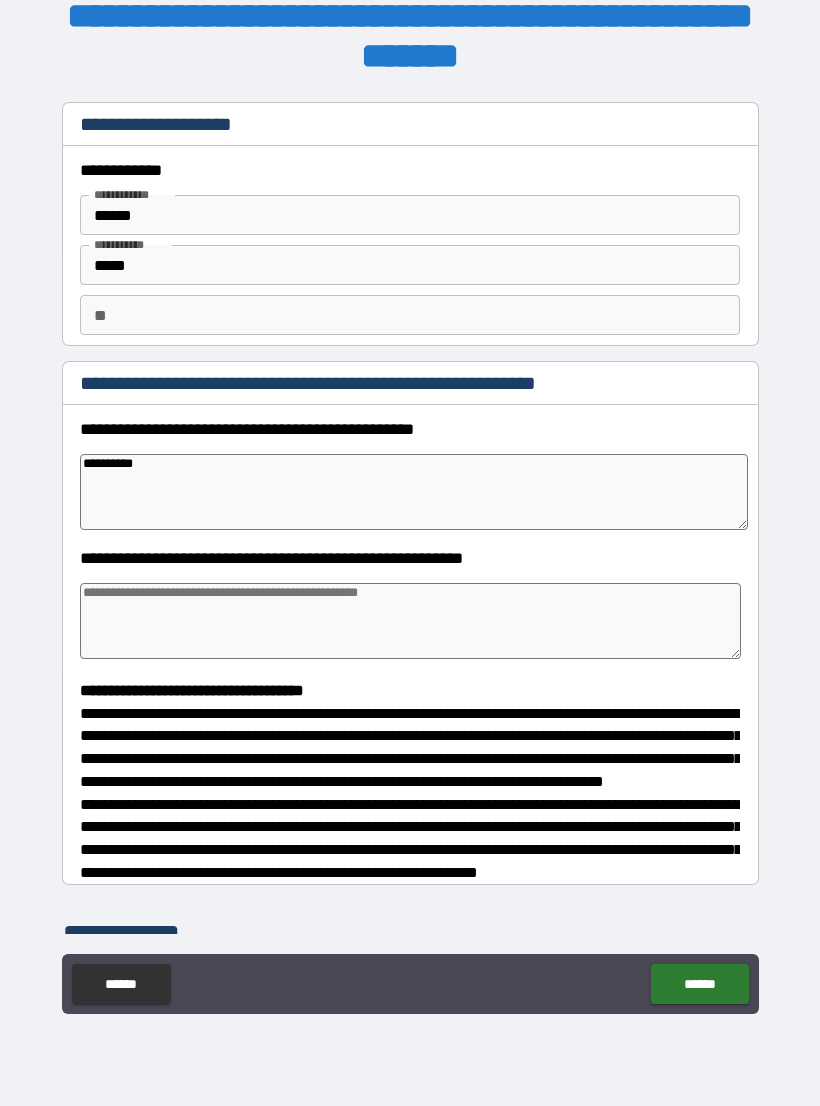 type on "**********" 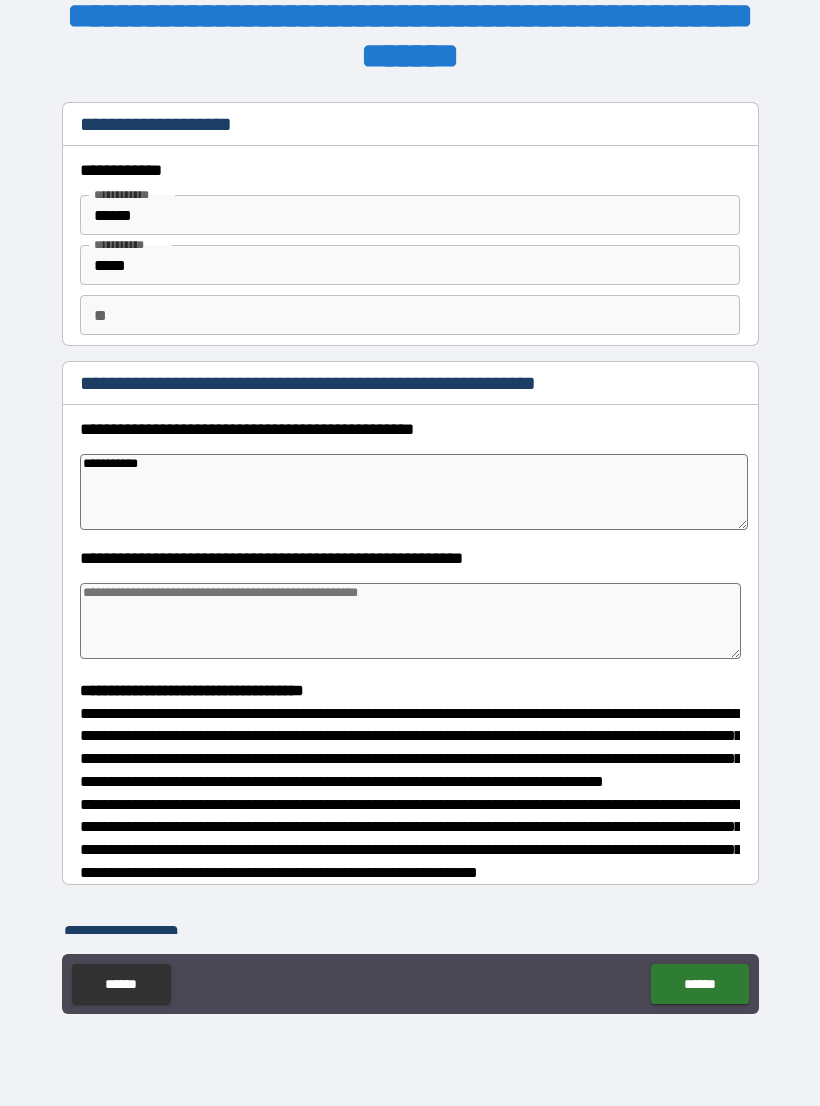 type on "*" 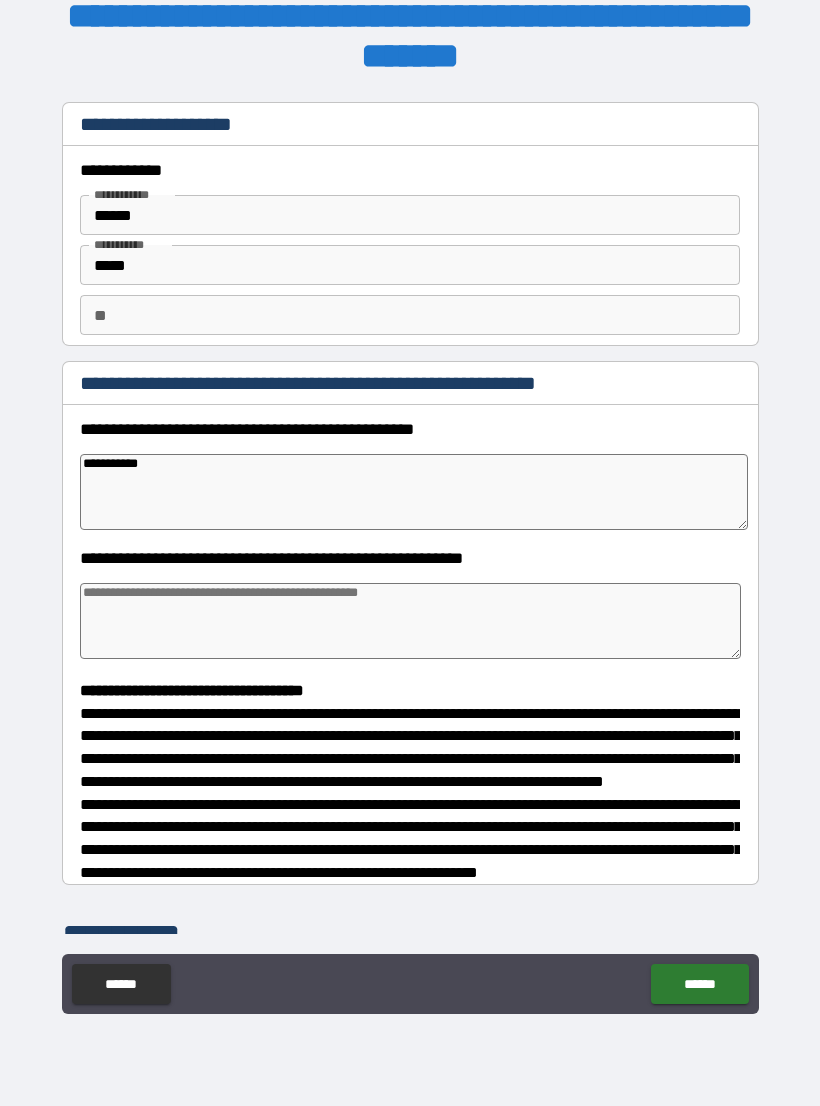 type on "*" 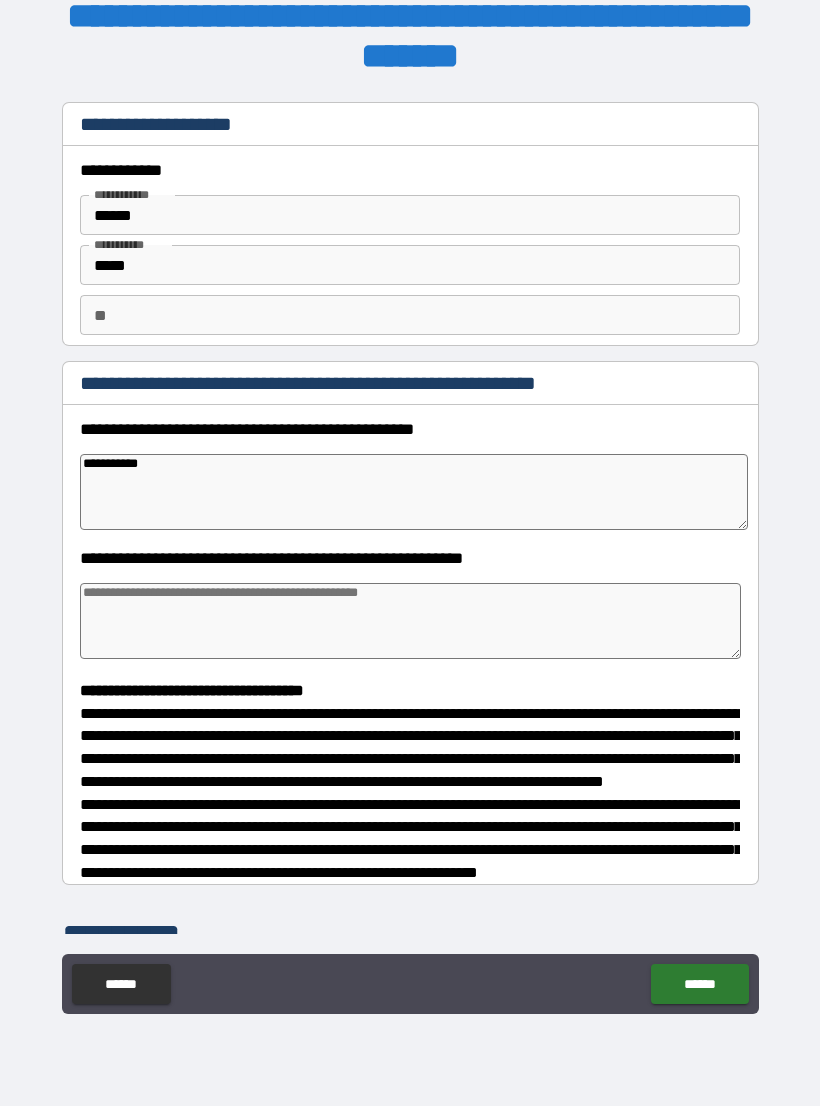 type on "**********" 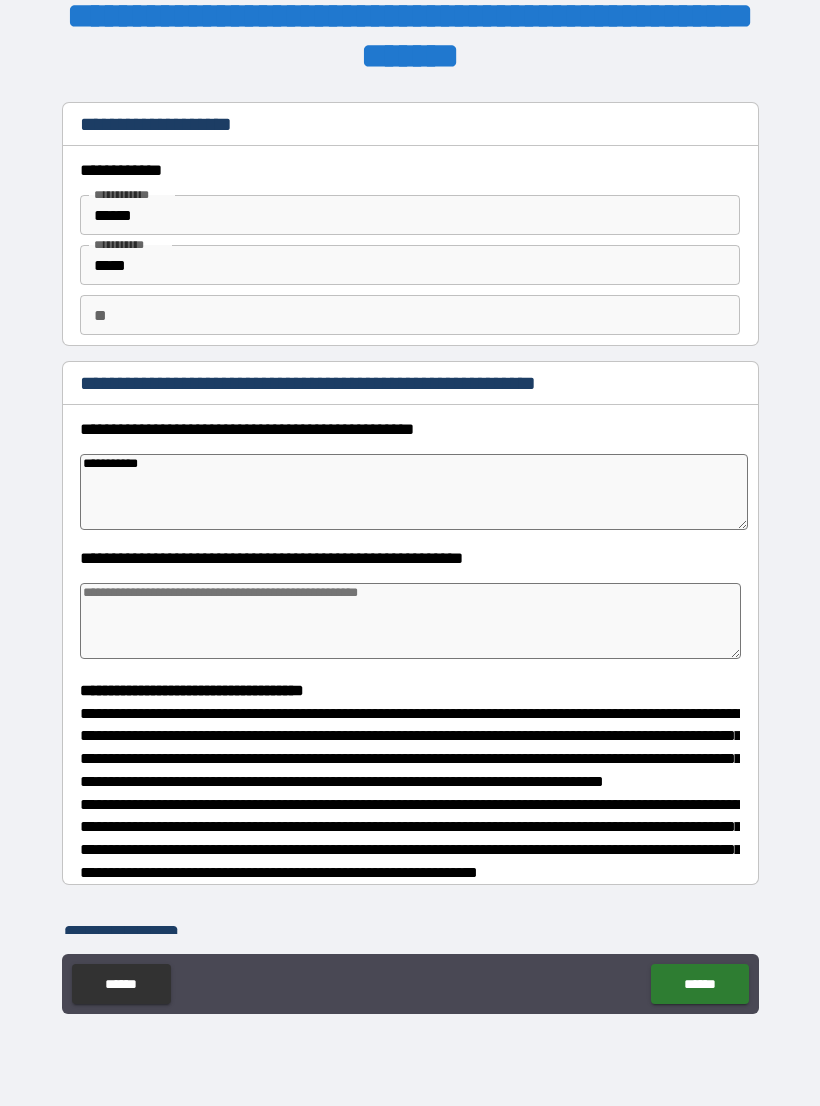 type on "*" 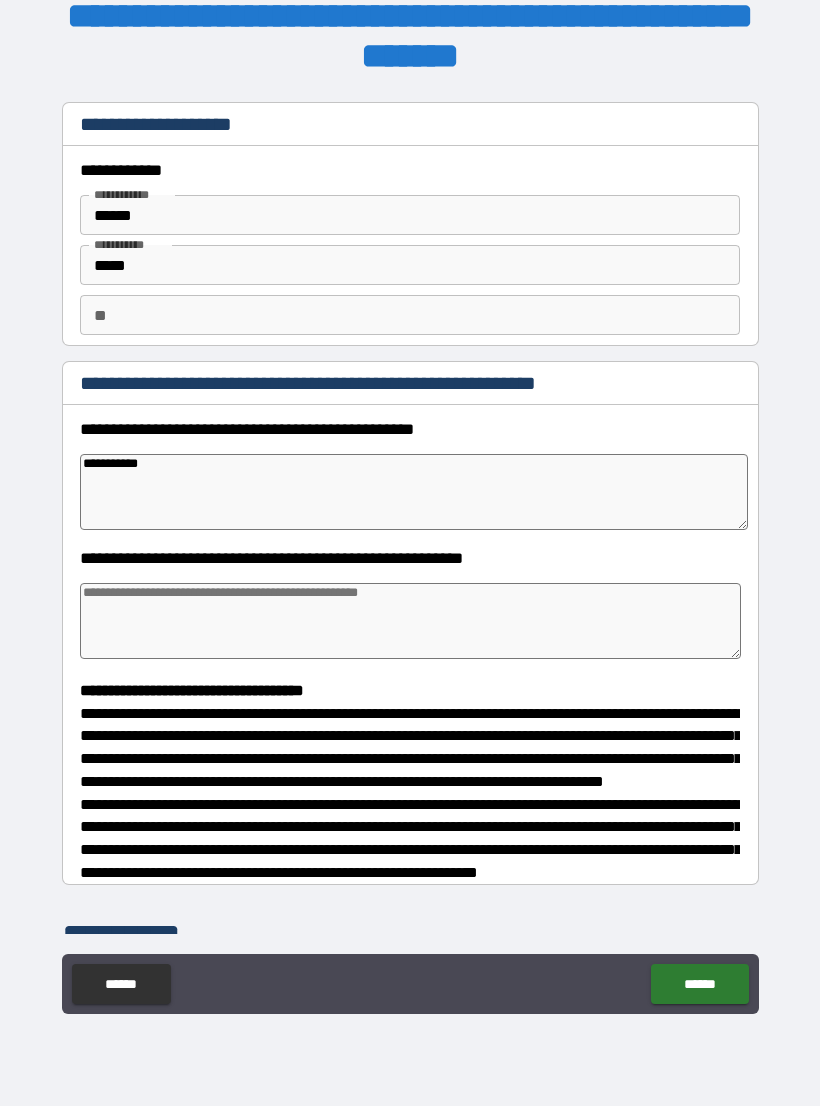 type on "*" 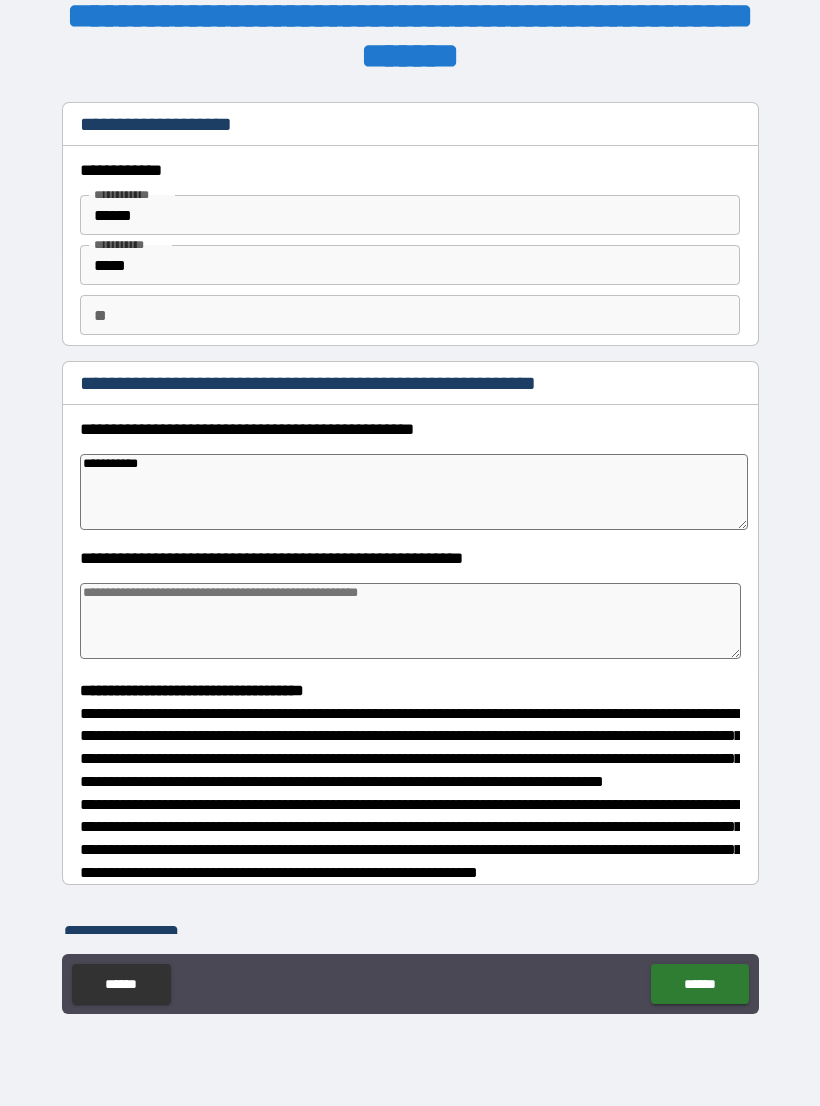 type on "*" 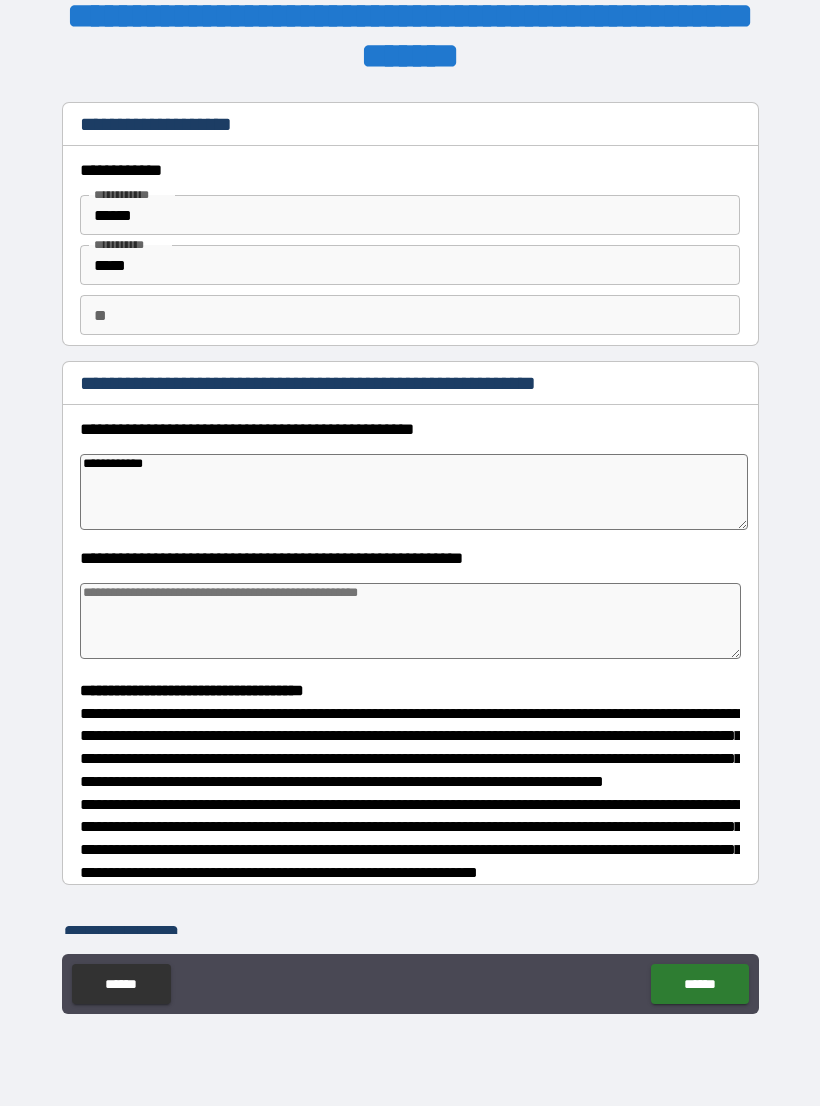 type on "*" 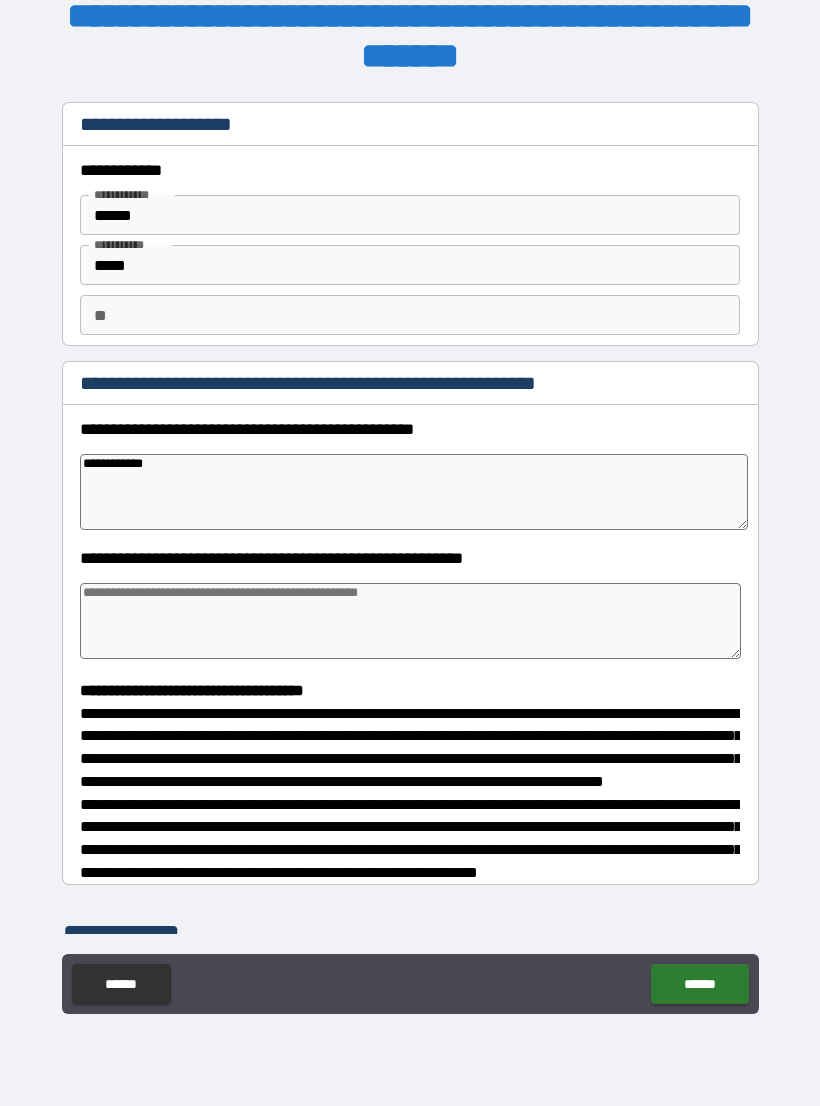 type on "*" 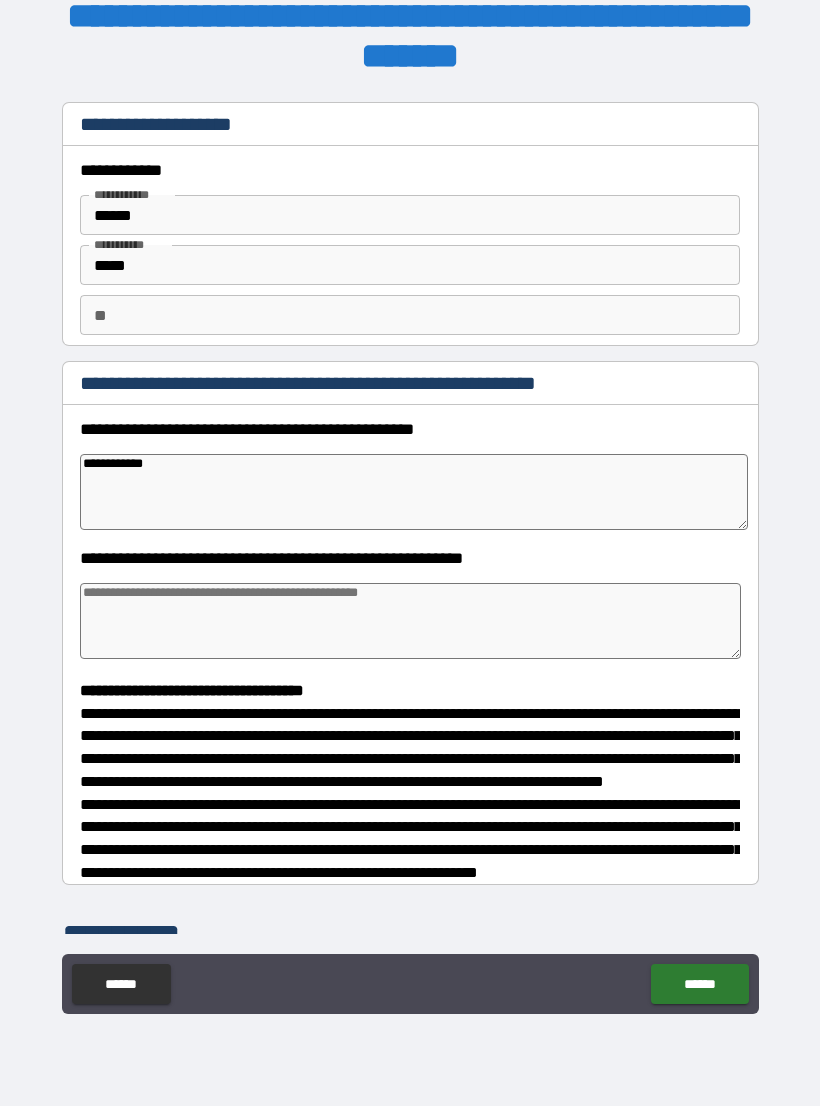 type on "*" 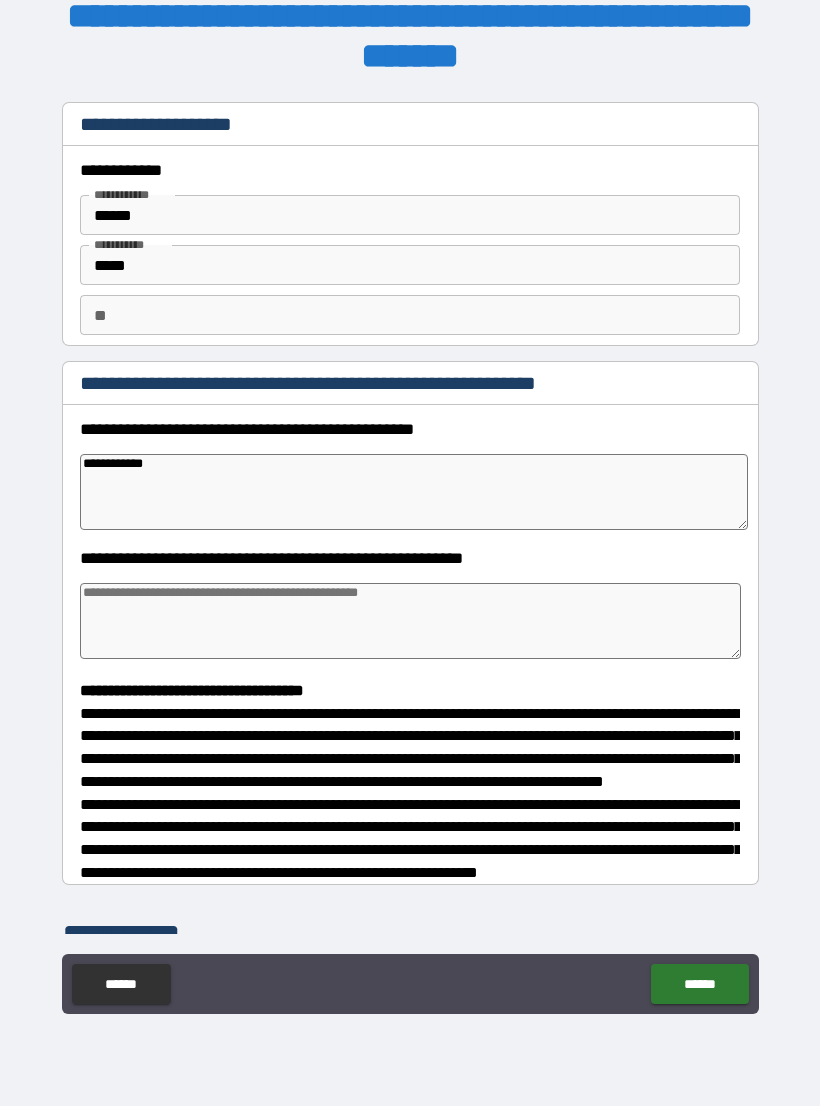 type on "**********" 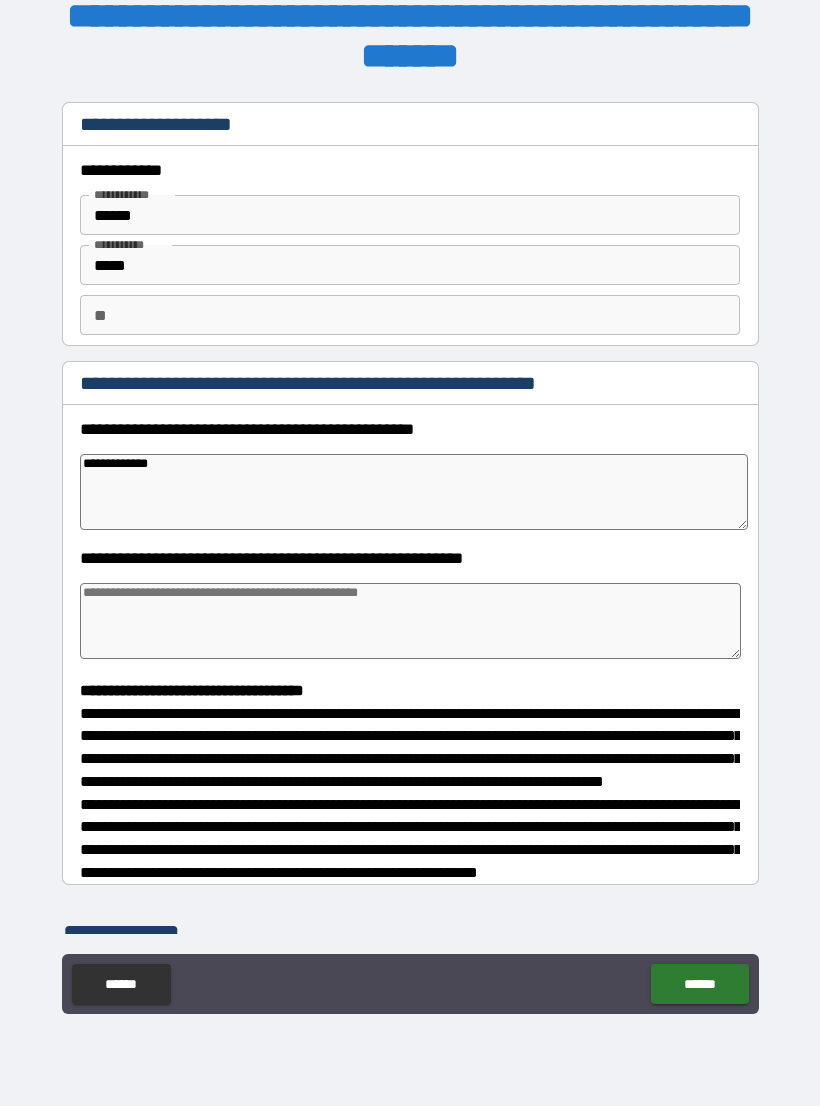 type on "*" 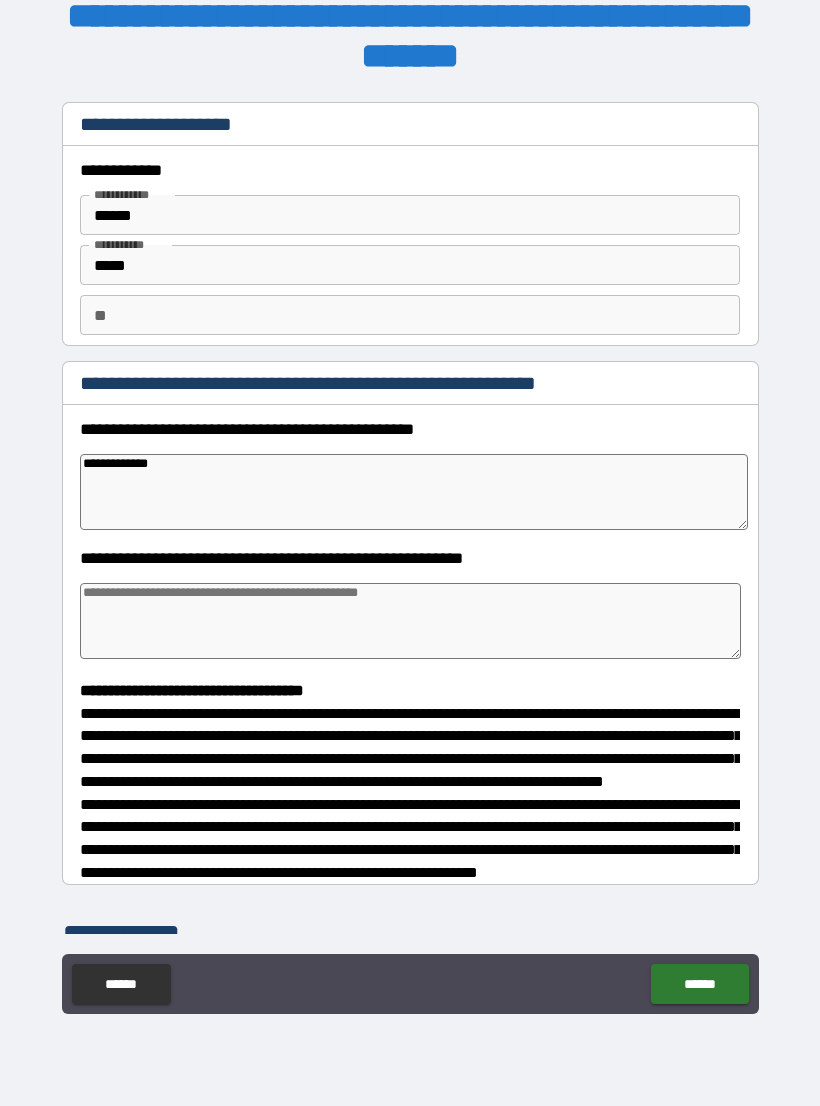 type on "*" 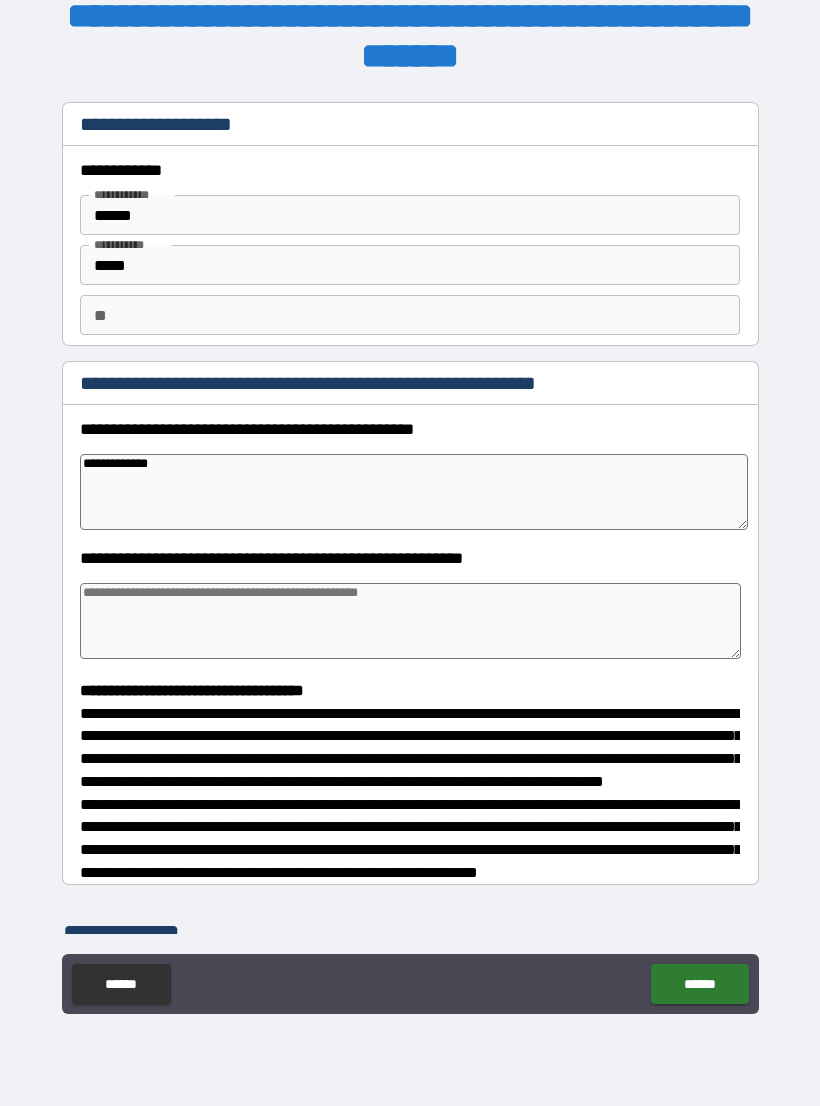 type on "*" 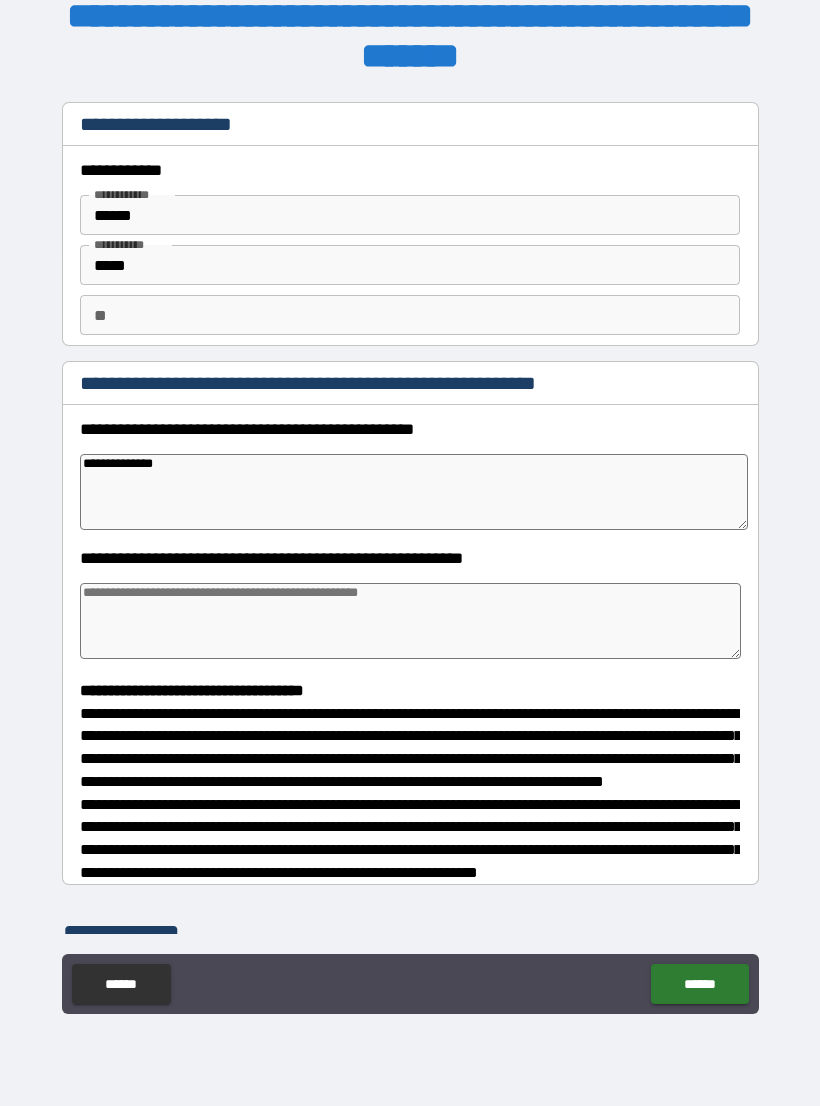 type on "*" 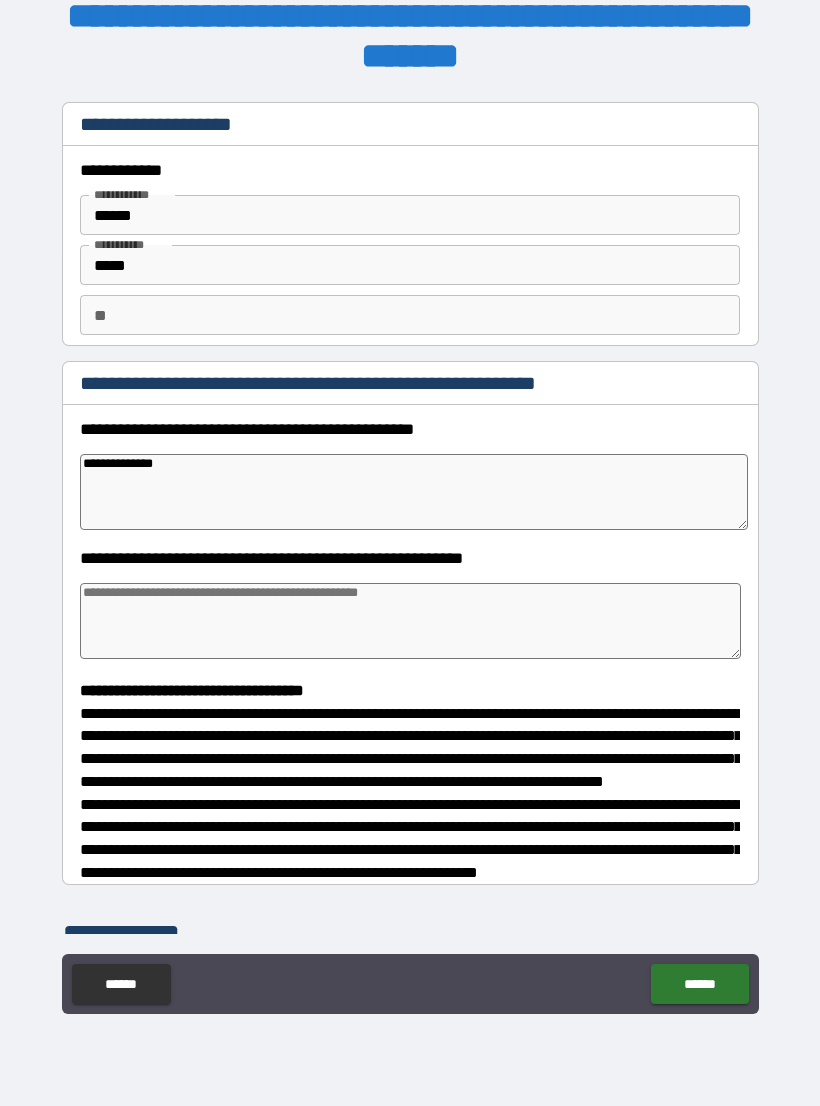 type on "*" 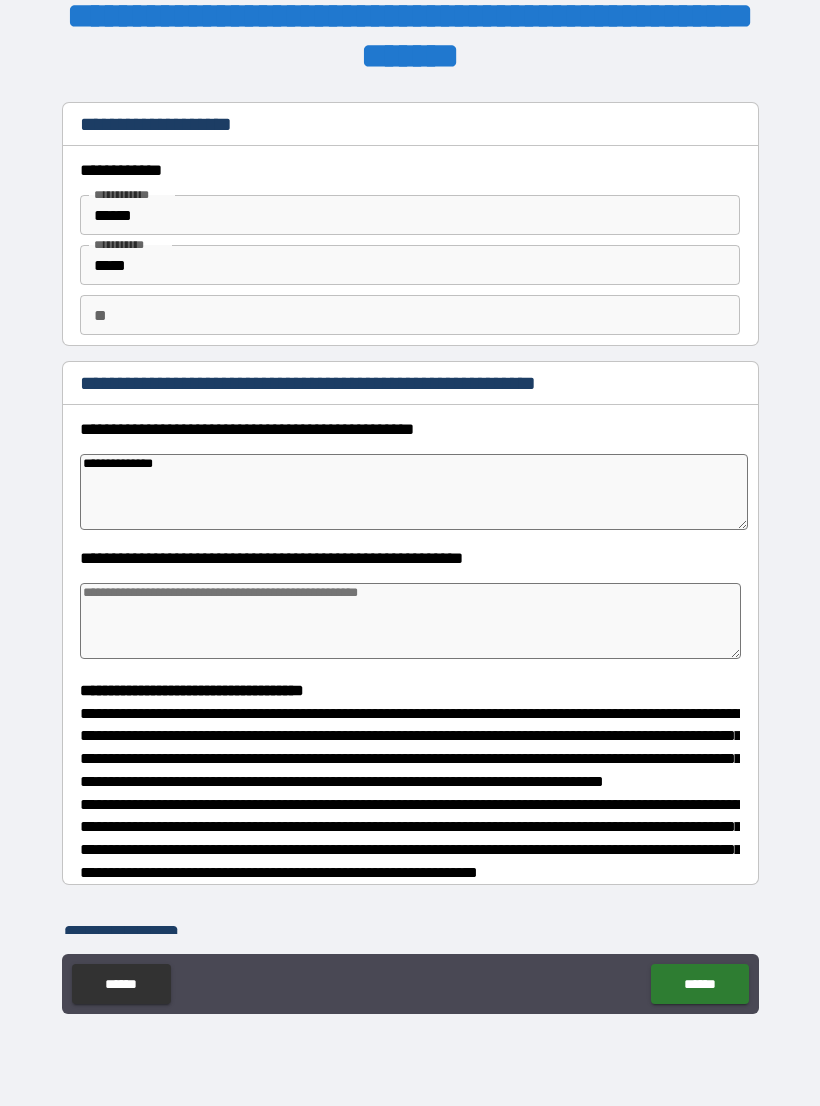 type on "*" 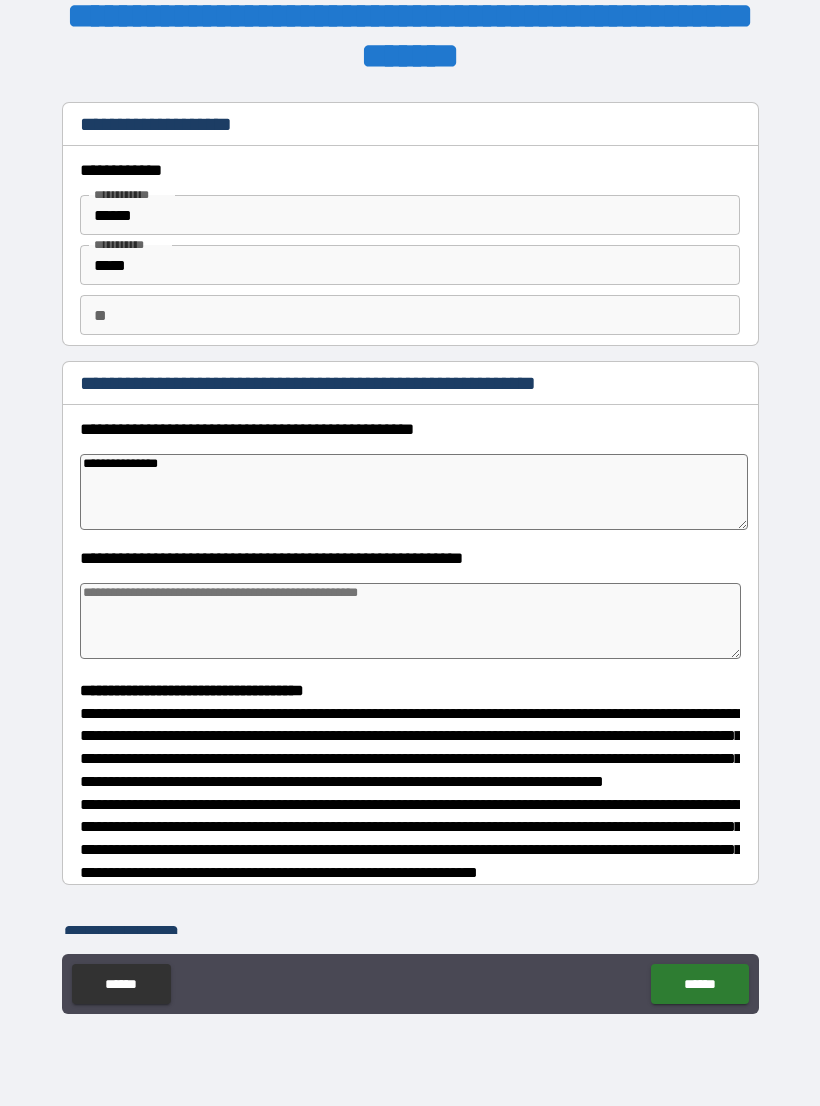 type on "*" 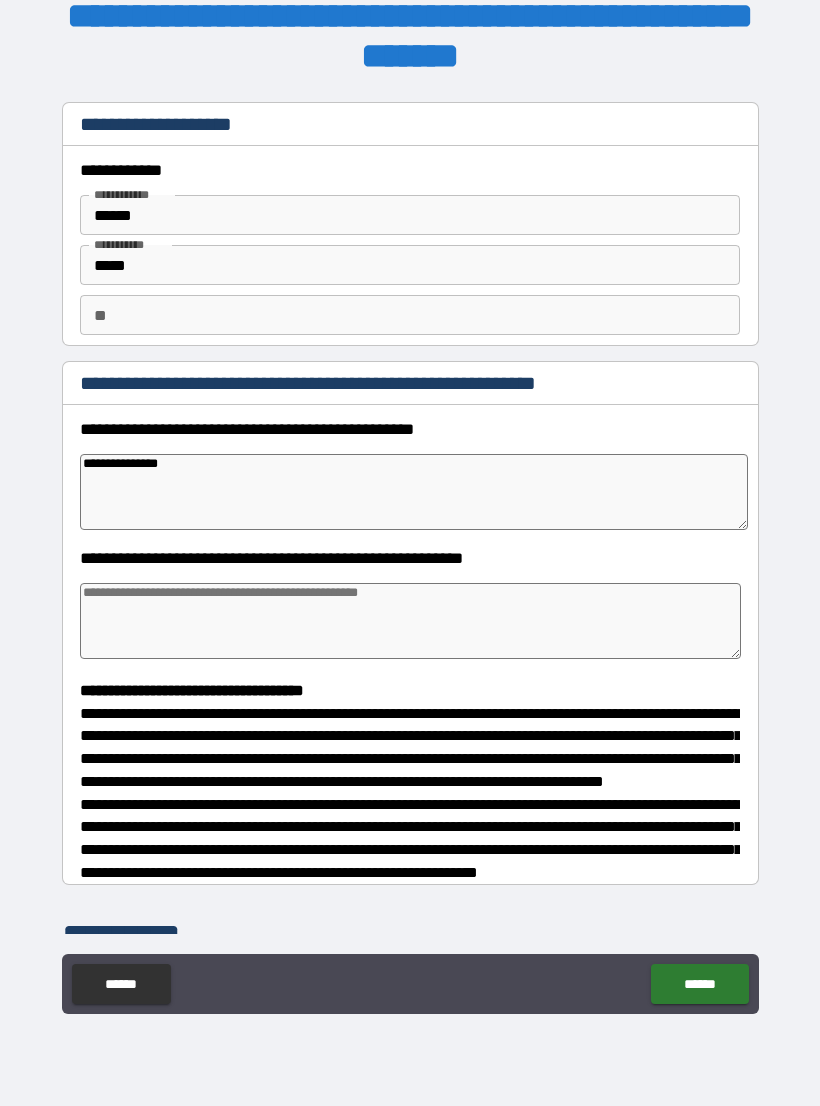type on "*" 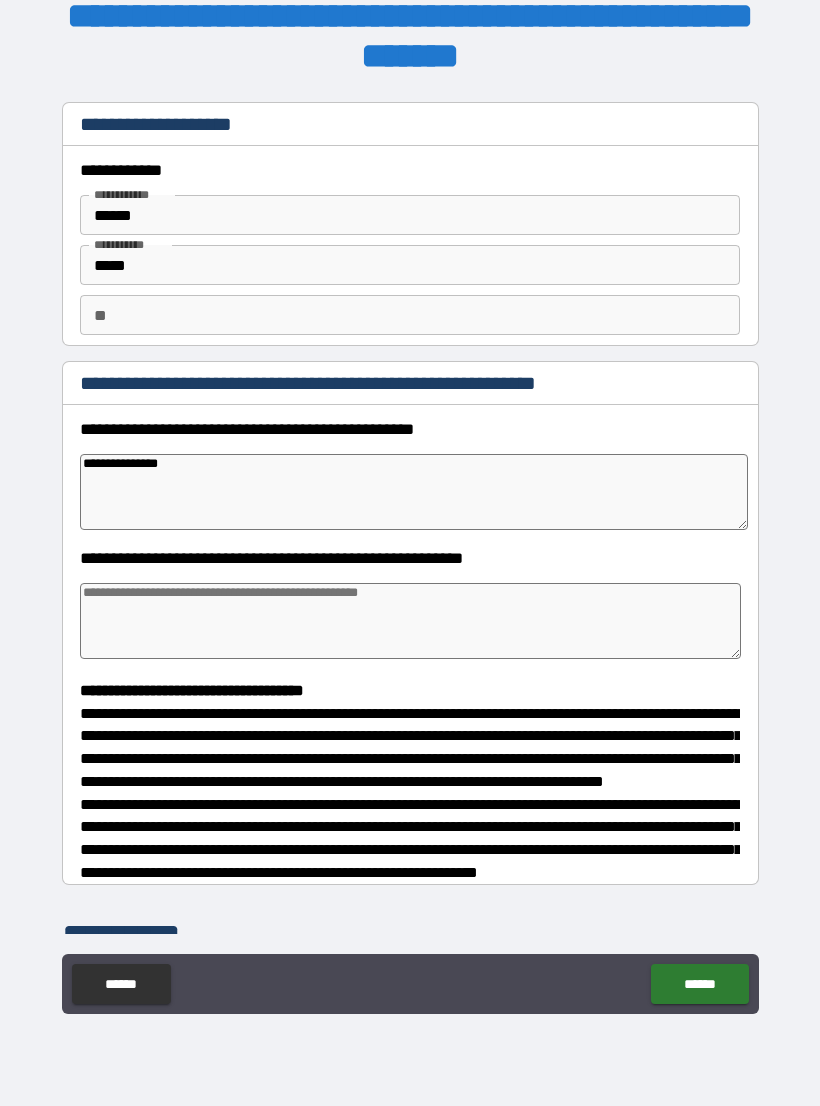 type on "*" 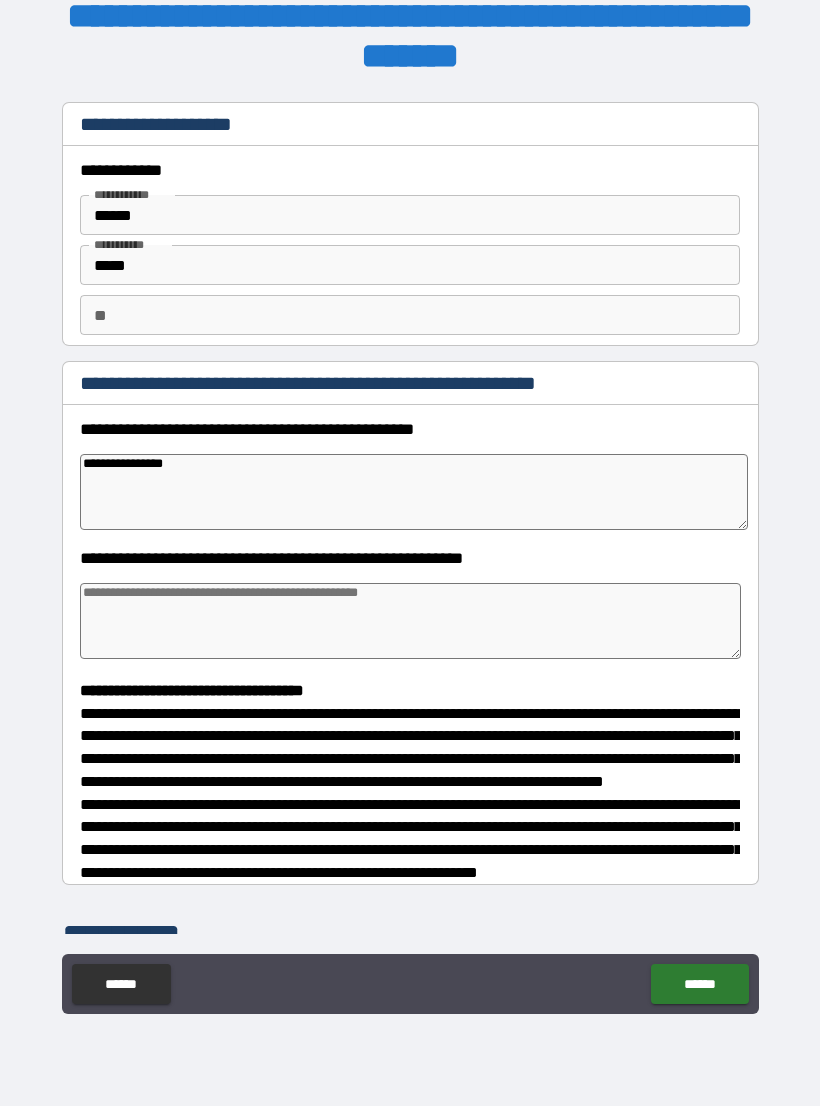 type on "*" 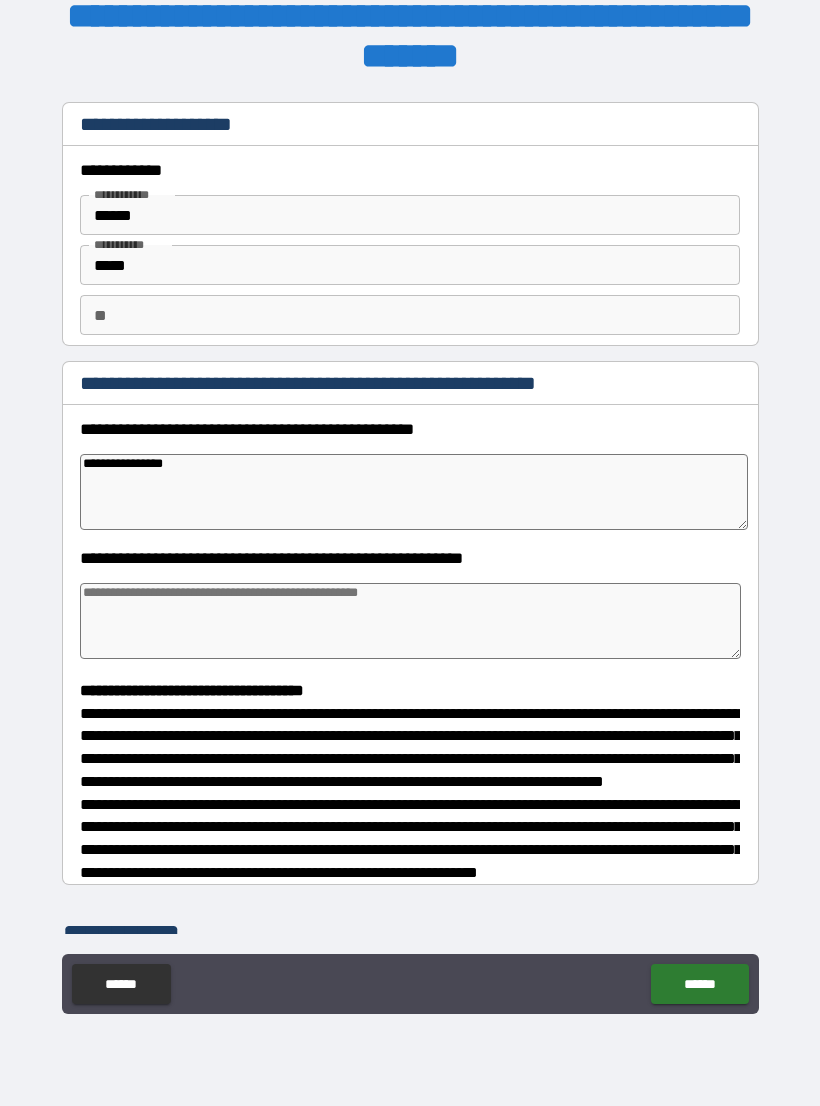type on "*" 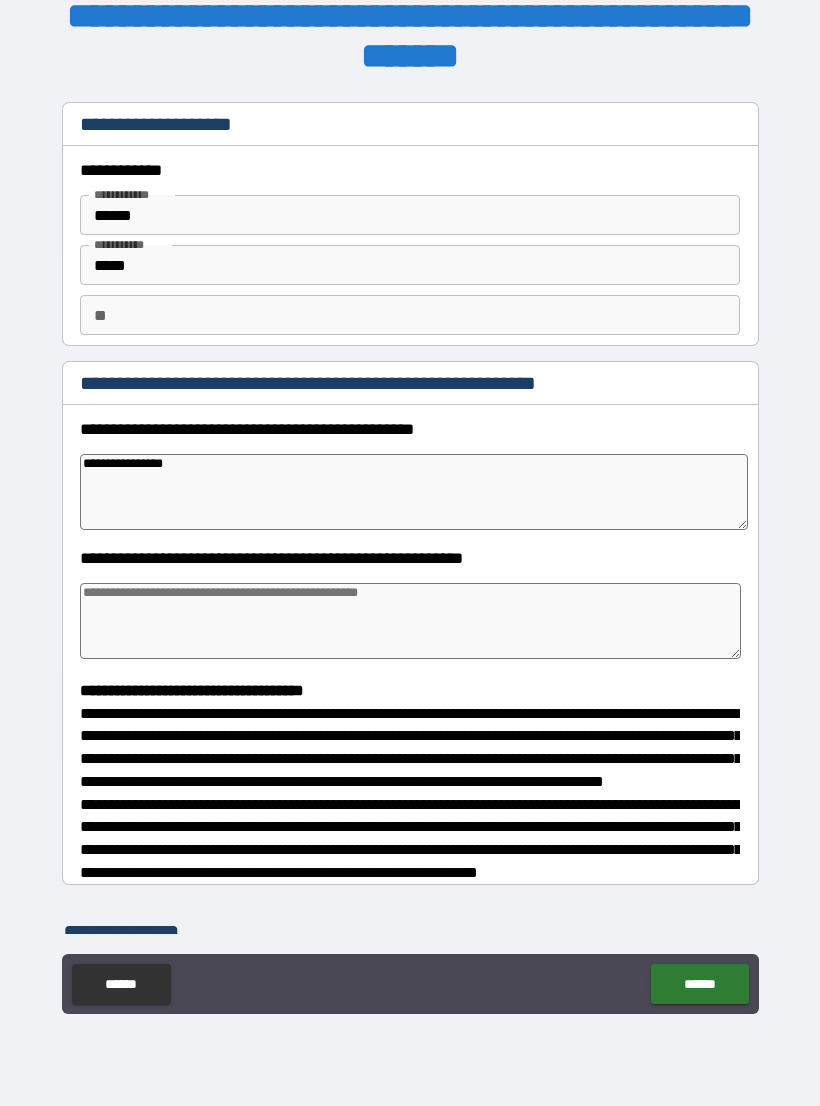 type on "*" 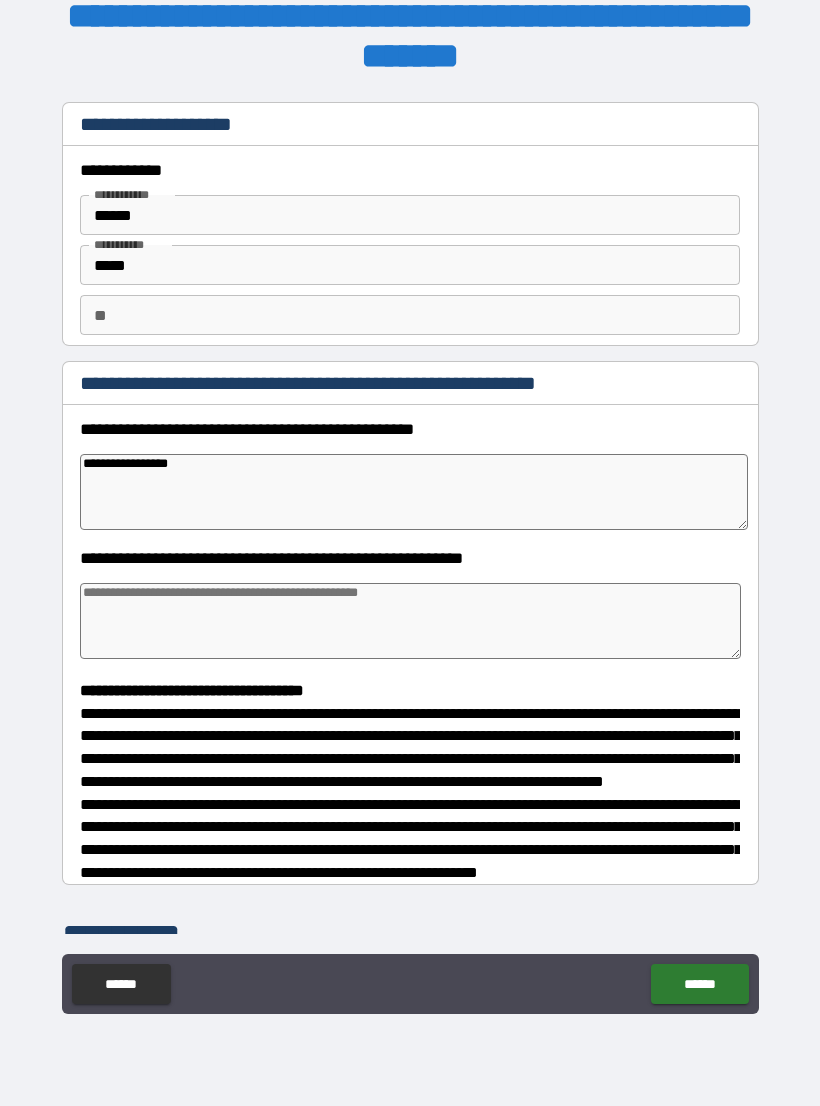type on "*" 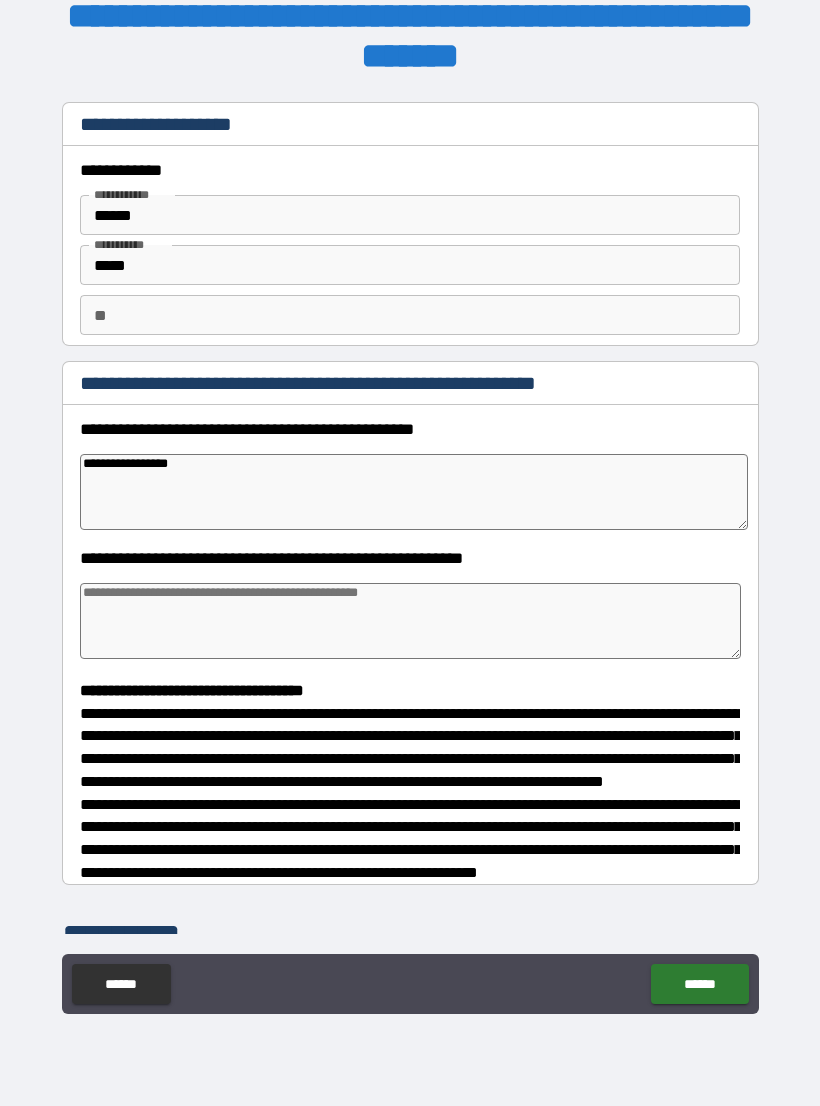 type on "*" 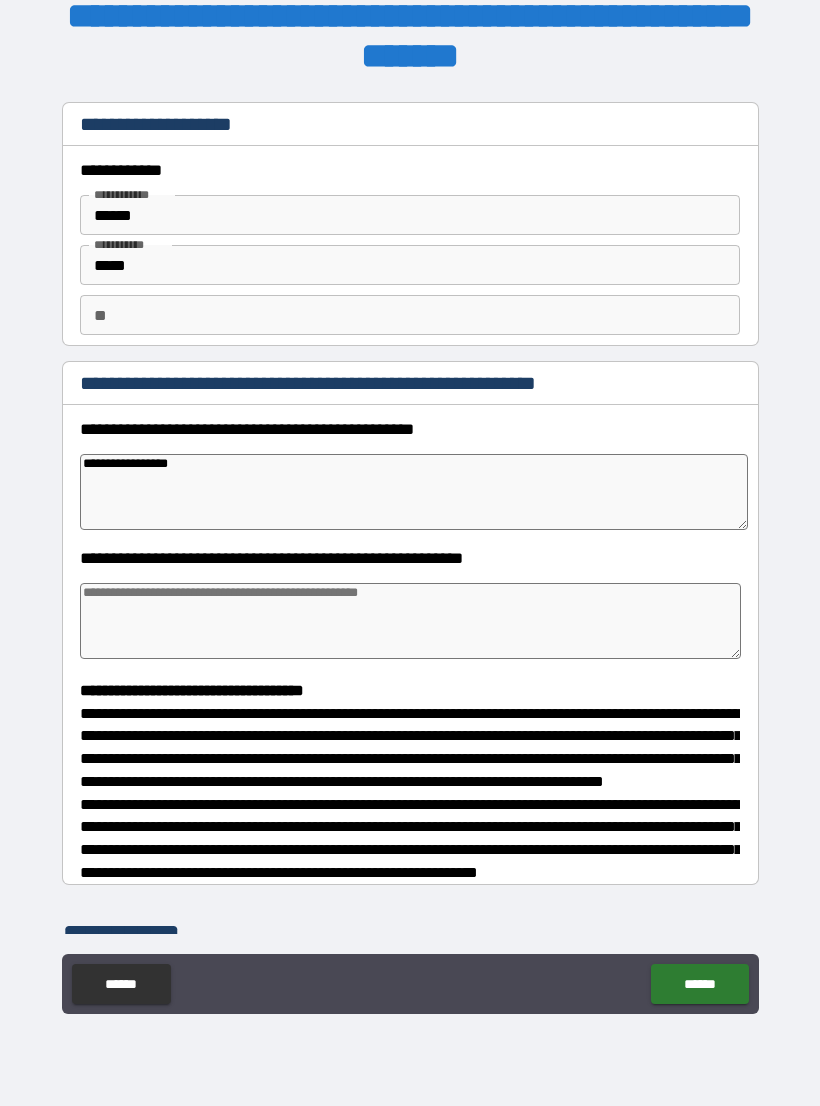 type on "*" 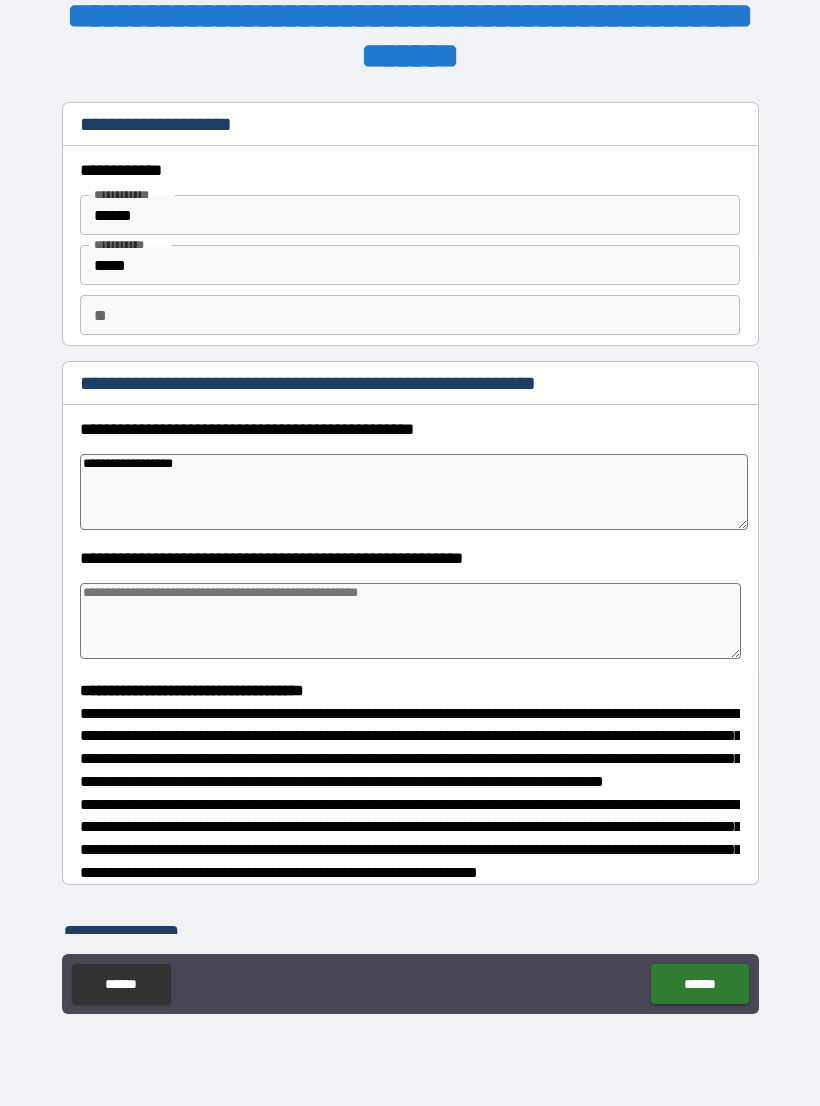 type on "*" 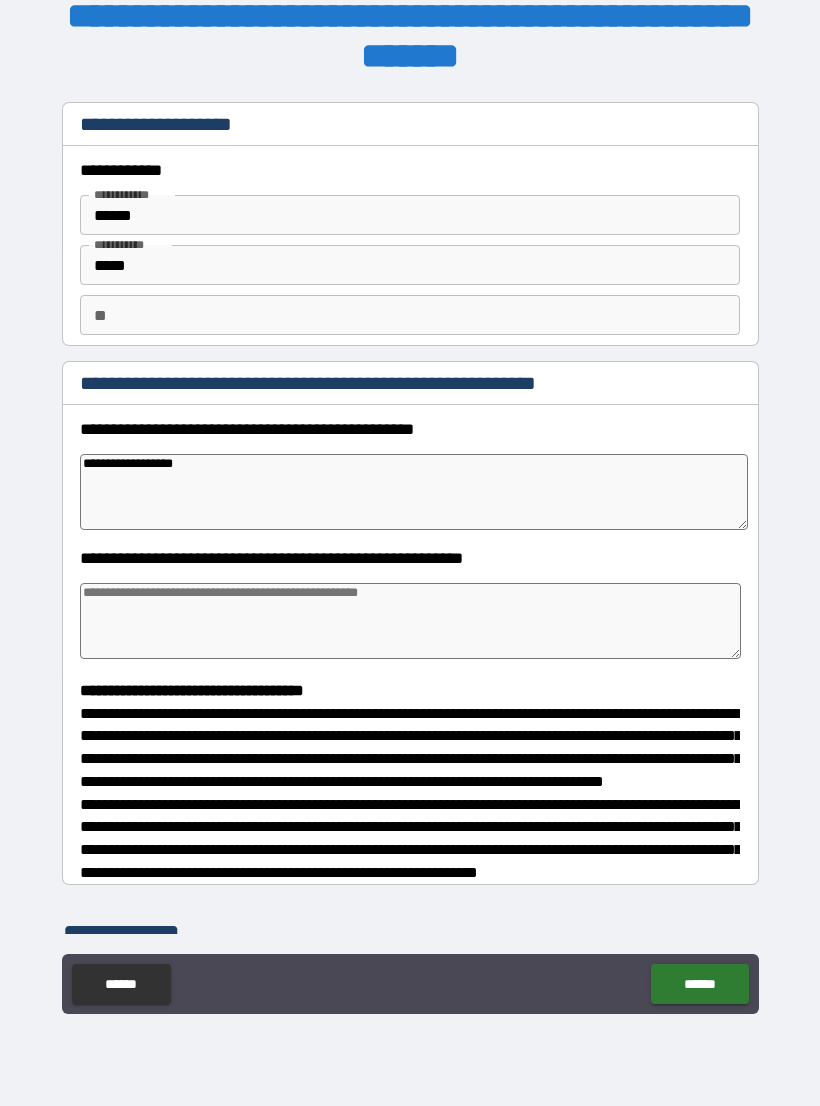 type on "*" 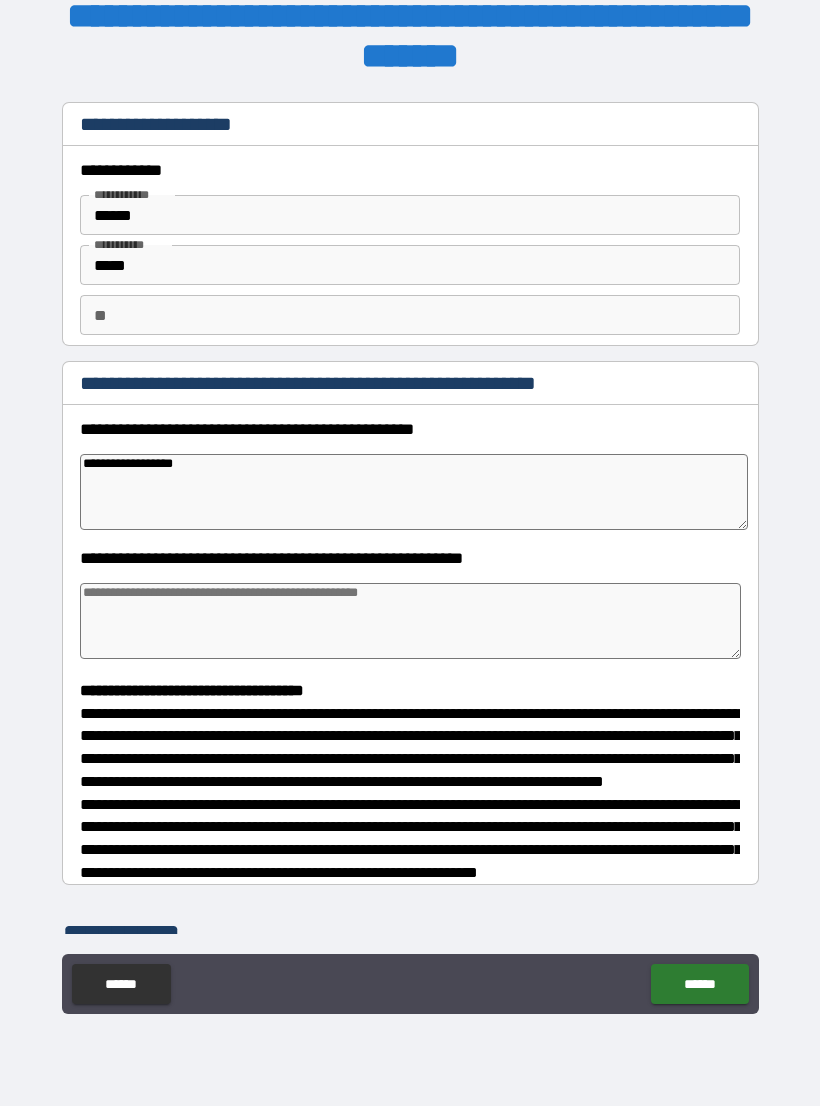 type on "**********" 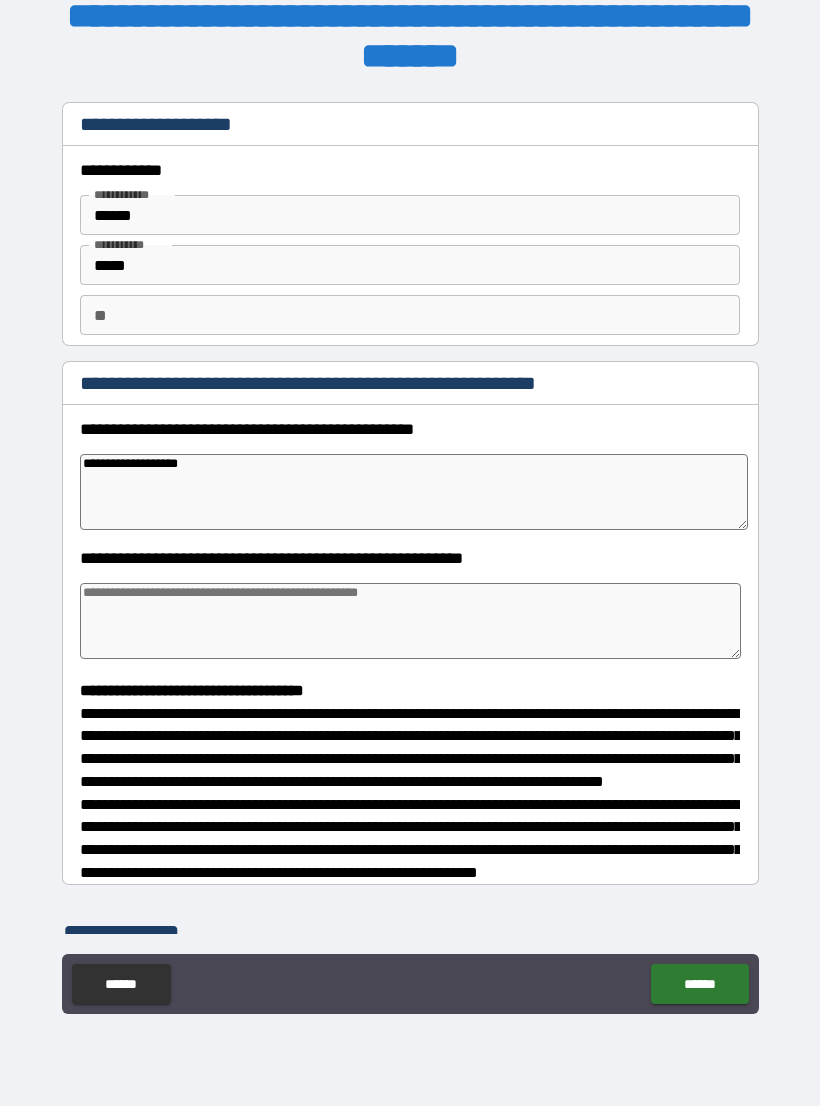 type on "*" 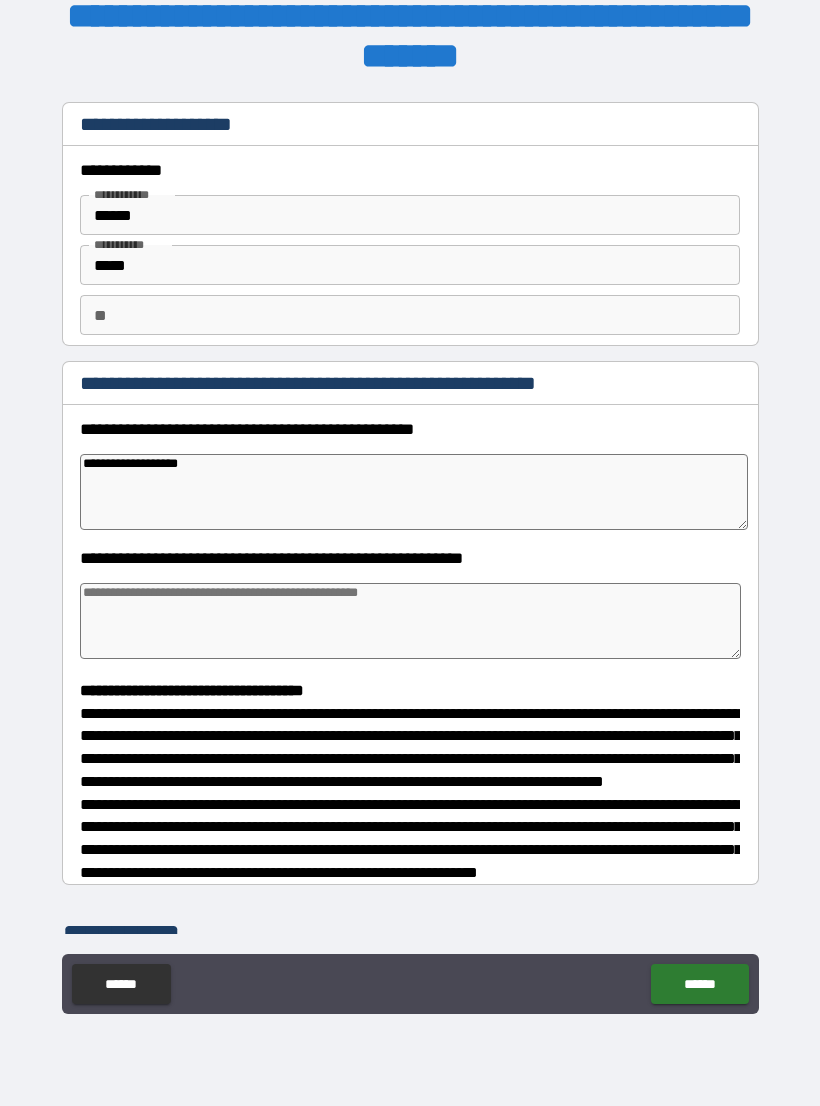 type on "*" 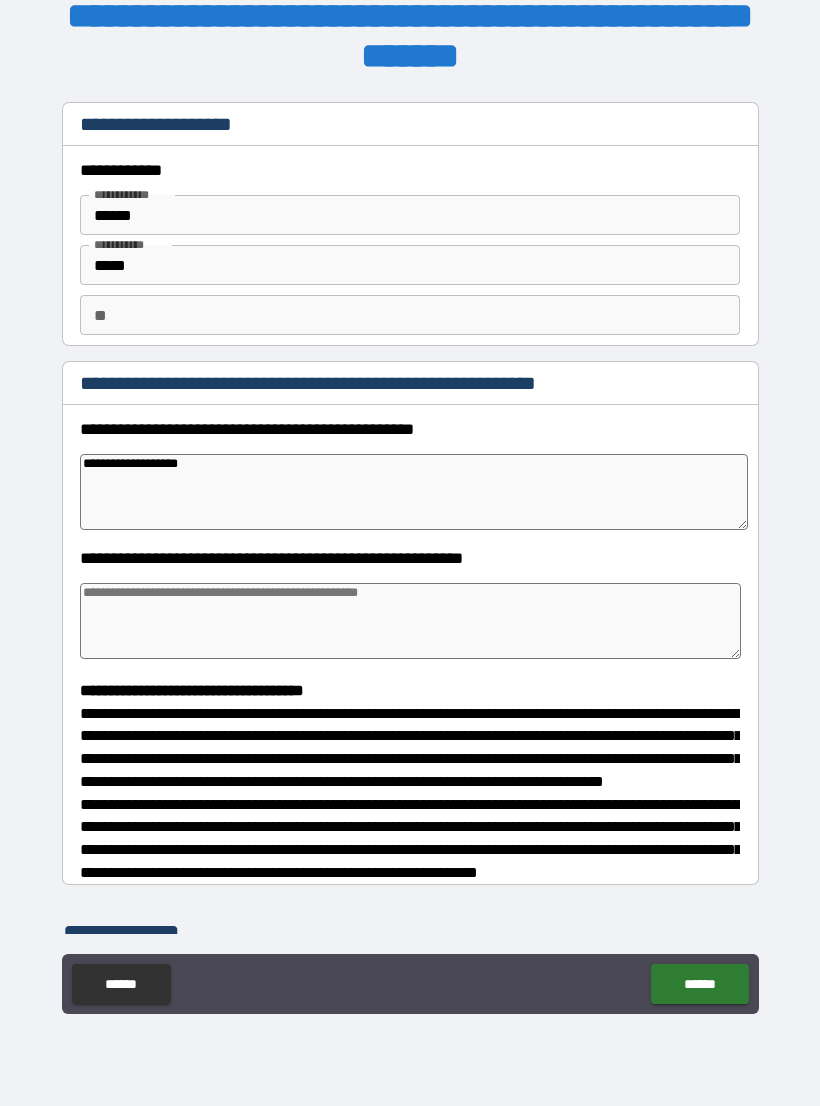 type on "*" 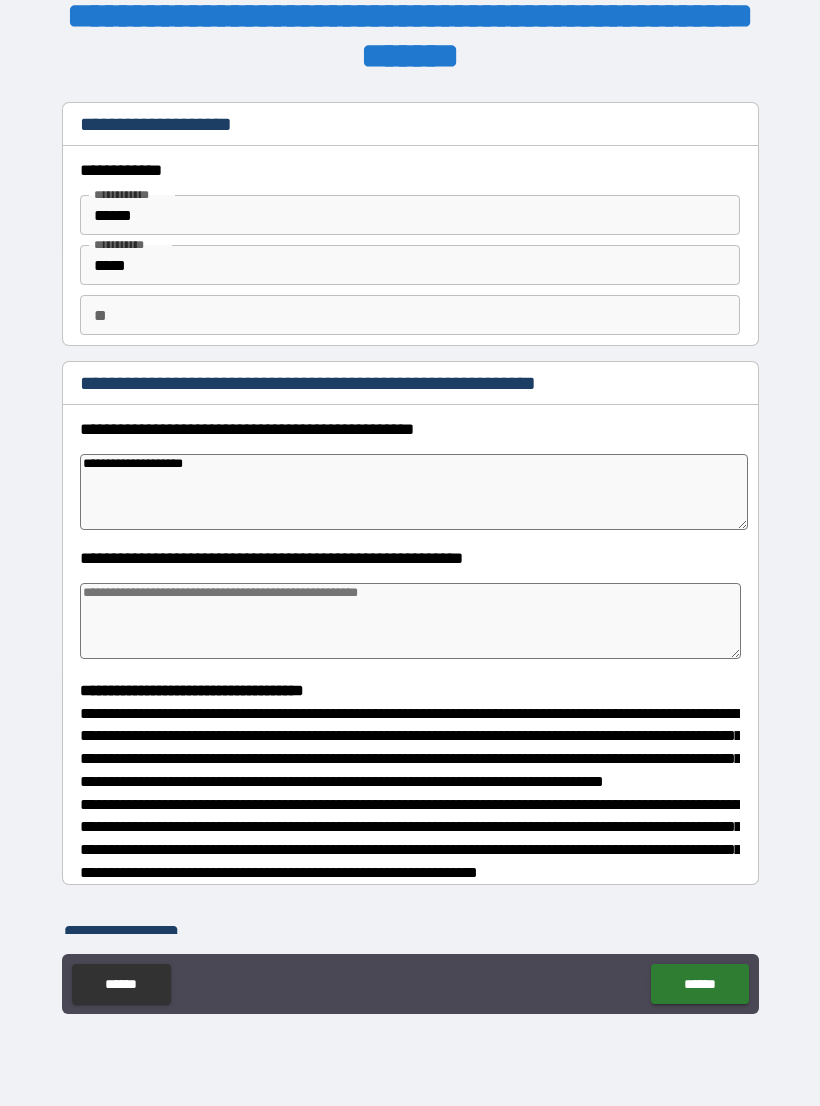 type on "*" 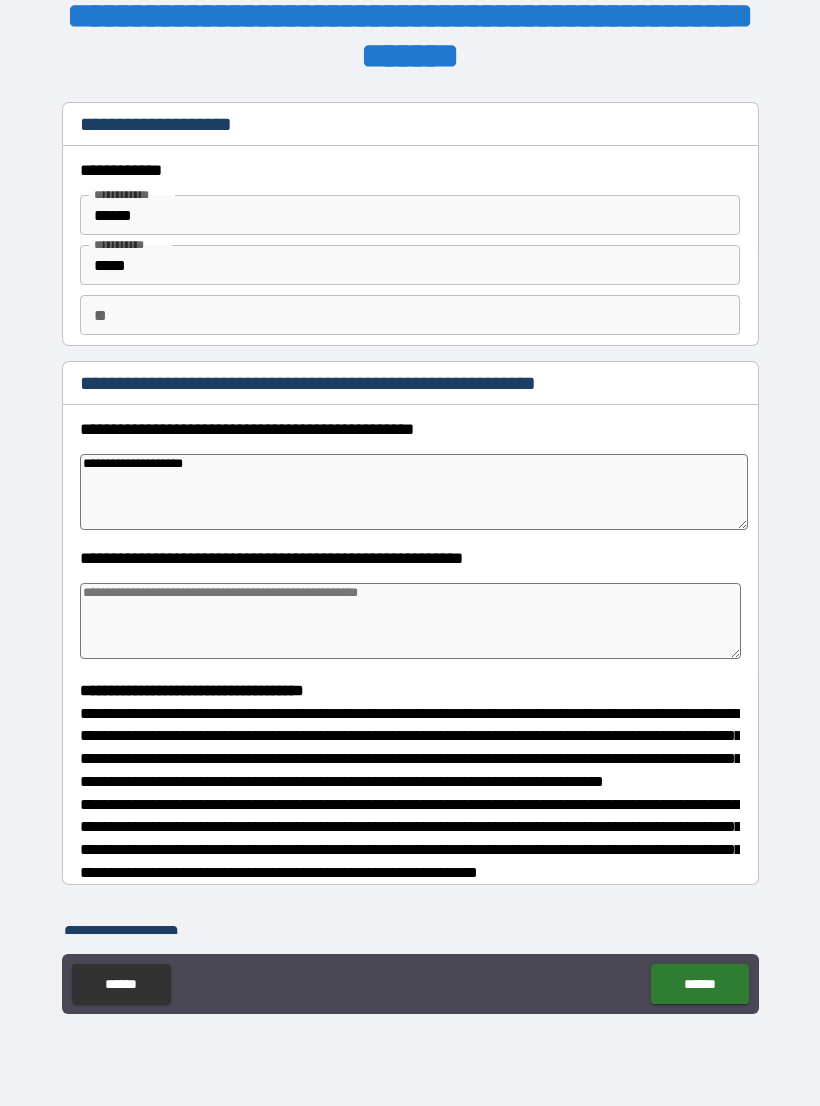 type on "*" 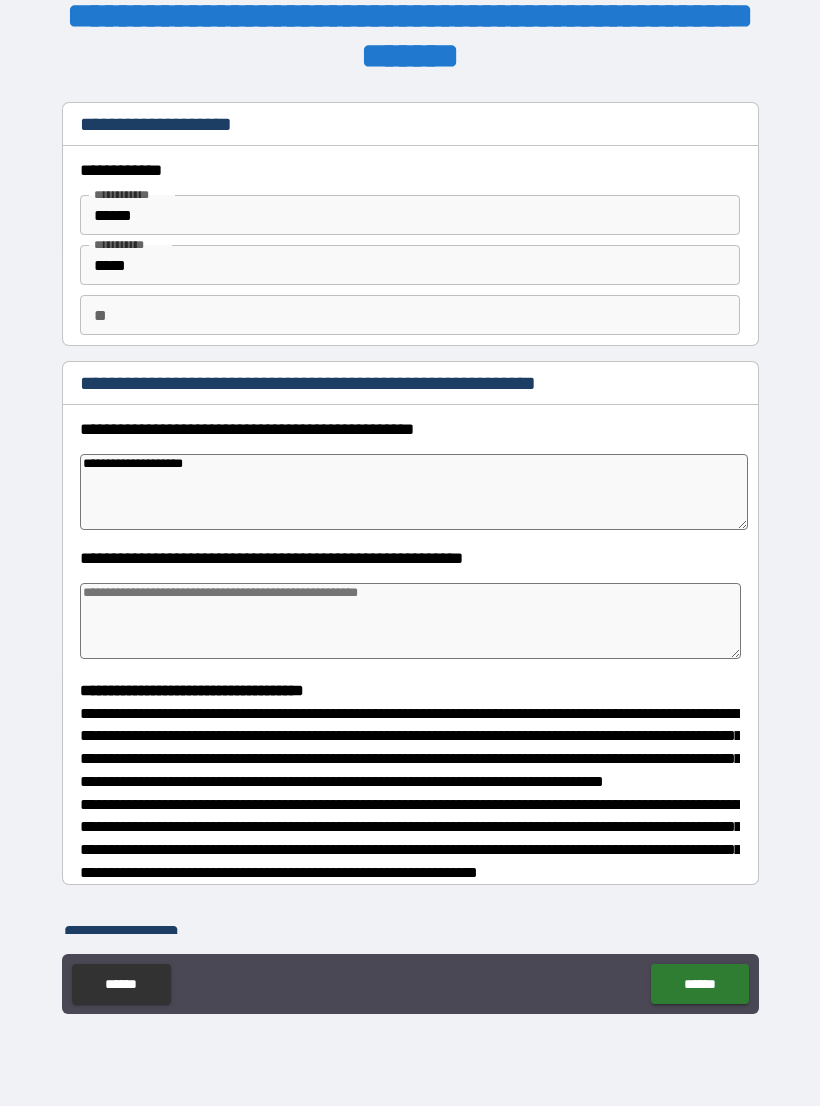 type on "*" 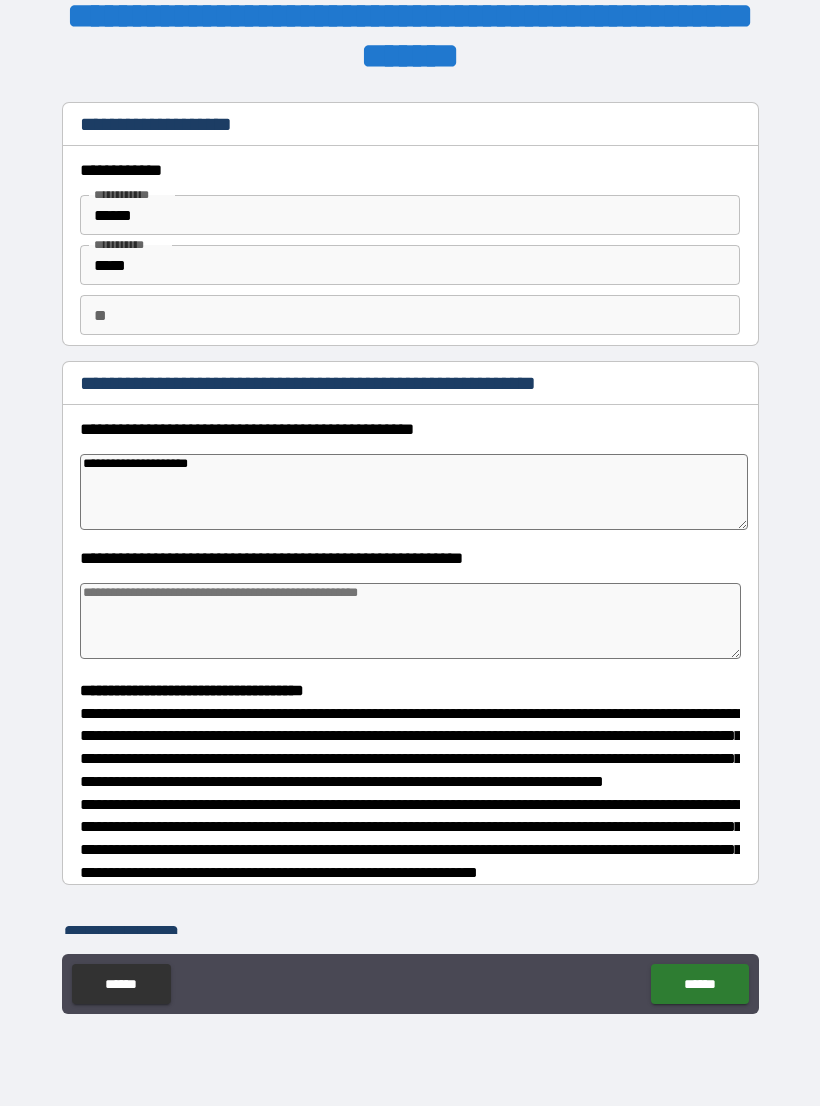 type on "*" 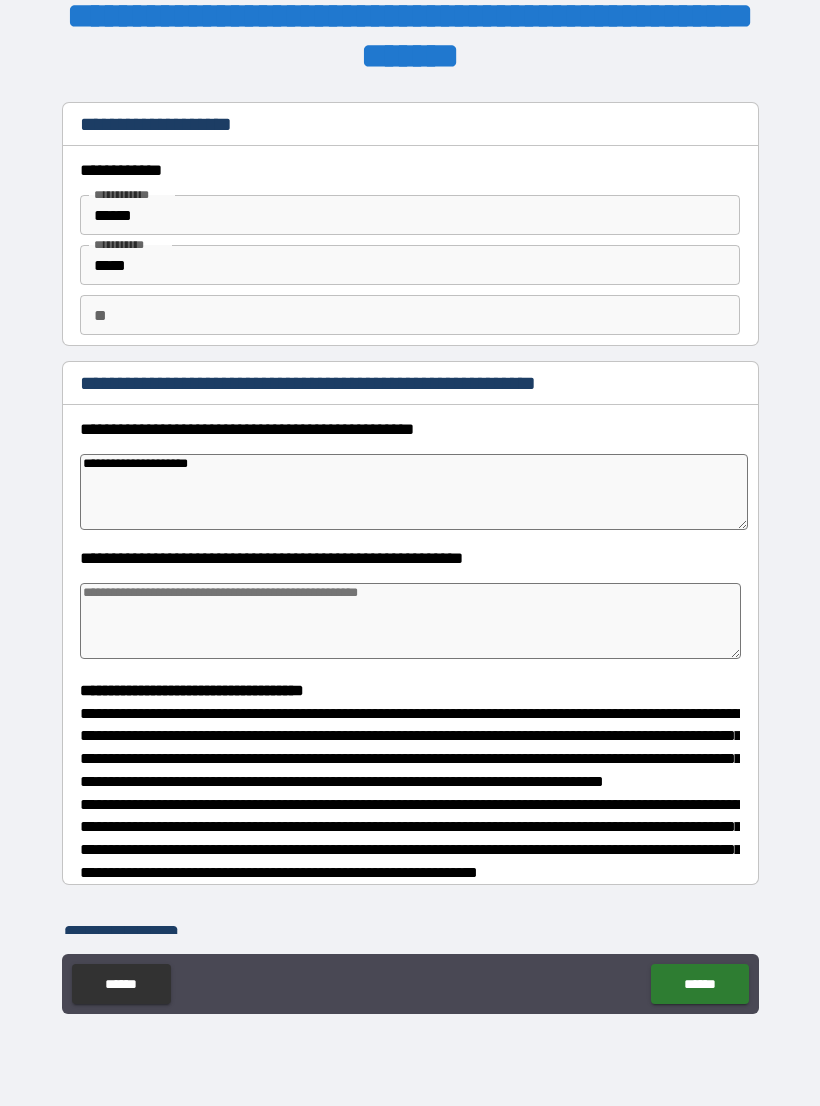 type on "*" 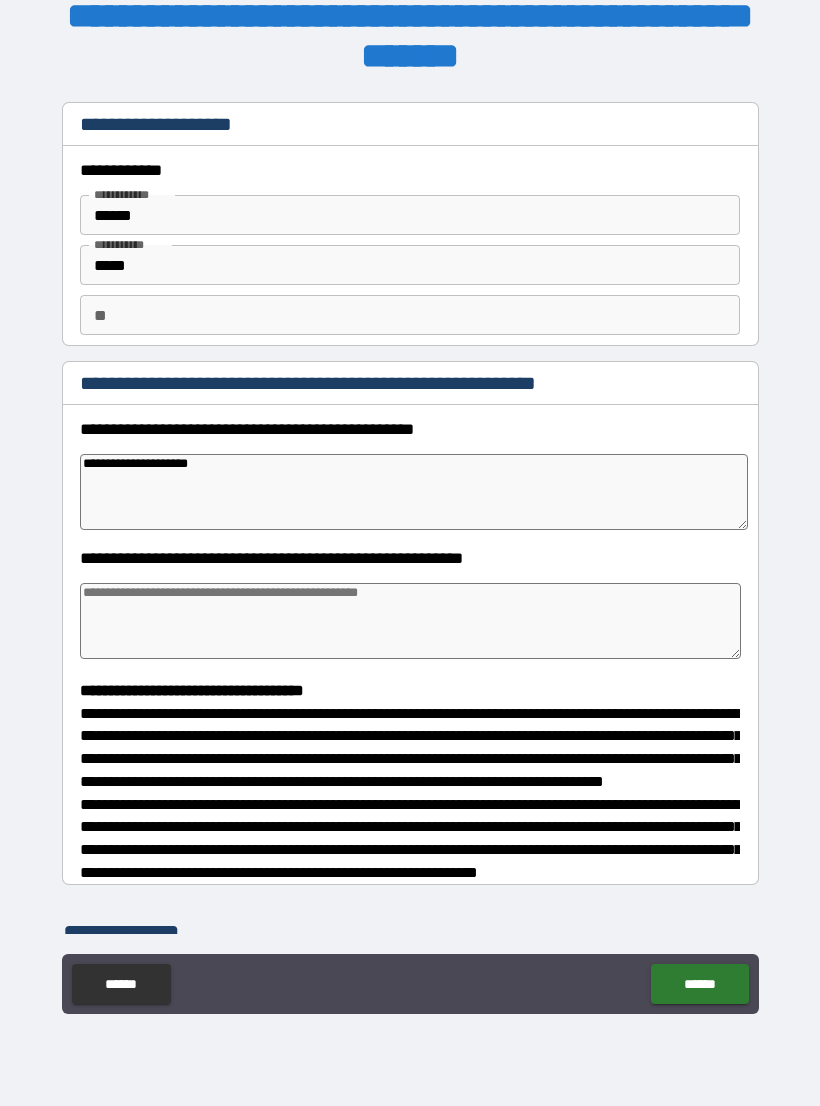 type on "*" 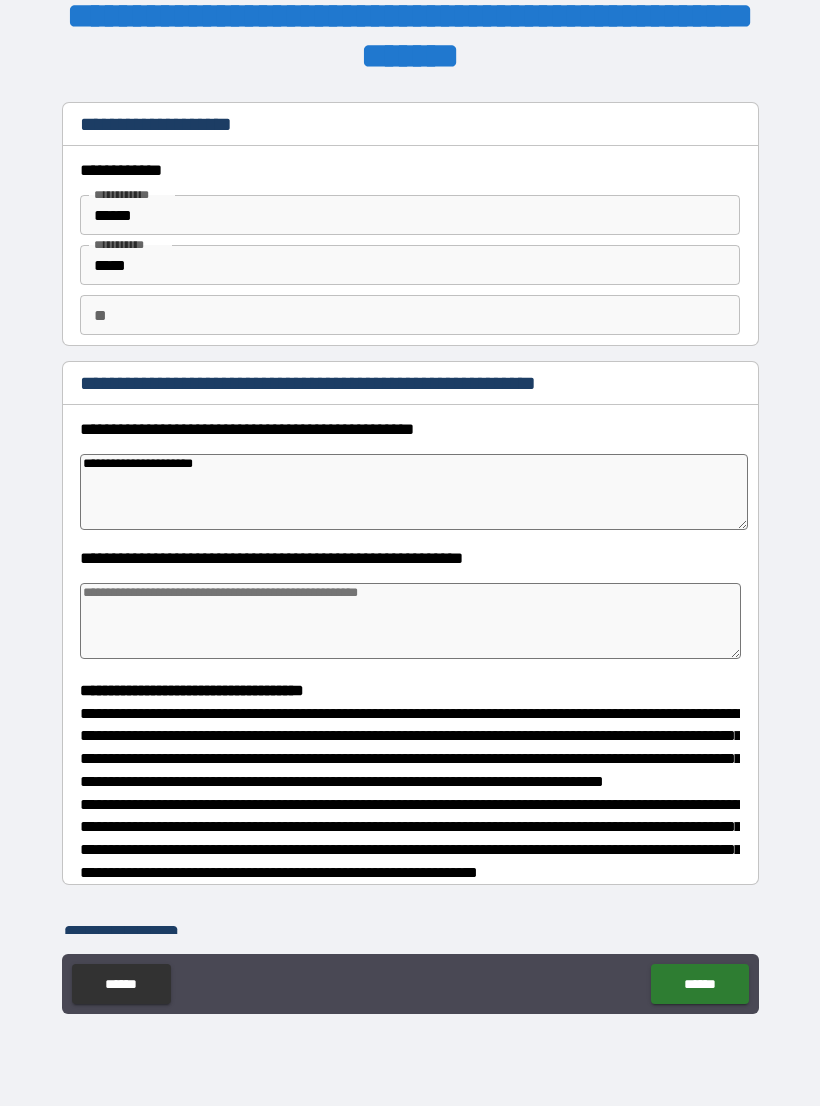 type on "*" 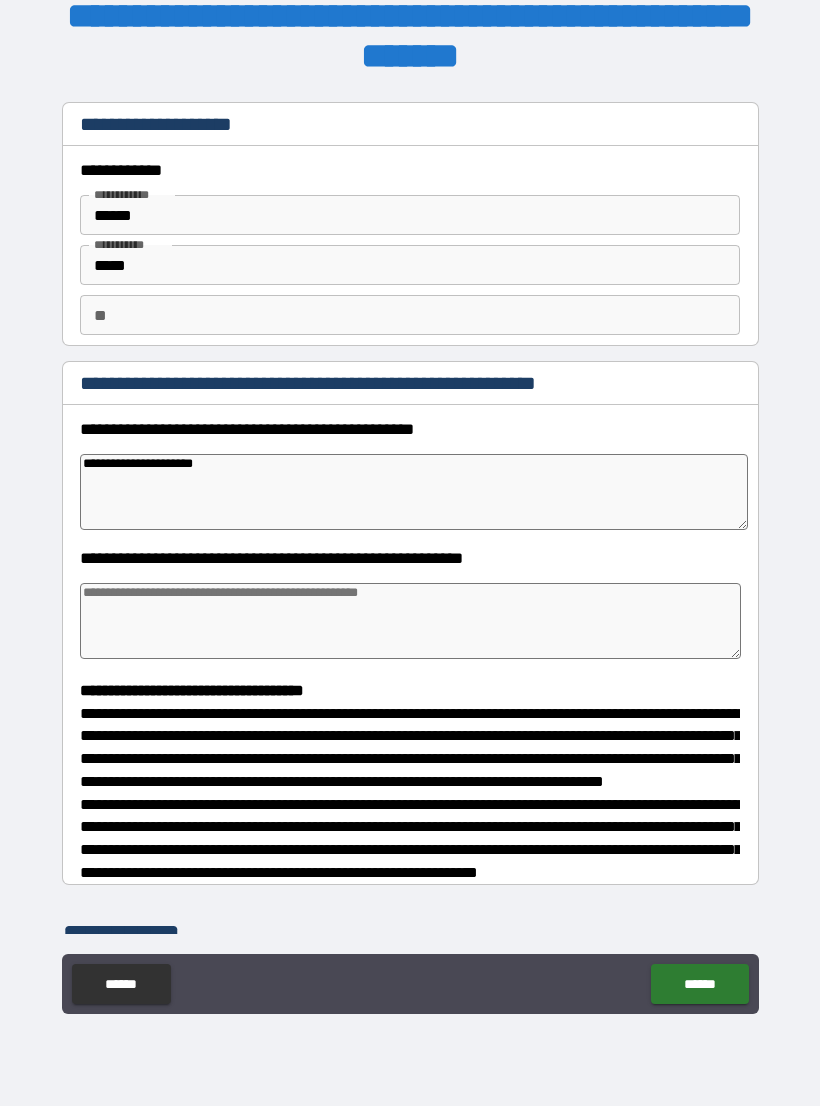 type on "*" 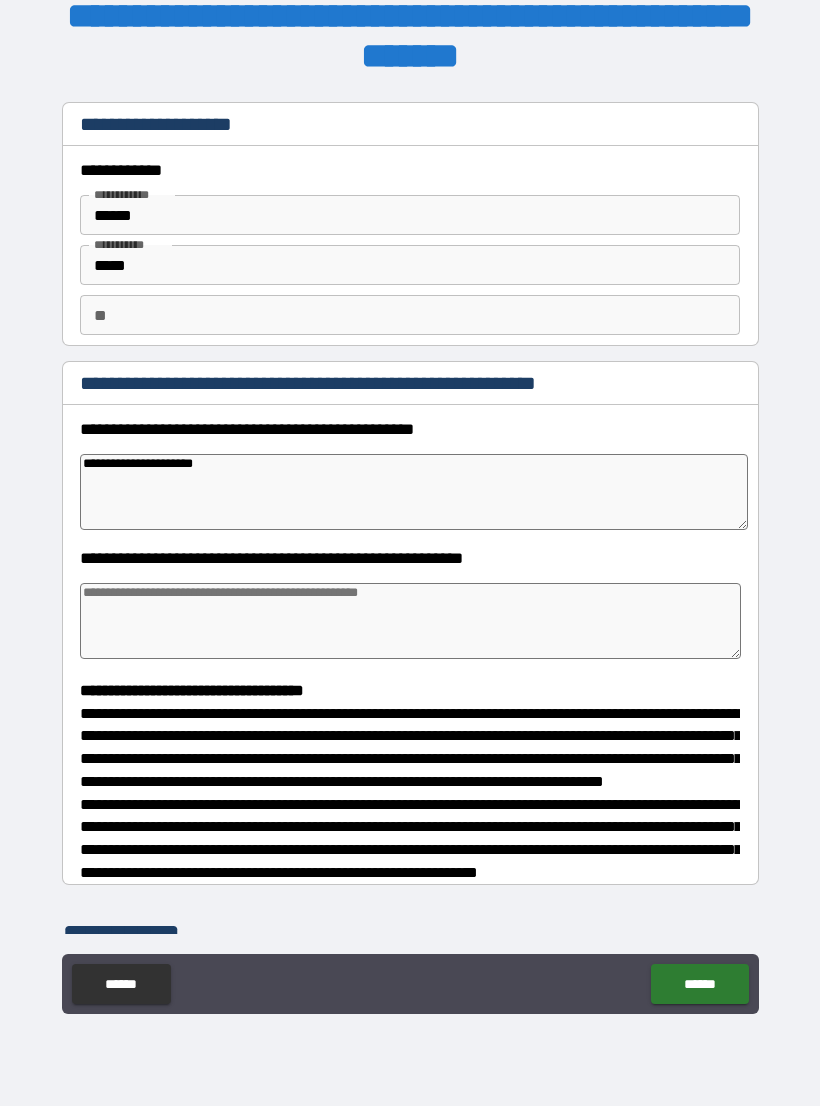 type on "*" 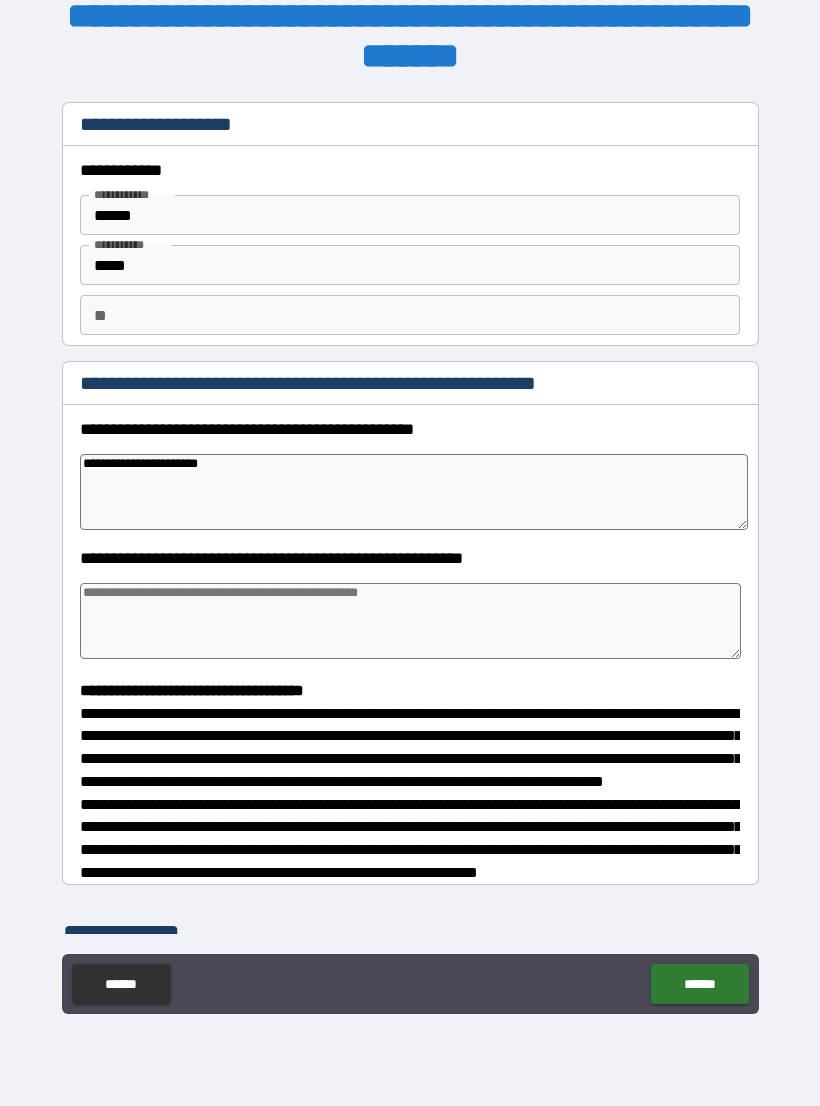 type on "*" 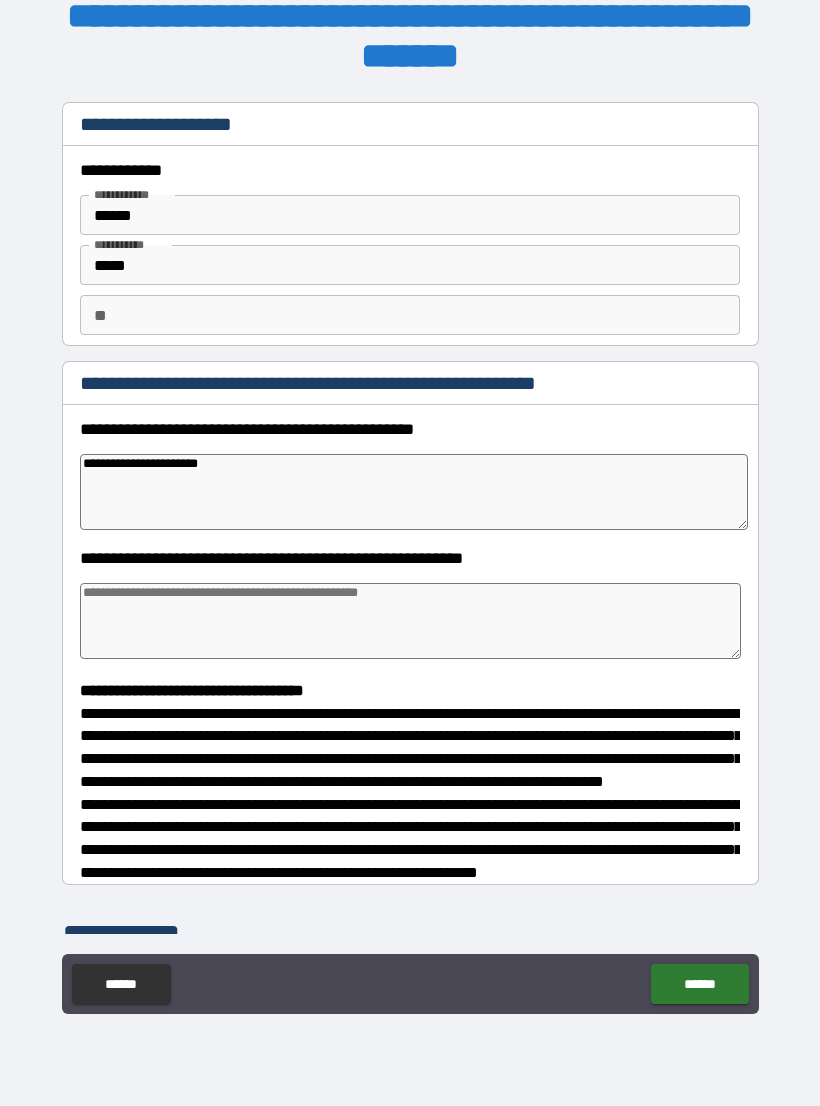 type on "*" 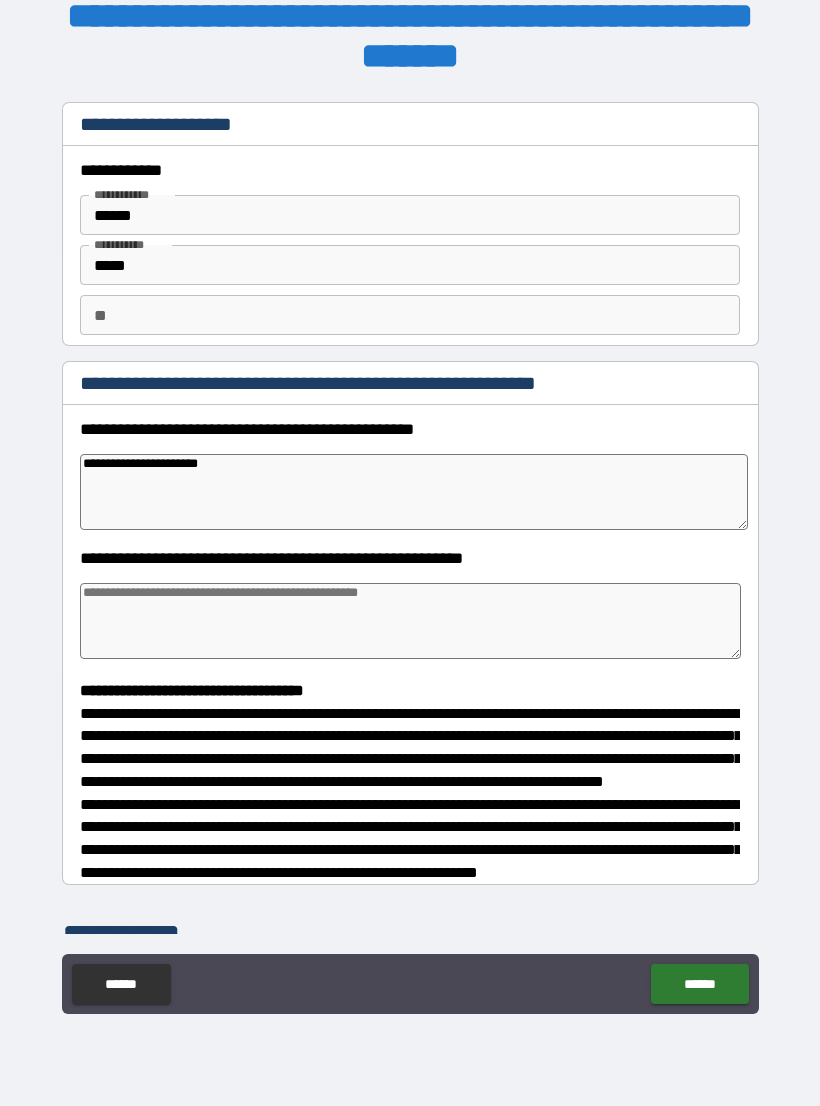 type on "**********" 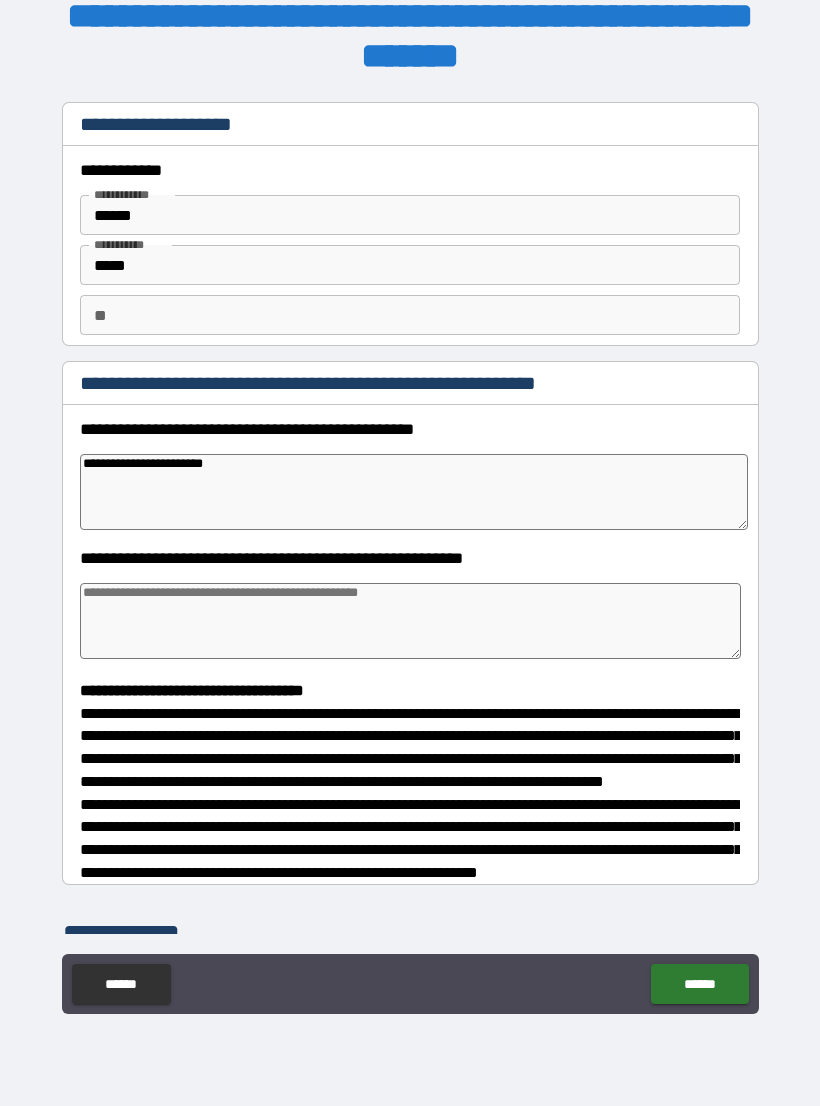 type on "*" 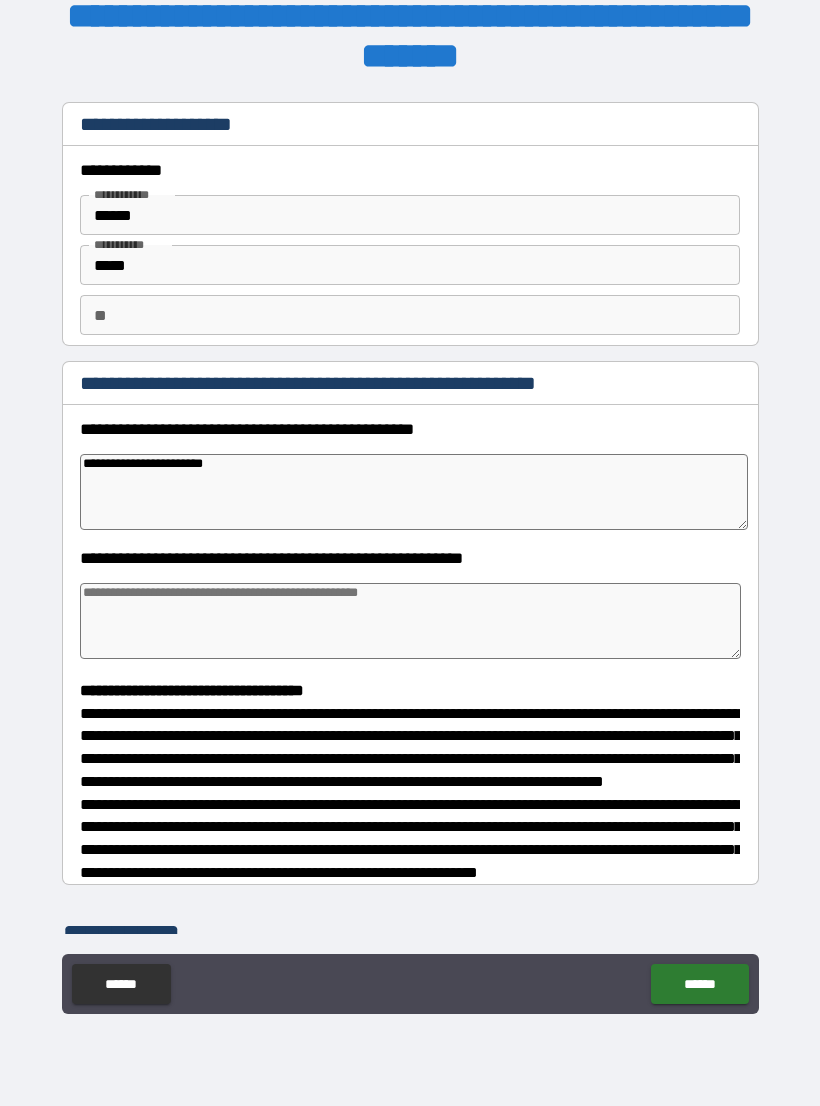 type on "*" 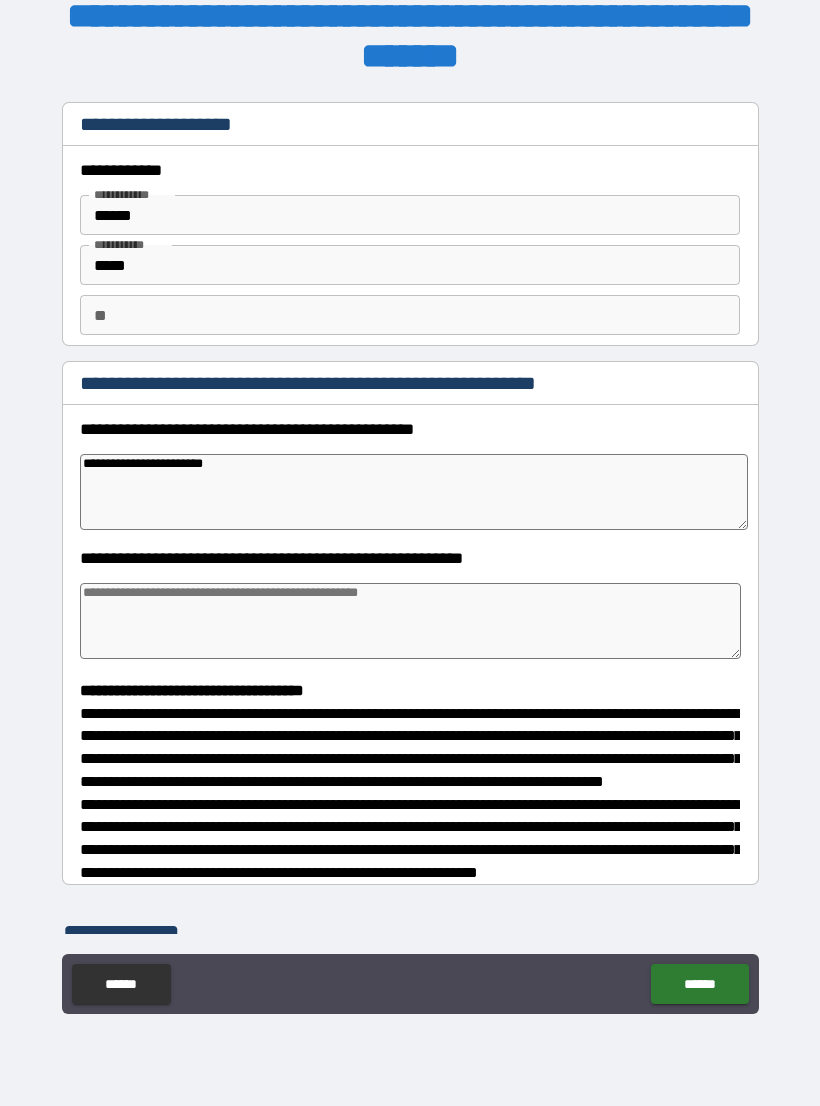 type on "*" 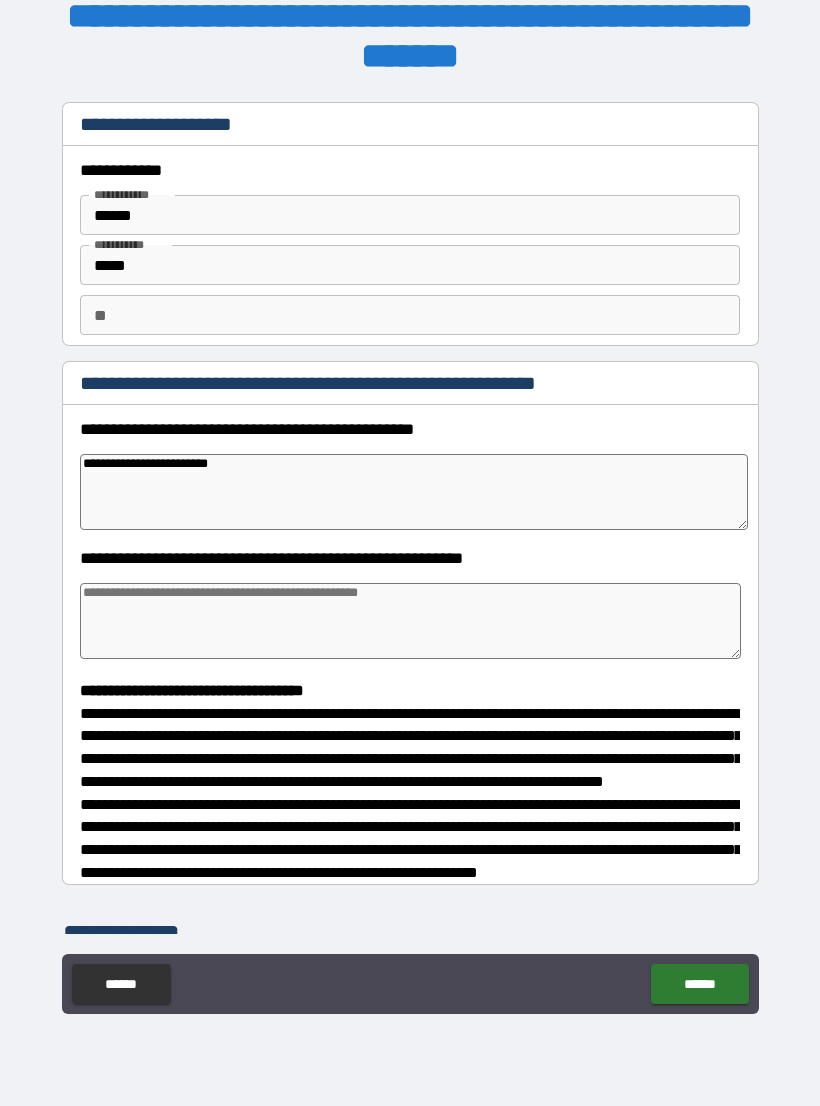 type on "*" 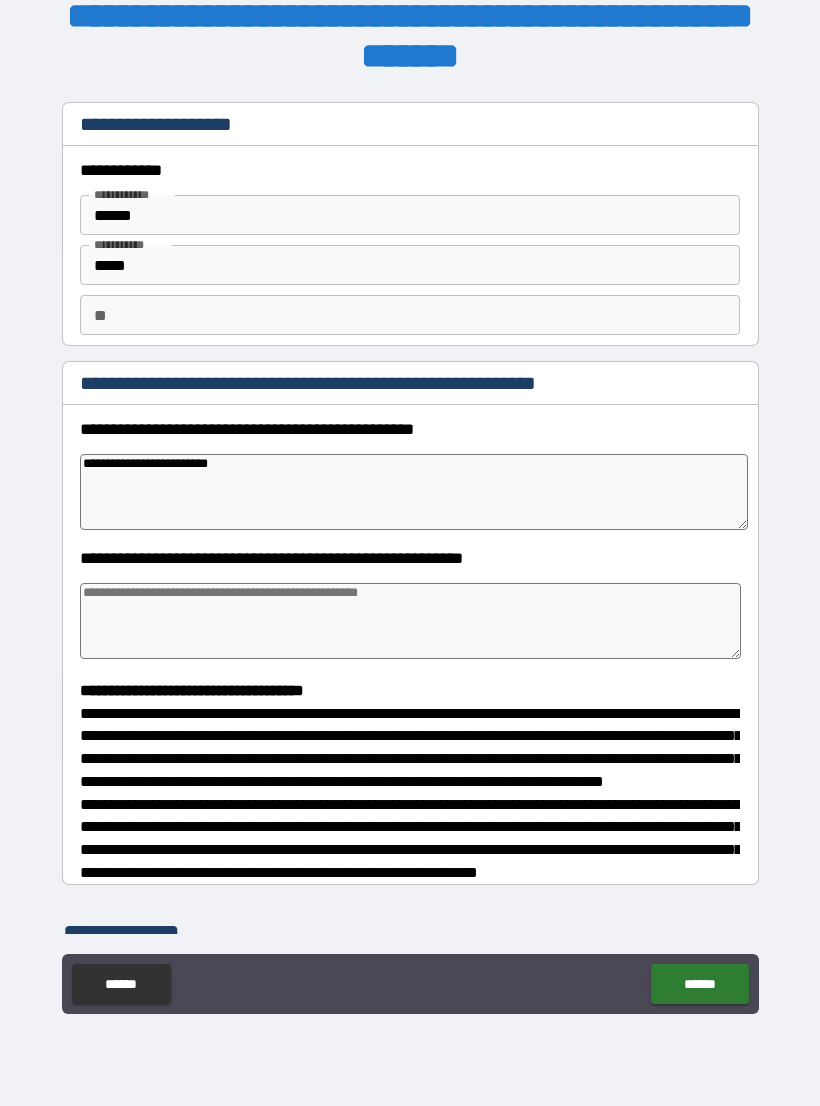 type on "*" 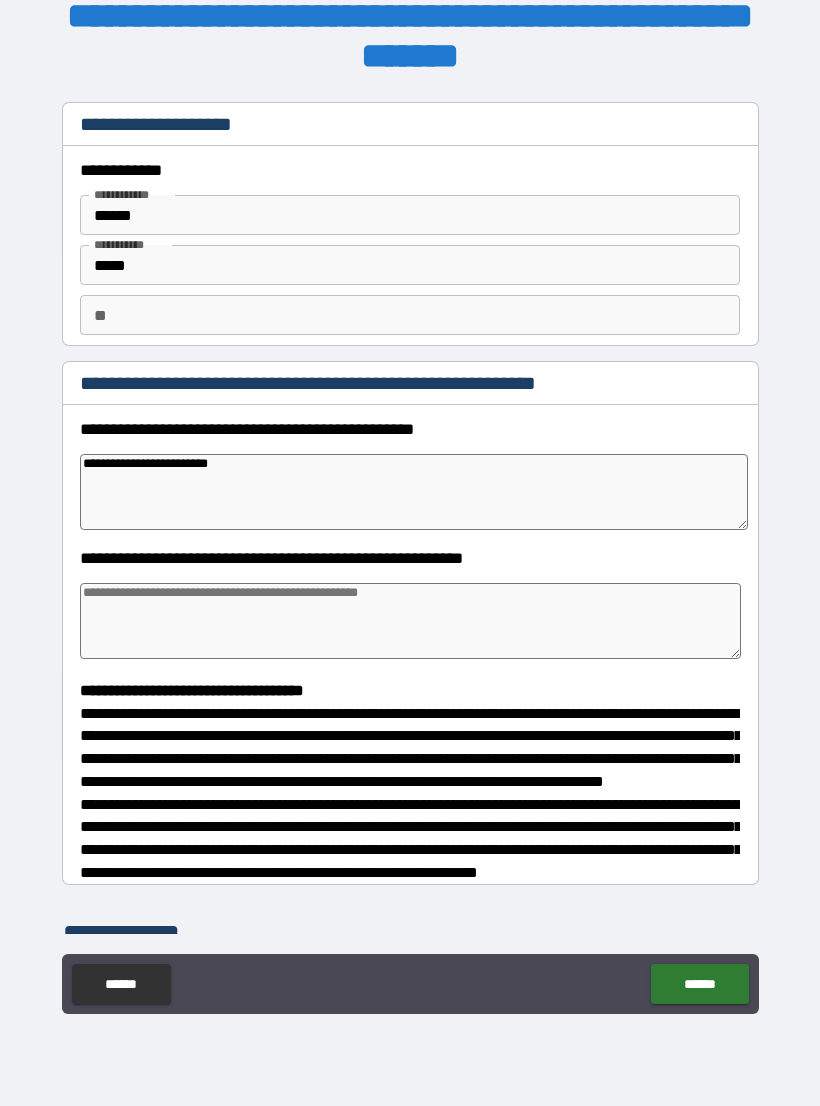 type on "*" 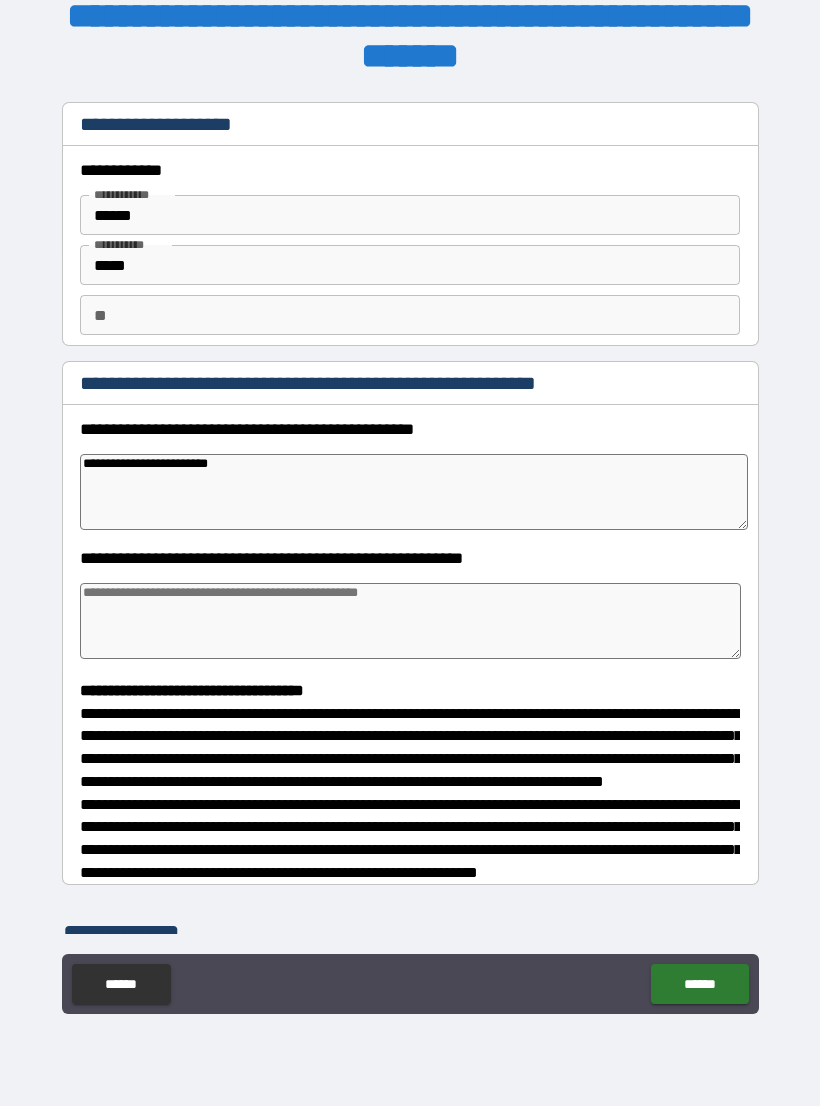 type on "**********" 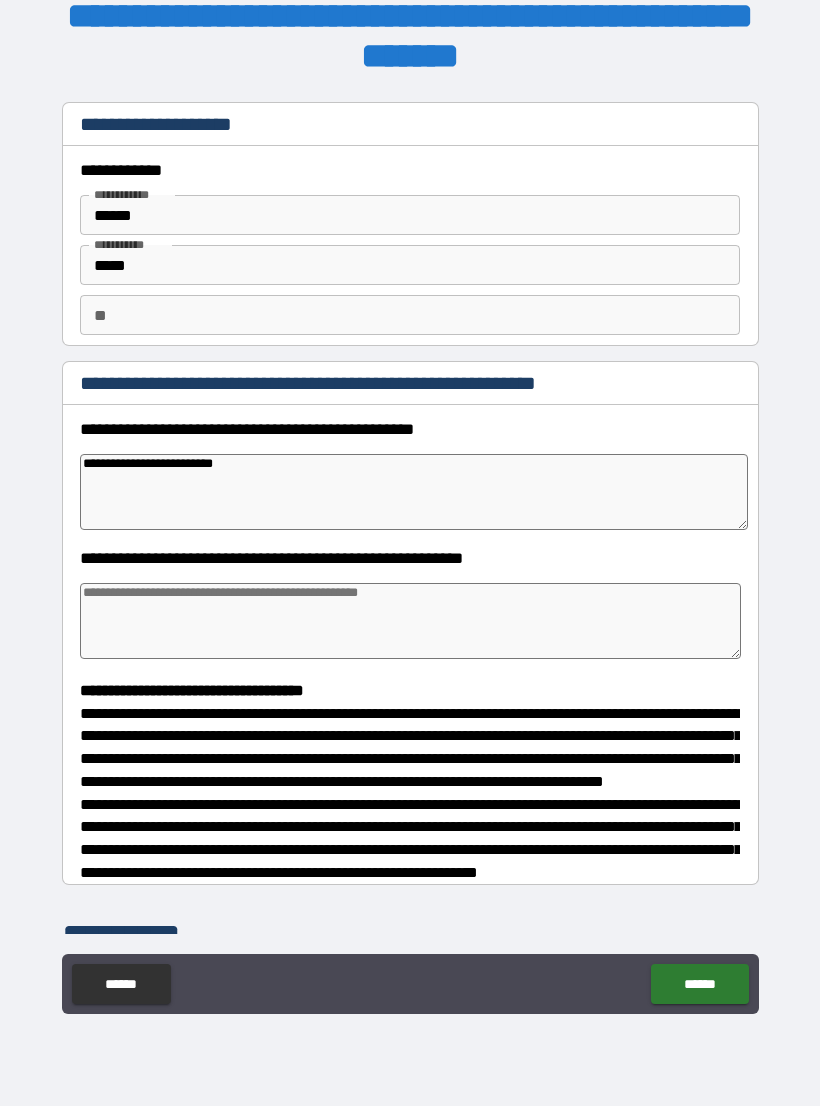type on "*" 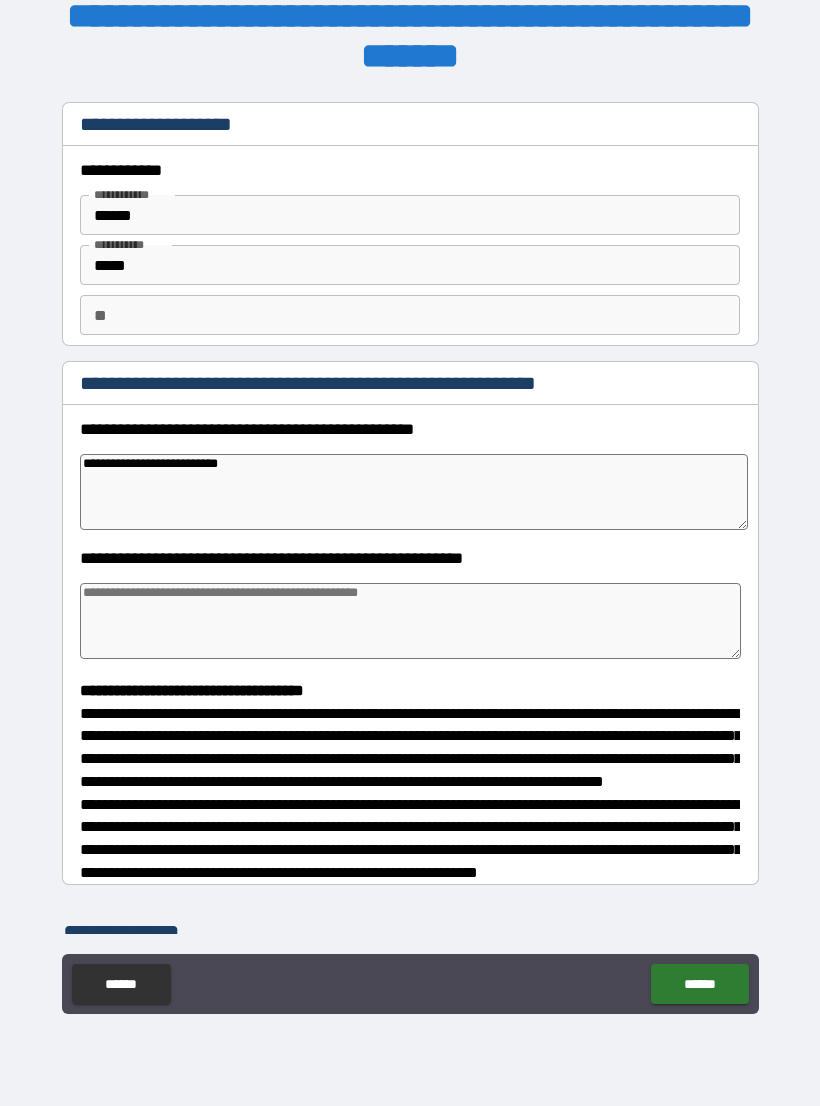 type on "*" 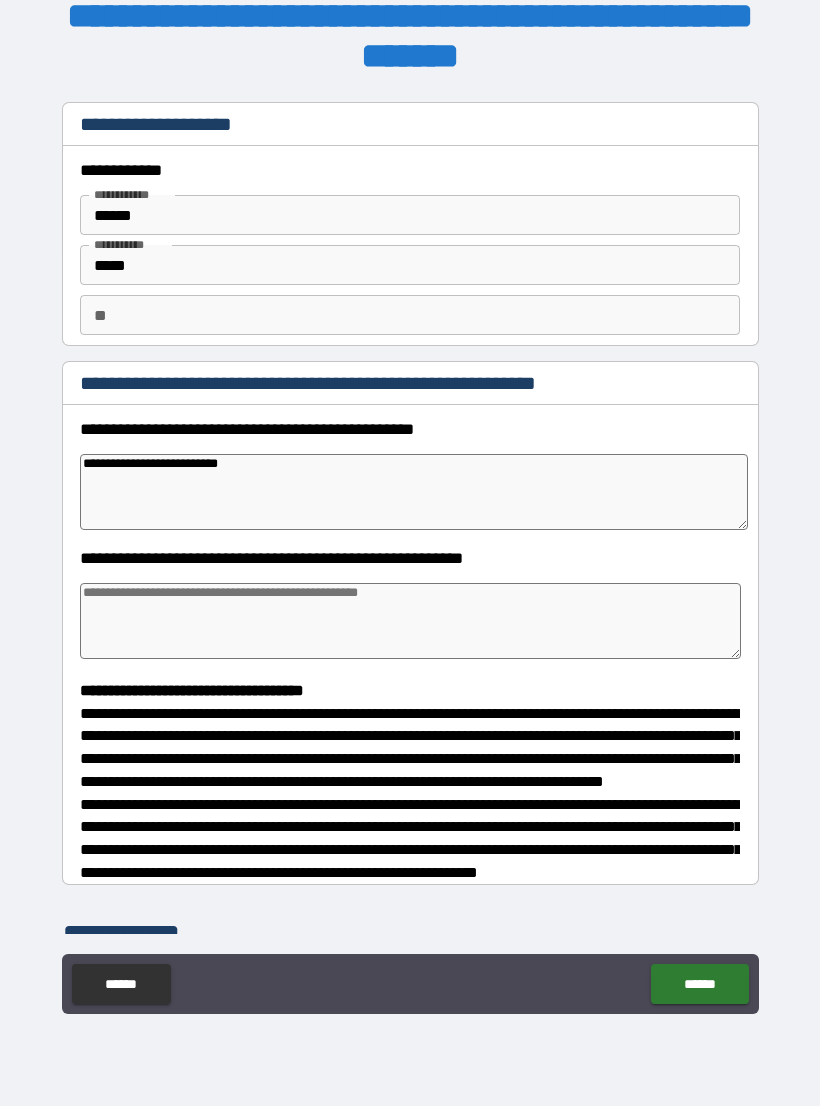 type on "*" 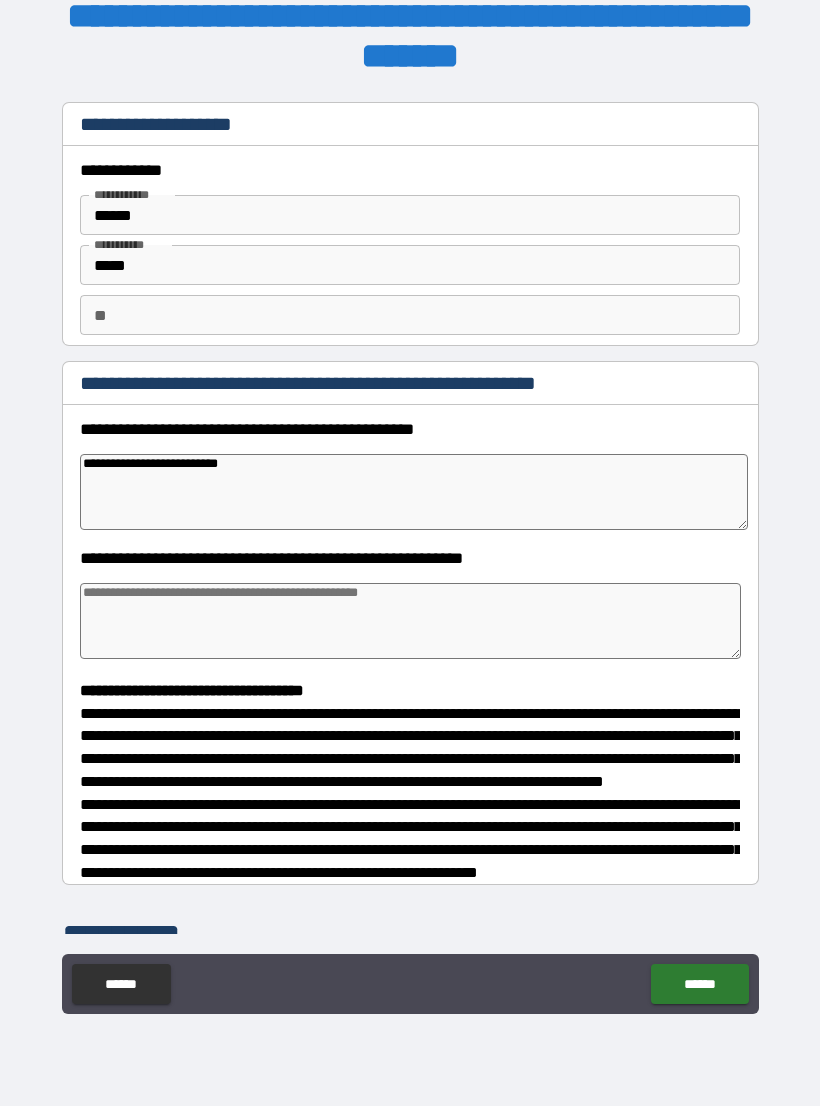 type on "*" 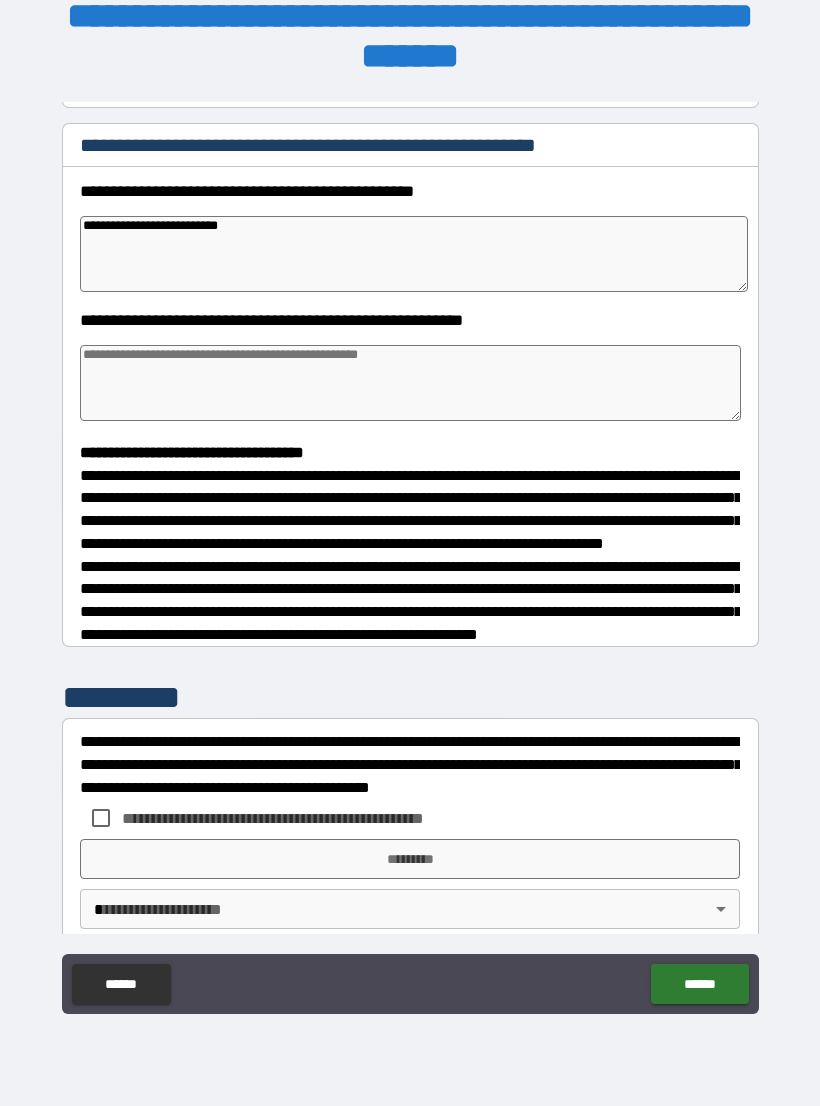 scroll, scrollTop: 240, scrollLeft: 0, axis: vertical 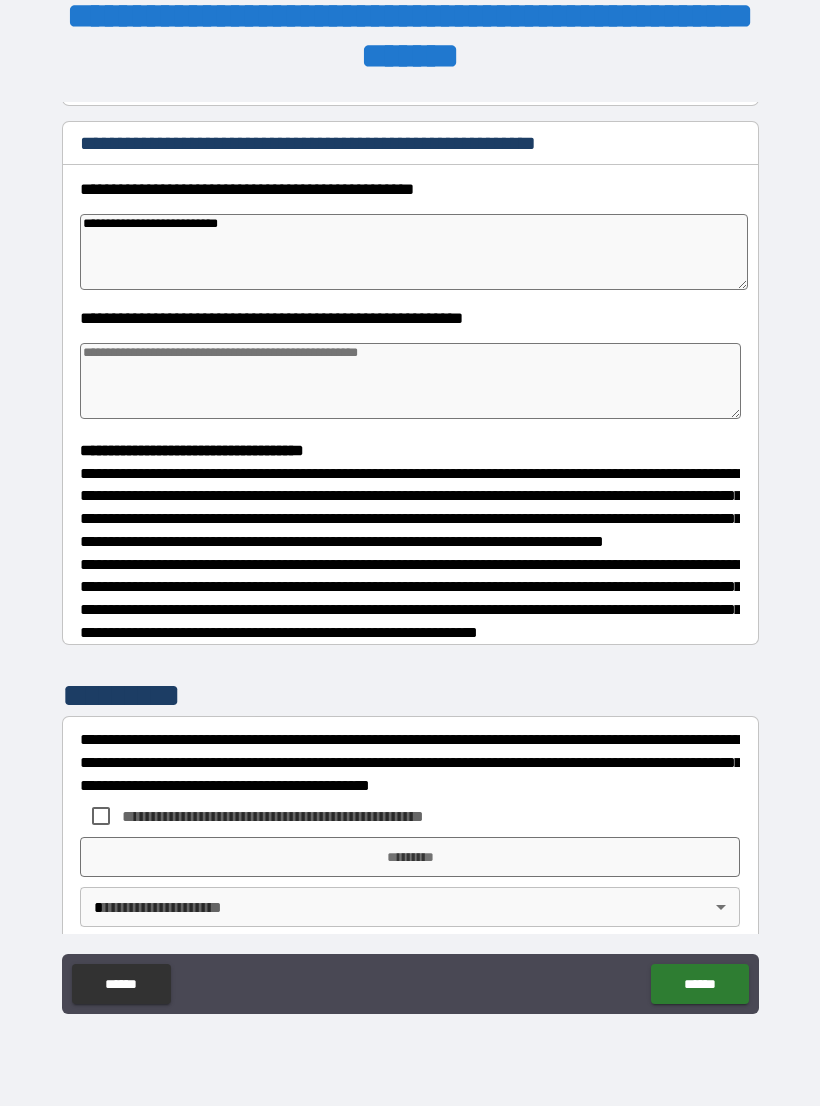 type on "*" 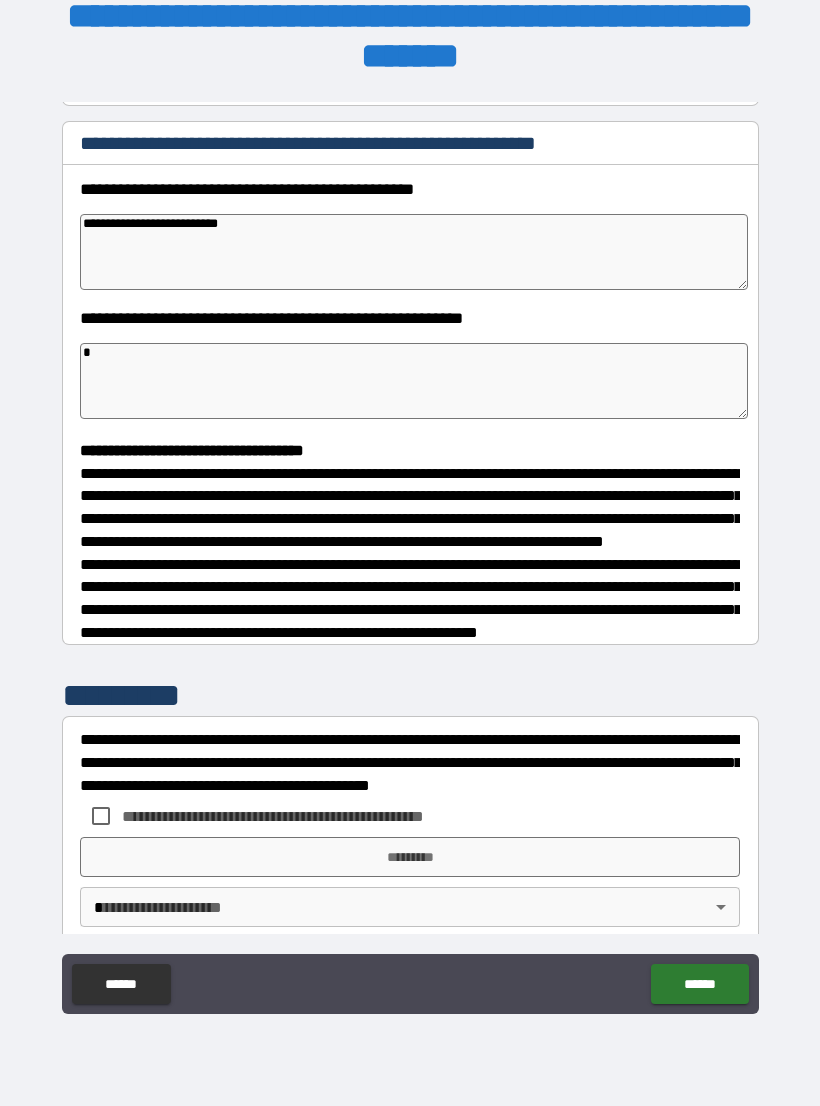type on "*" 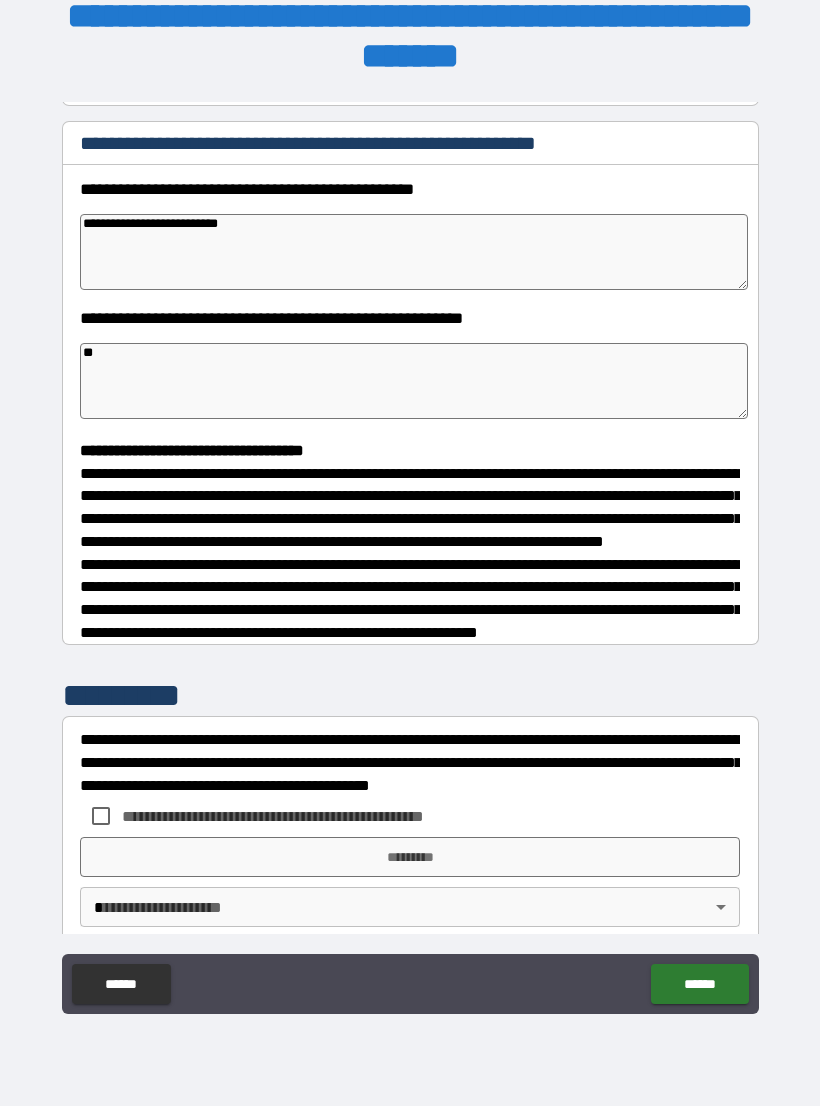 type on "*" 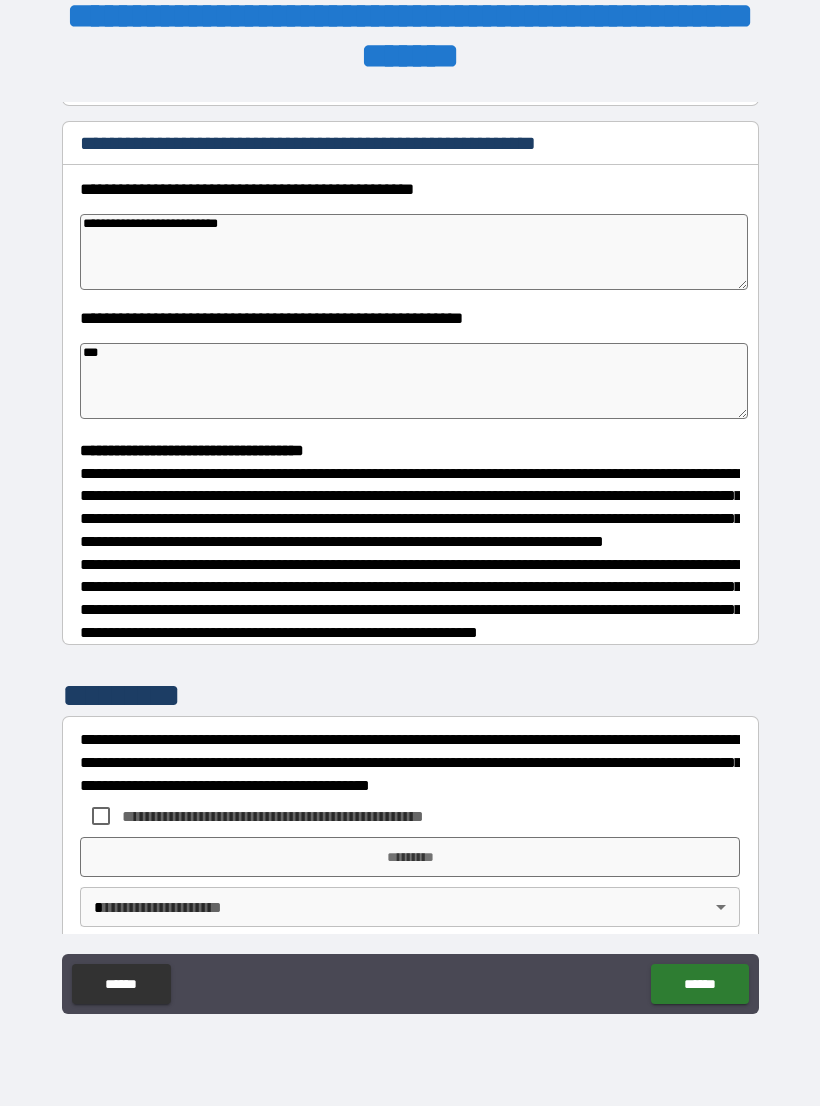 type on "*" 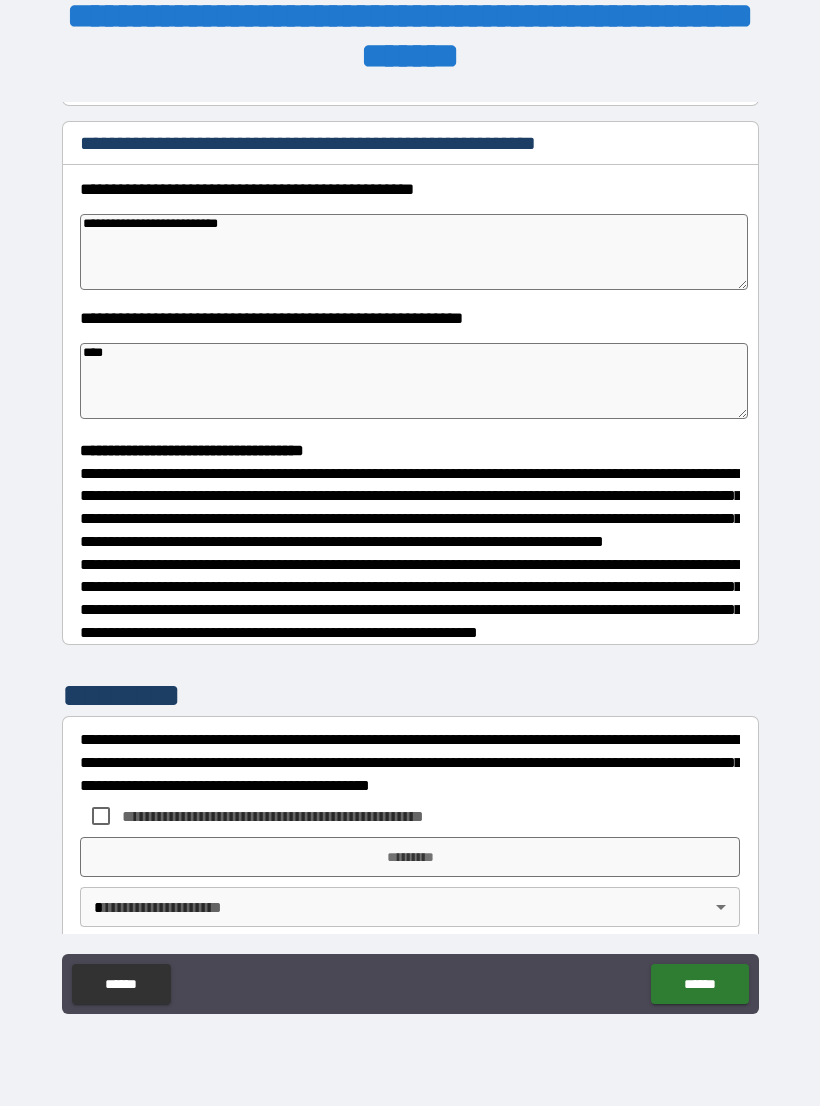 type on "*" 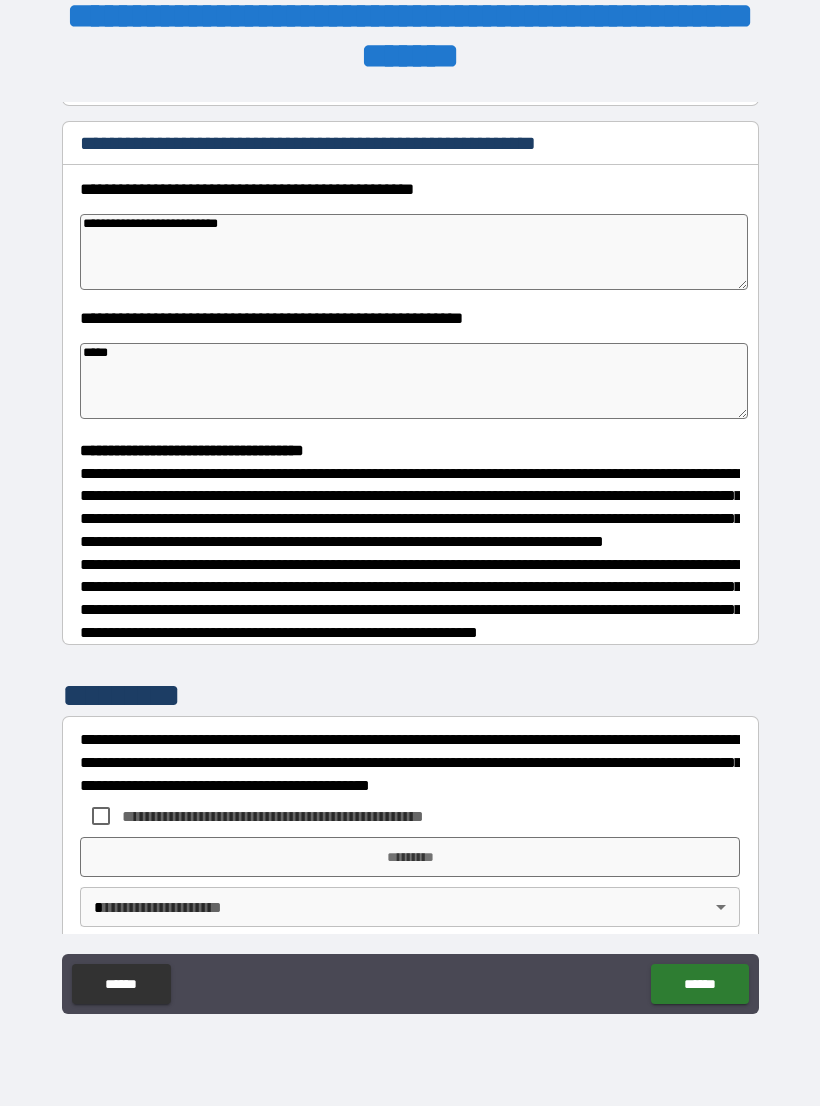 type on "*" 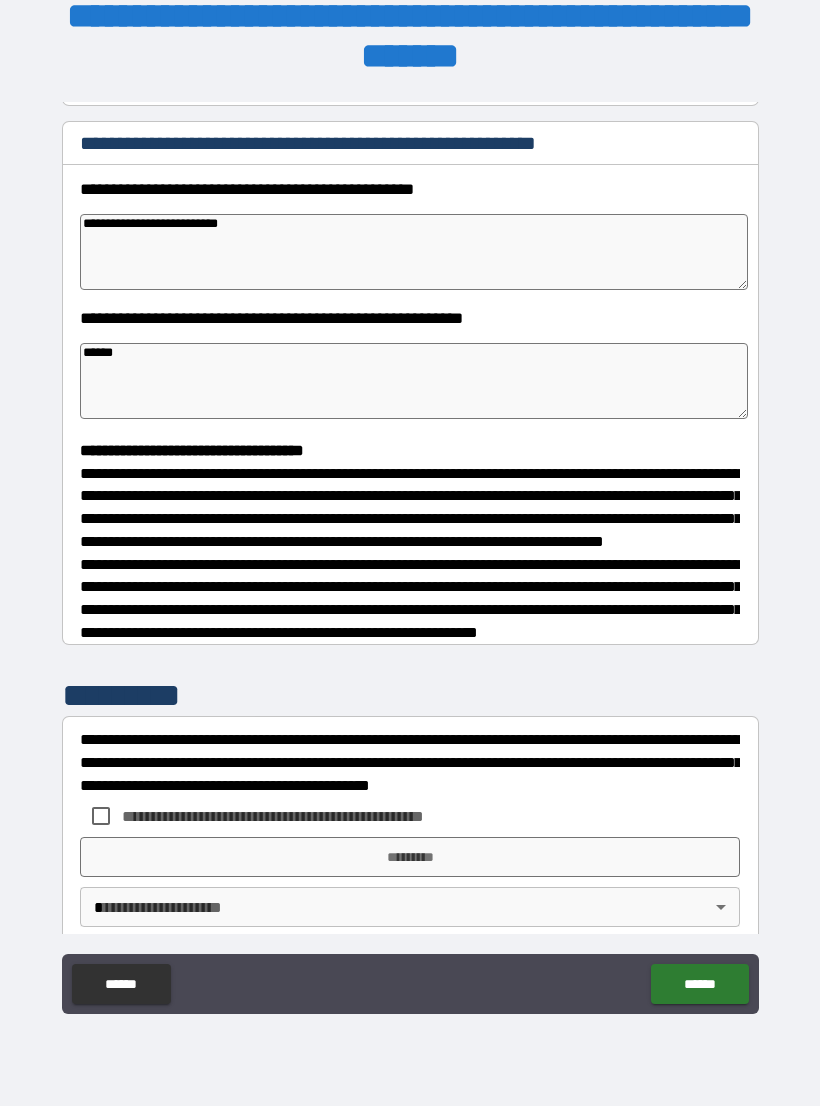 type on "*" 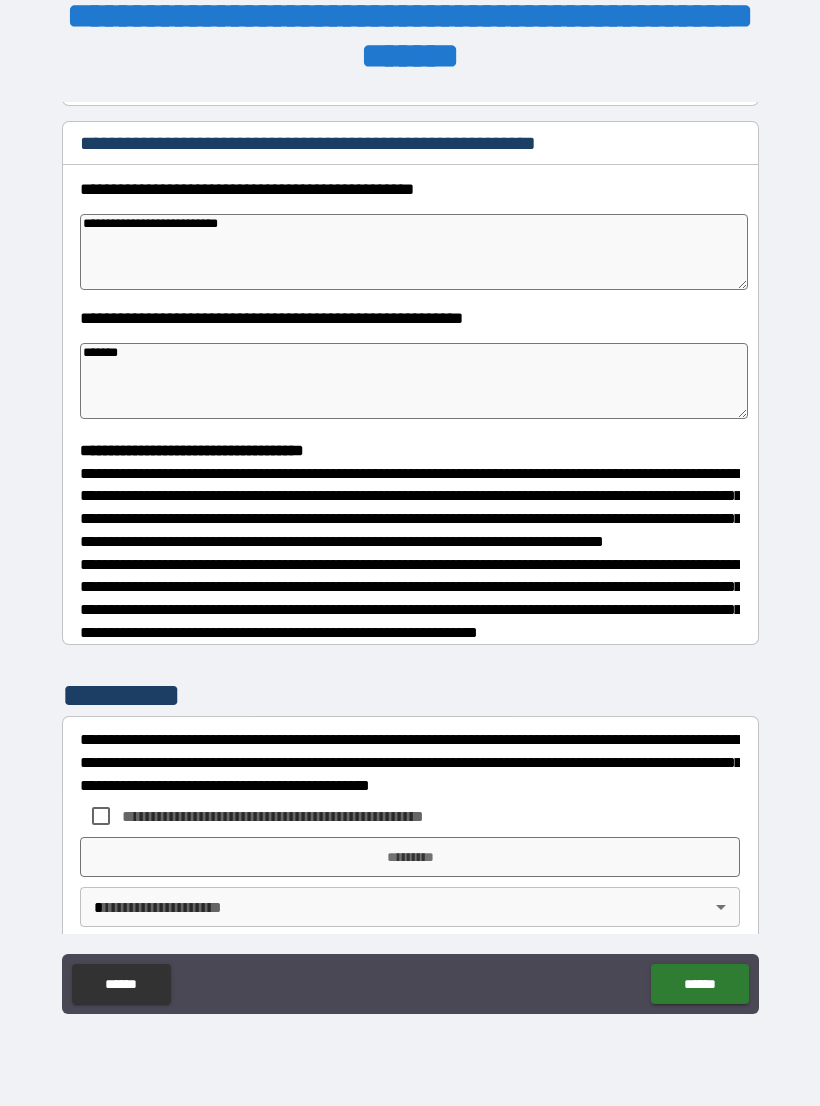 type on "*" 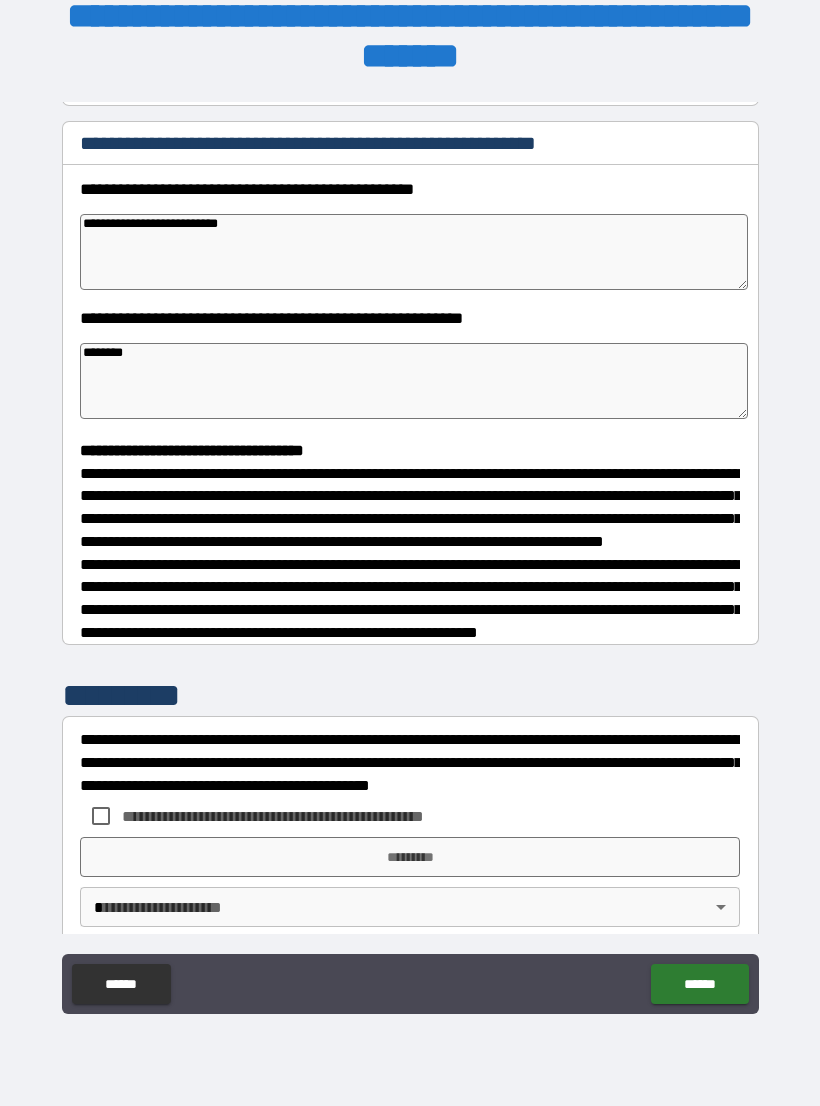 type on "*" 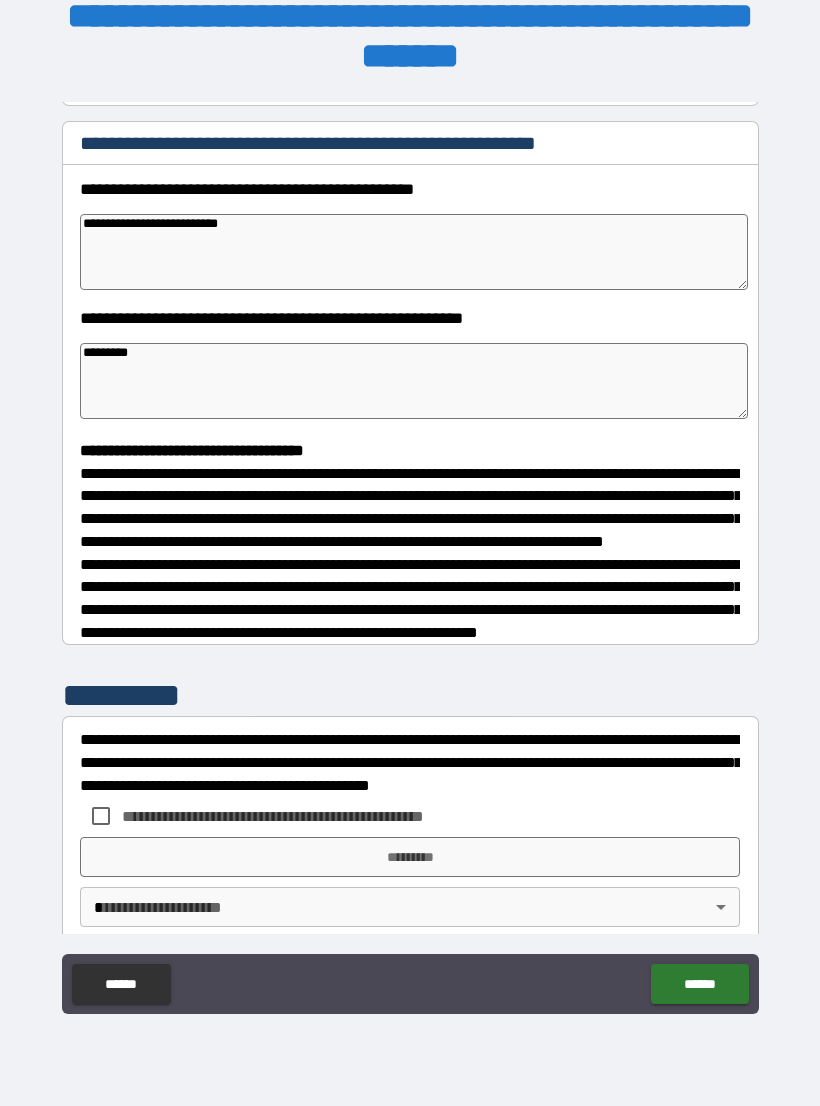 type on "*" 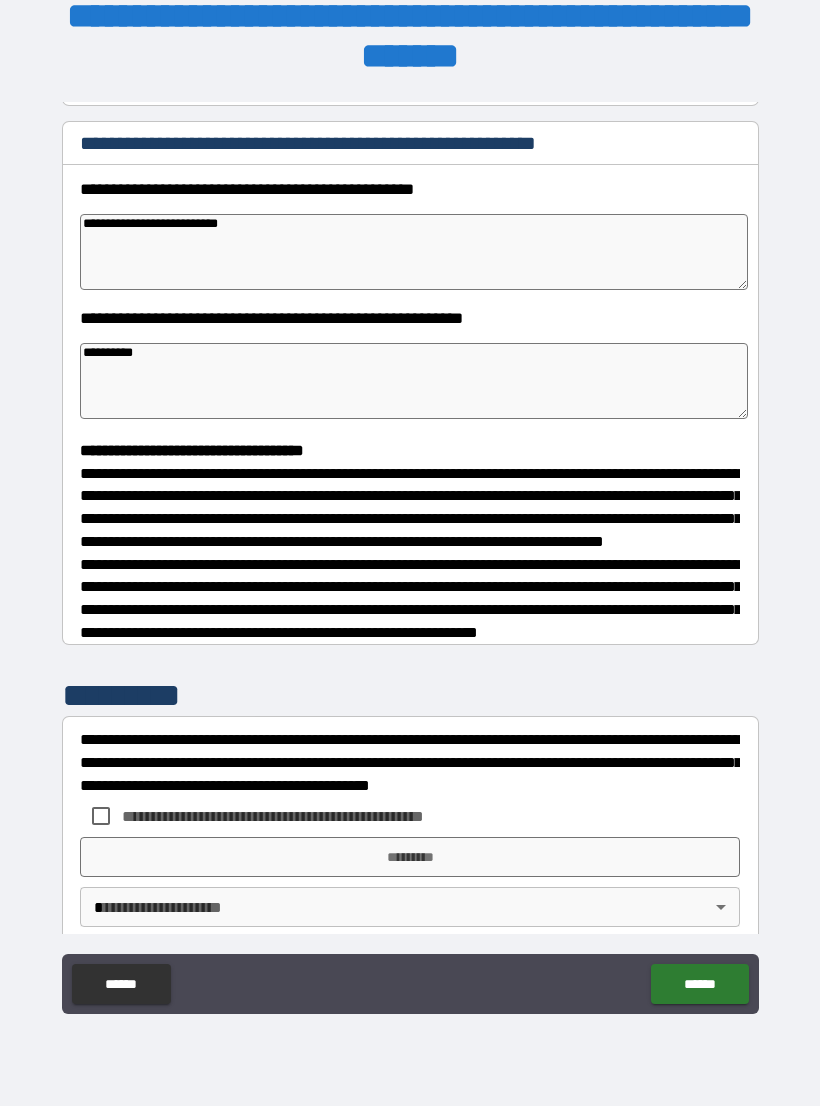 type on "*" 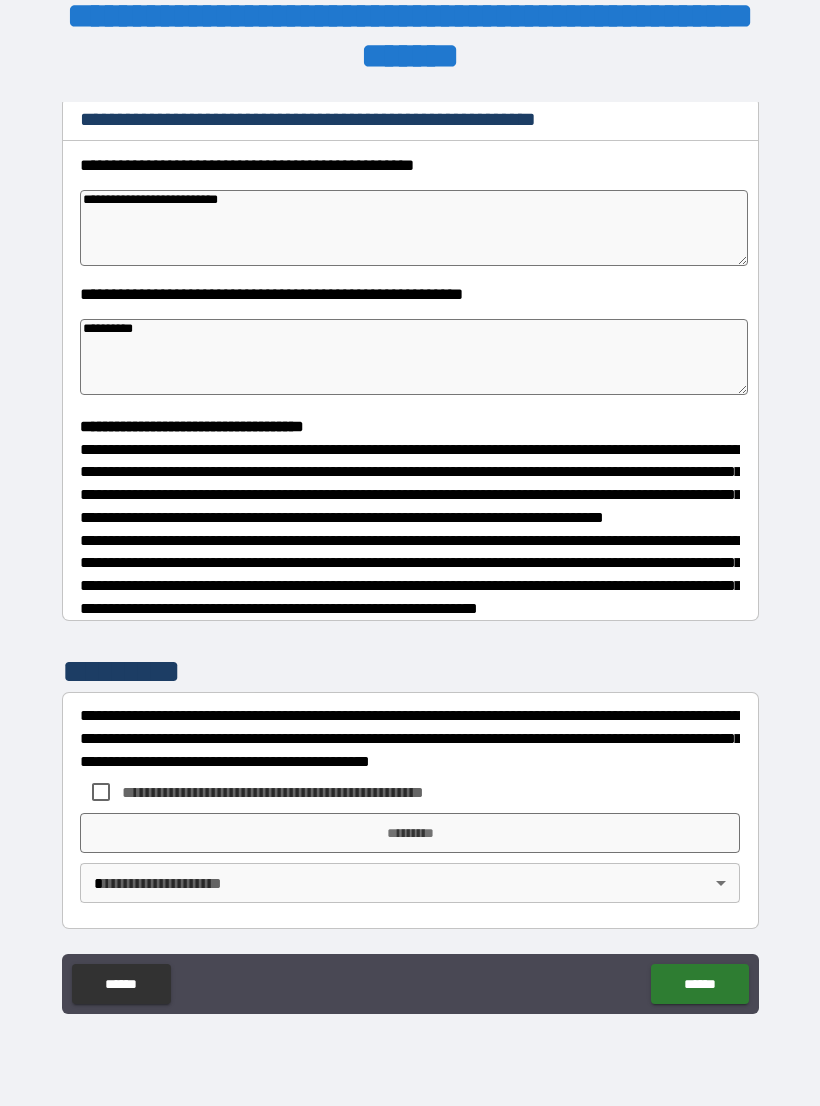 scroll, scrollTop: 302, scrollLeft: 0, axis: vertical 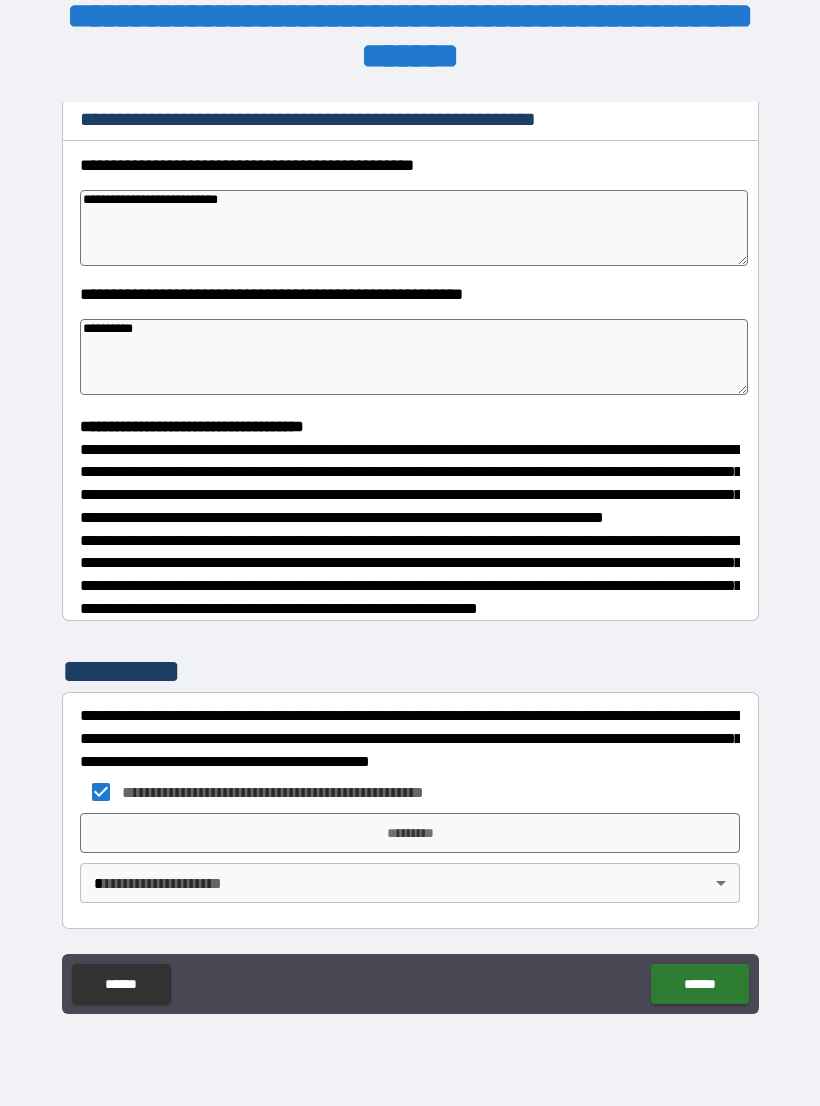 type on "*" 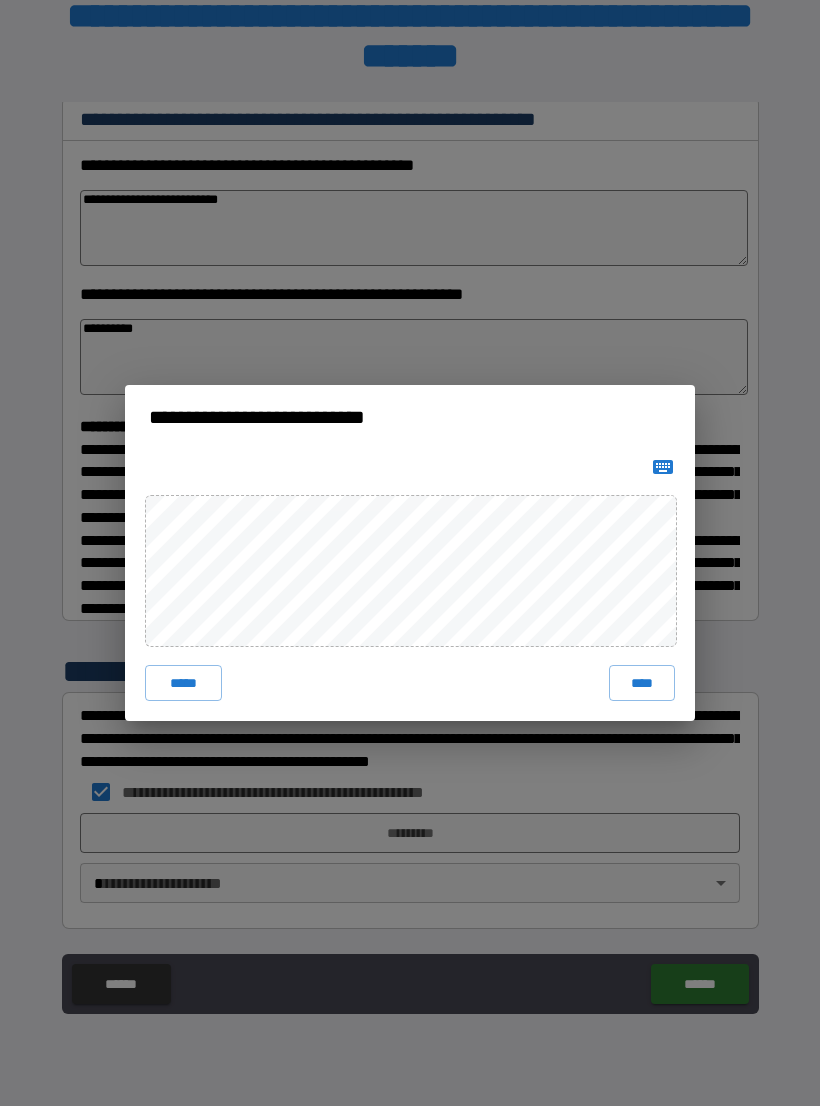 click on "****" at bounding box center [642, 683] 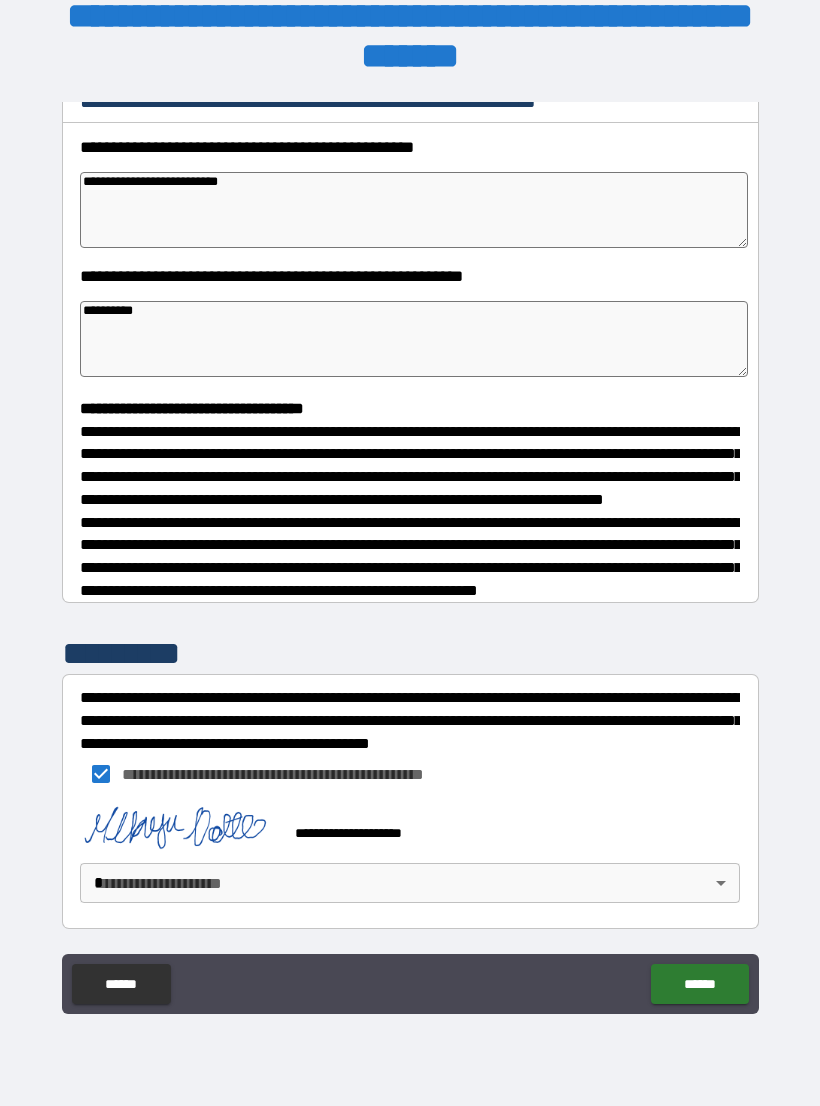 type 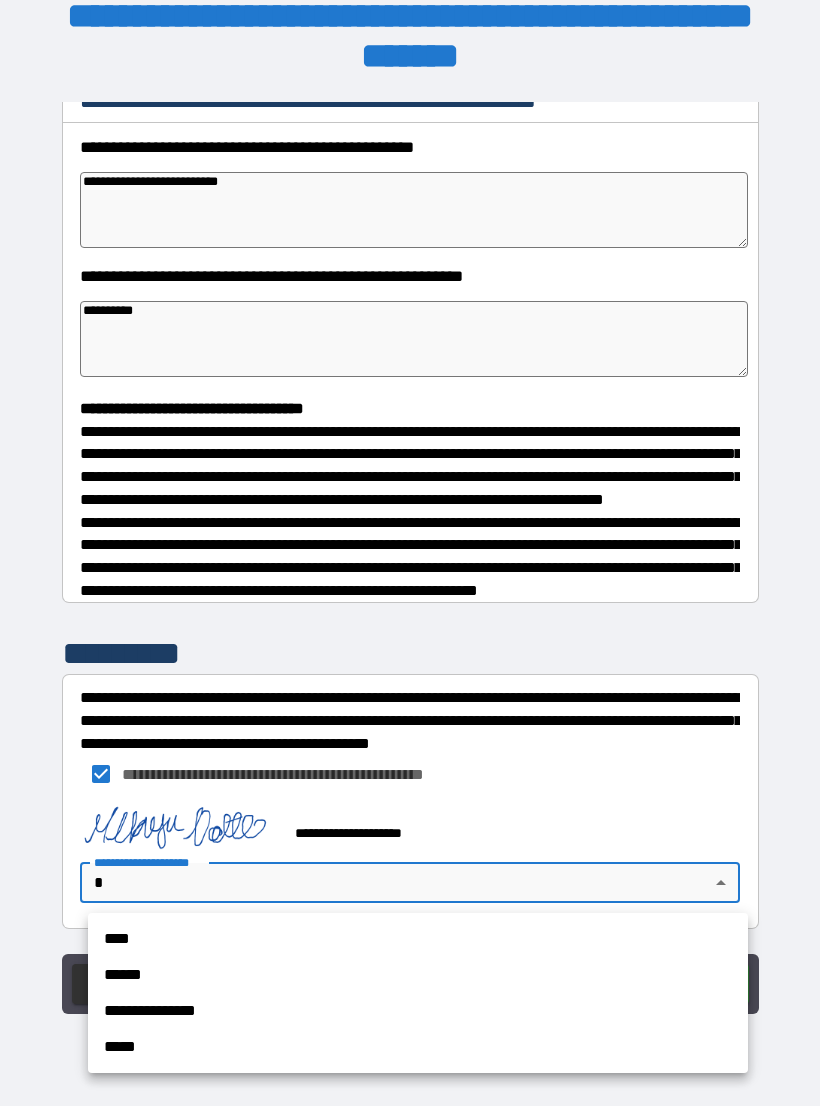 click on "****" at bounding box center [418, 939] 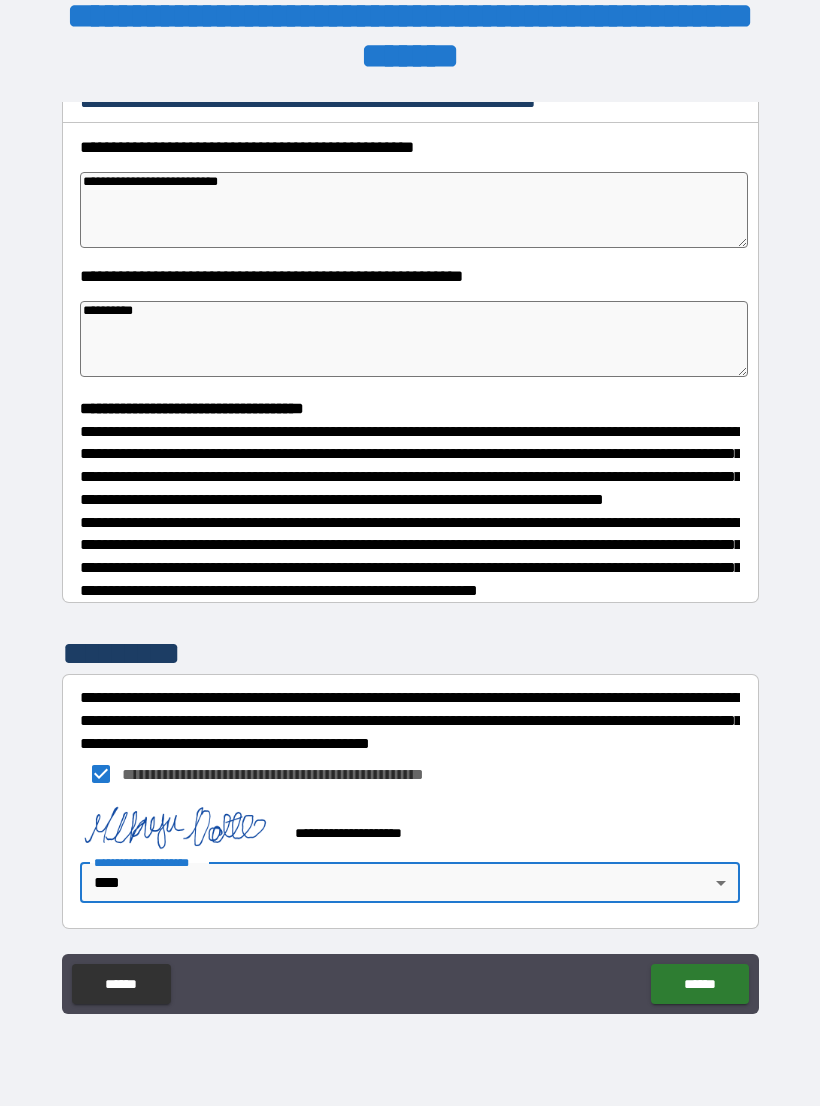 click on "******" at bounding box center [699, 984] 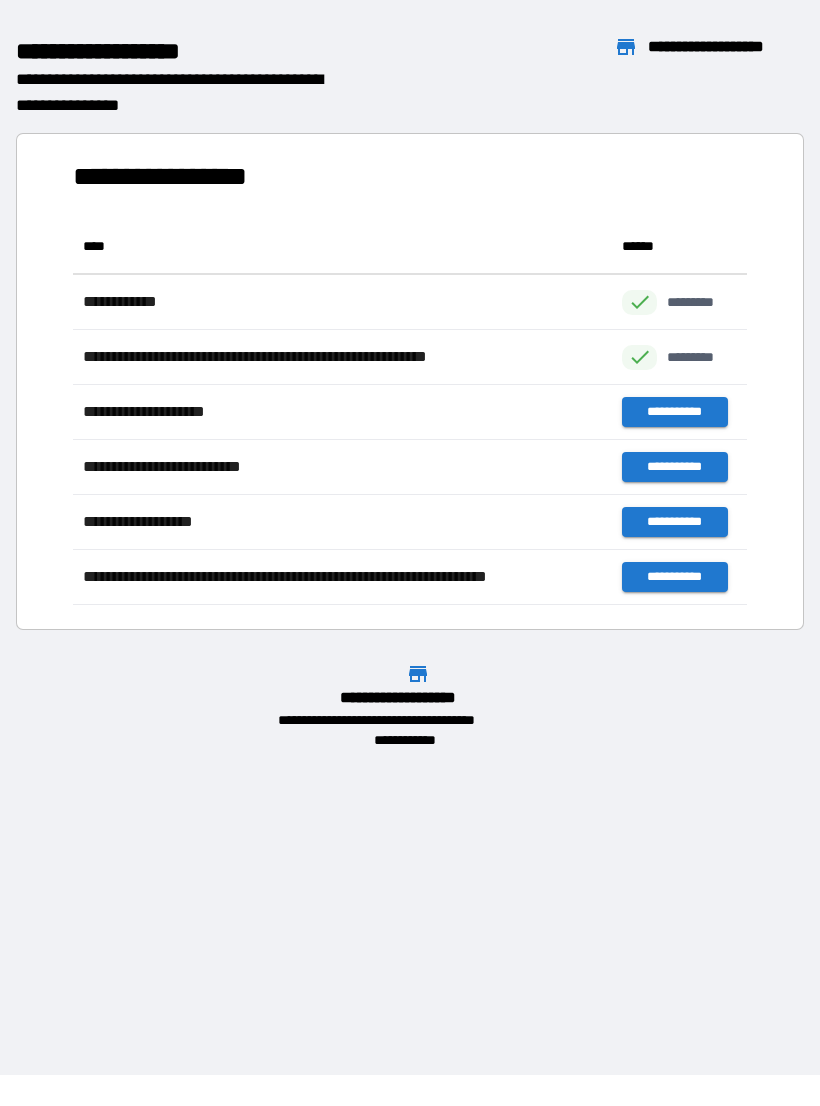 scroll, scrollTop: 1, scrollLeft: 1, axis: both 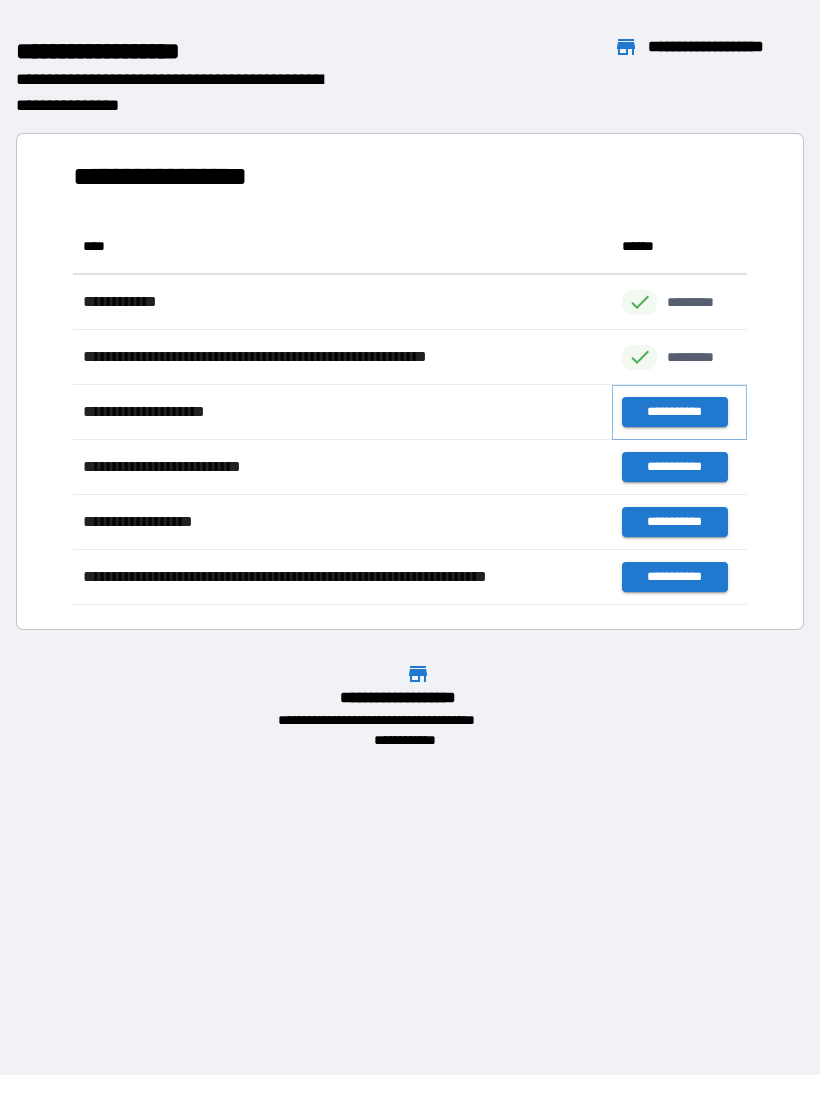 click on "**********" at bounding box center (674, 412) 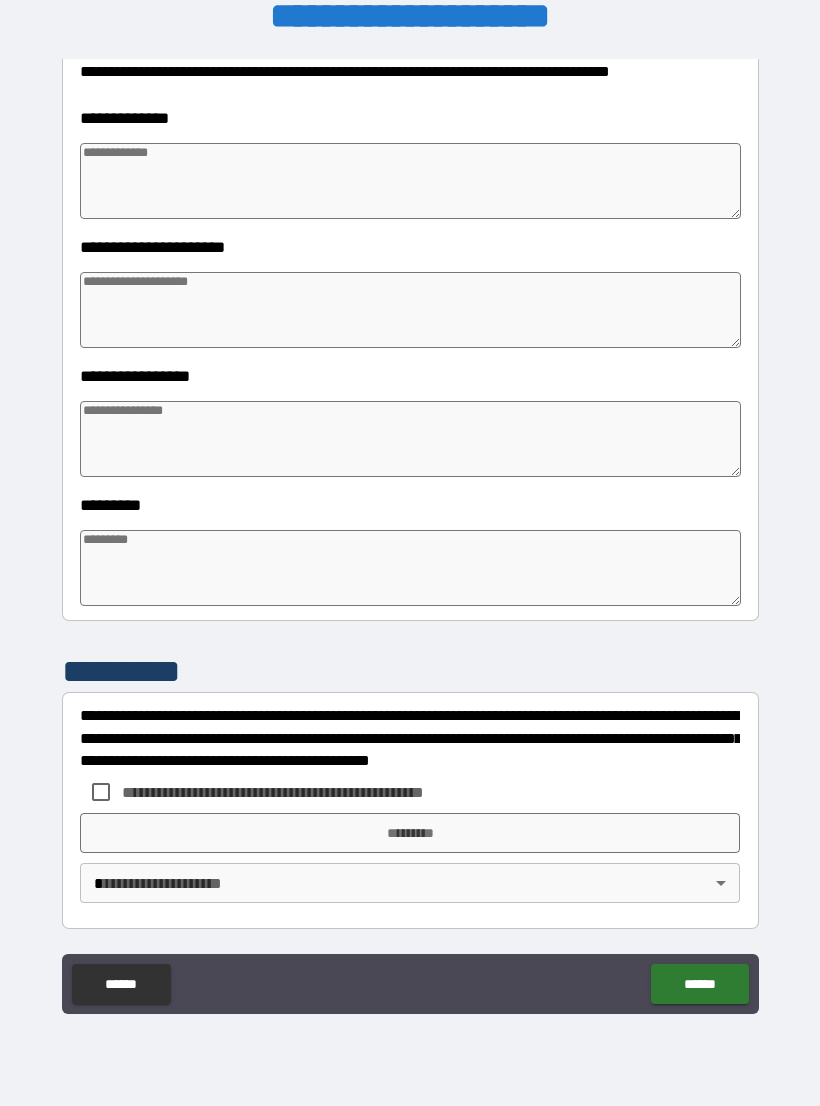 scroll, scrollTop: 303, scrollLeft: 0, axis: vertical 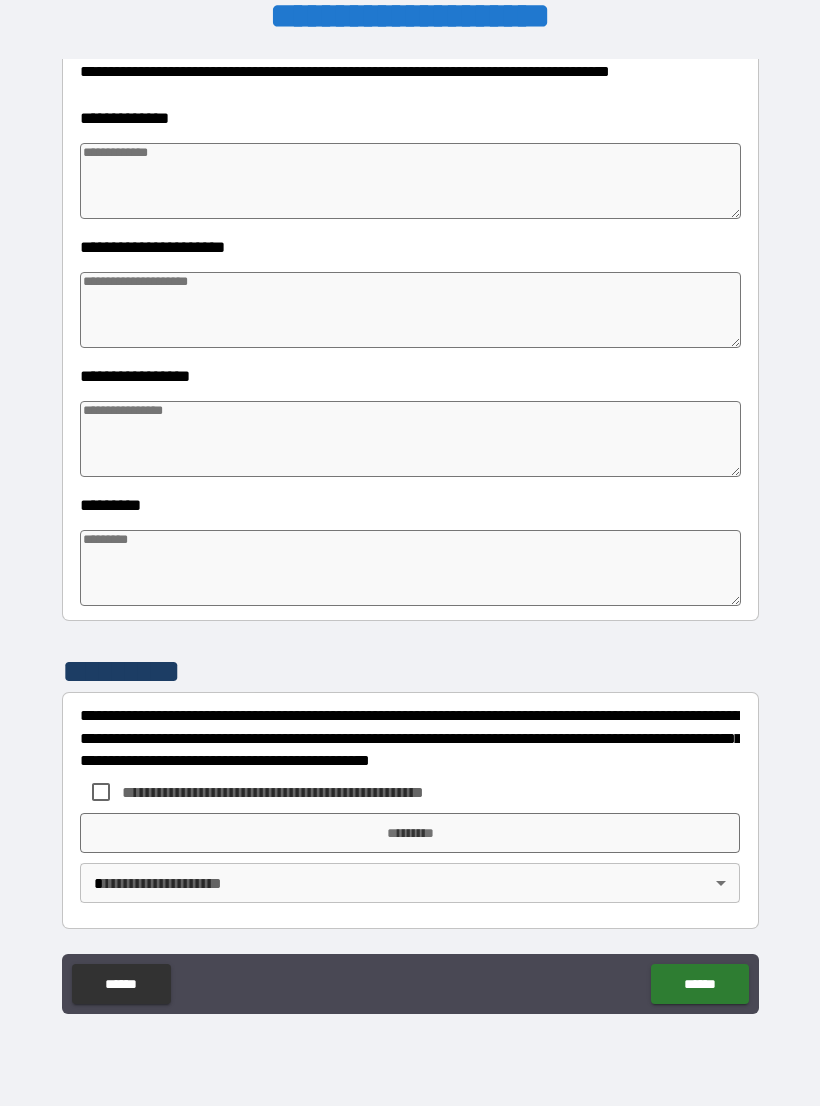 click on "******" at bounding box center (121, 984) 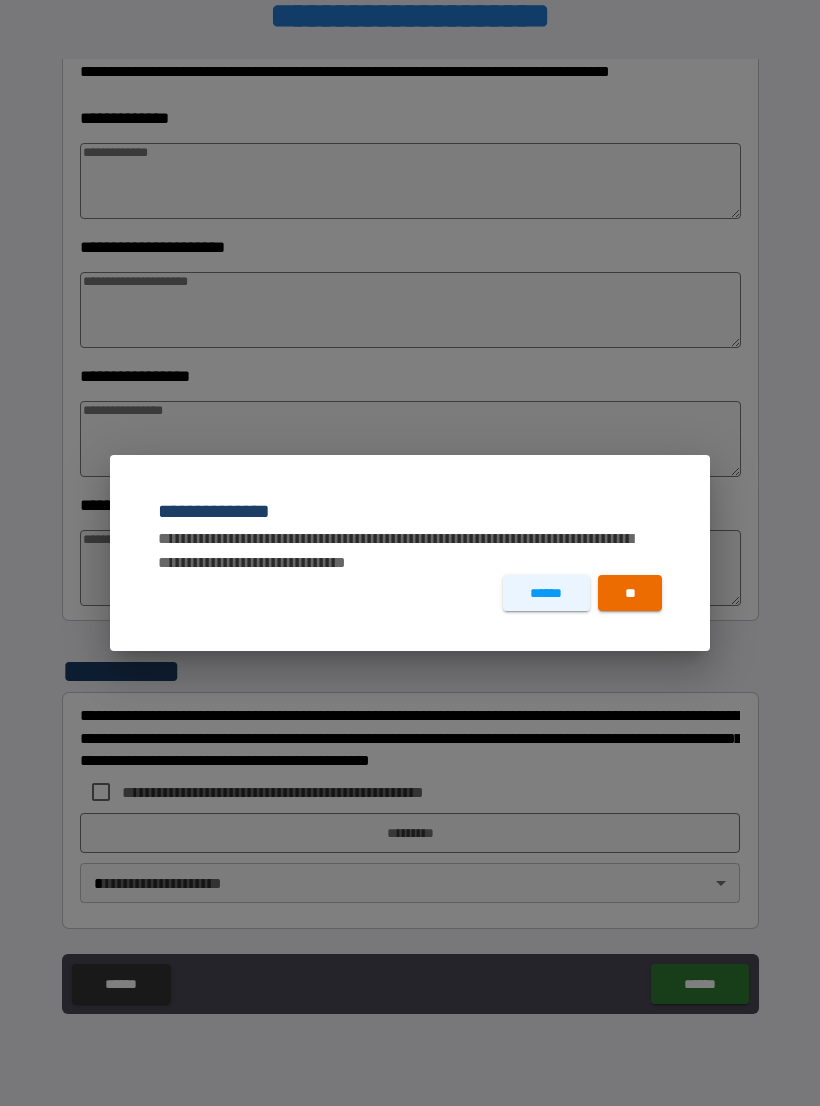 click on "**" at bounding box center [630, 593] 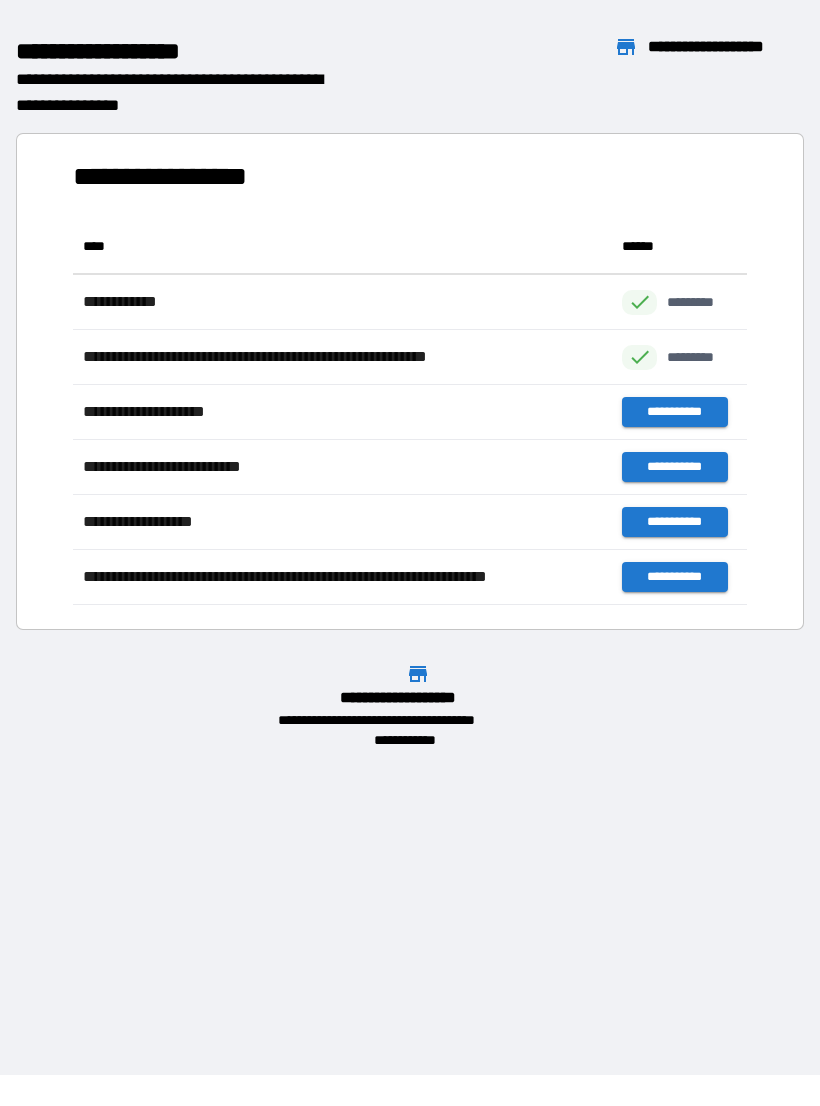 scroll, scrollTop: 1, scrollLeft: 1, axis: both 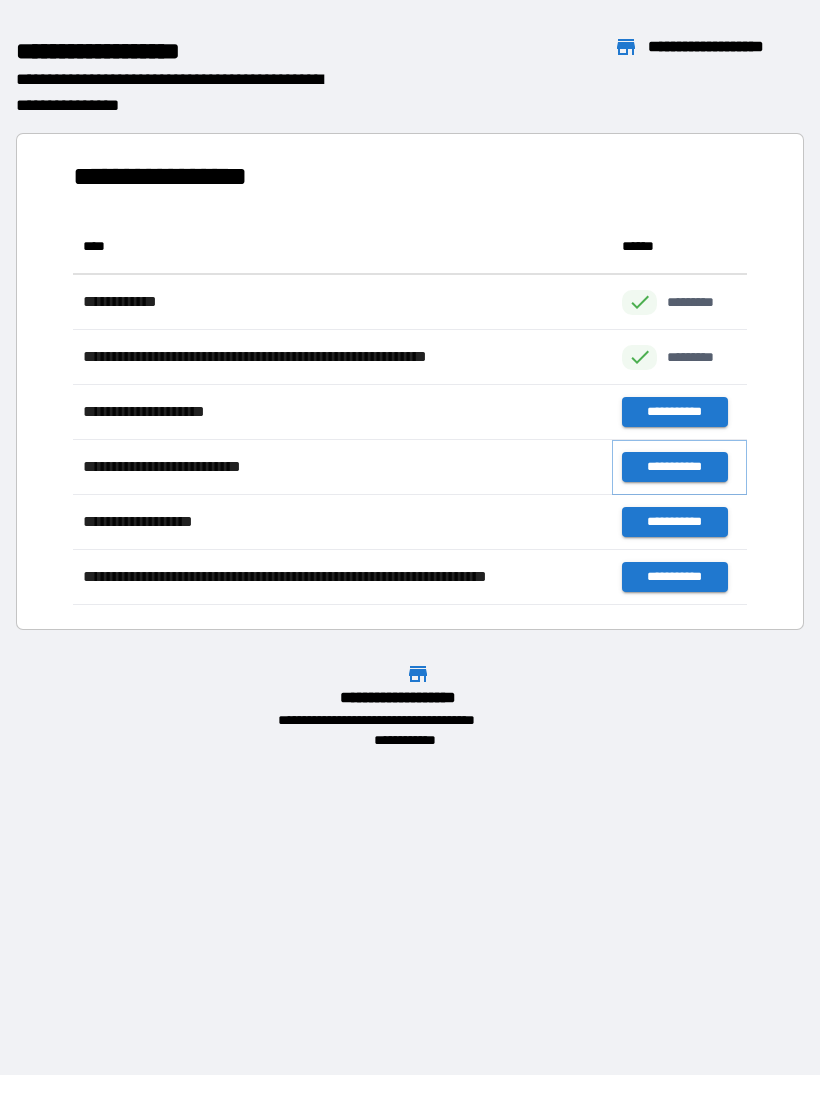 click on "**********" at bounding box center [674, 467] 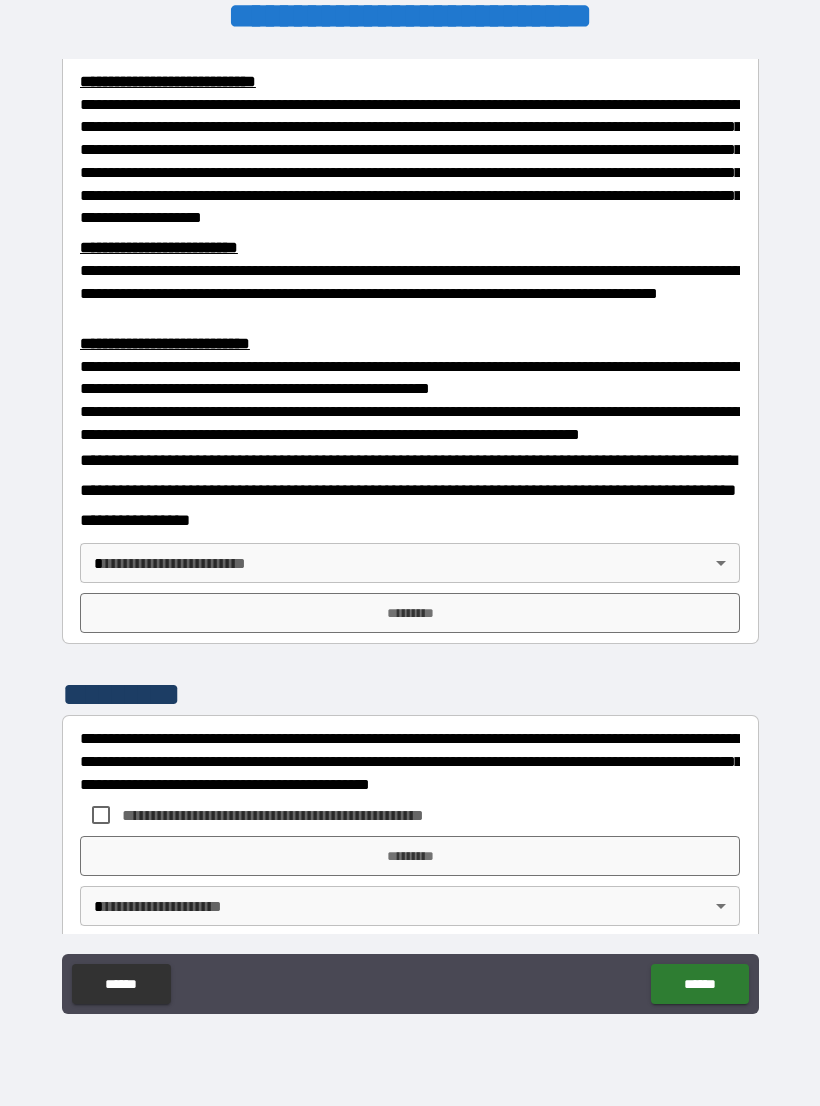 scroll, scrollTop: 493, scrollLeft: 0, axis: vertical 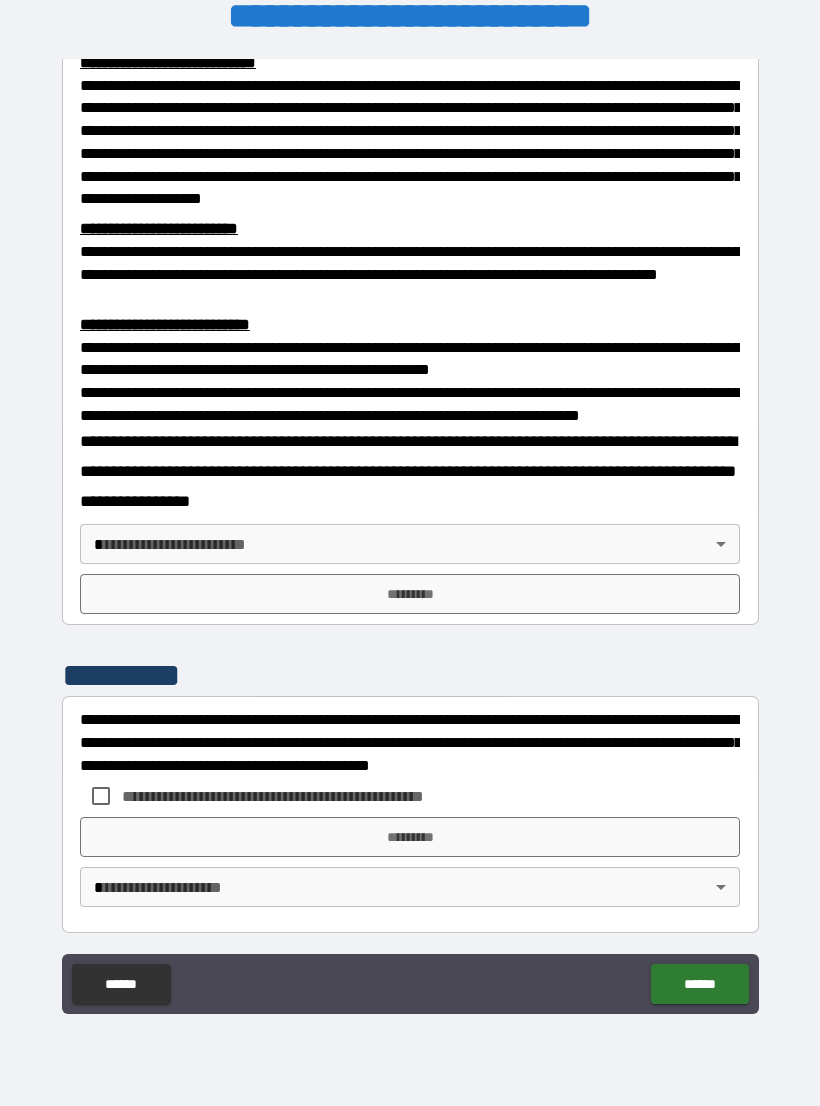 click on "**********" at bounding box center (410, 537) 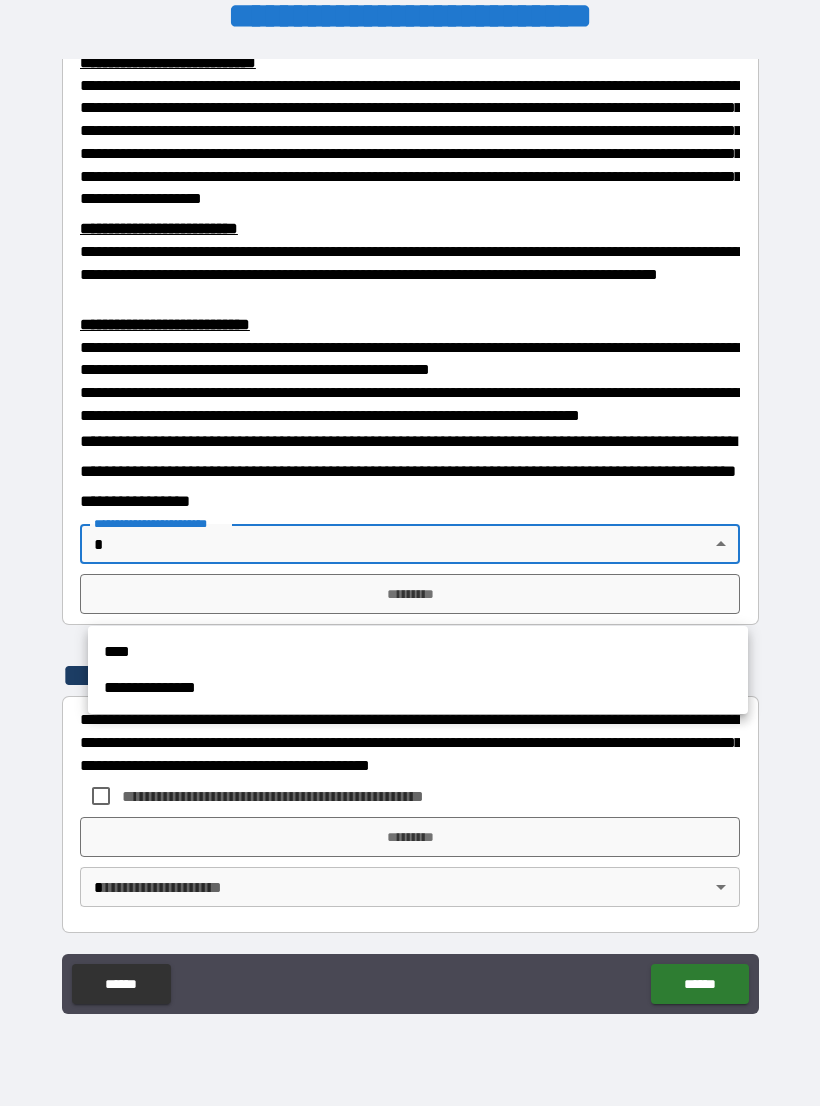 click on "****" at bounding box center (418, 652) 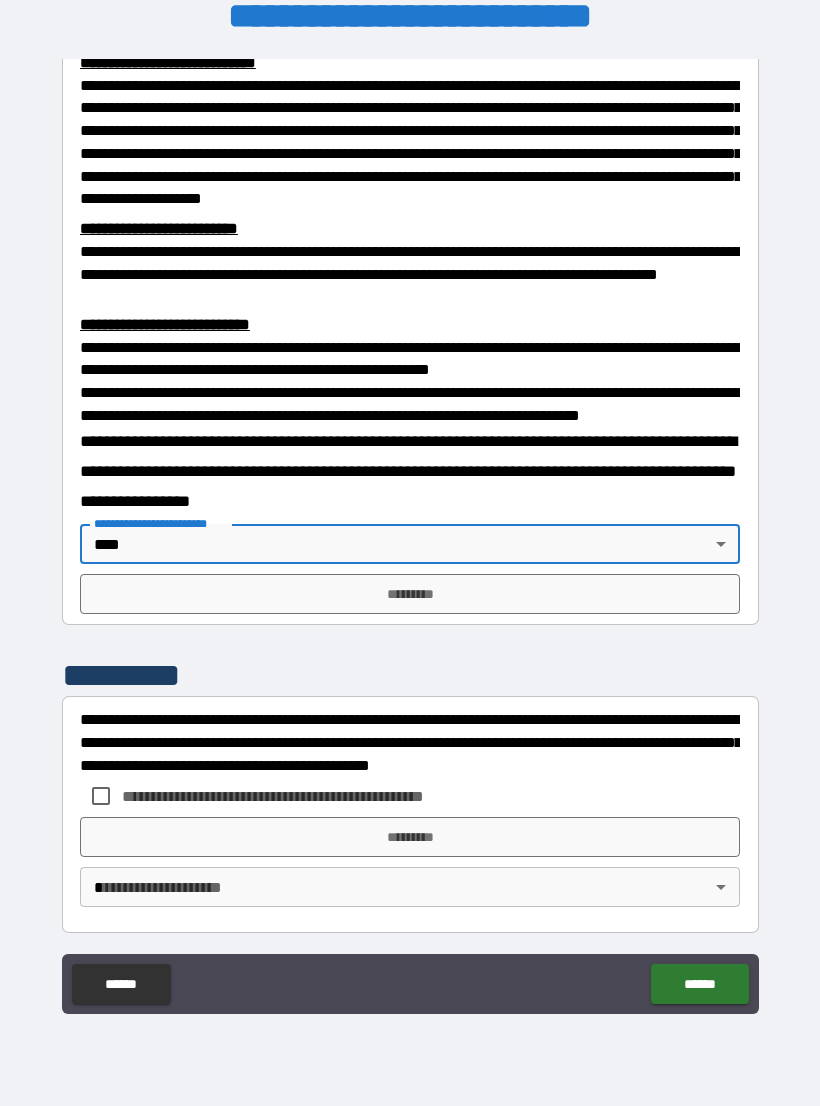 click on "*********" at bounding box center (410, 594) 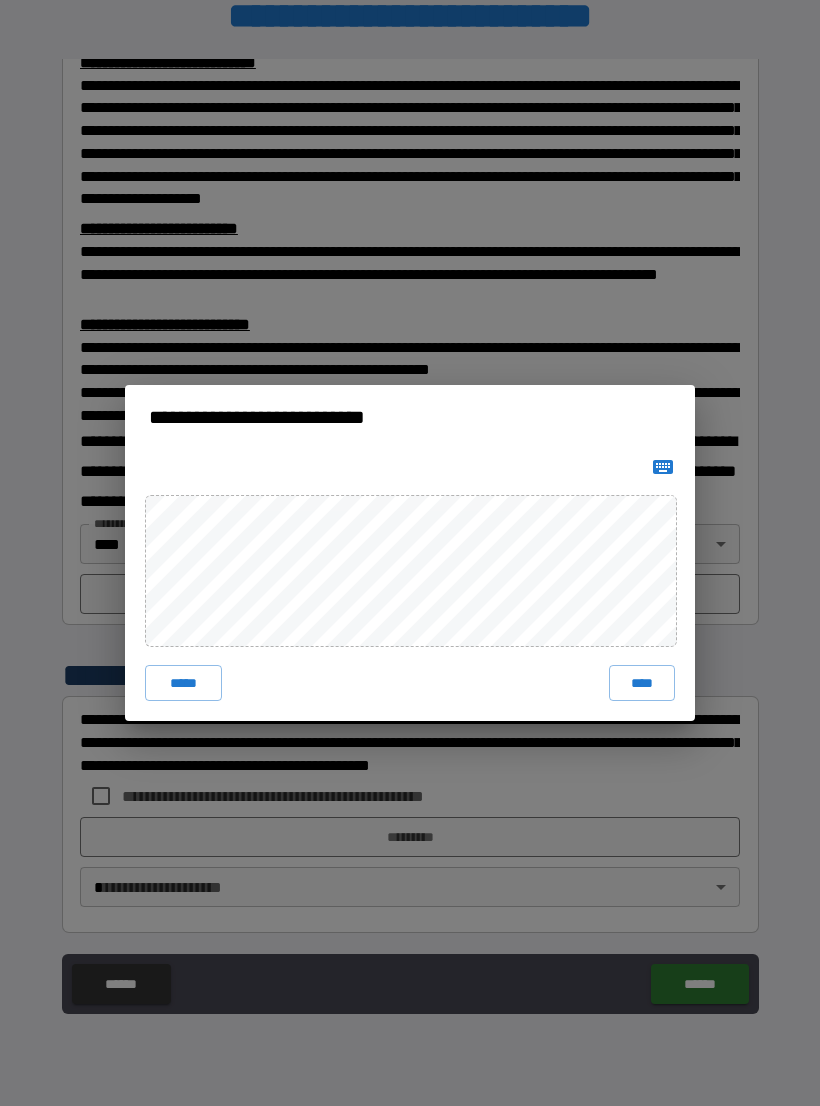 click on "****" at bounding box center (642, 683) 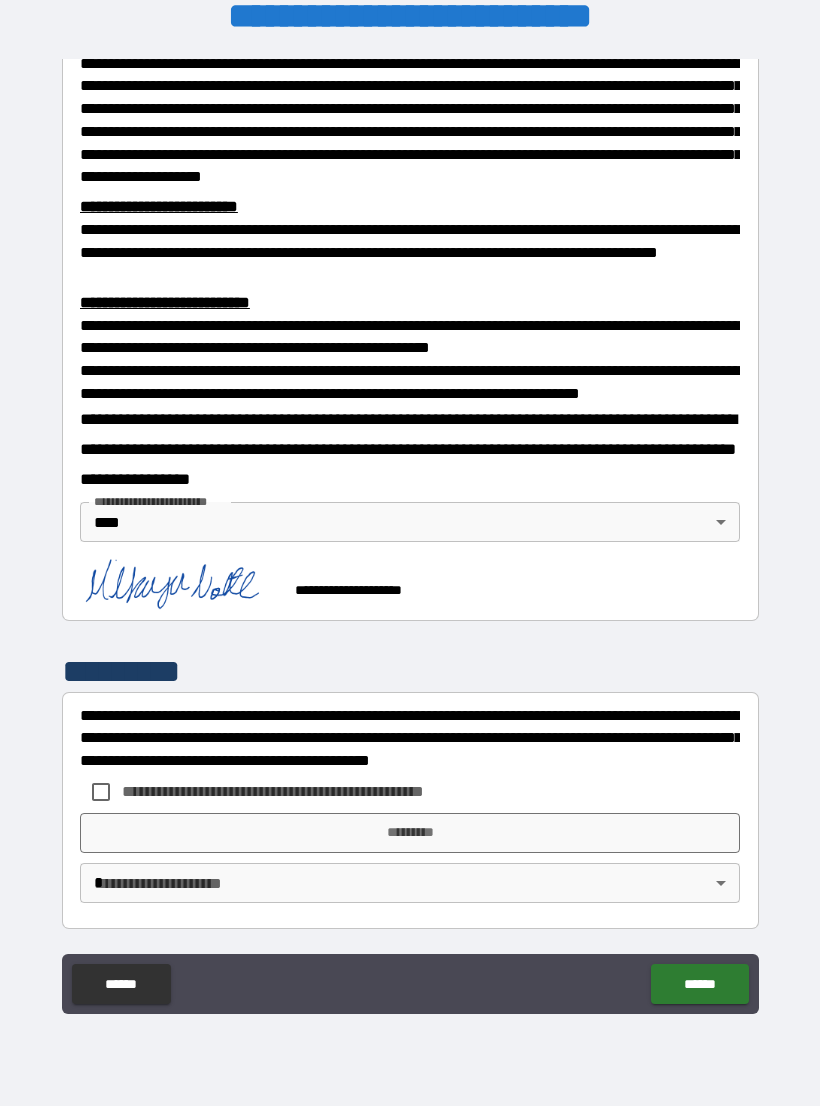 scroll, scrollTop: 566, scrollLeft: 0, axis: vertical 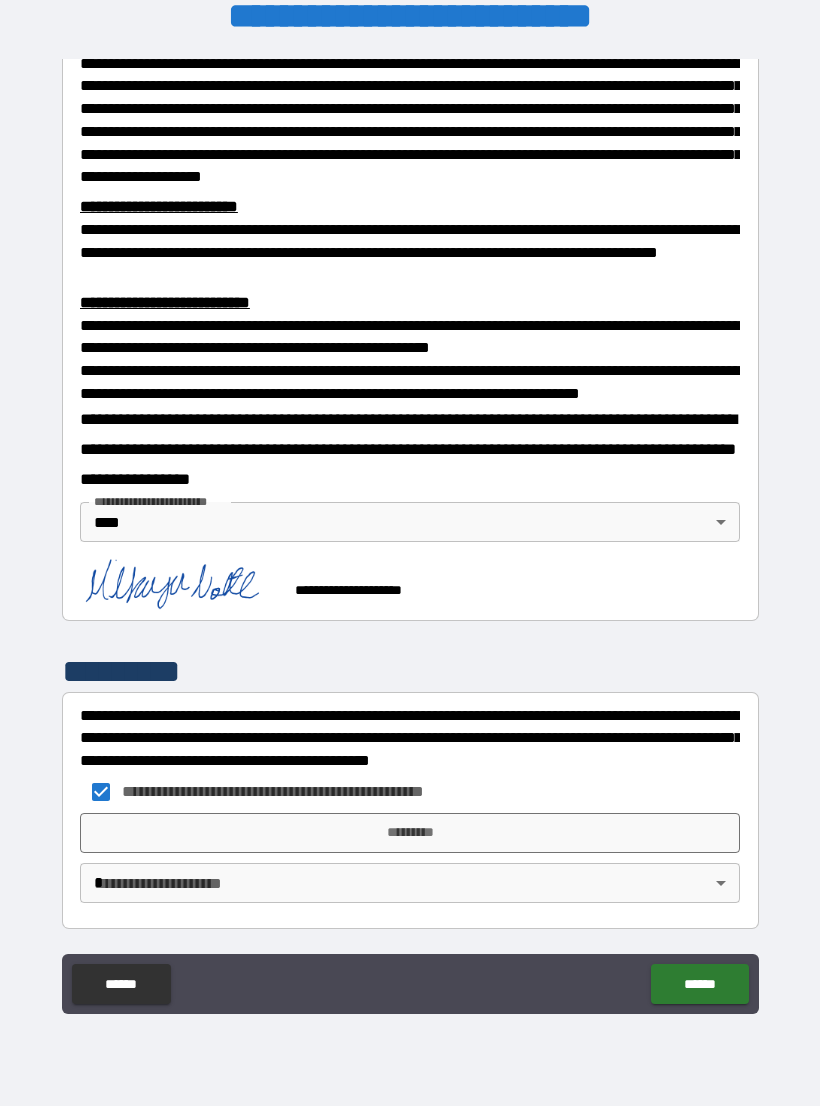click on "*********" at bounding box center [410, 833] 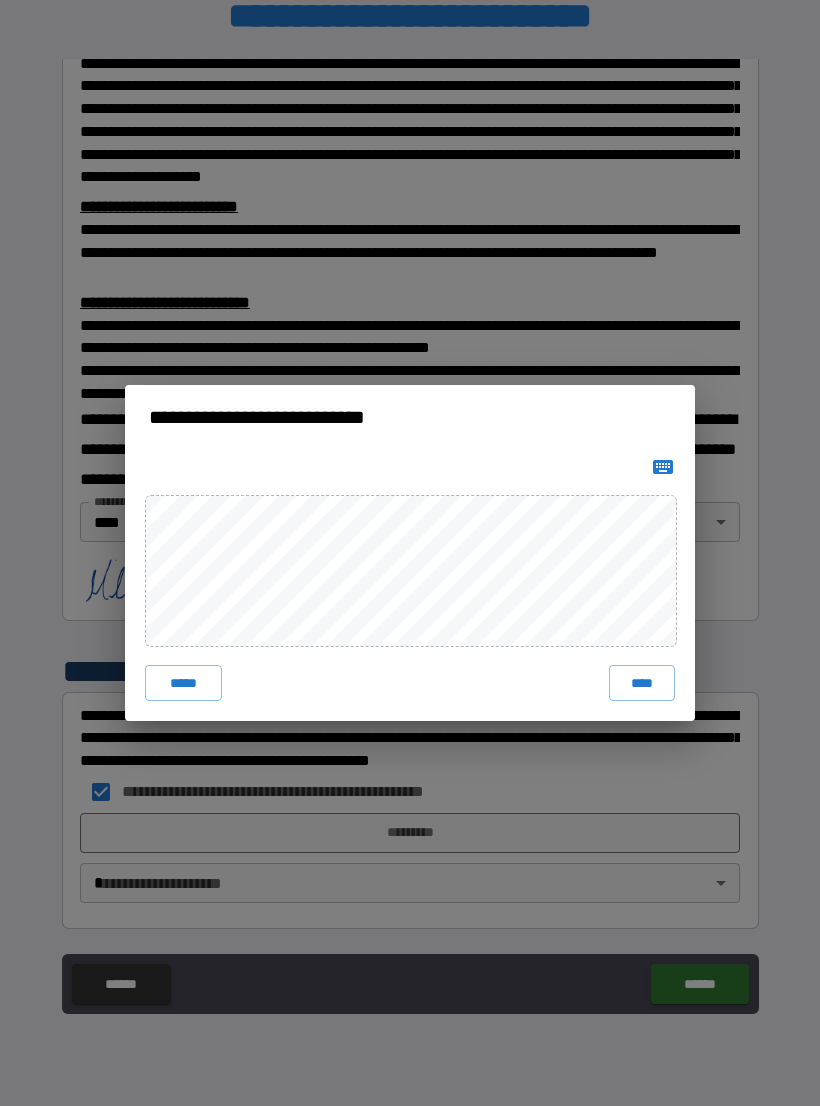 click on "****" at bounding box center (642, 683) 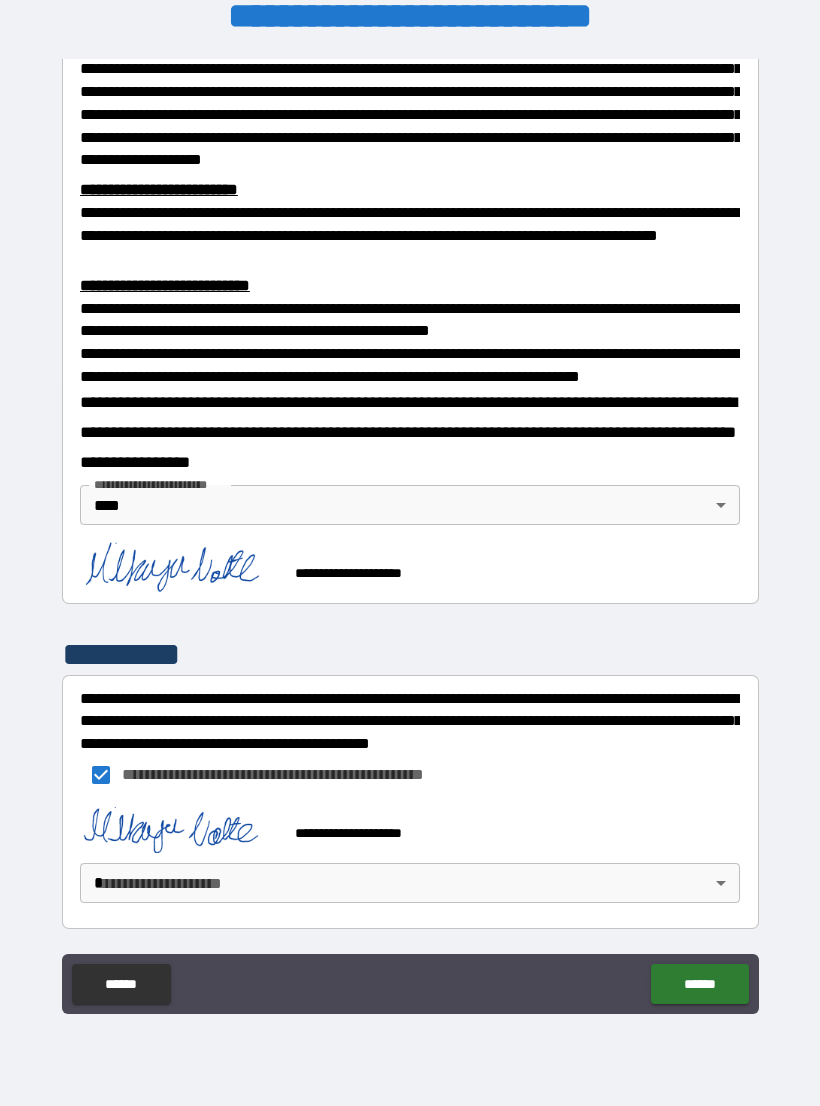scroll, scrollTop: 583, scrollLeft: 0, axis: vertical 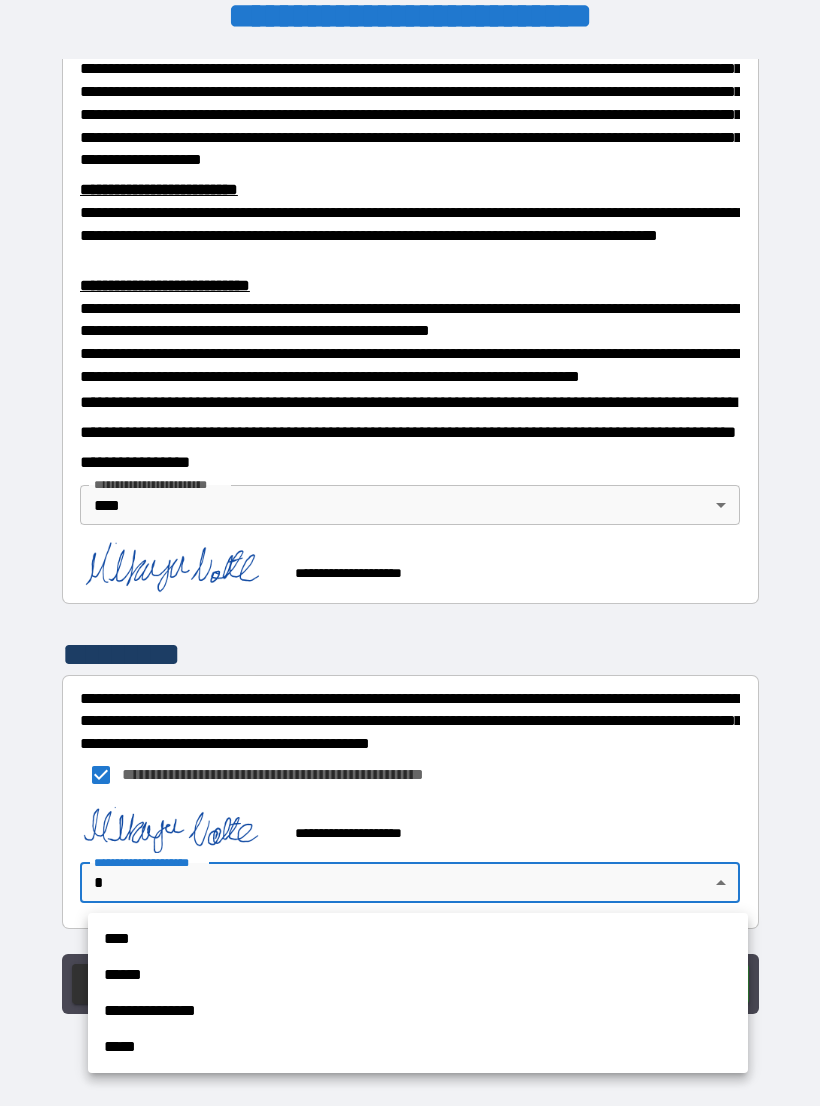 click on "****" at bounding box center [418, 939] 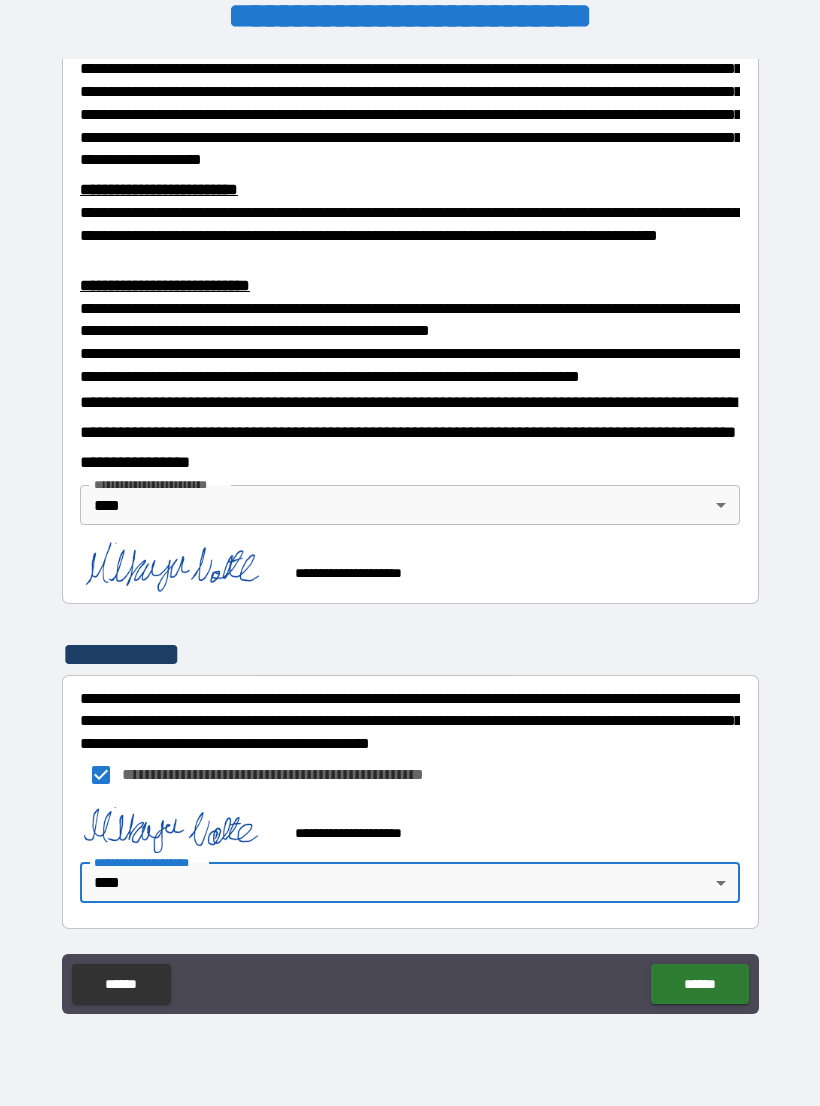 click on "******" at bounding box center [699, 984] 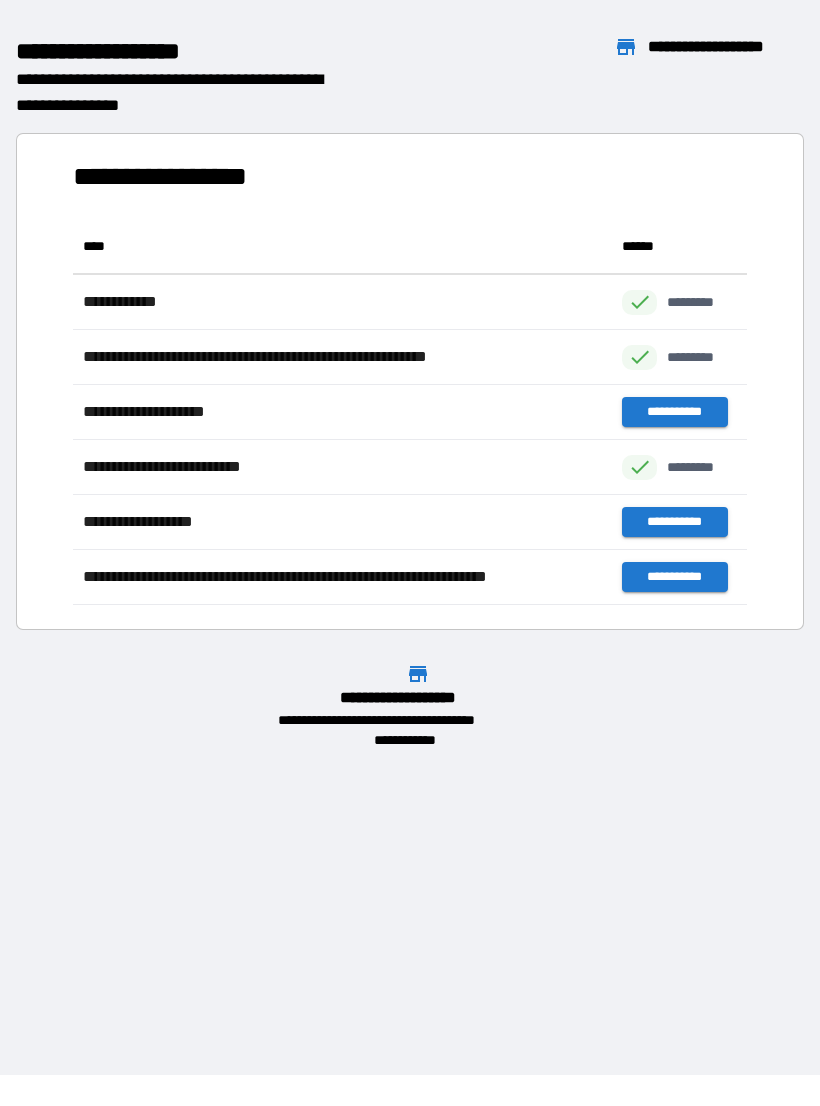 scroll, scrollTop: 1, scrollLeft: 1, axis: both 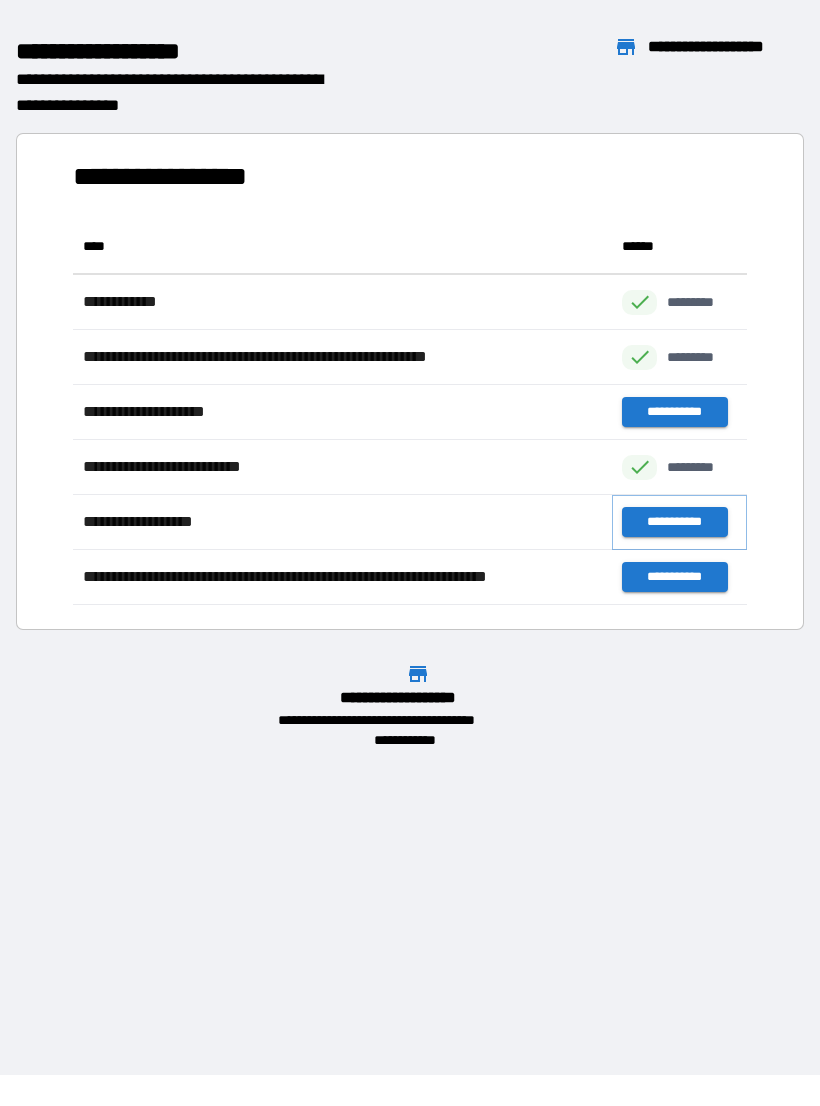 click on "**********" at bounding box center [674, 522] 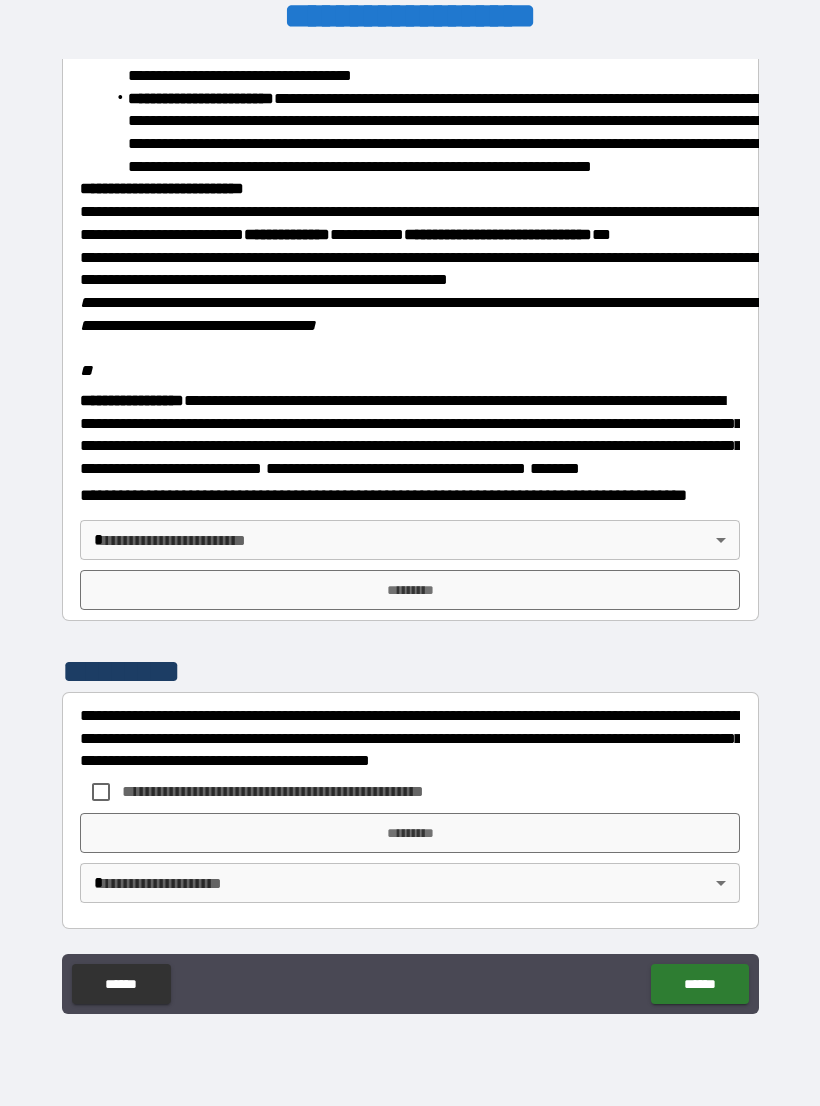 scroll, scrollTop: 2234, scrollLeft: 0, axis: vertical 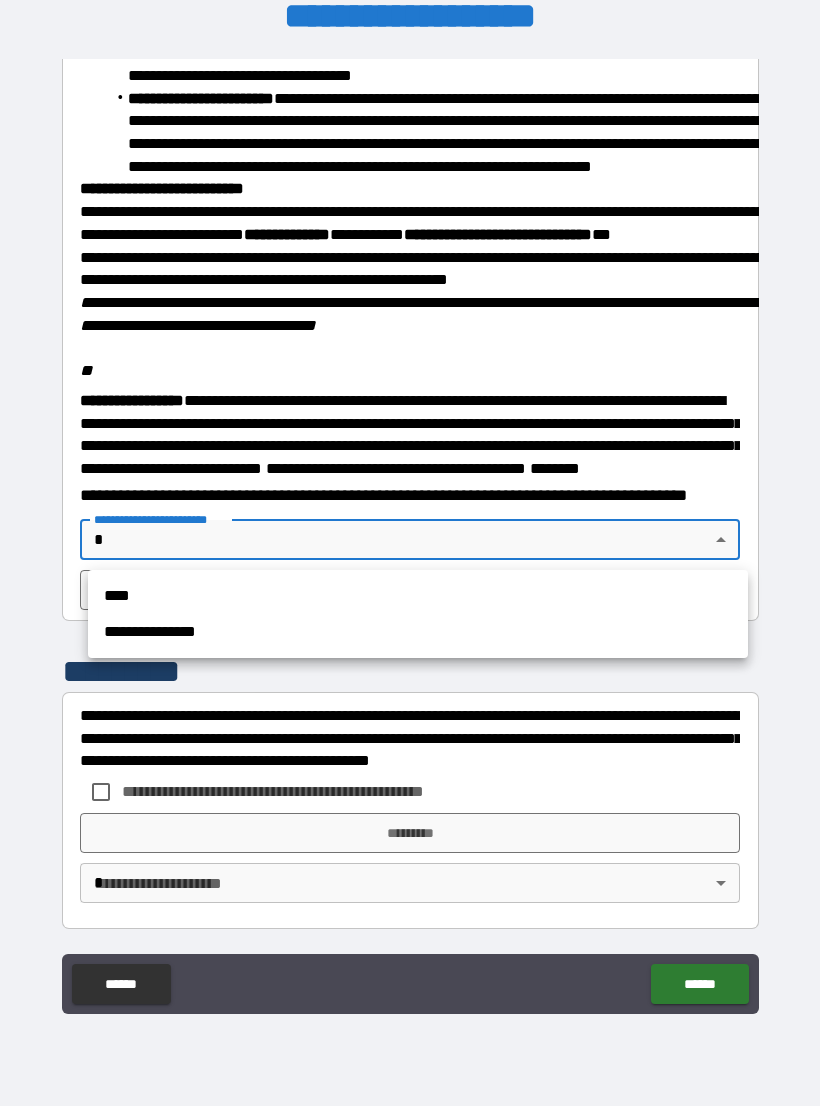click on "****" at bounding box center (418, 596) 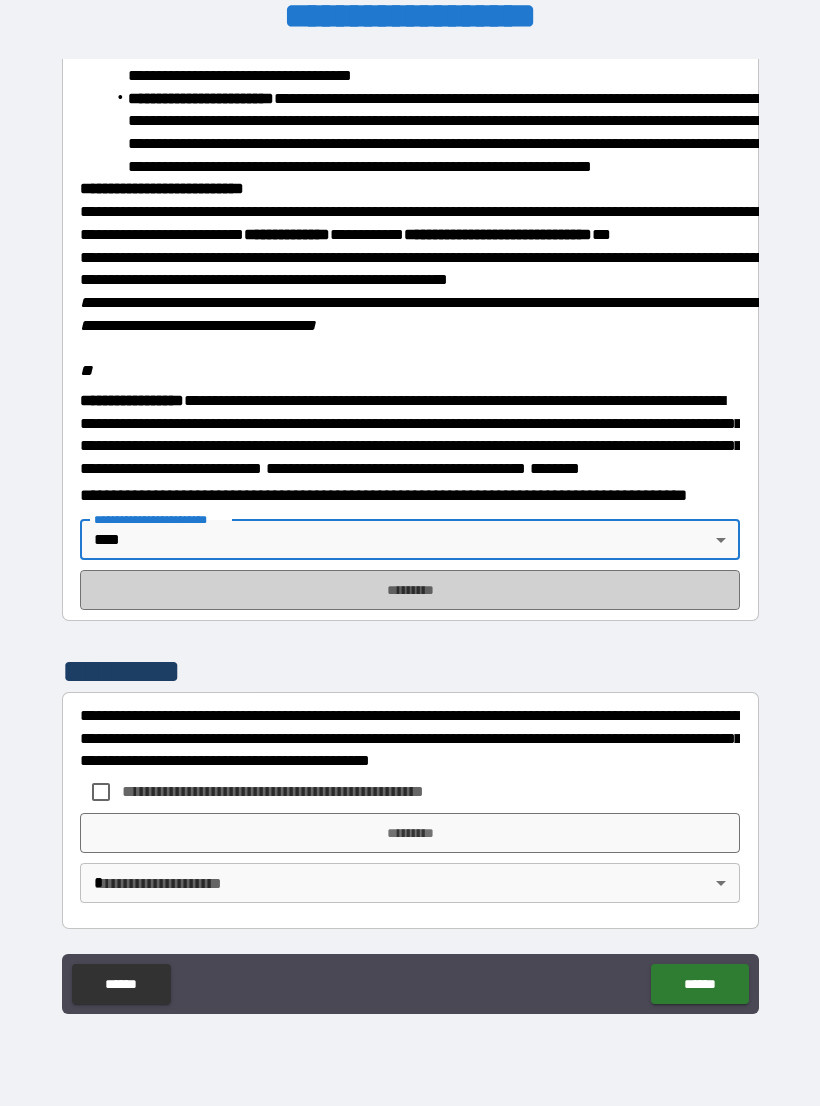 click on "*********" at bounding box center (410, 590) 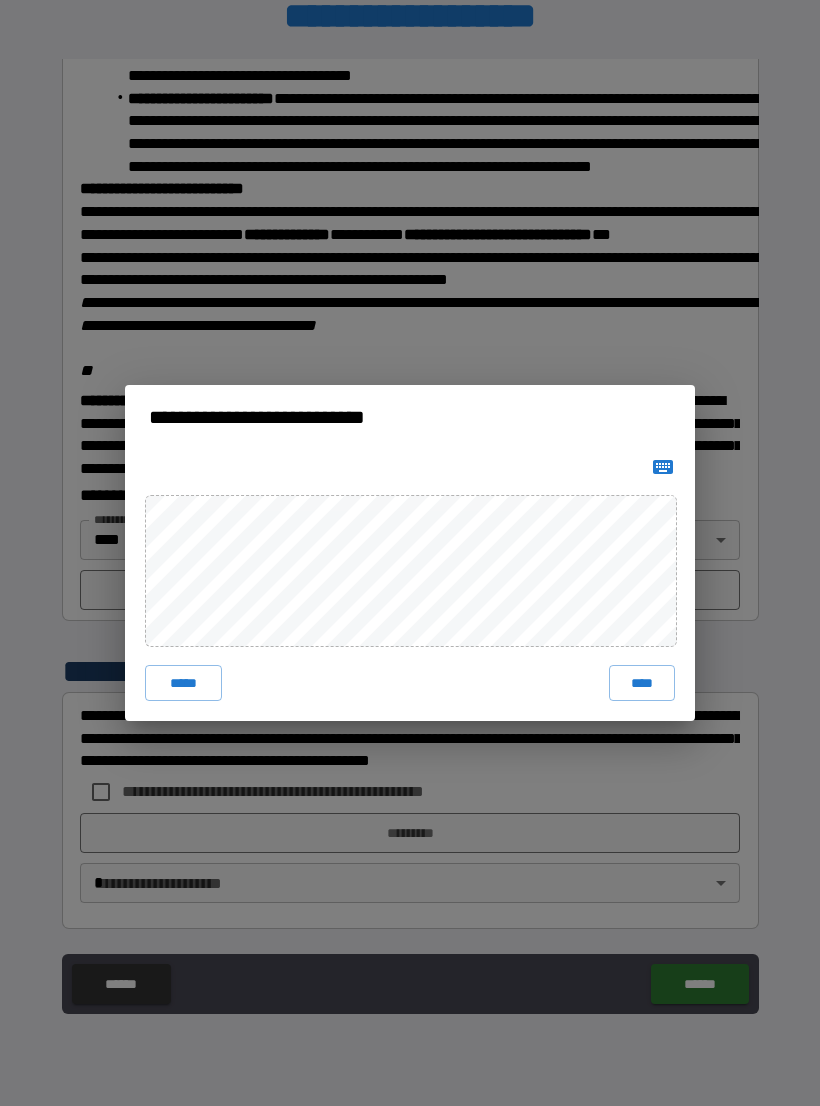 click on "****" at bounding box center [642, 683] 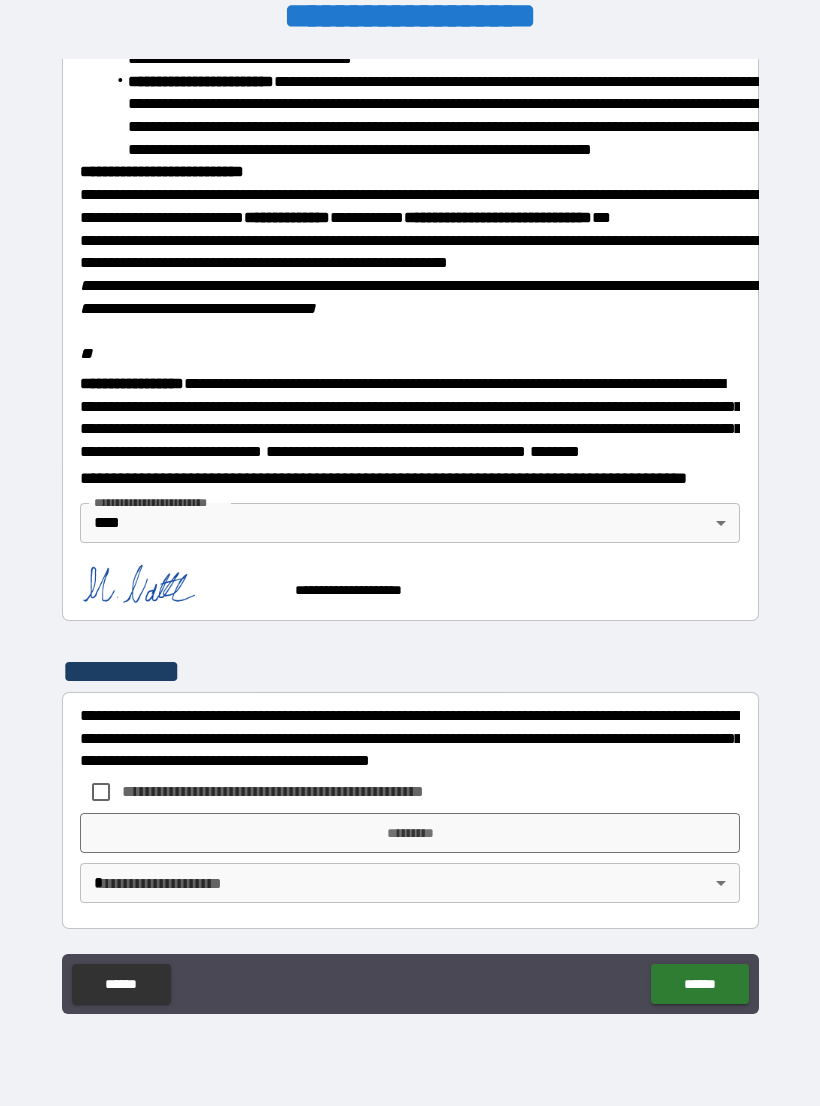 scroll, scrollTop: 2251, scrollLeft: 0, axis: vertical 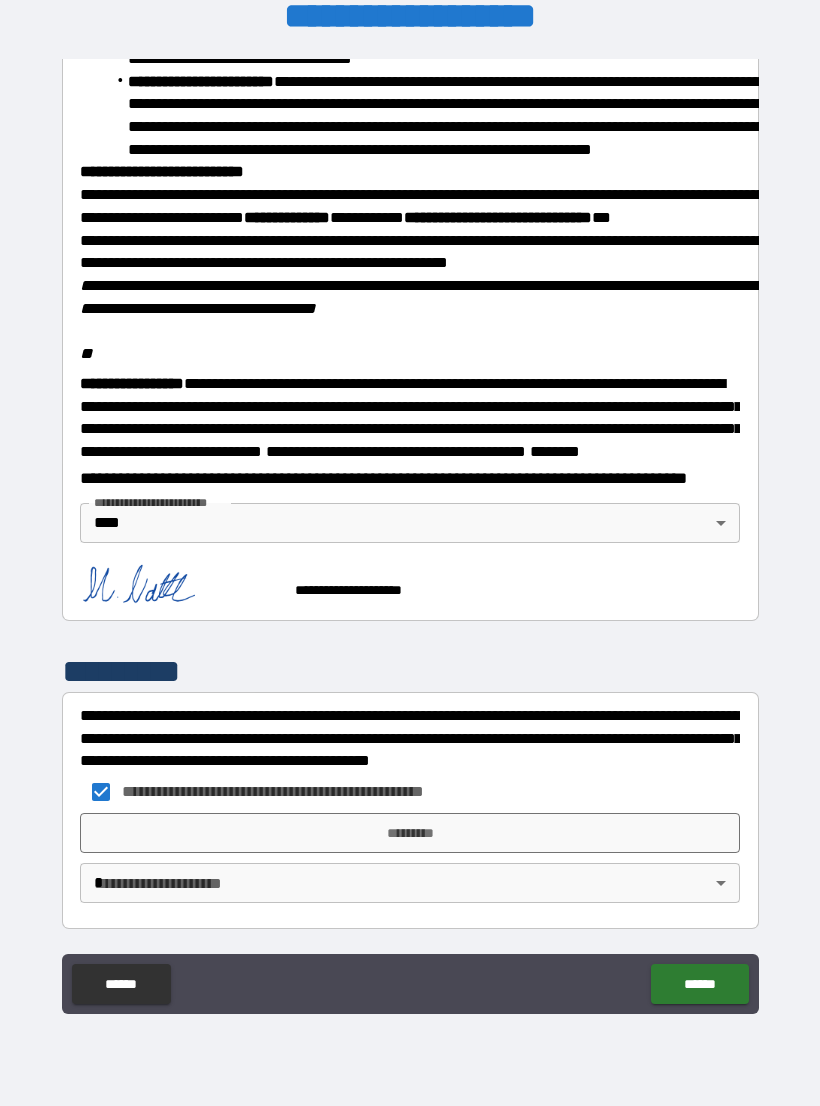 click on "*********" at bounding box center [410, 833] 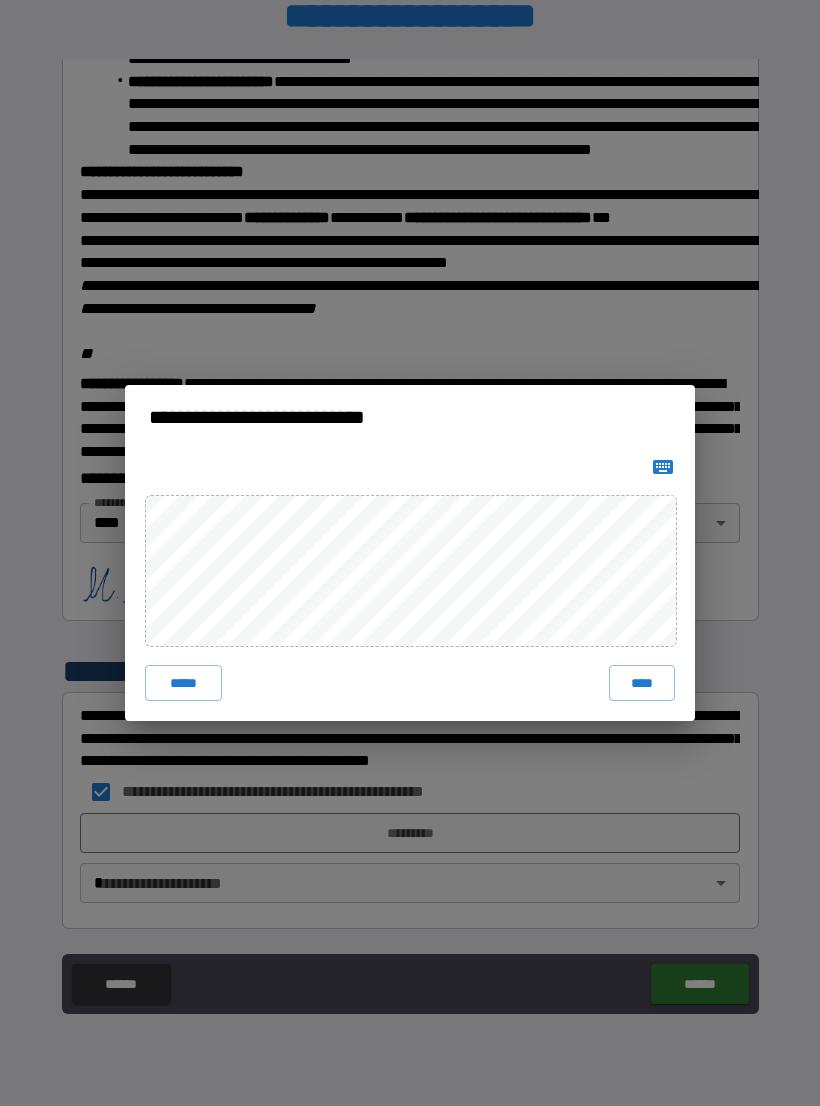 click on "****" at bounding box center (642, 683) 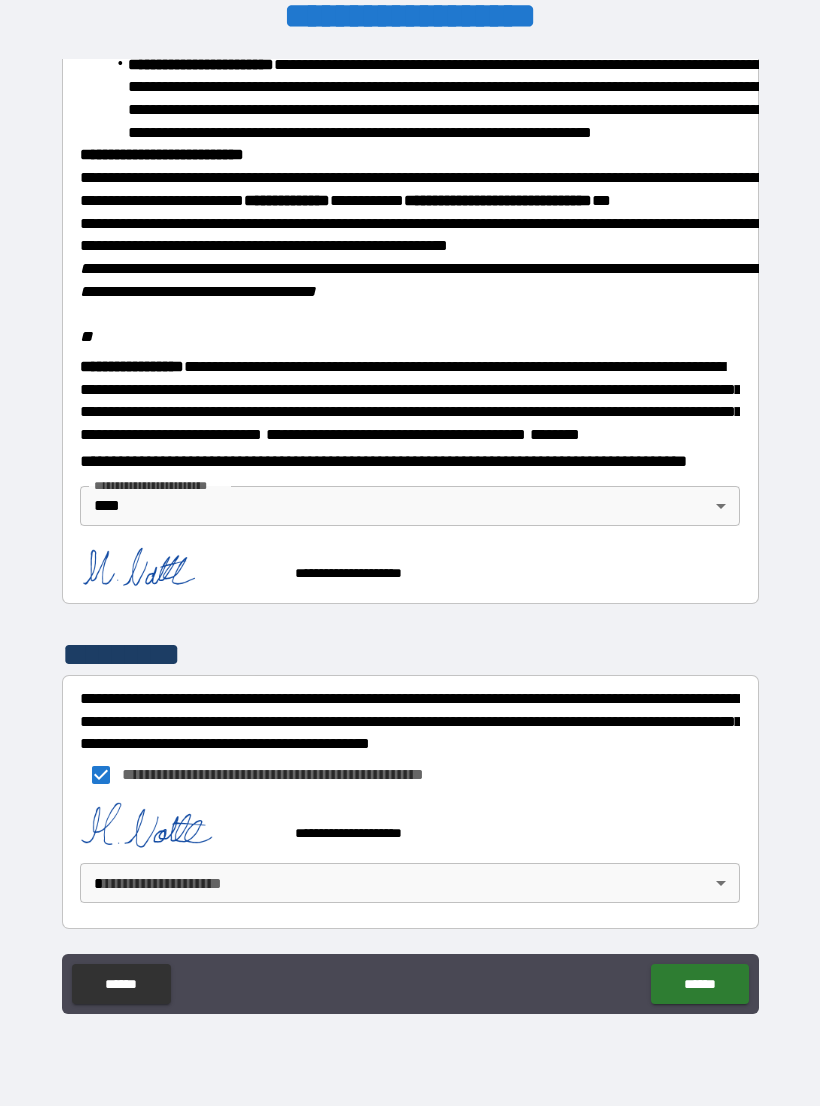 click on "**********" at bounding box center (410, 537) 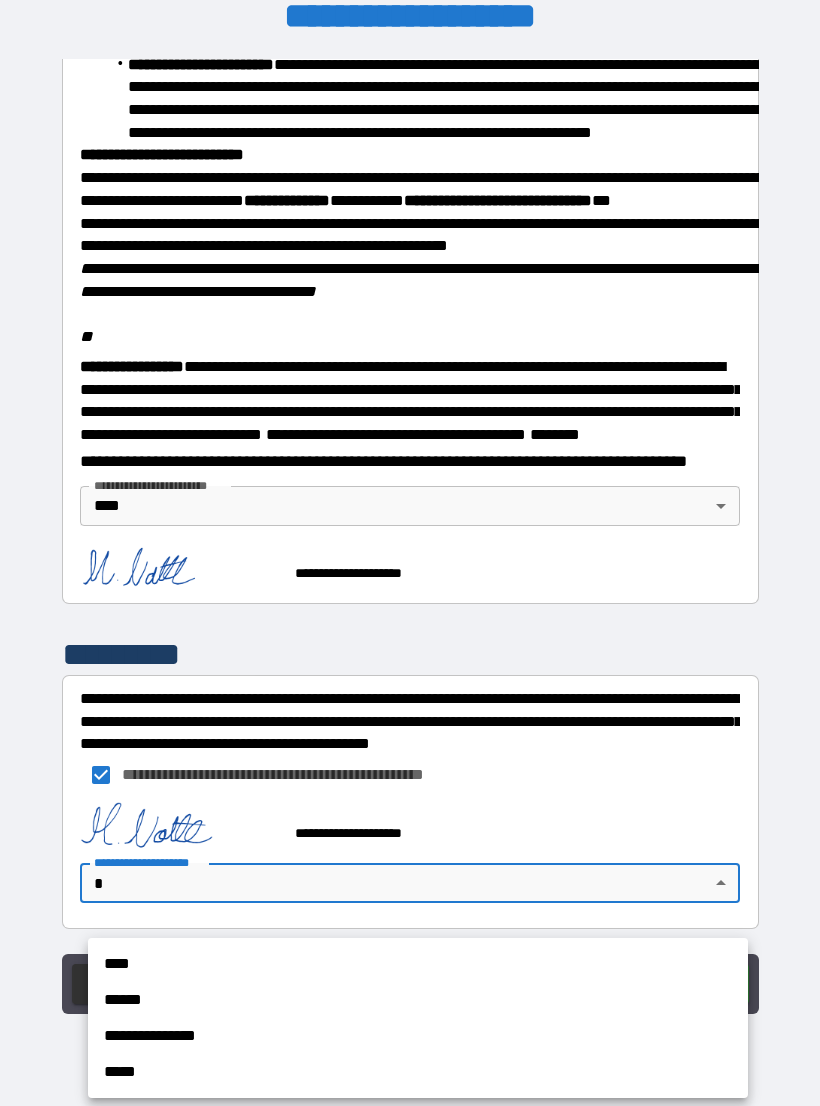 click on "****" at bounding box center (418, 964) 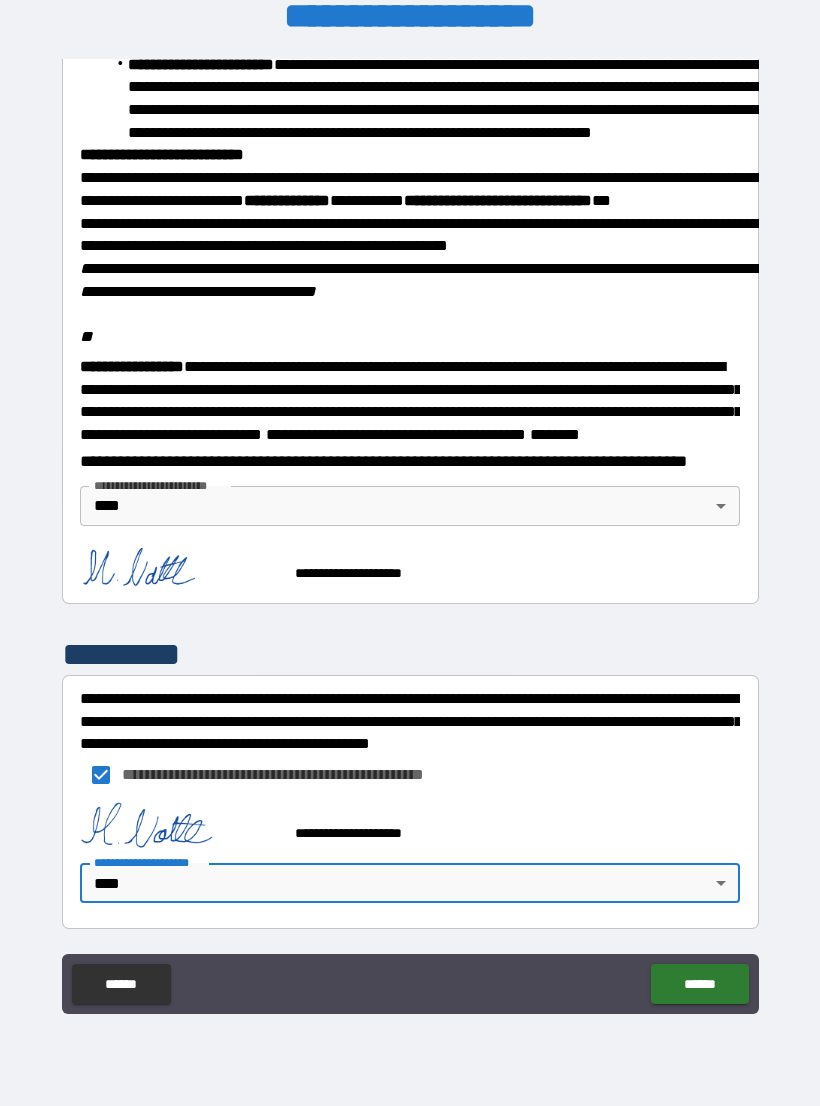 click on "******" at bounding box center [699, 984] 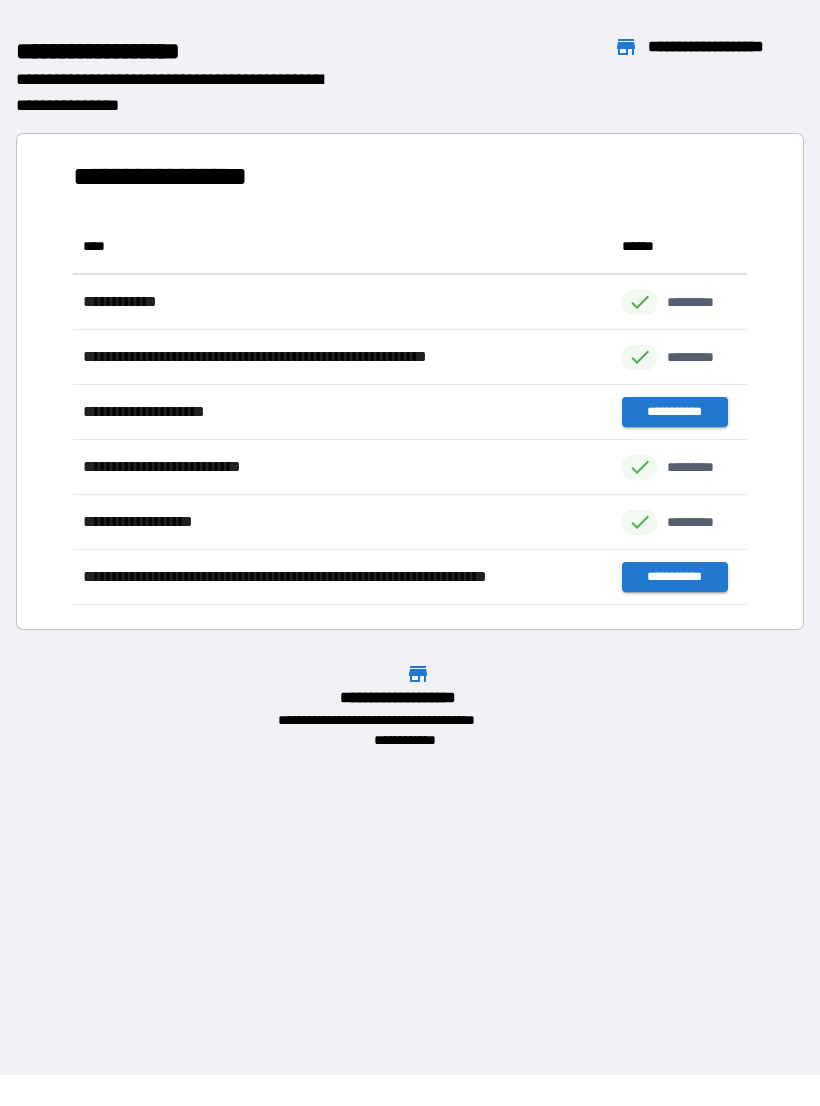 scroll, scrollTop: 1, scrollLeft: 1, axis: both 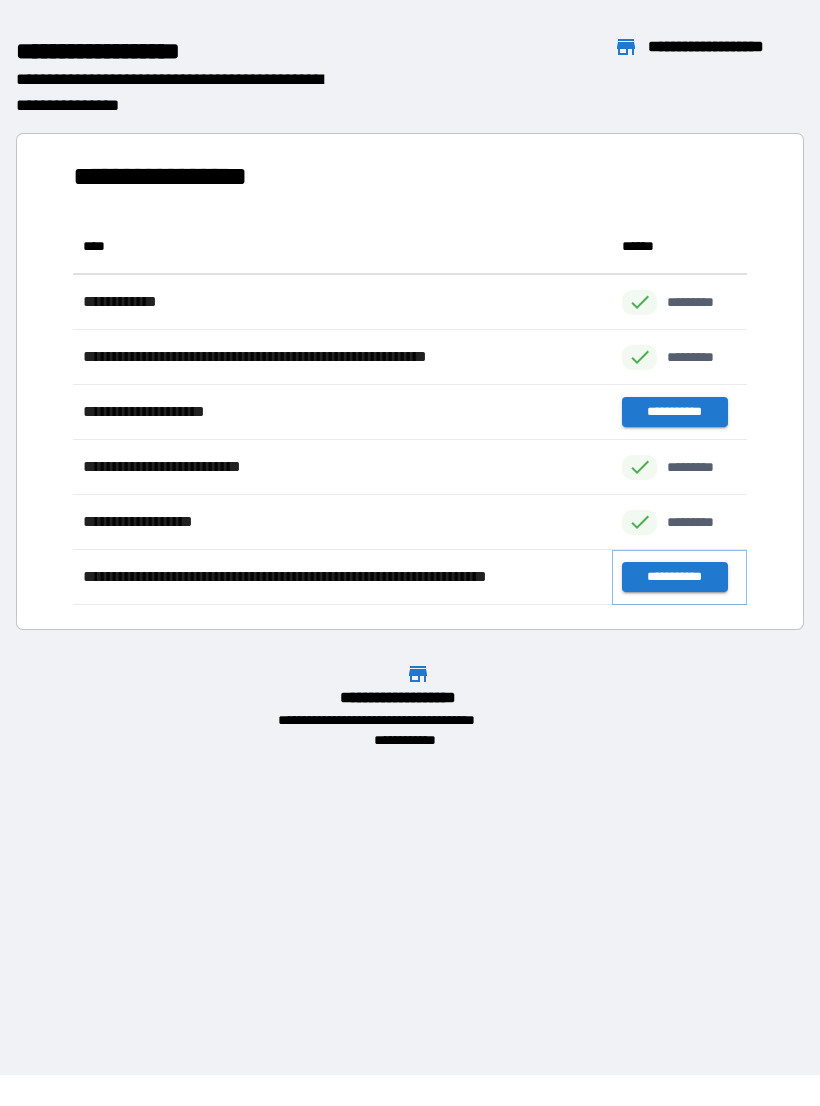click on "**********" at bounding box center [674, 577] 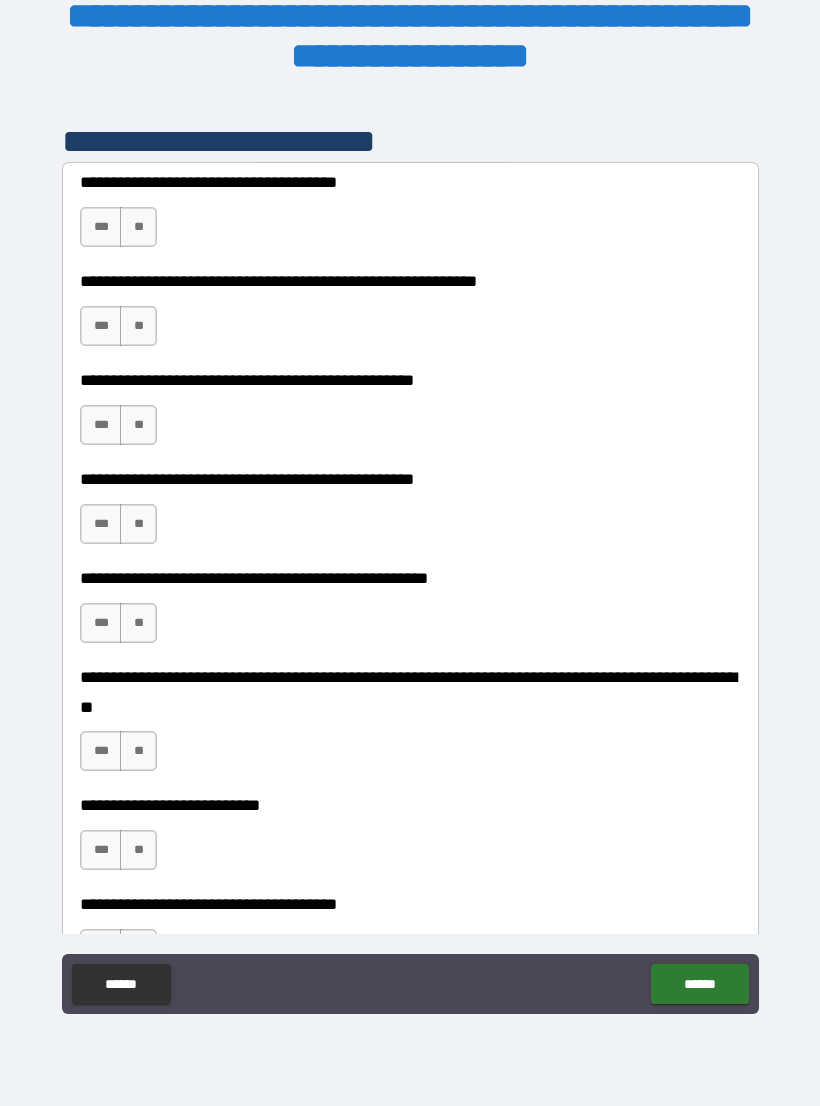 scroll, scrollTop: 432, scrollLeft: 0, axis: vertical 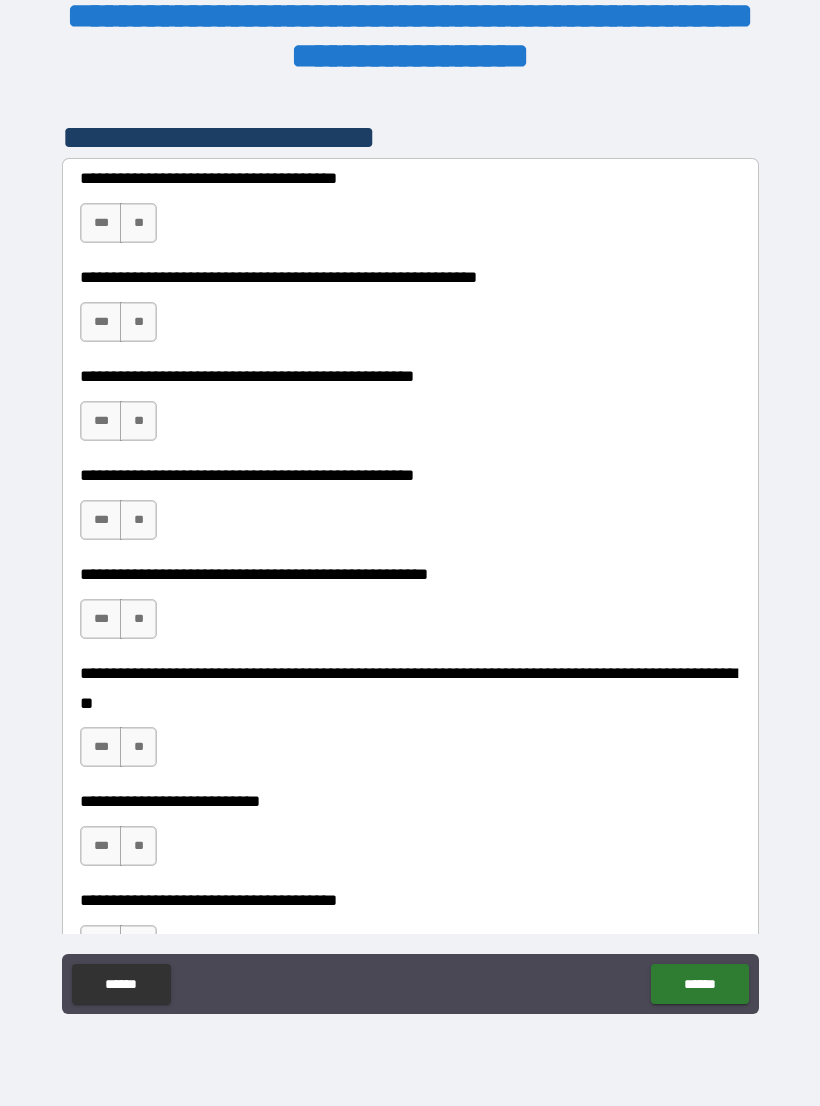 click on "**" at bounding box center [138, 223] 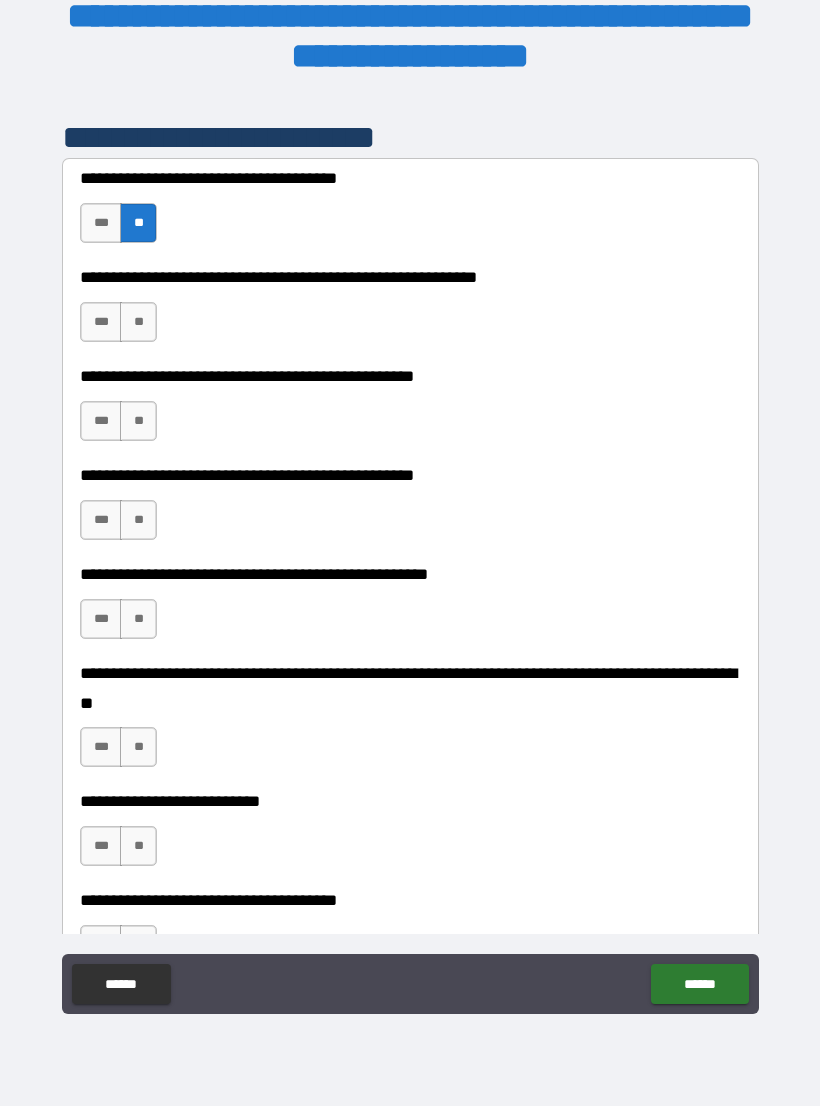 click on "***" at bounding box center (101, 322) 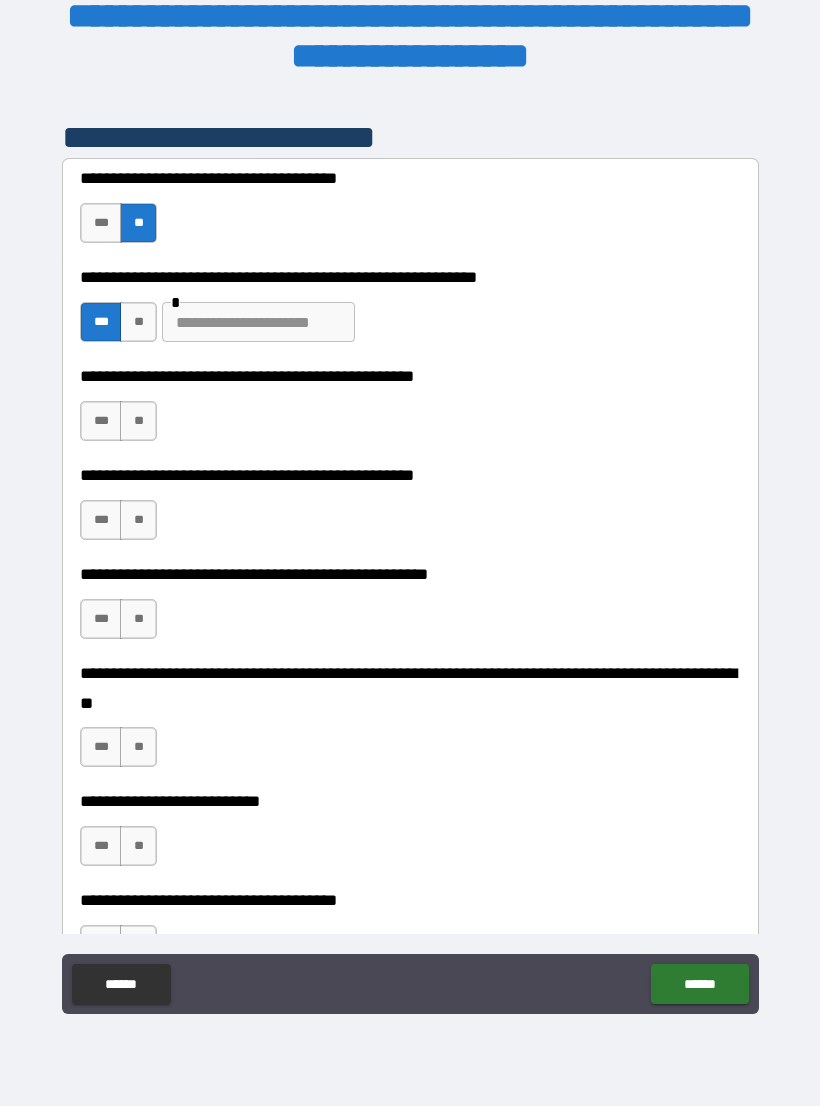 click on "**" at bounding box center [138, 322] 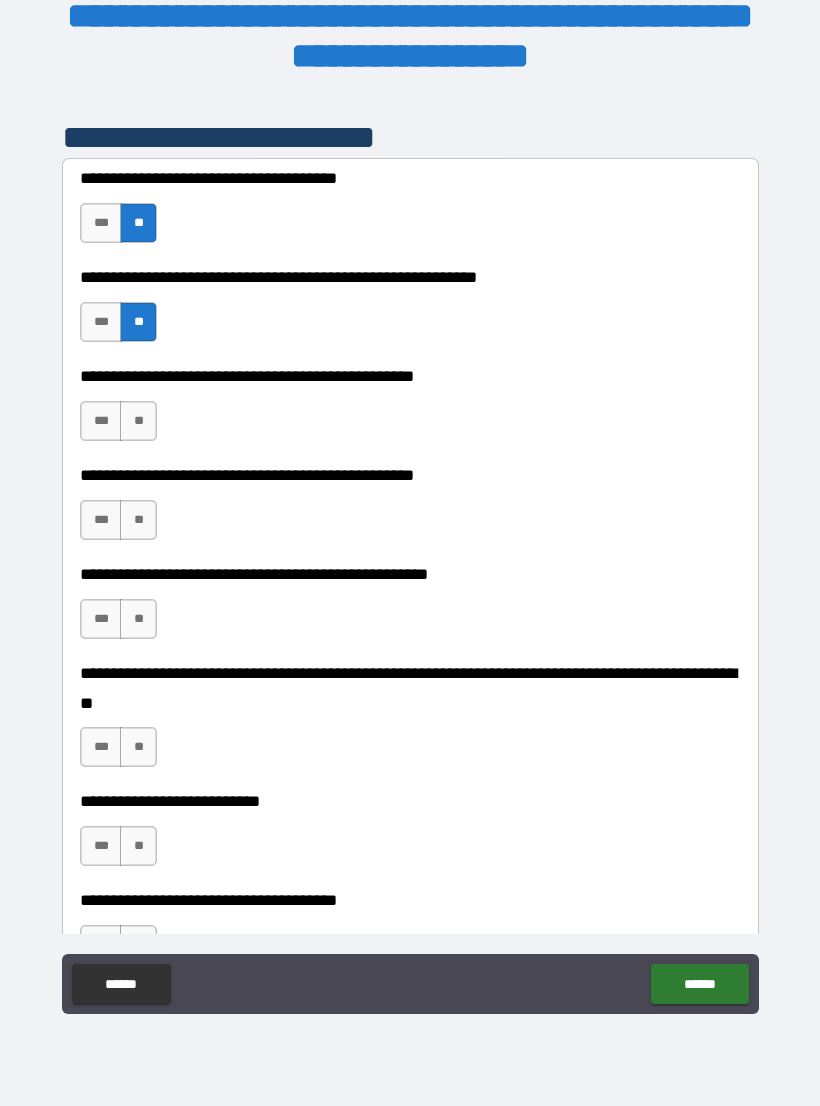 click on "**" at bounding box center [138, 421] 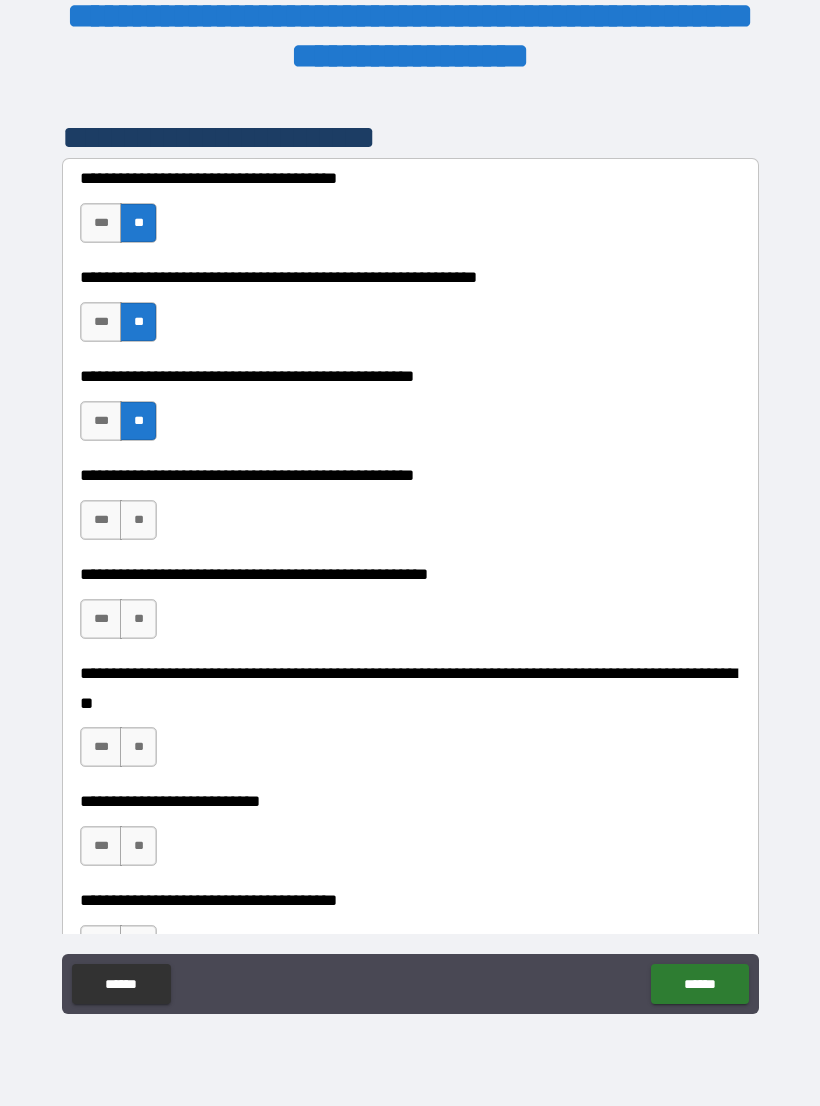 click on "**" at bounding box center (138, 520) 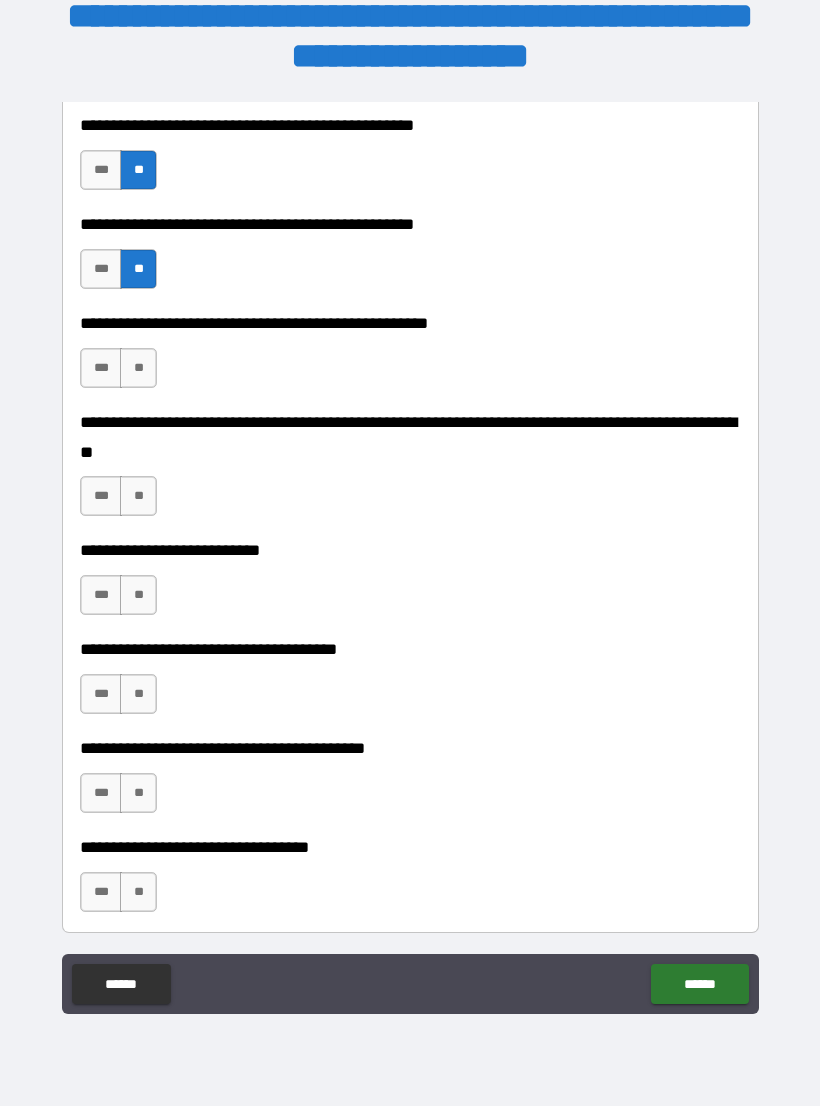 scroll, scrollTop: 690, scrollLeft: 0, axis: vertical 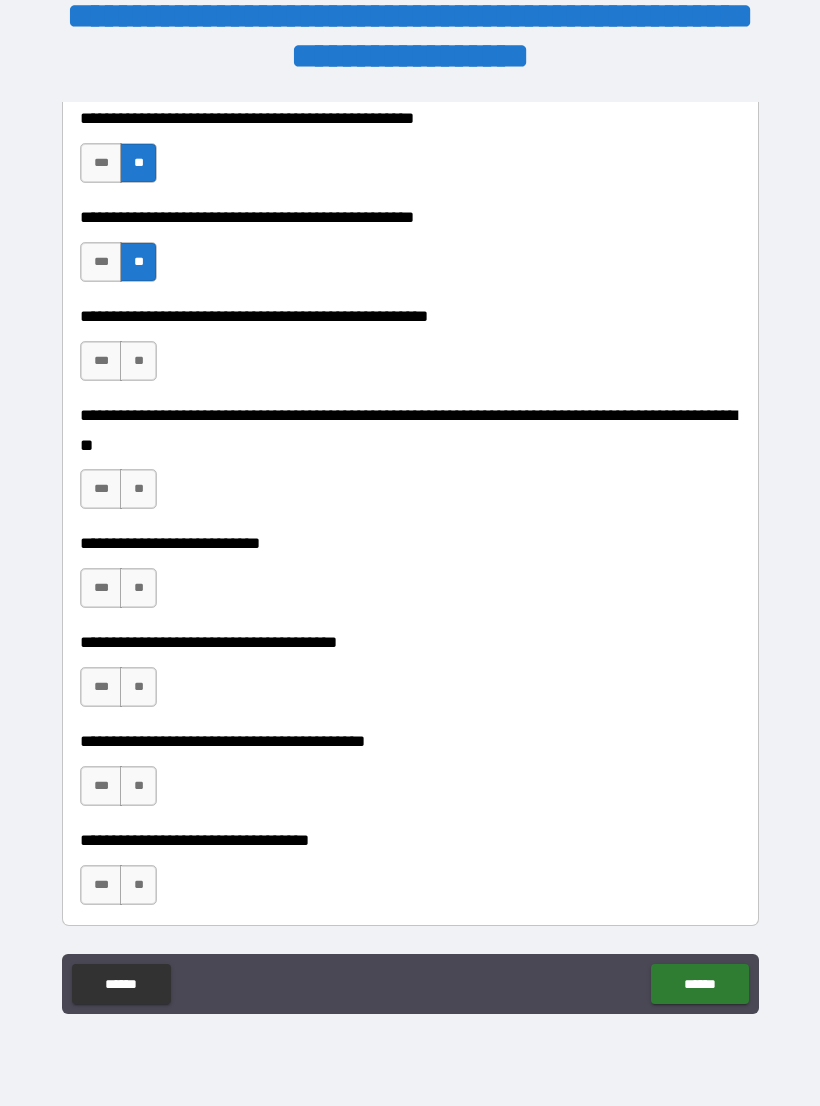 click on "***" at bounding box center (101, 262) 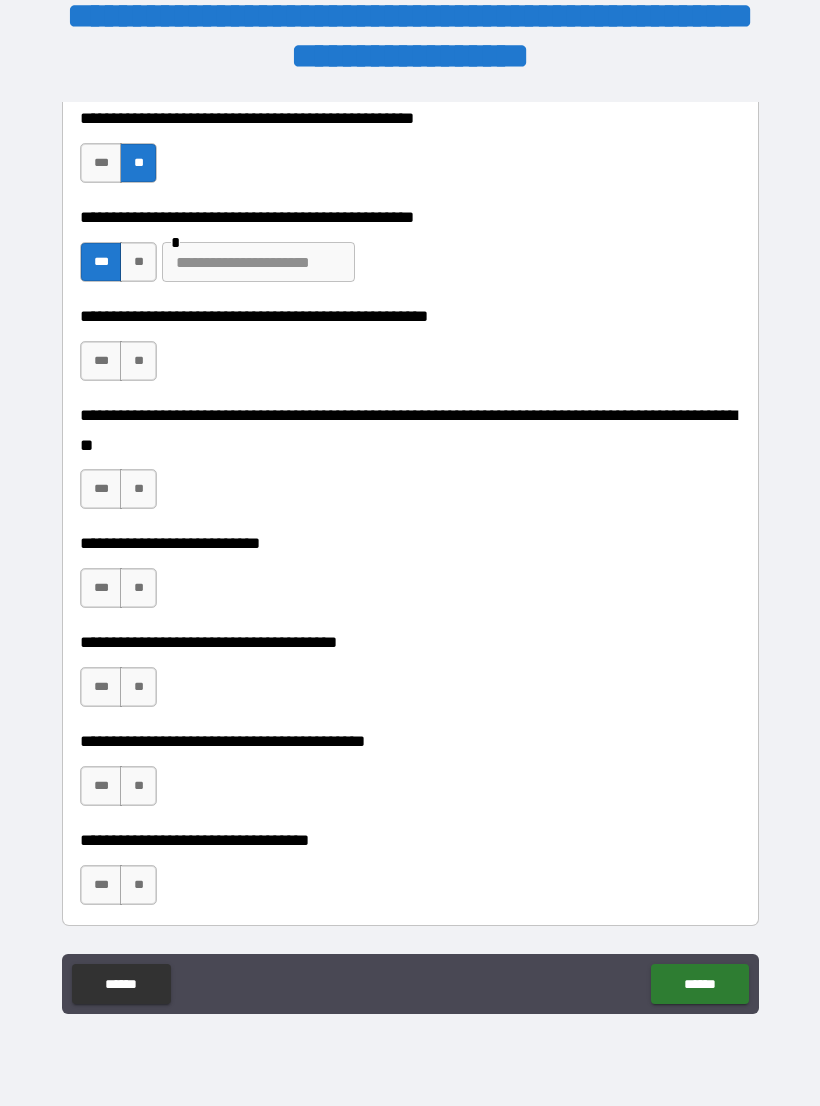 click on "**" at bounding box center [138, 262] 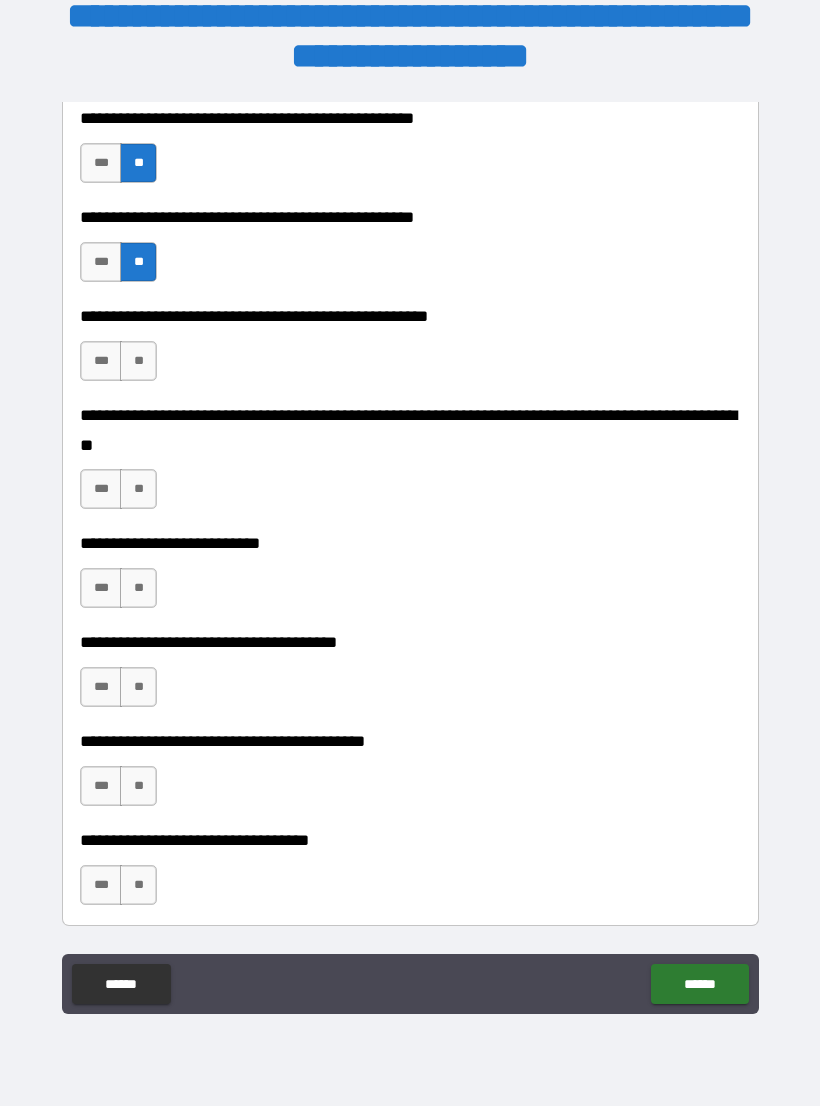 click on "**" at bounding box center (138, 361) 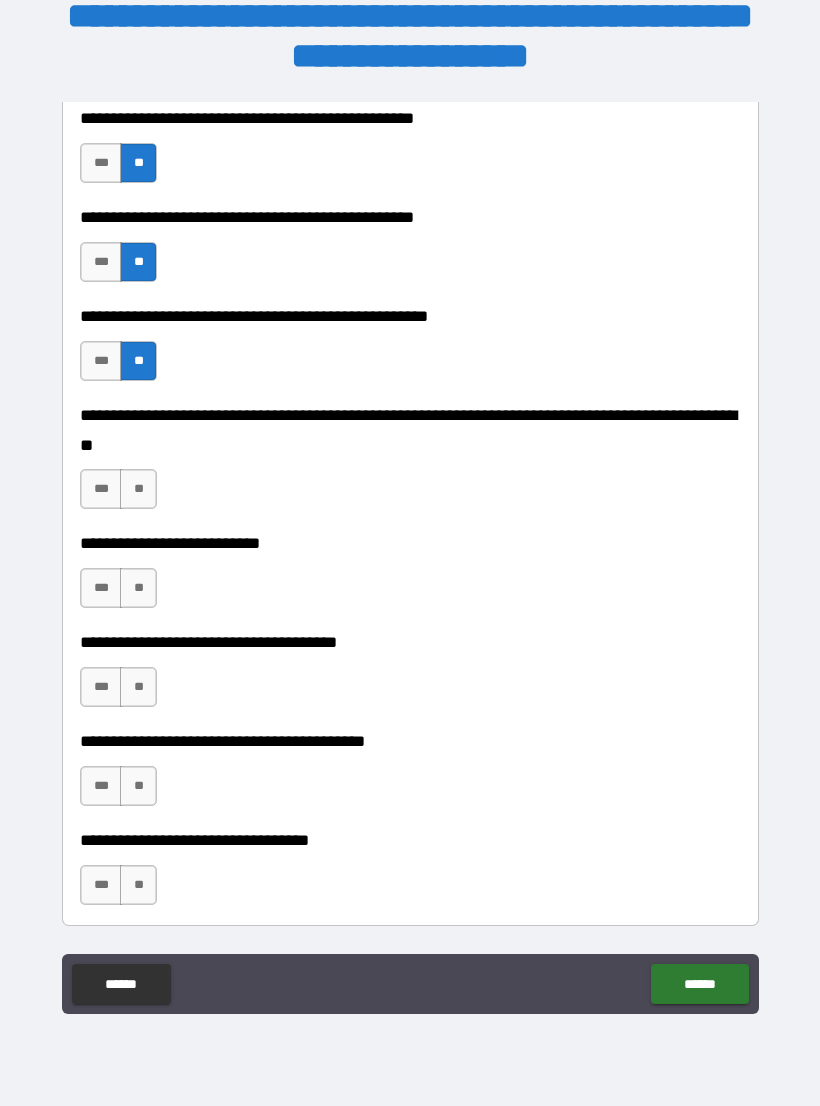 click on "**" at bounding box center (138, 489) 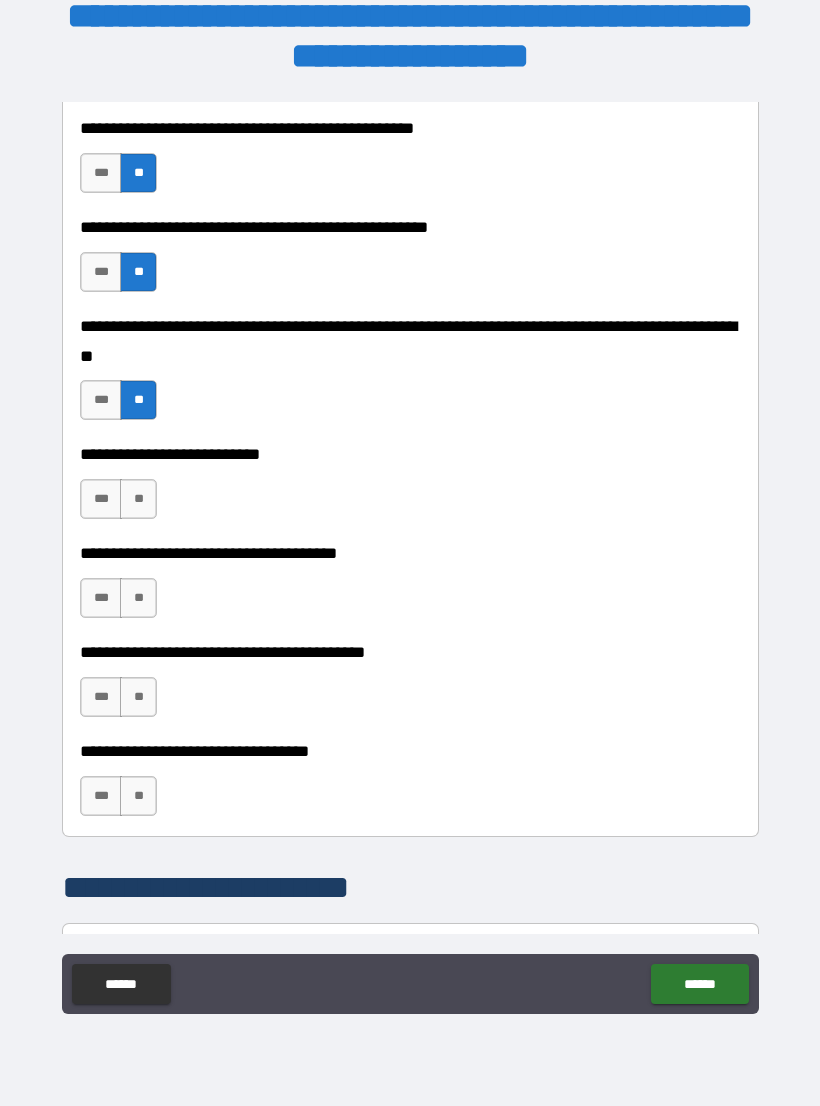 scroll, scrollTop: 784, scrollLeft: 0, axis: vertical 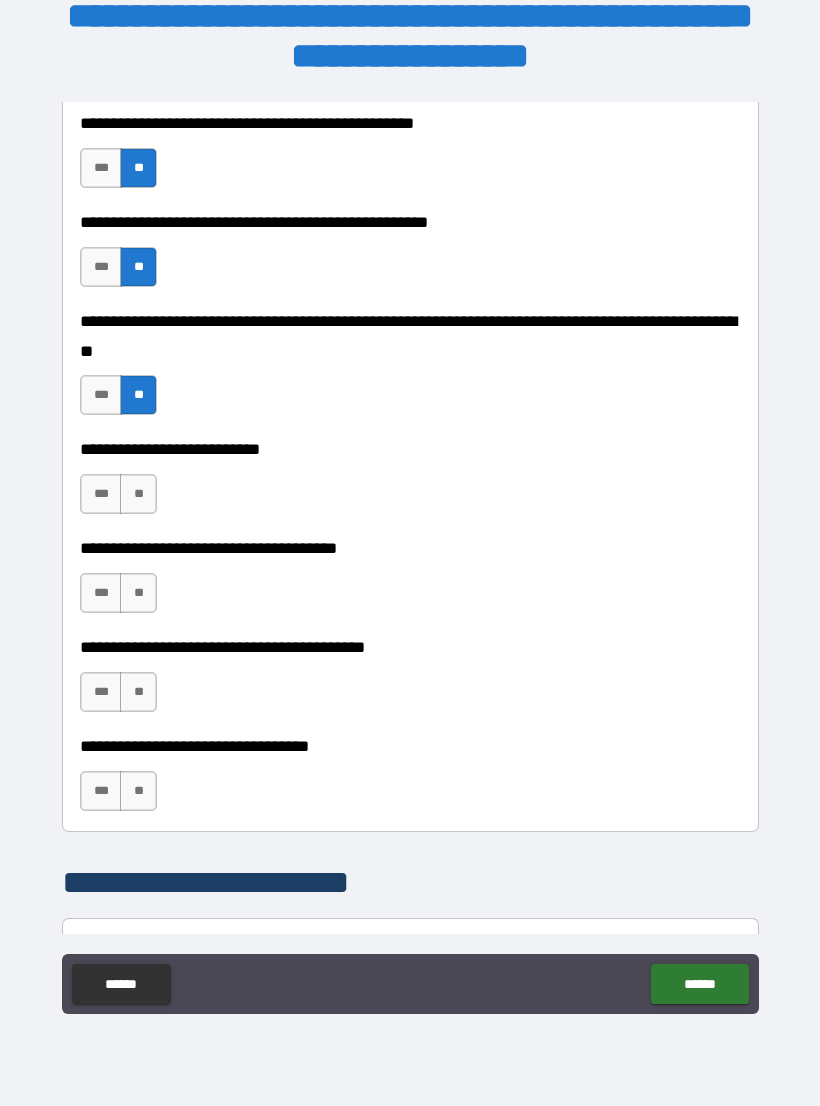 click on "**" at bounding box center [138, 494] 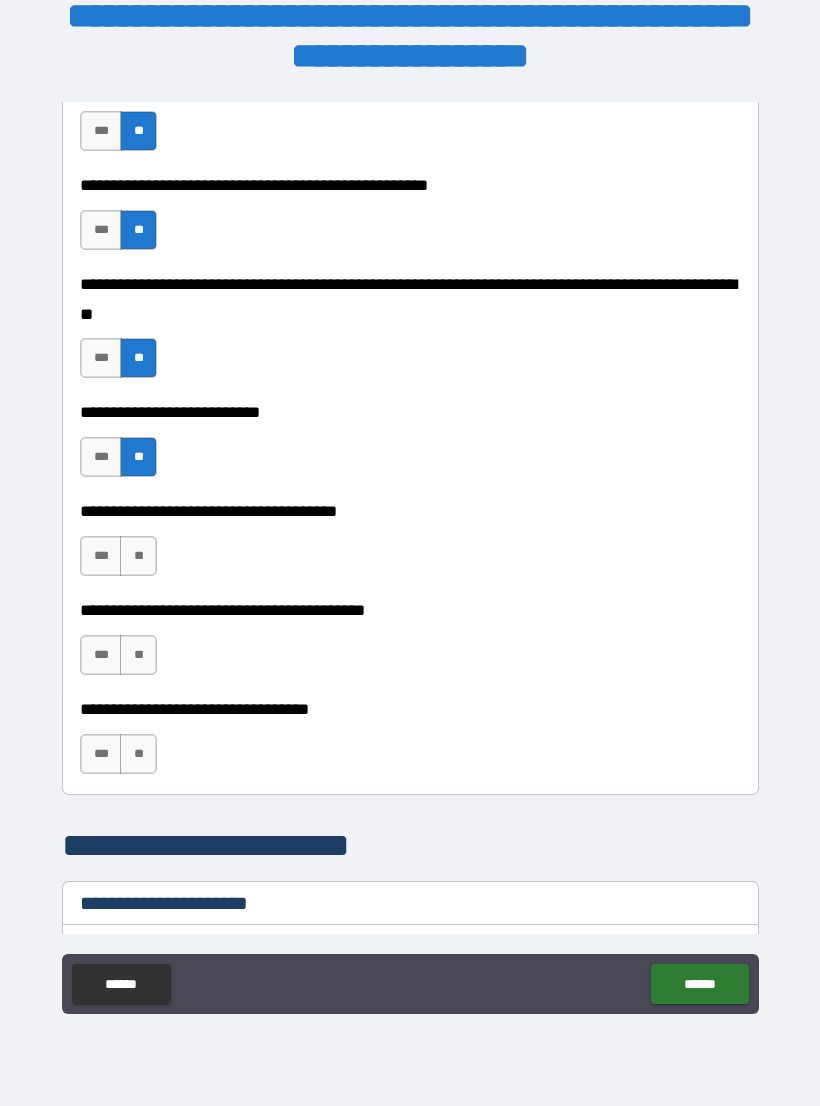 click on "**" at bounding box center [138, 556] 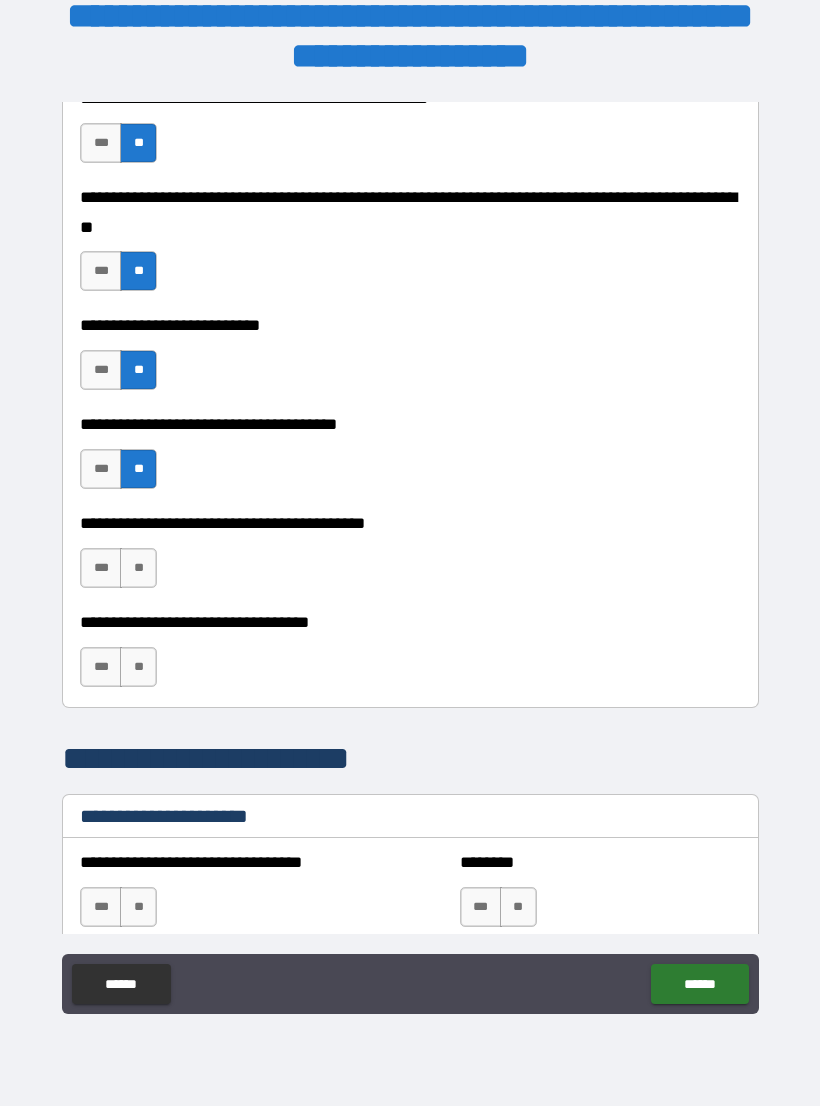 scroll, scrollTop: 910, scrollLeft: 0, axis: vertical 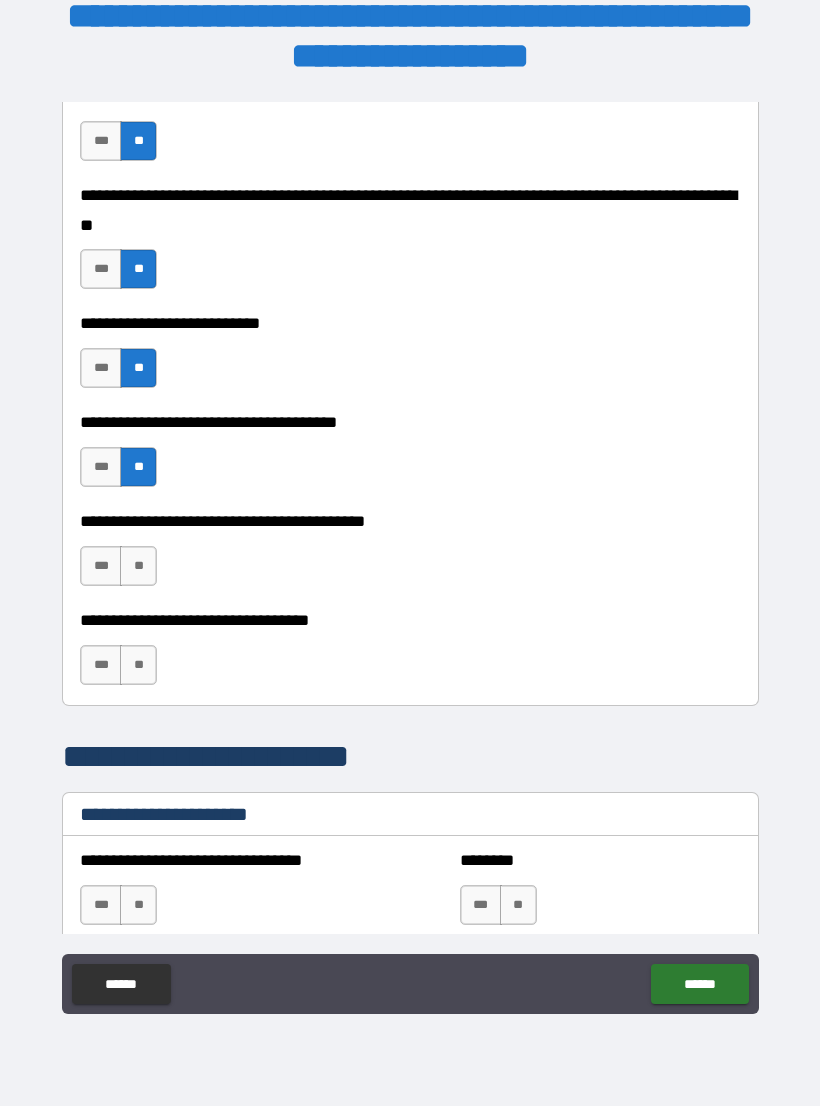 click on "**" at bounding box center (138, 566) 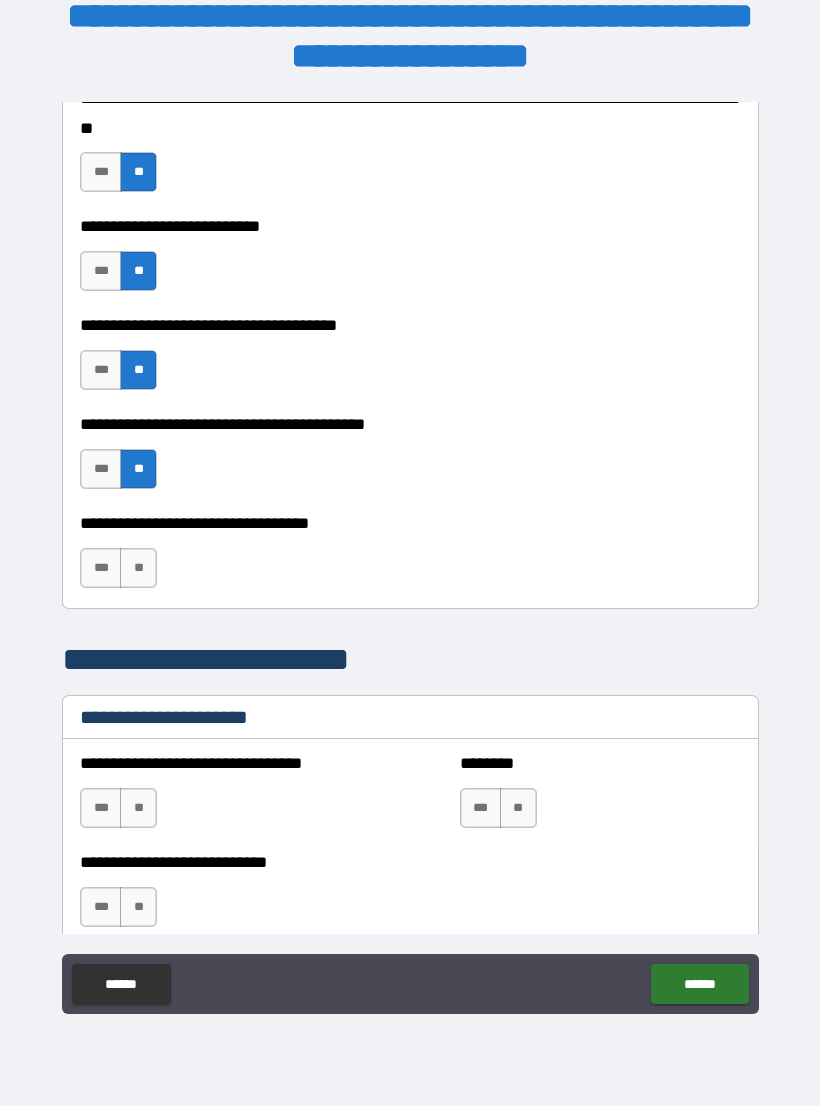 scroll, scrollTop: 1008, scrollLeft: 0, axis: vertical 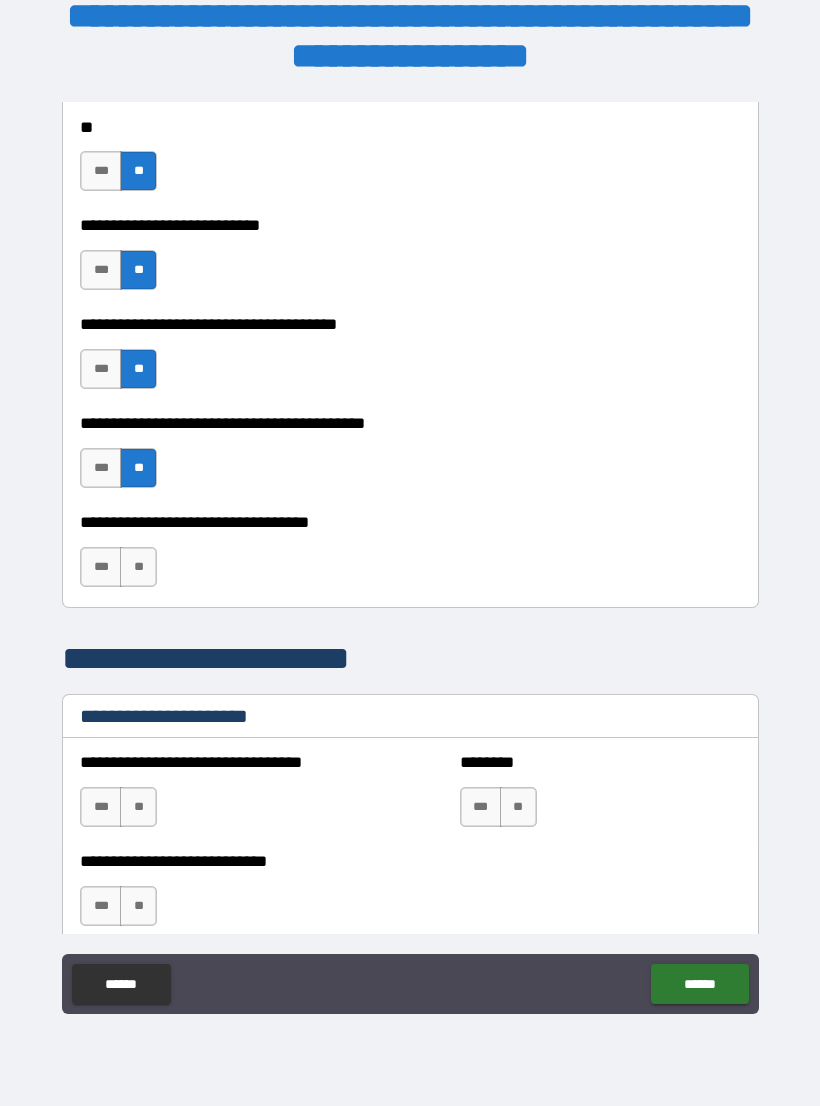 click on "***" at bounding box center [101, 567] 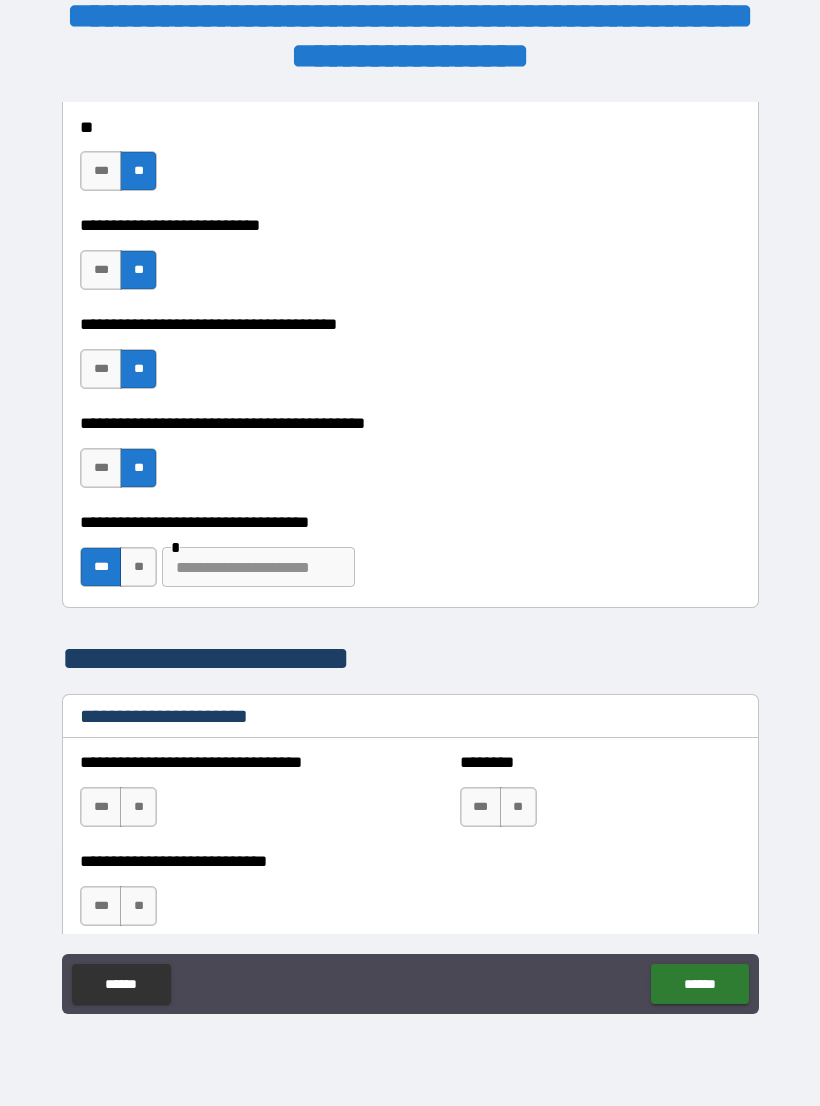 click on "**" at bounding box center (138, 567) 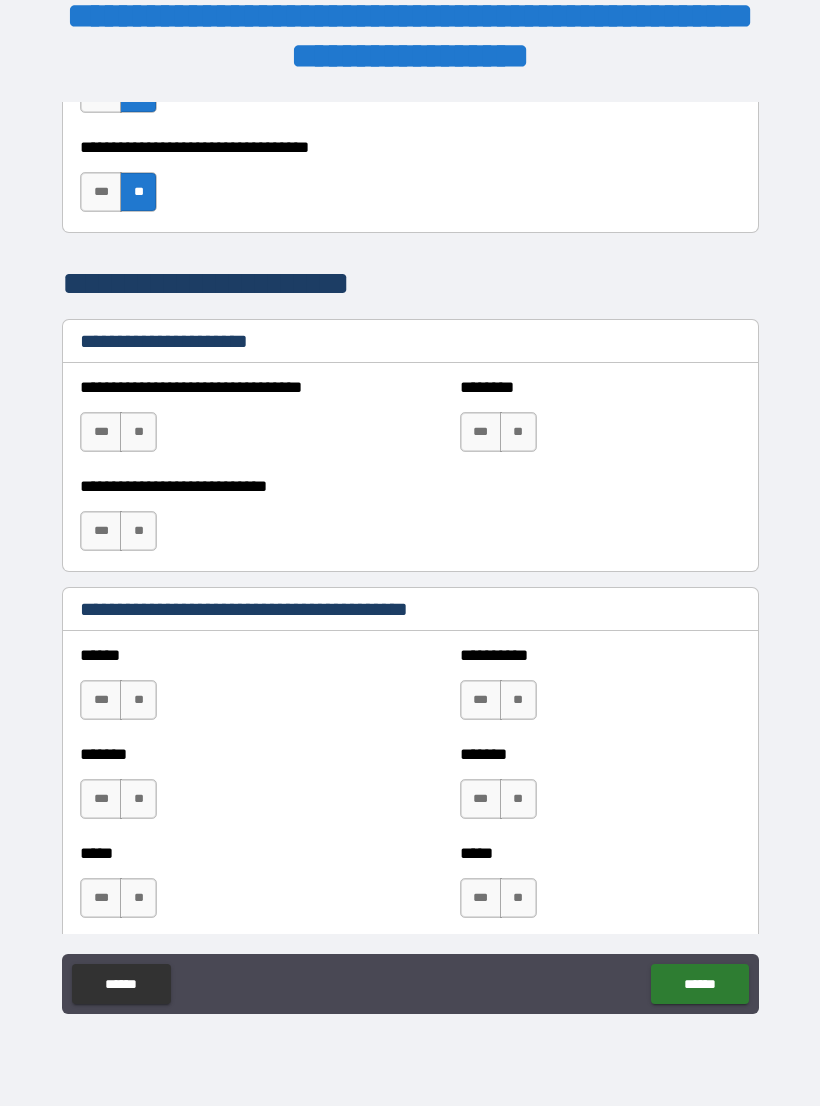 scroll, scrollTop: 1385, scrollLeft: 0, axis: vertical 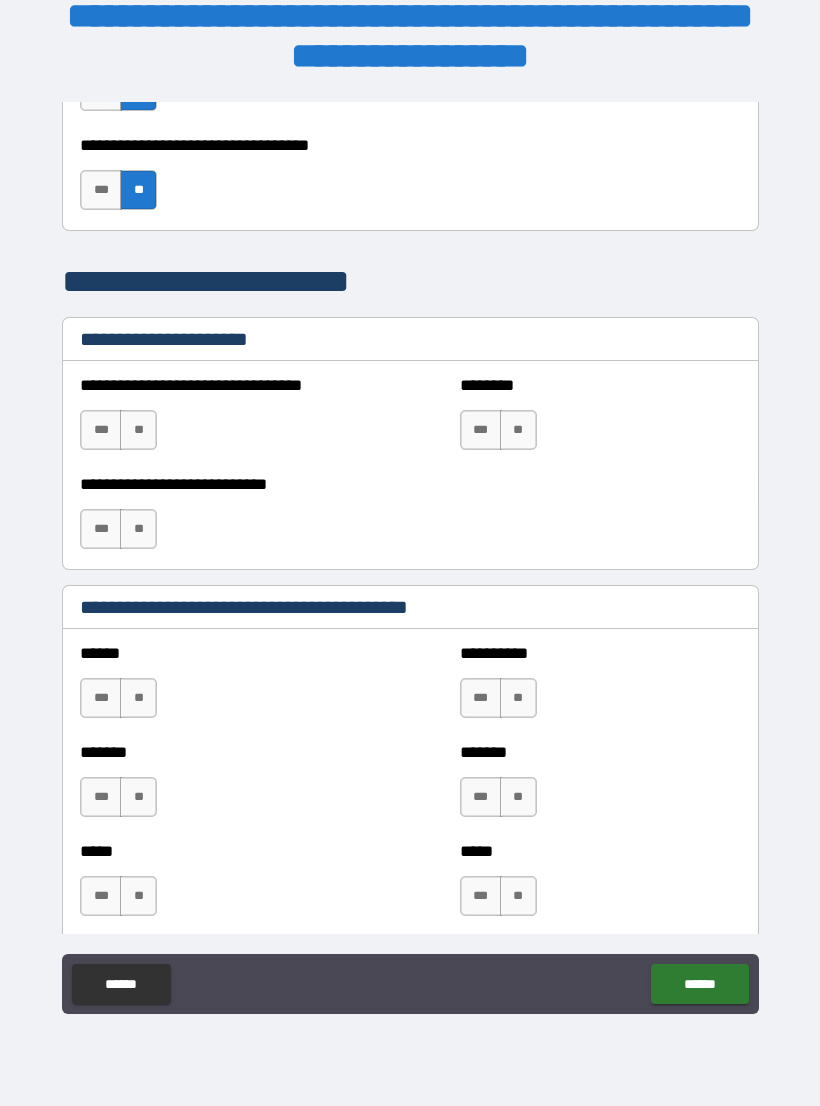 click on "**" at bounding box center [138, 430] 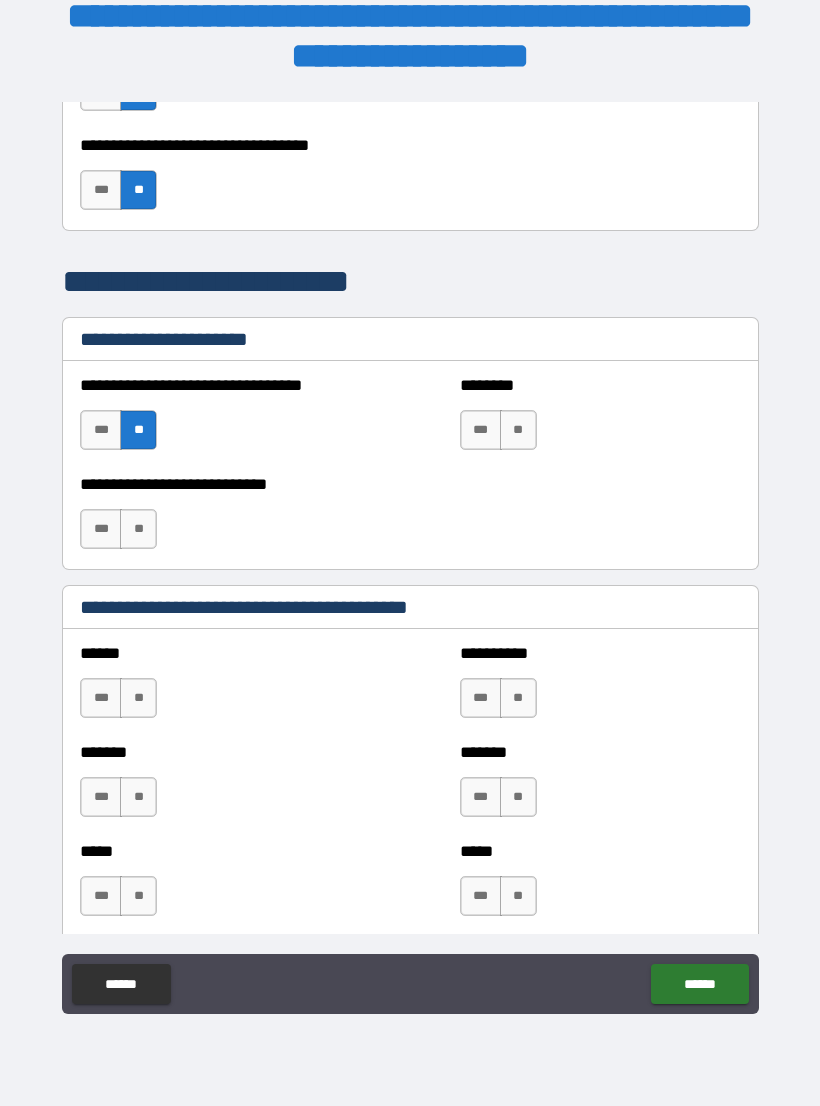 click on "**" at bounding box center (518, 430) 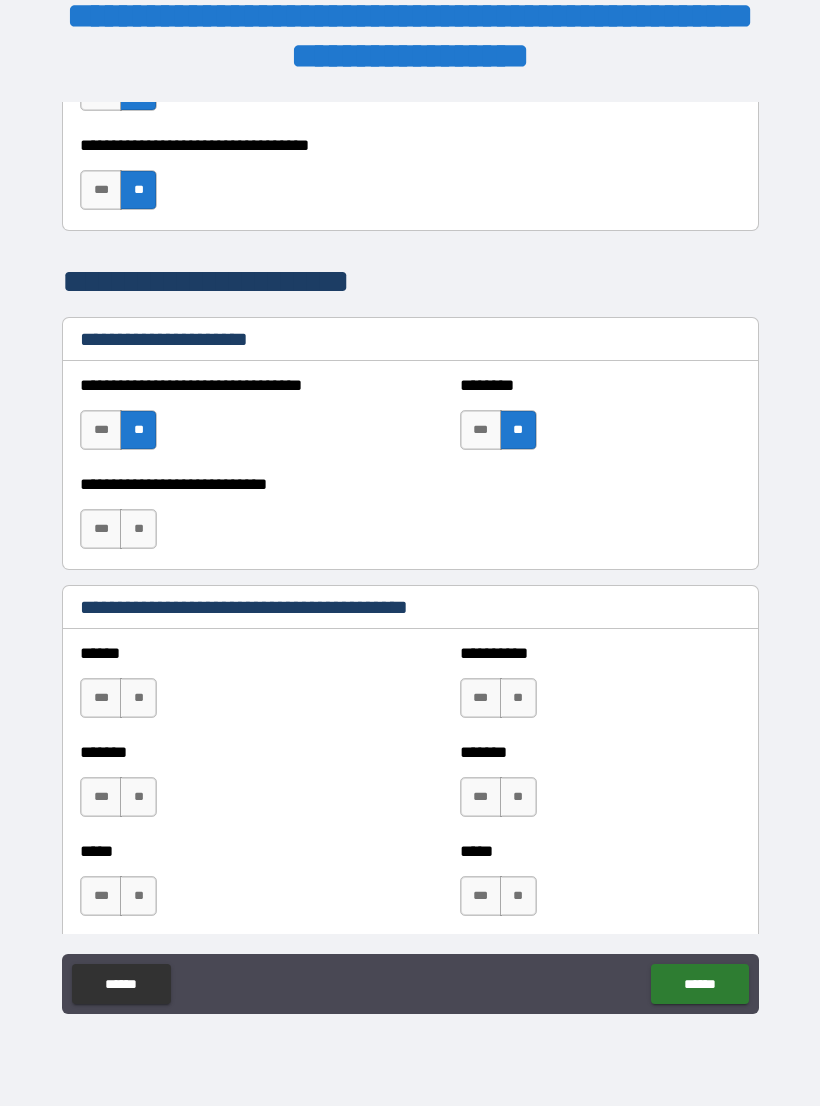click on "**" at bounding box center (138, 529) 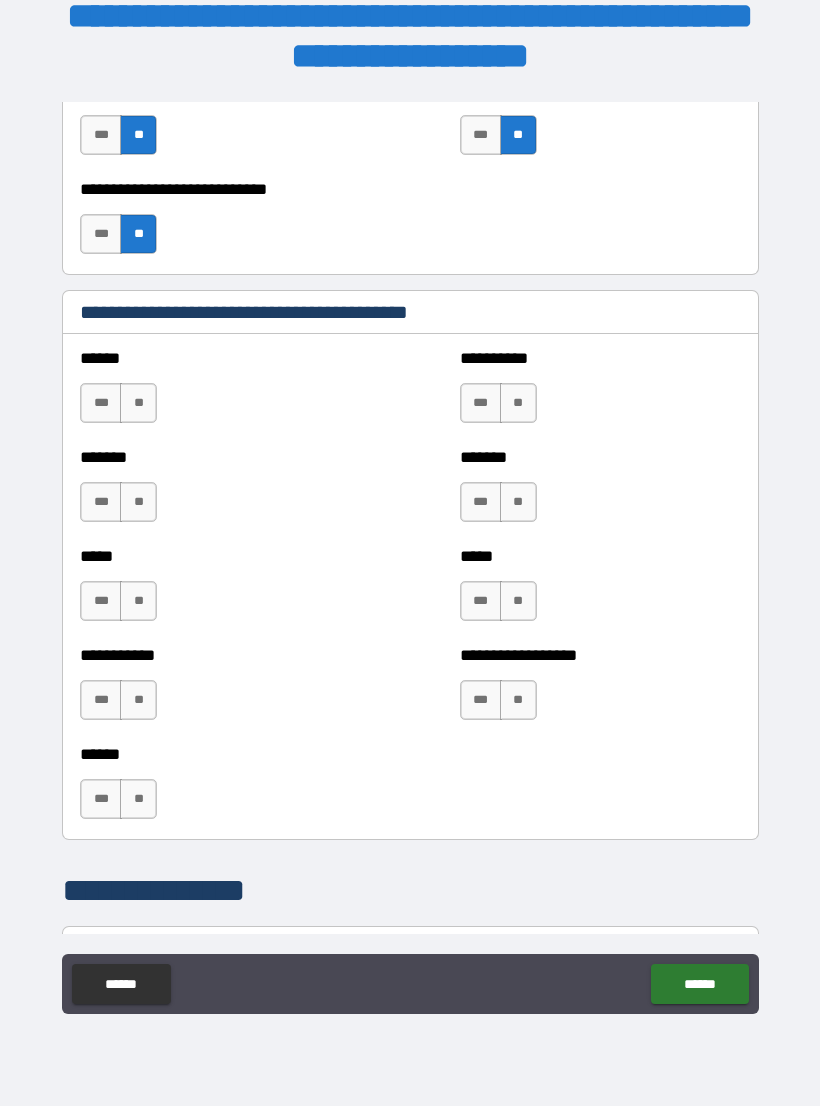 scroll, scrollTop: 1692, scrollLeft: 0, axis: vertical 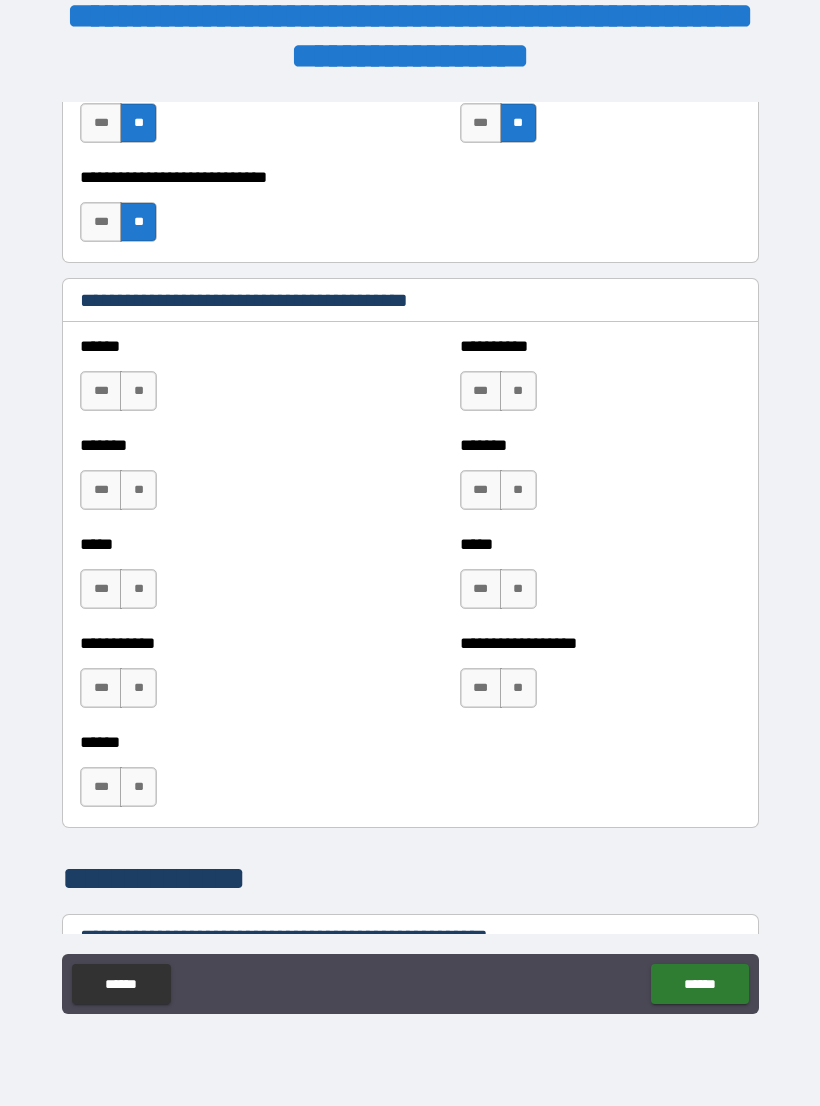 click on "**" at bounding box center [138, 391] 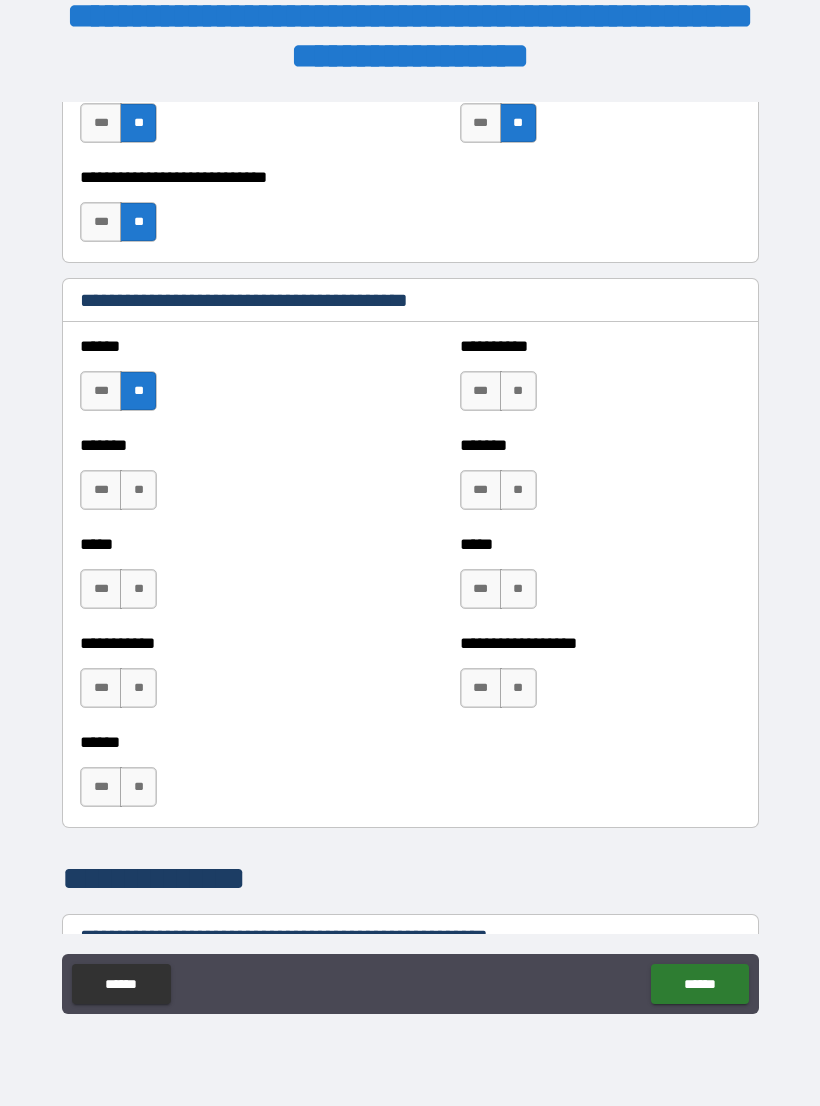 click on "**" at bounding box center (138, 490) 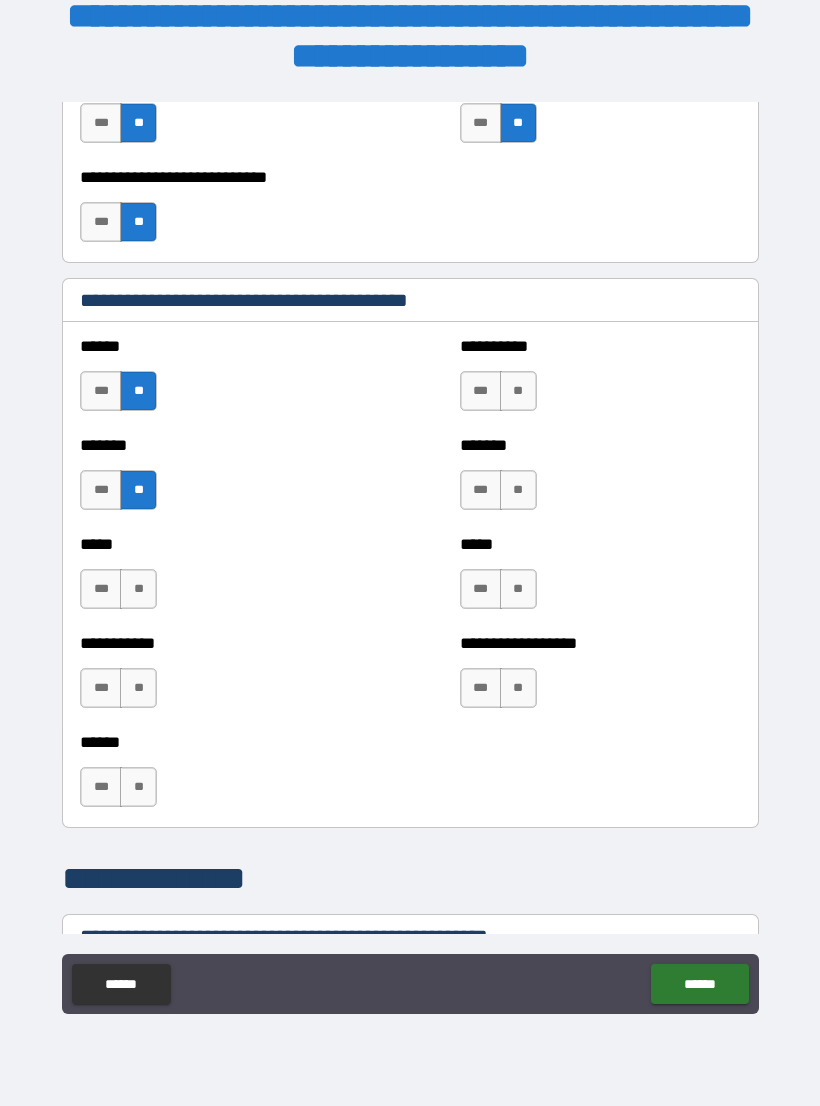 click on "**" at bounding box center [138, 589] 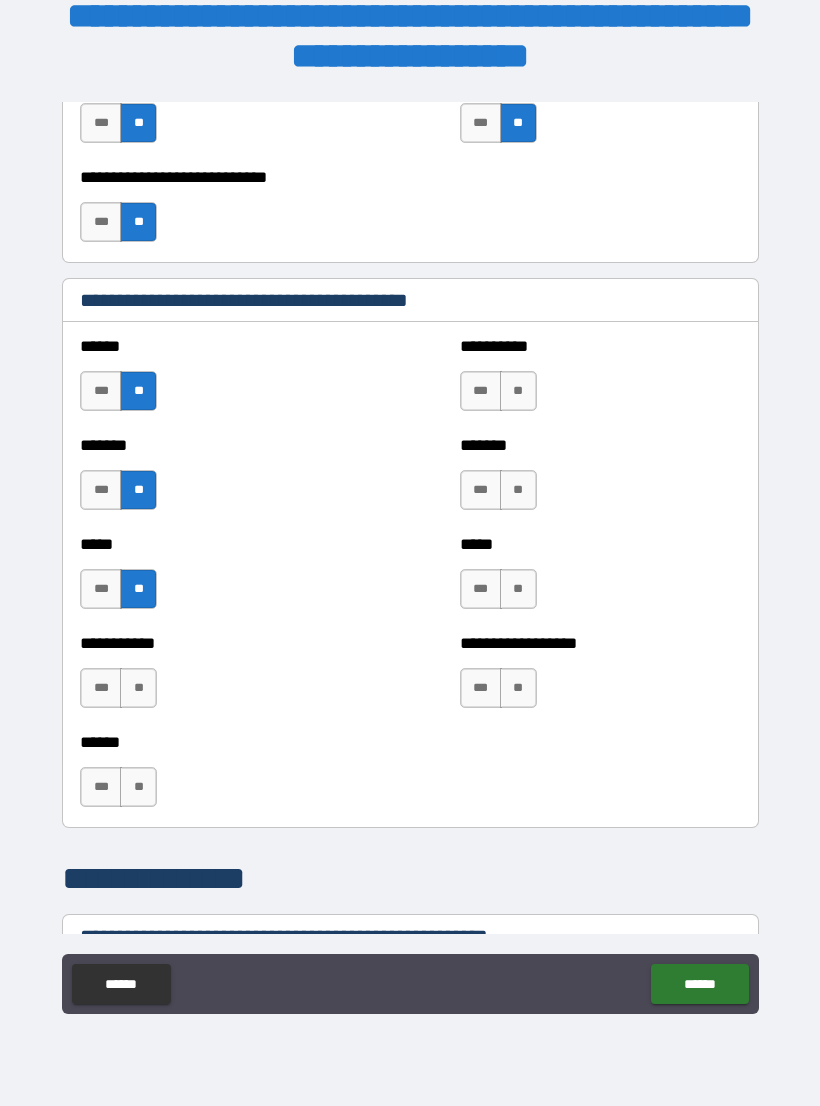 click on "**" at bounding box center (138, 688) 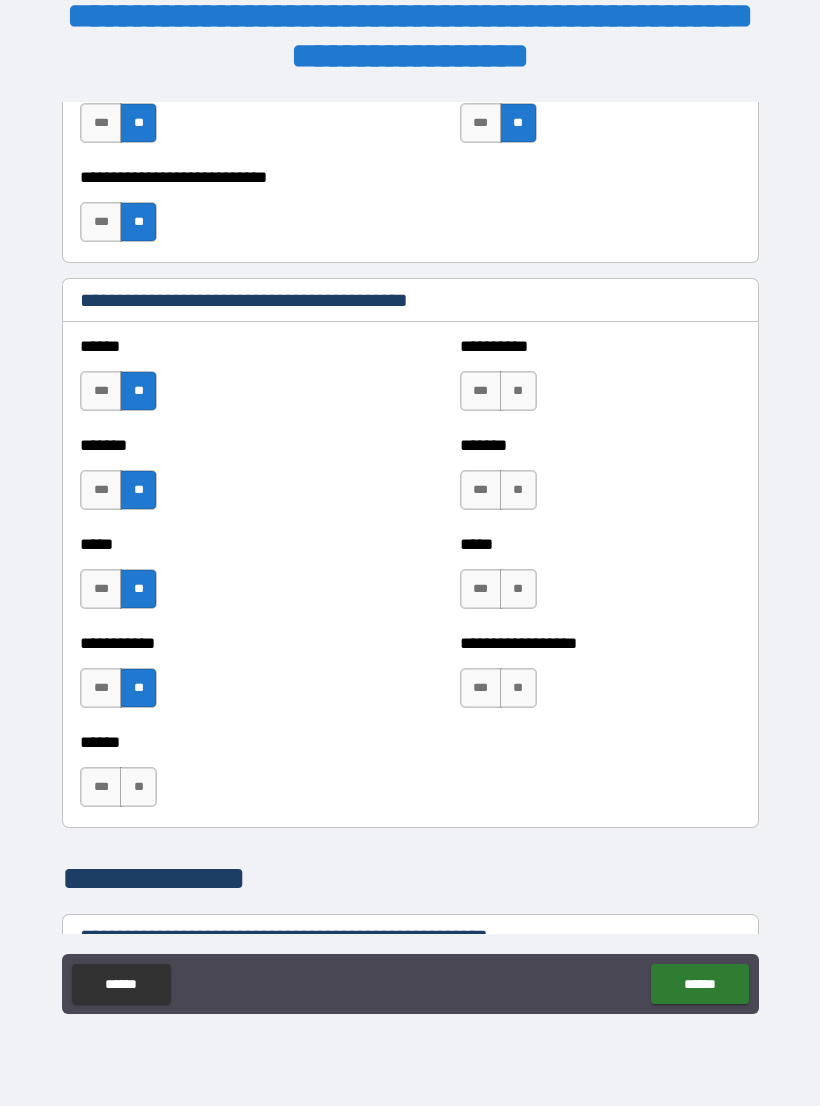 click on "**" at bounding box center (138, 787) 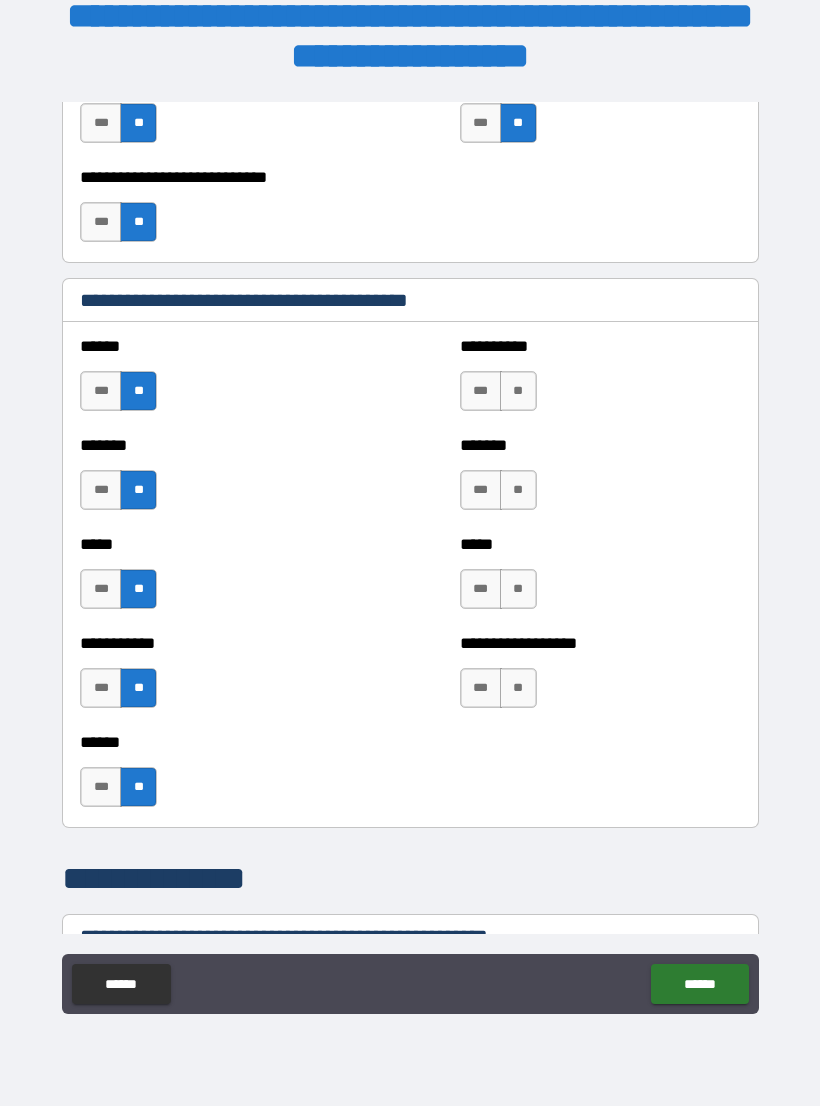 click on "**" at bounding box center [518, 391] 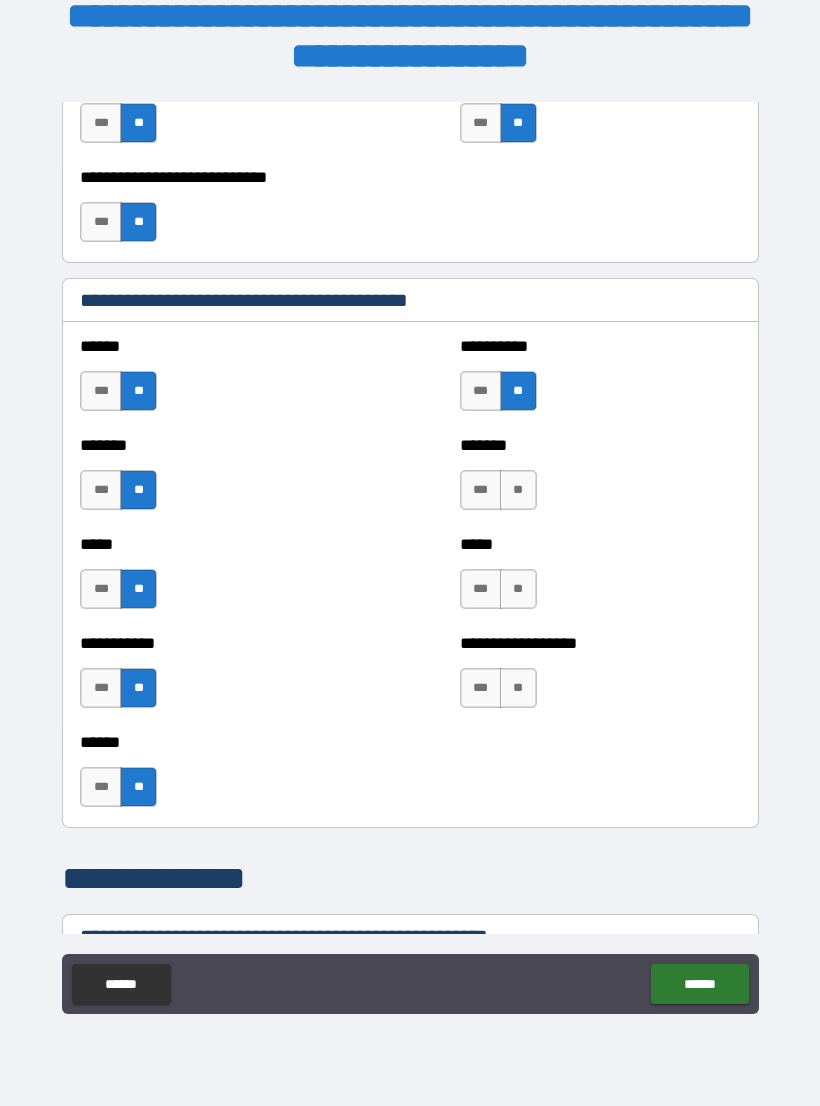 click on "**" at bounding box center [518, 490] 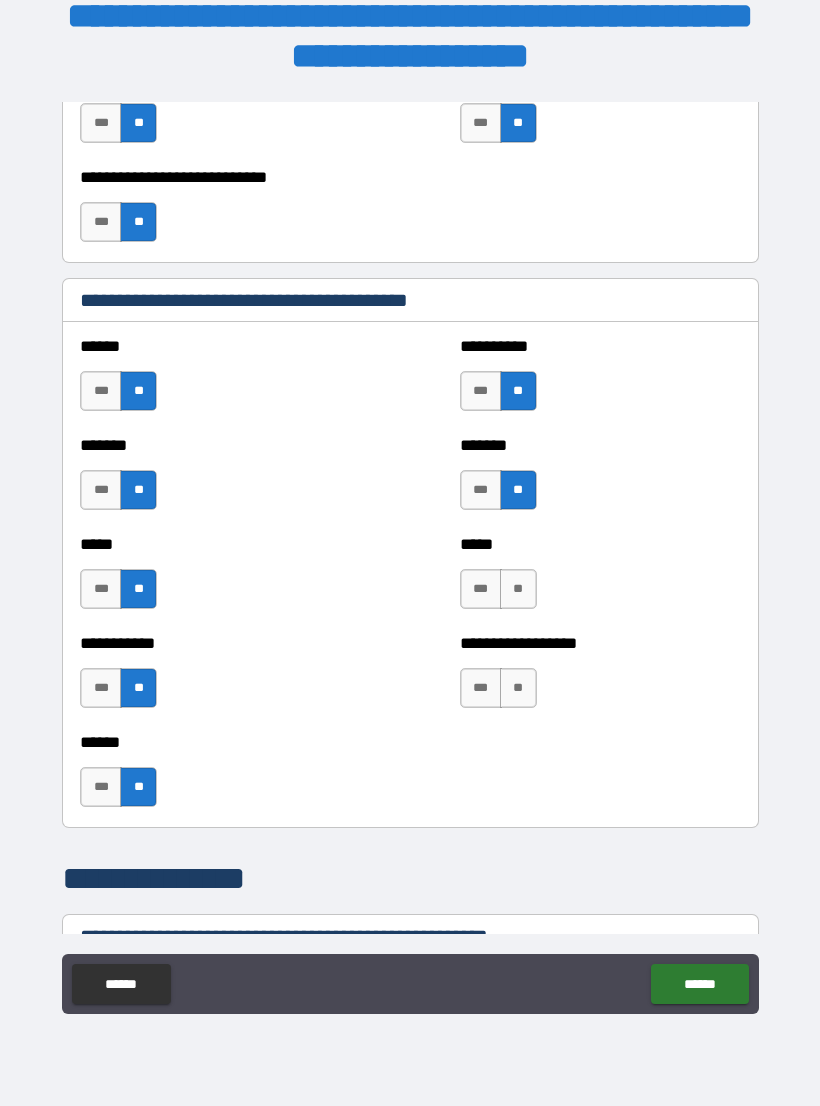 click on "**" at bounding box center (518, 589) 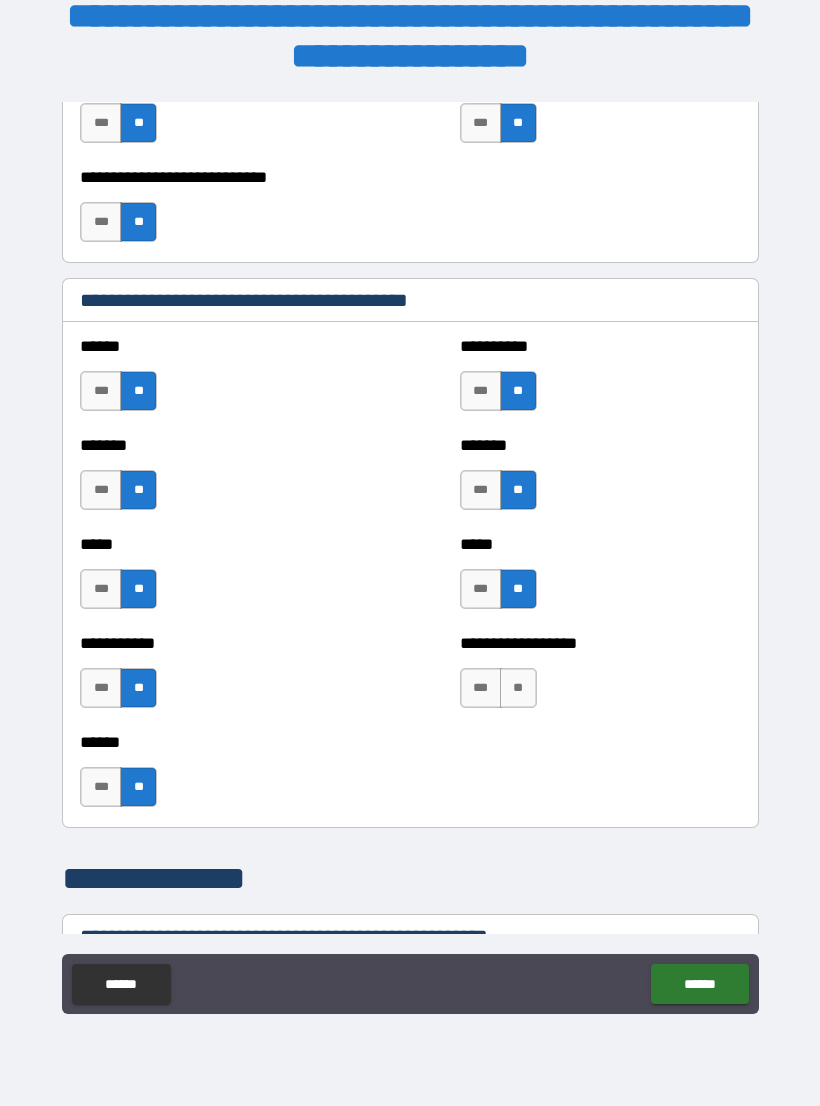 click on "**" at bounding box center (518, 688) 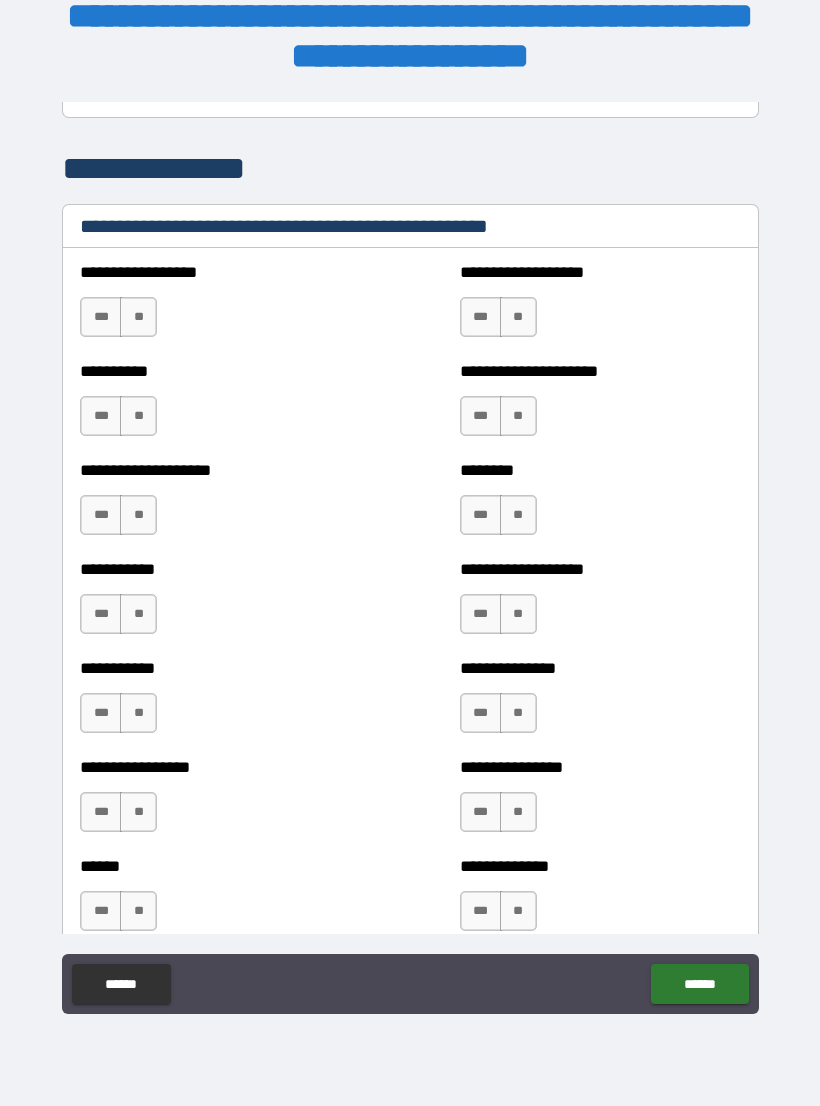 scroll, scrollTop: 2441, scrollLeft: 0, axis: vertical 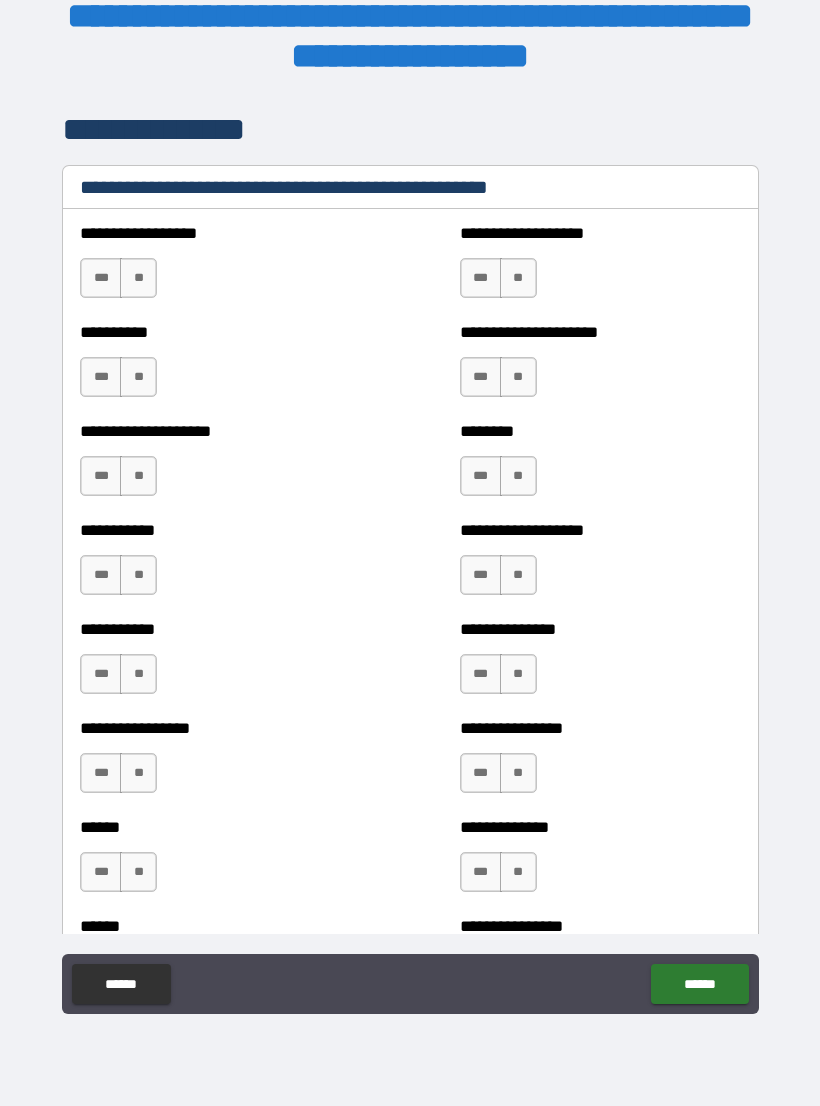 click on "**" at bounding box center (138, 278) 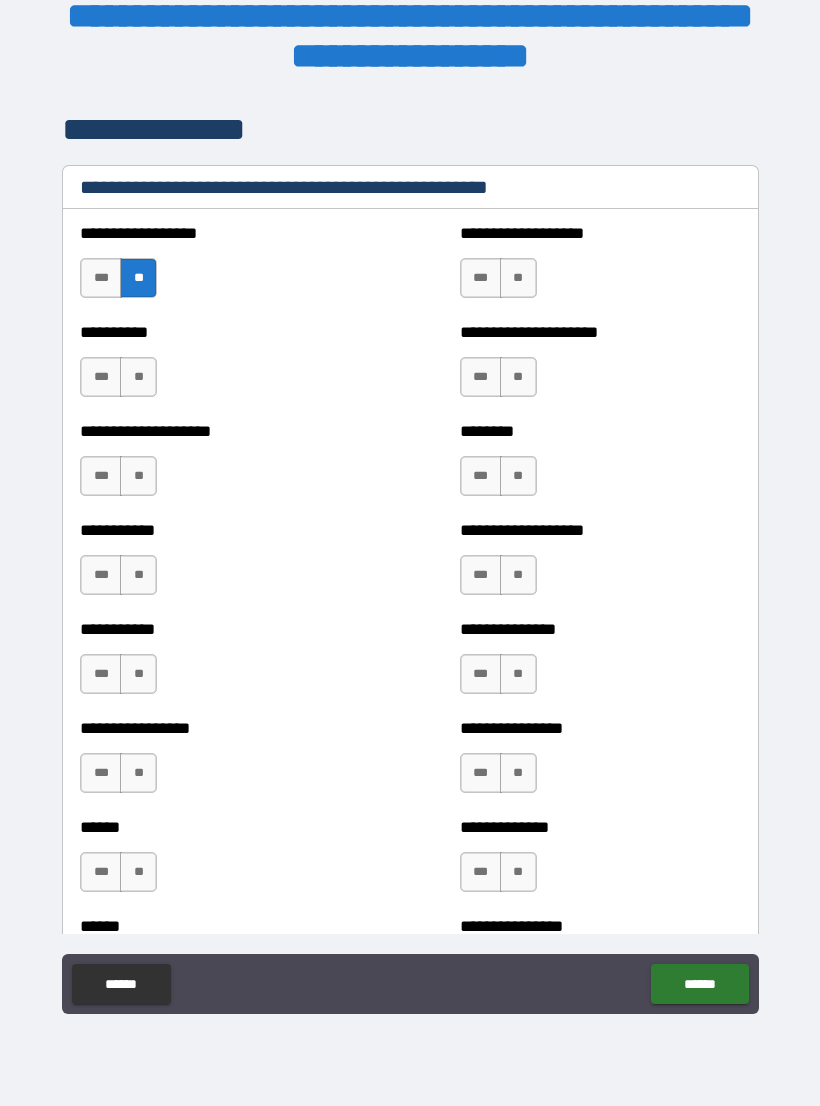 click on "**" at bounding box center (138, 377) 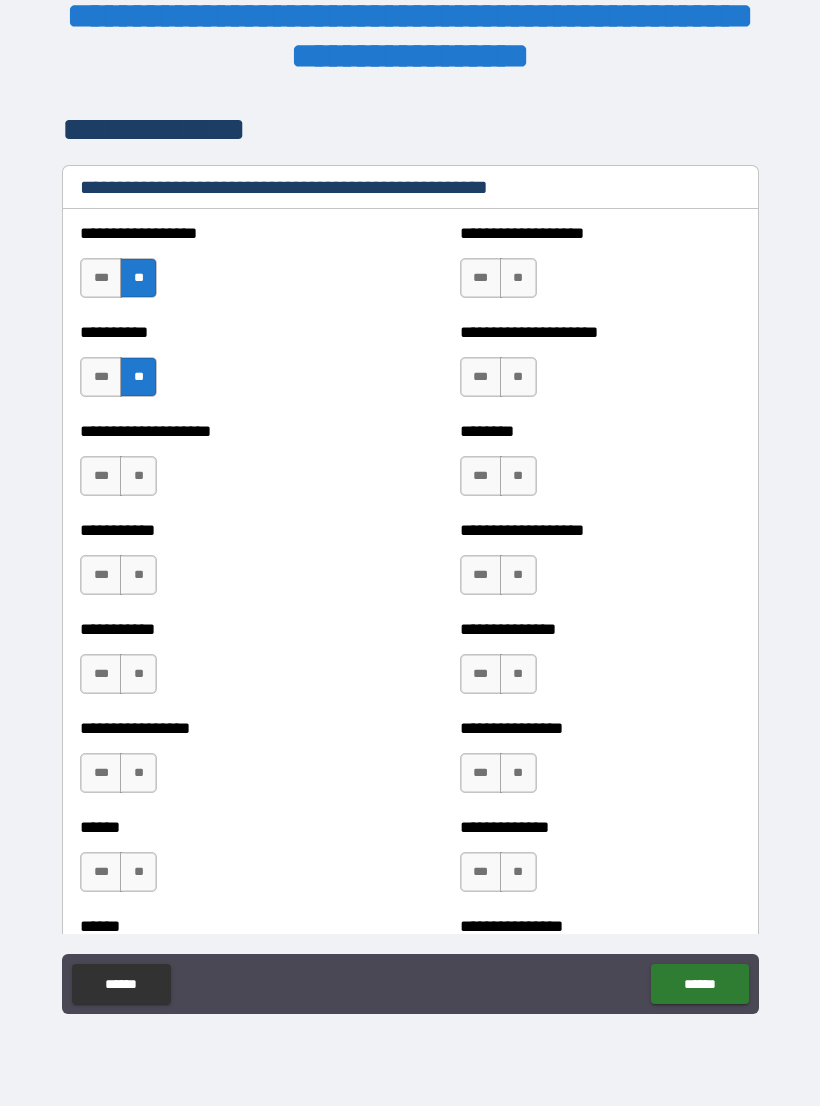 click on "**" at bounding box center [138, 476] 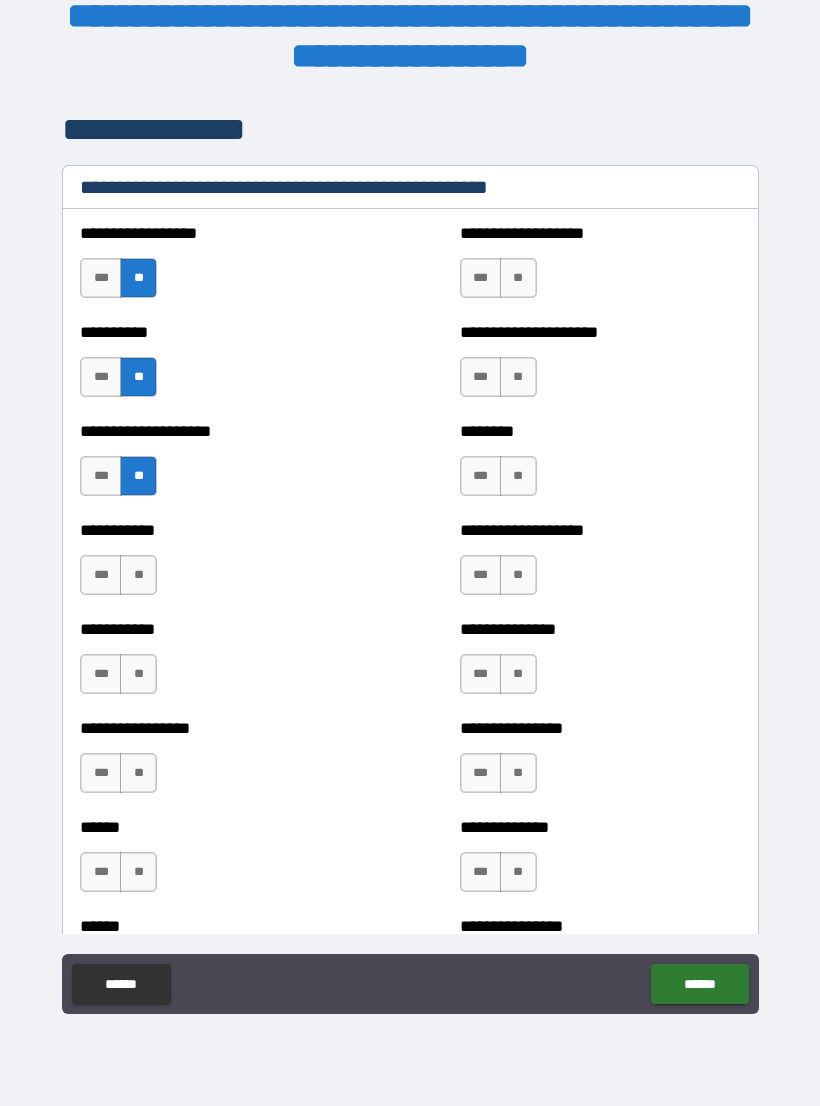 click on "**" at bounding box center [138, 575] 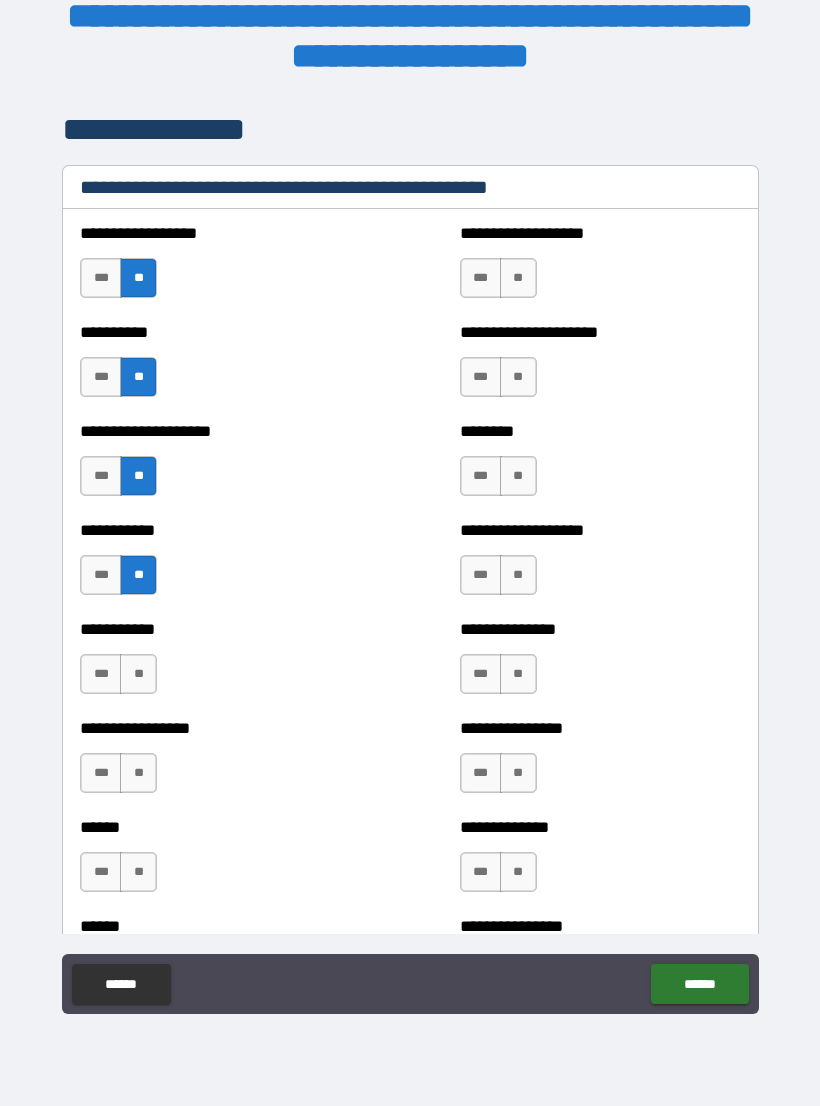 click on "**" at bounding box center (138, 674) 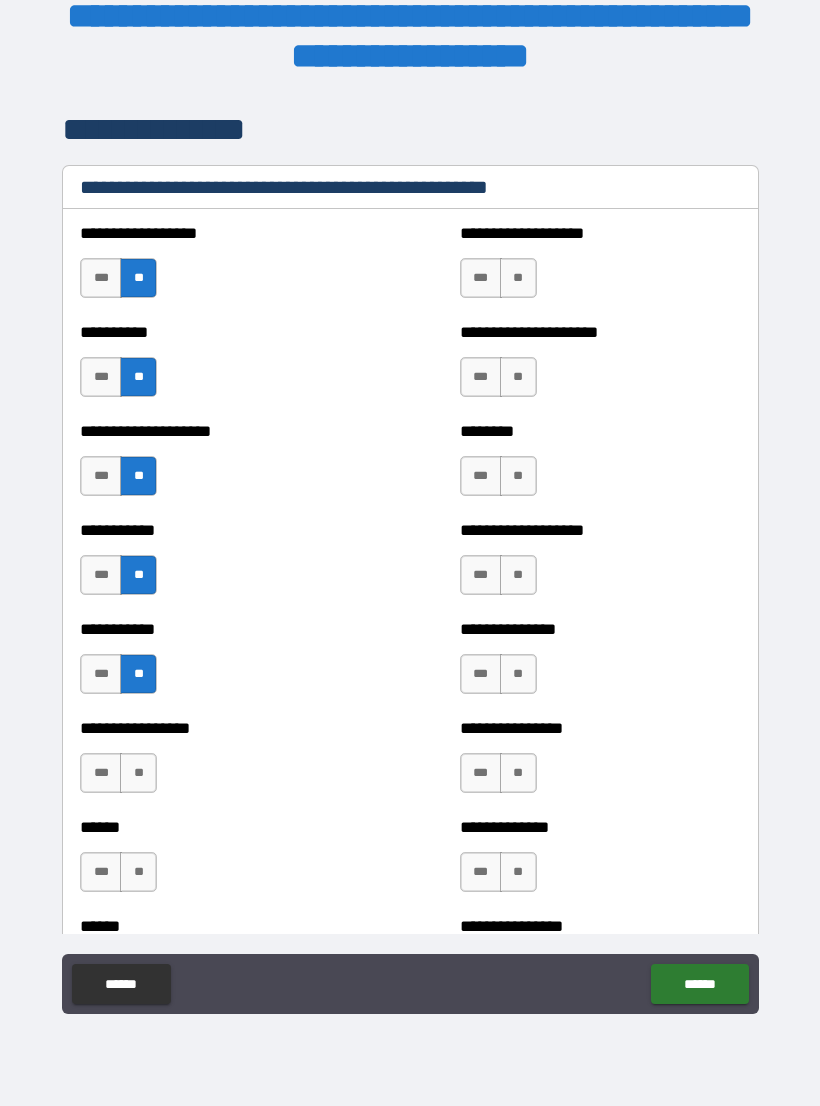 click on "**" at bounding box center (138, 773) 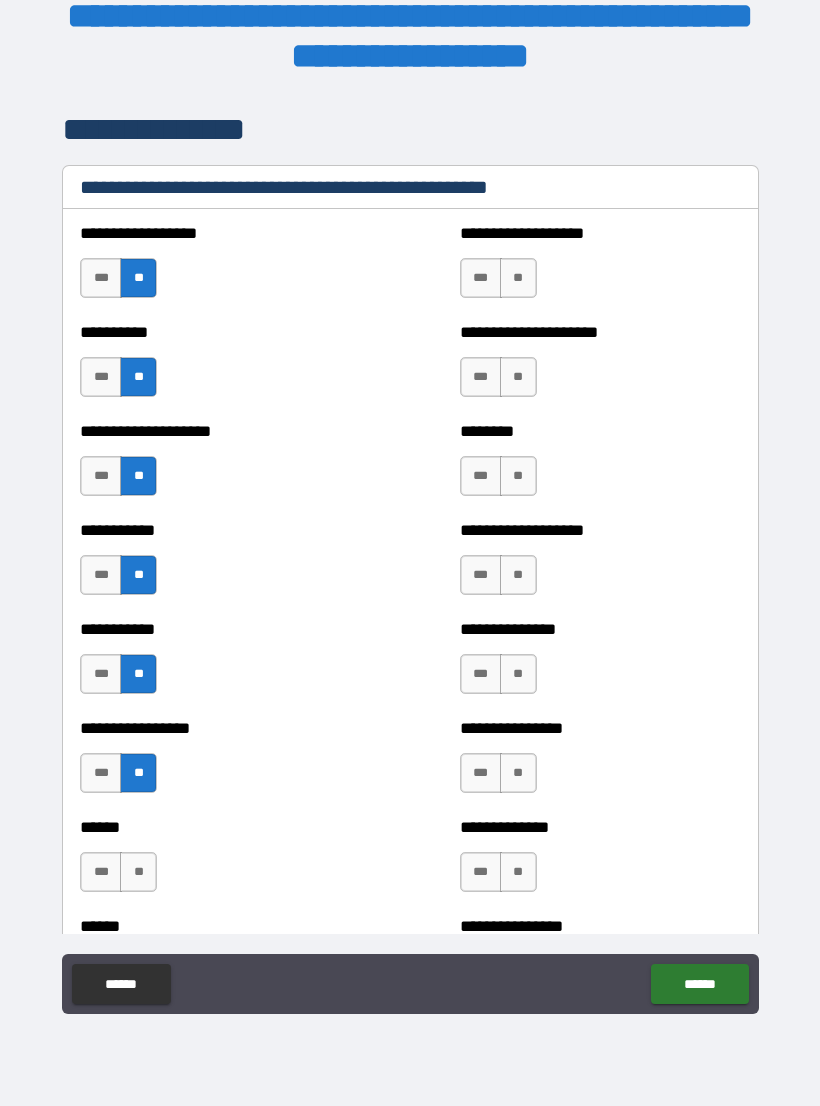 click on "**" at bounding box center [138, 872] 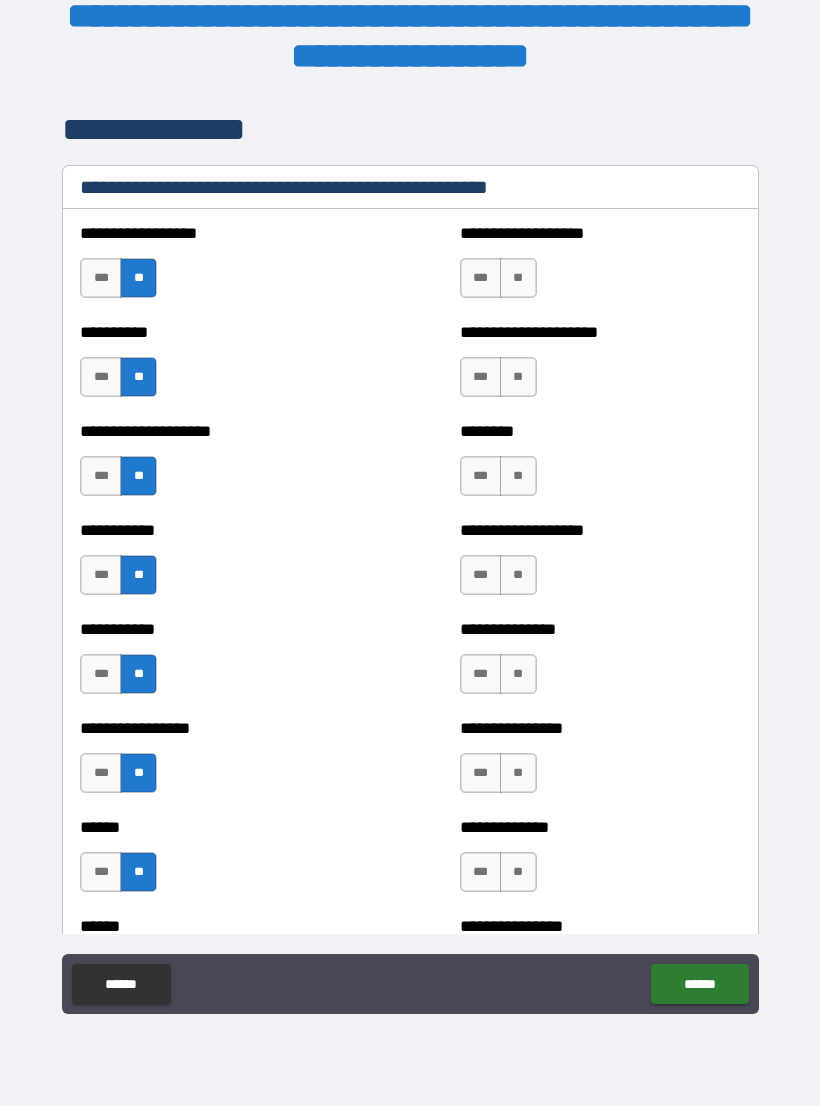 click on "**" at bounding box center [518, 278] 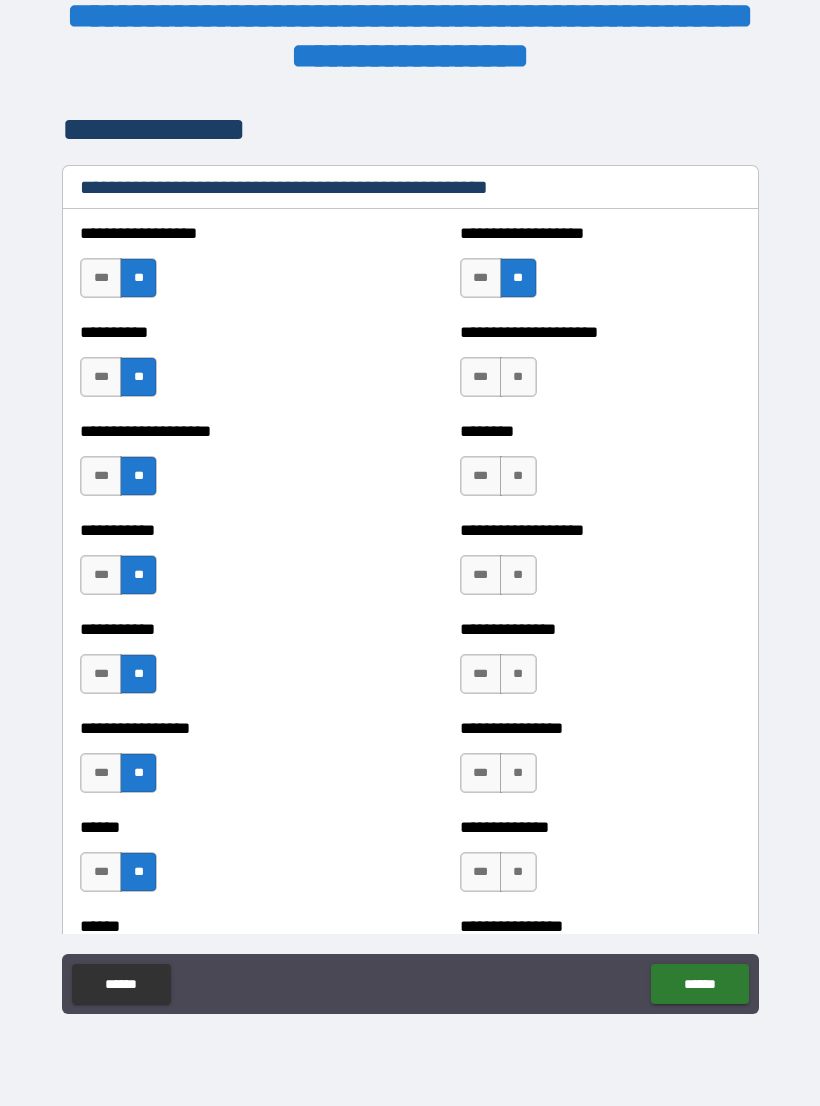 click on "**" at bounding box center [518, 377] 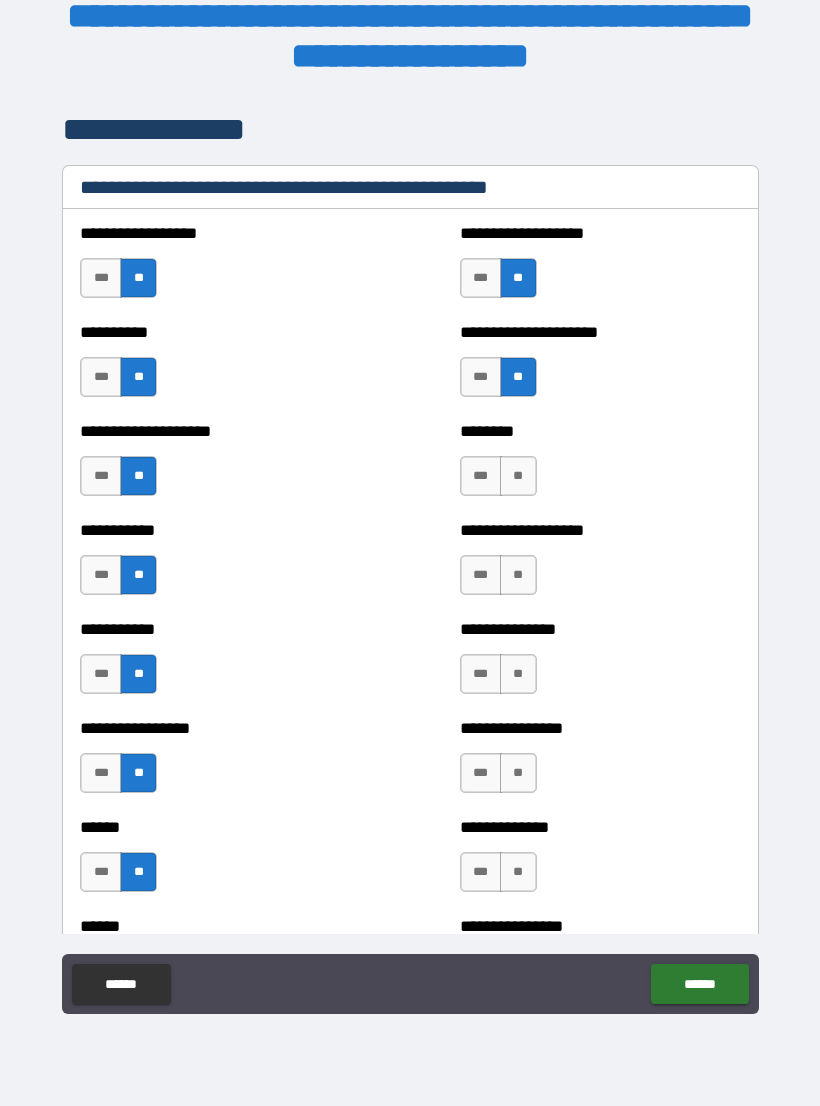 click on "**" at bounding box center [518, 476] 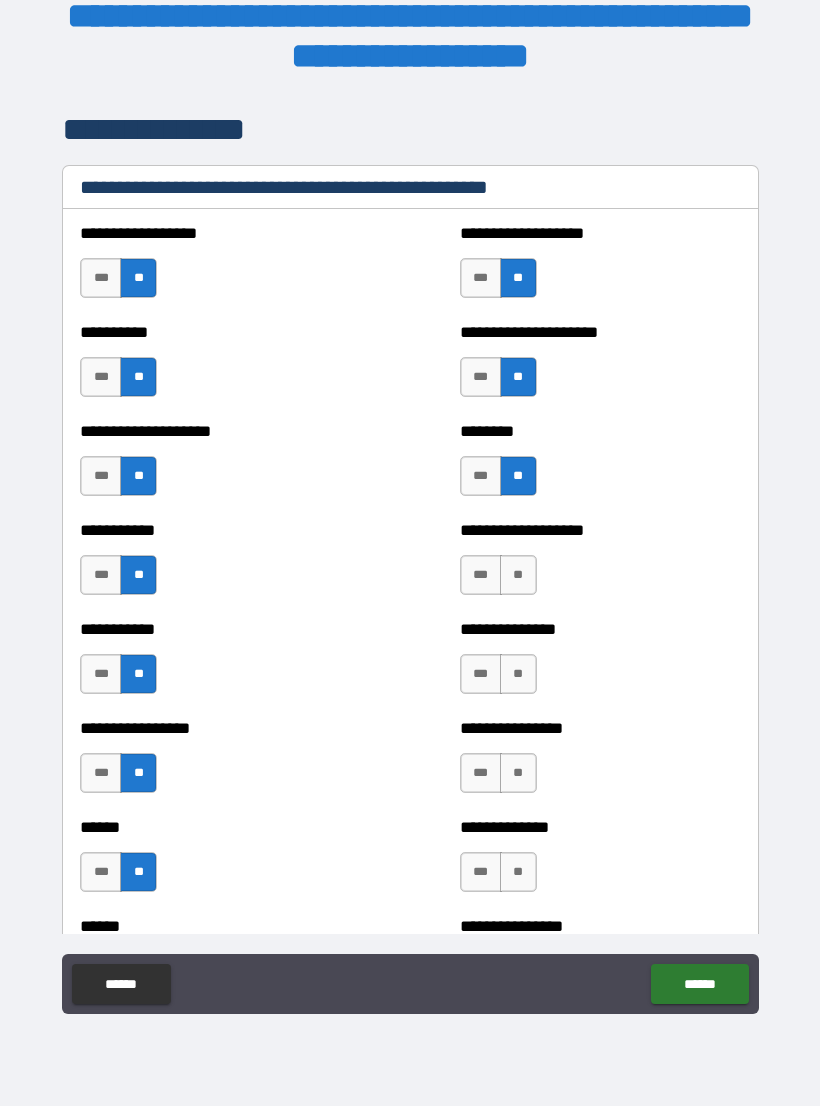 click on "**" at bounding box center [518, 575] 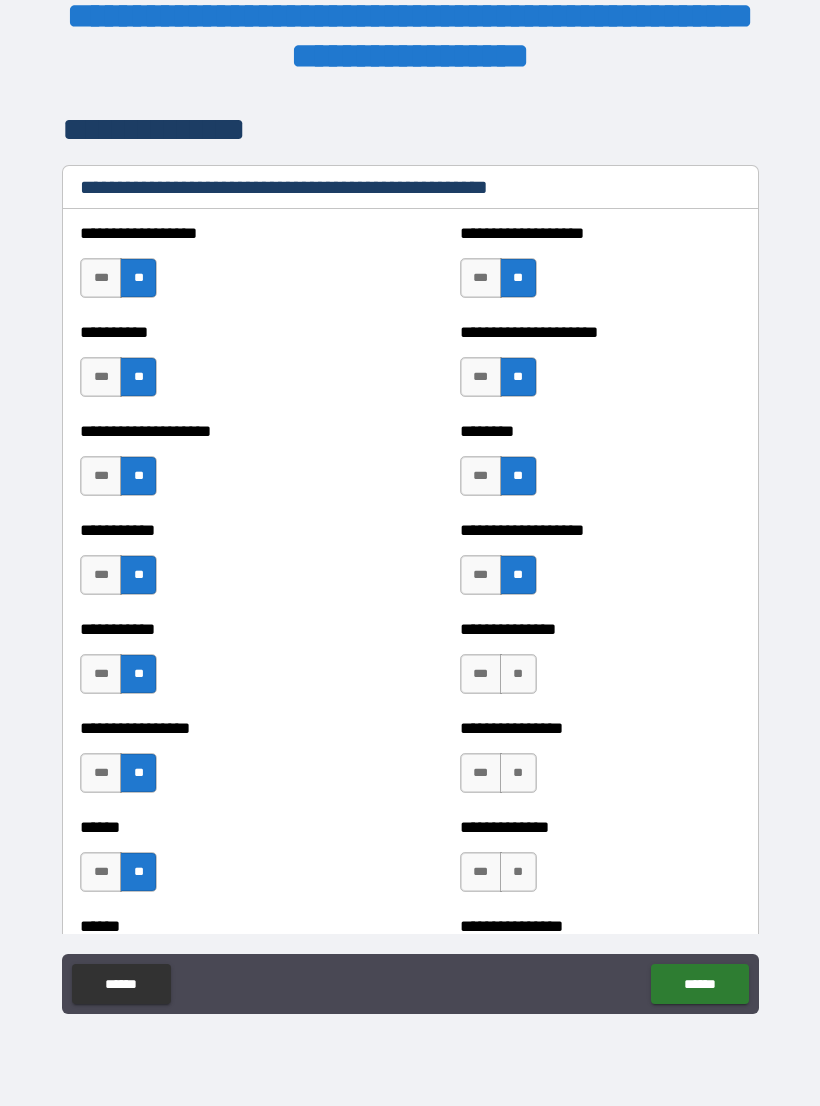 click on "***" at bounding box center (481, 575) 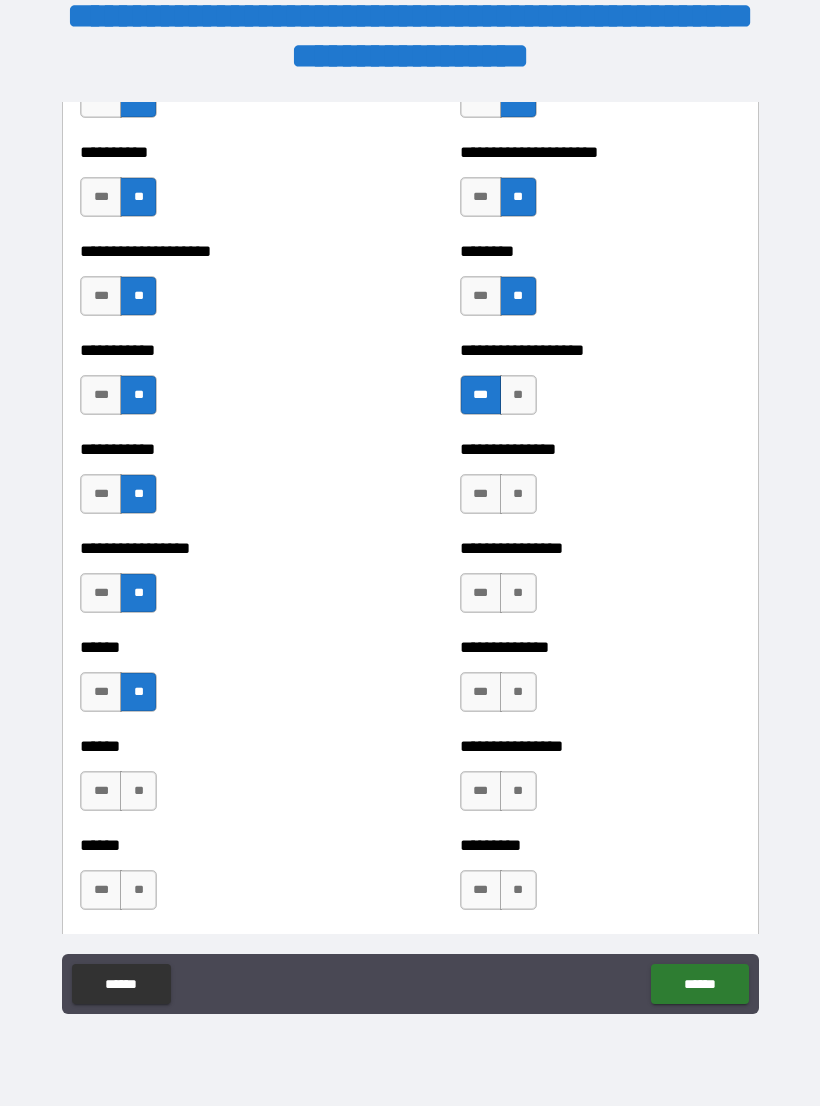 scroll, scrollTop: 2632, scrollLeft: 0, axis: vertical 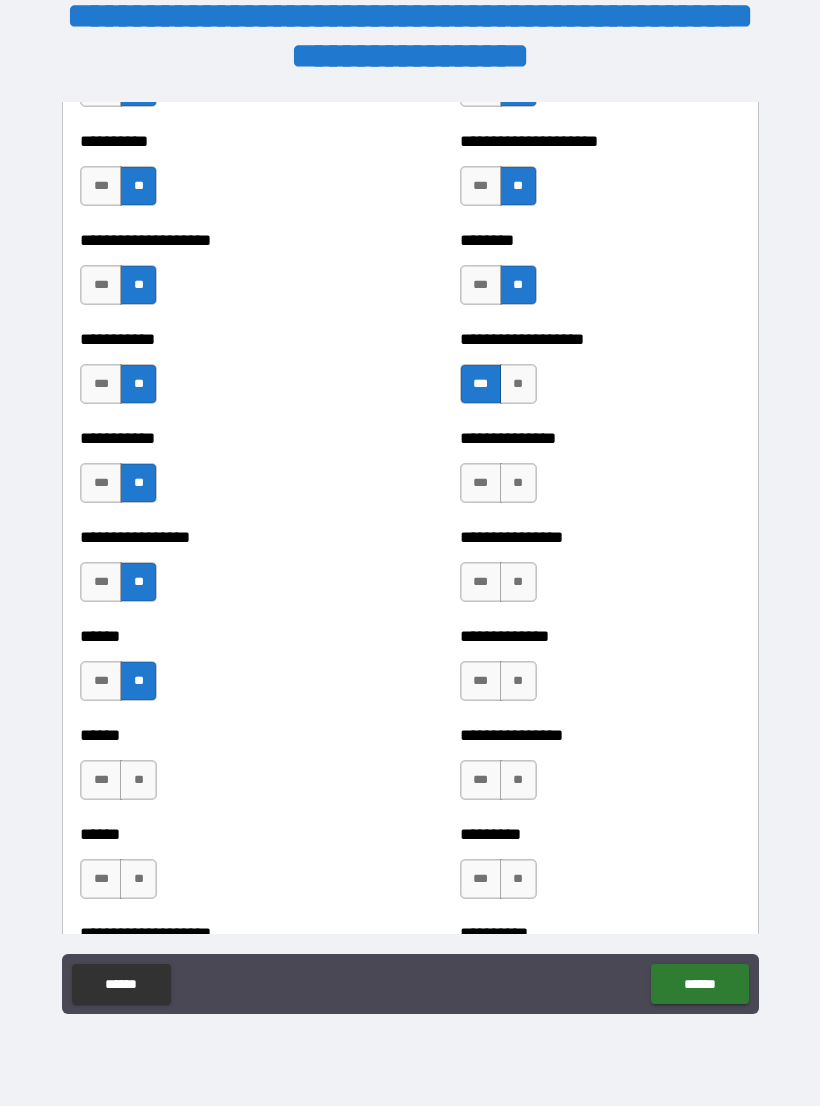 click on "**" at bounding box center (518, 483) 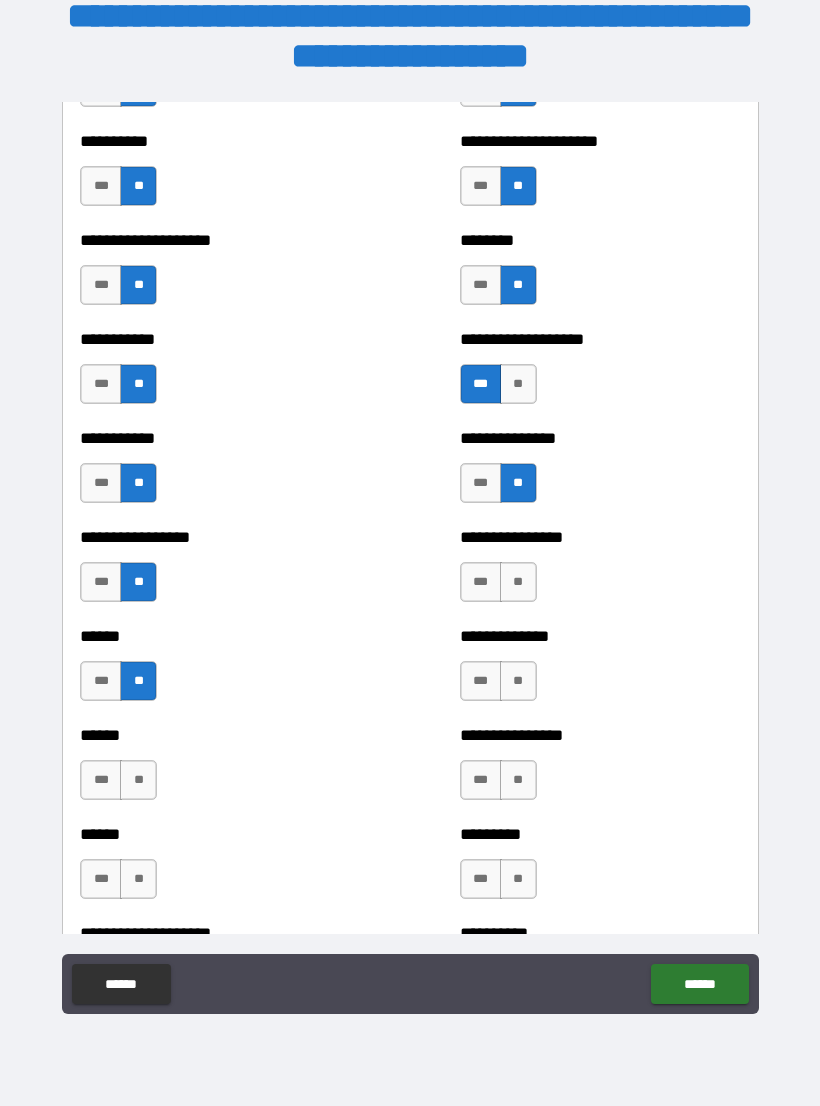 click on "**" at bounding box center [518, 582] 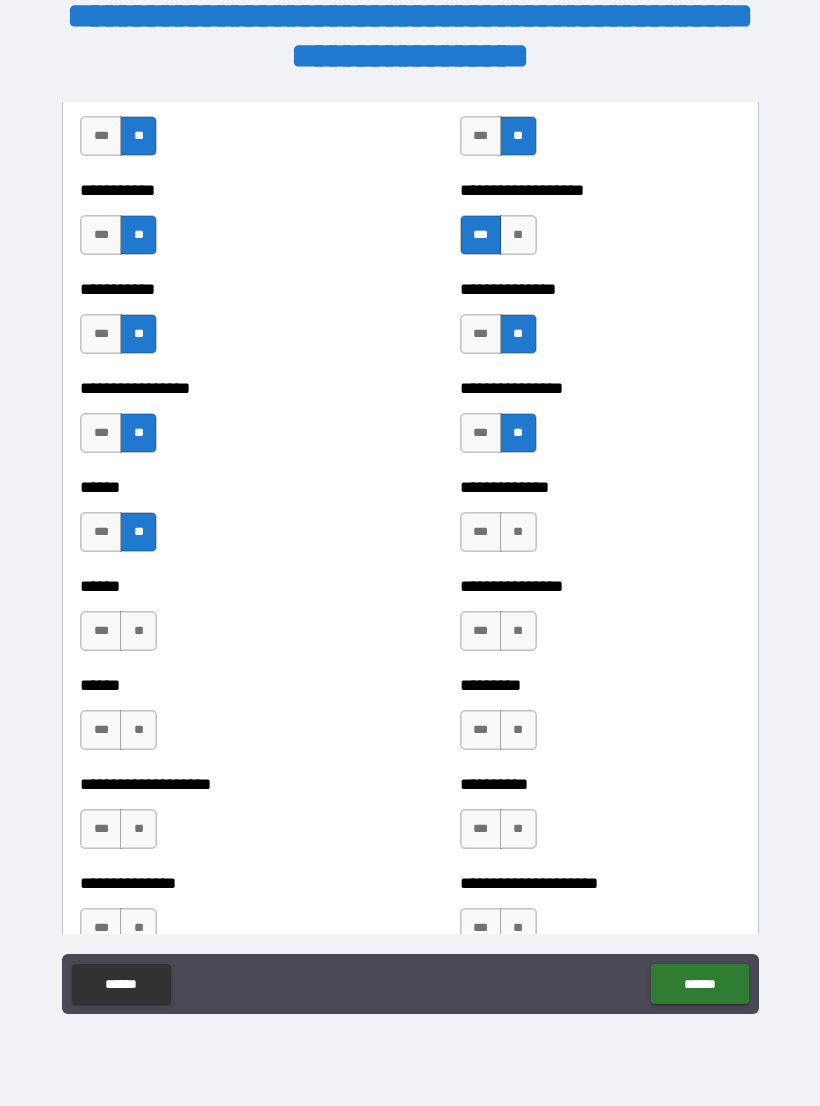 scroll, scrollTop: 2791, scrollLeft: 0, axis: vertical 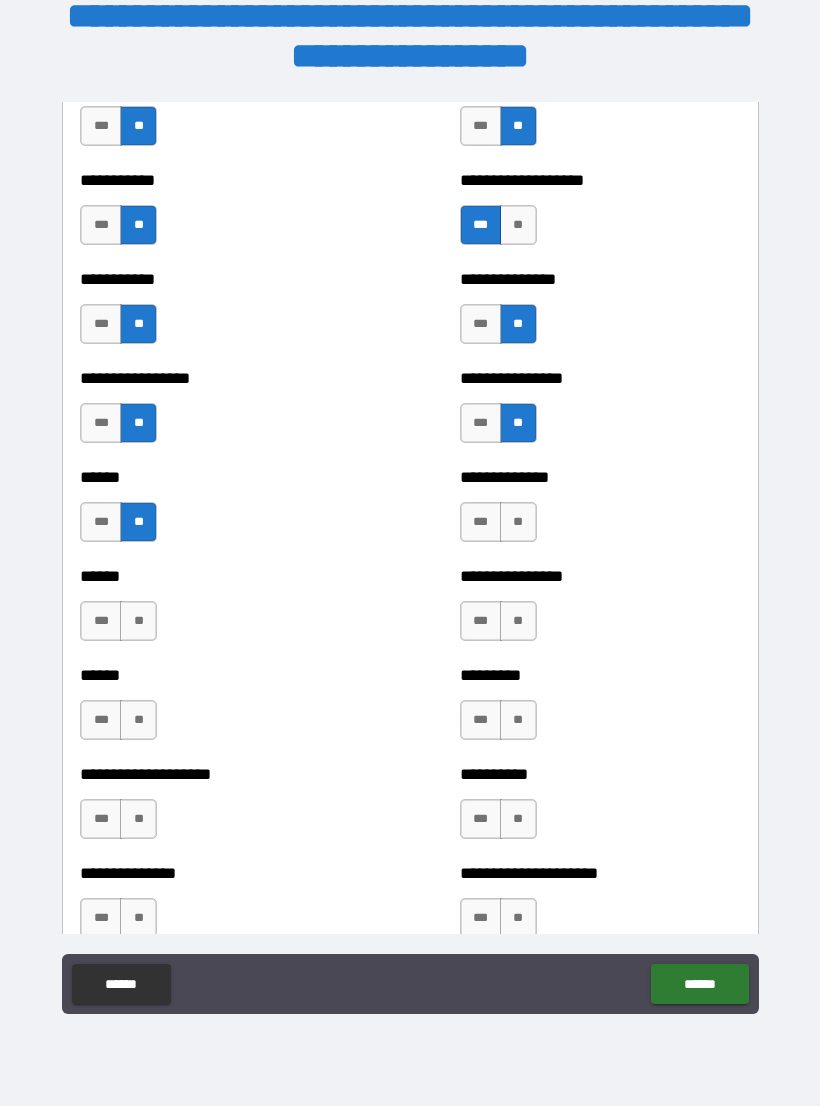click on "**" at bounding box center (518, 522) 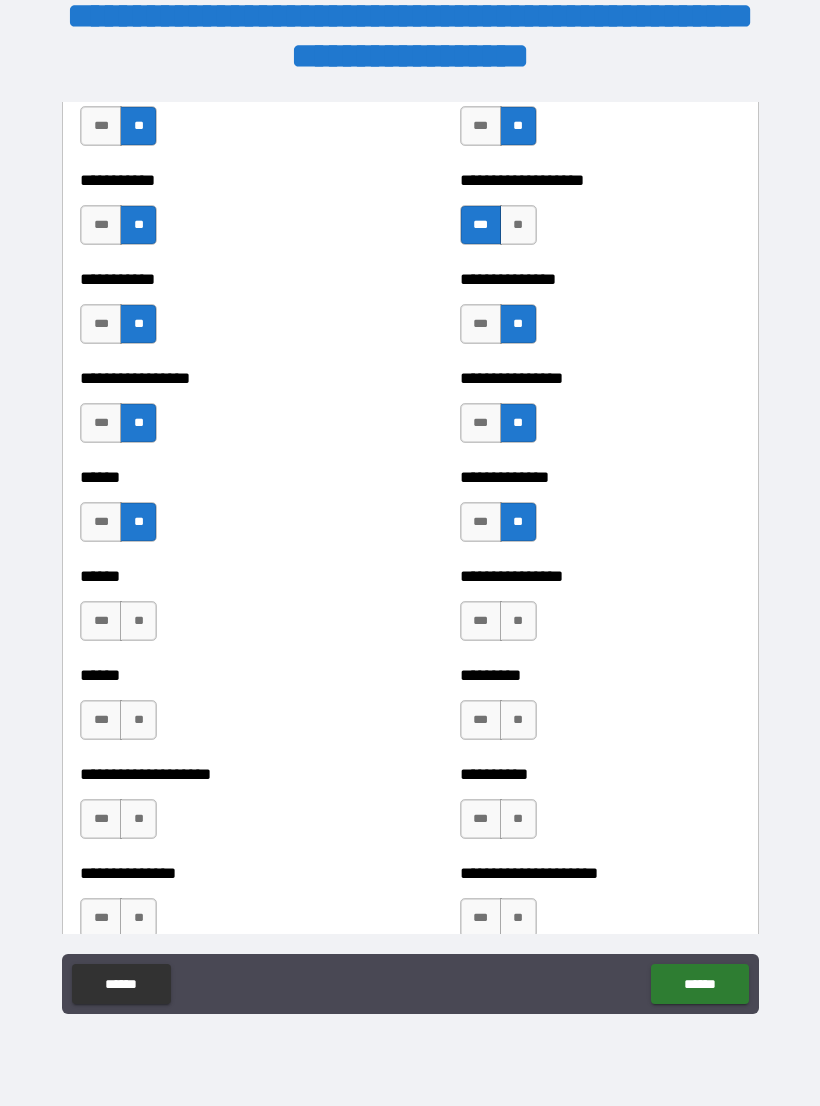 click on "**" at bounding box center [518, 621] 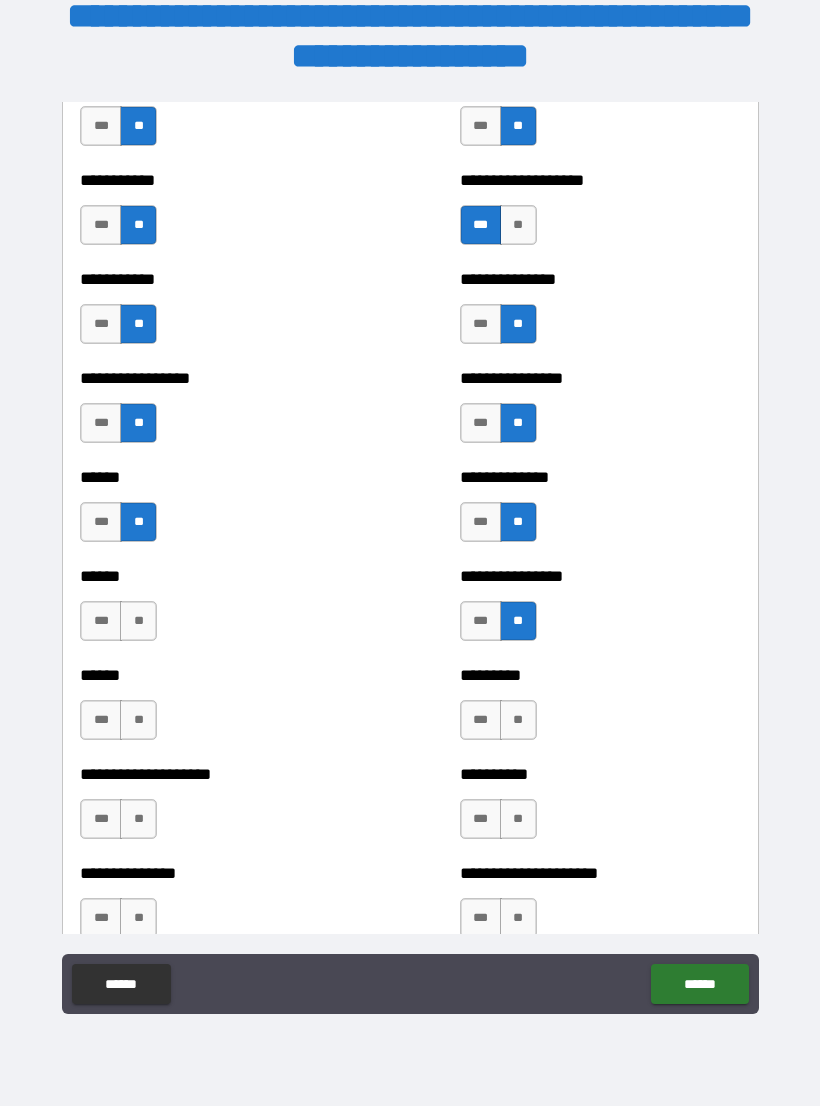 click on "**" at bounding box center [138, 621] 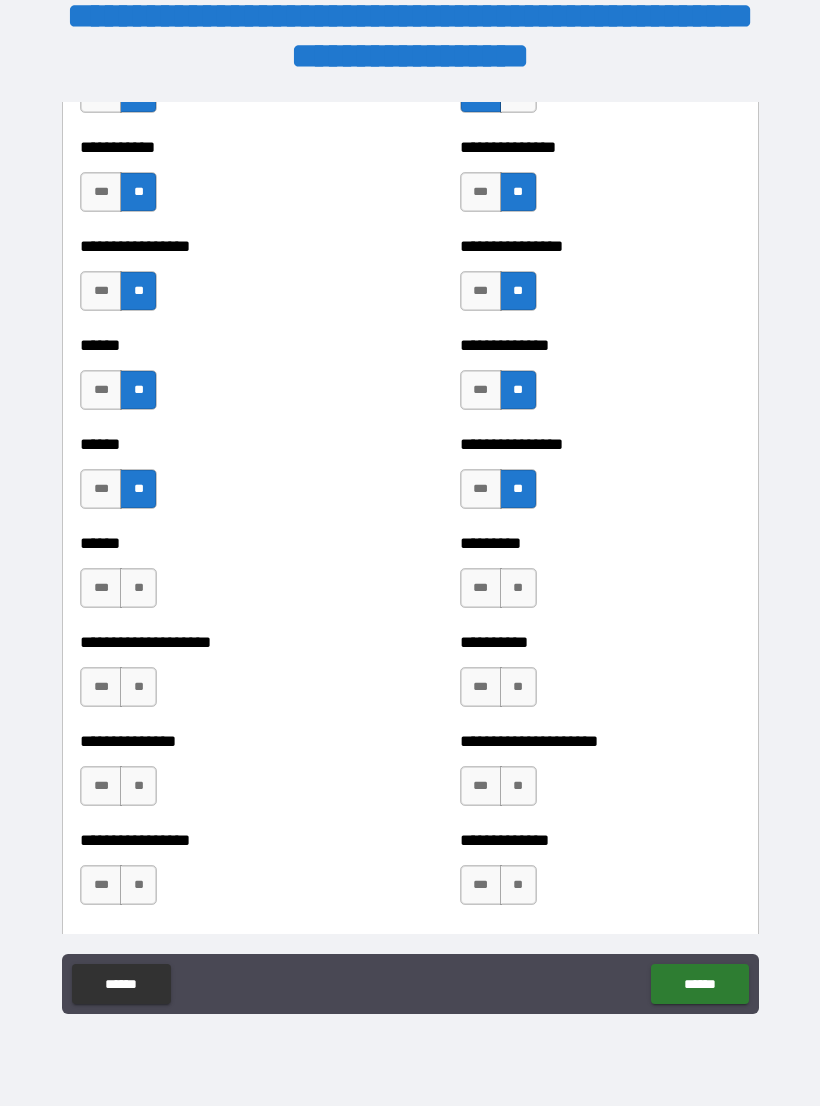 scroll, scrollTop: 2935, scrollLeft: 0, axis: vertical 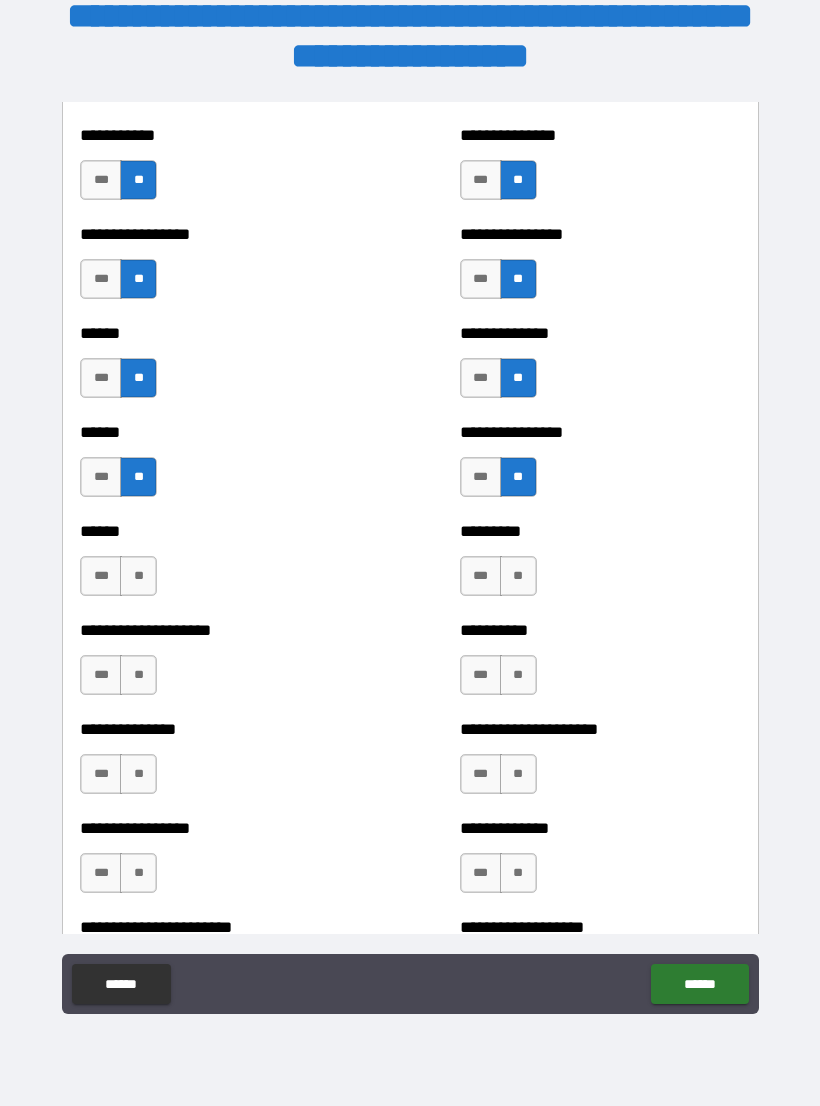 click on "**" at bounding box center [138, 576] 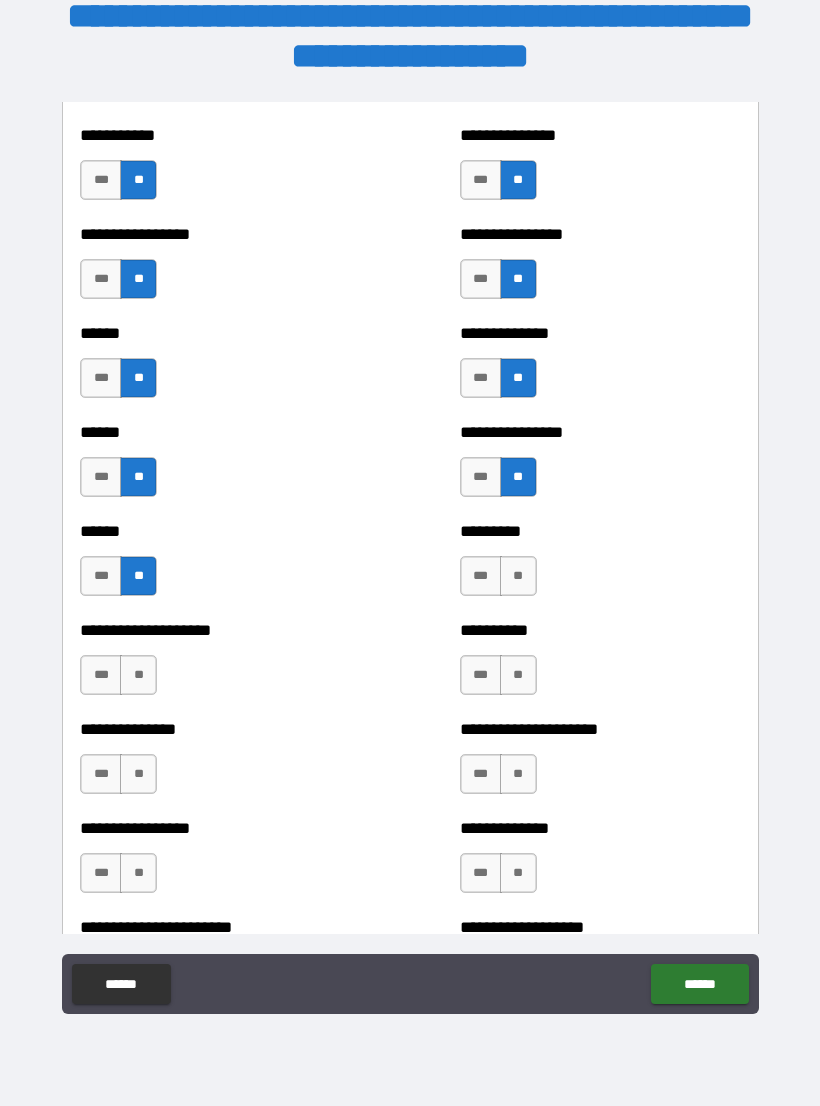 click on "**" at bounding box center (518, 576) 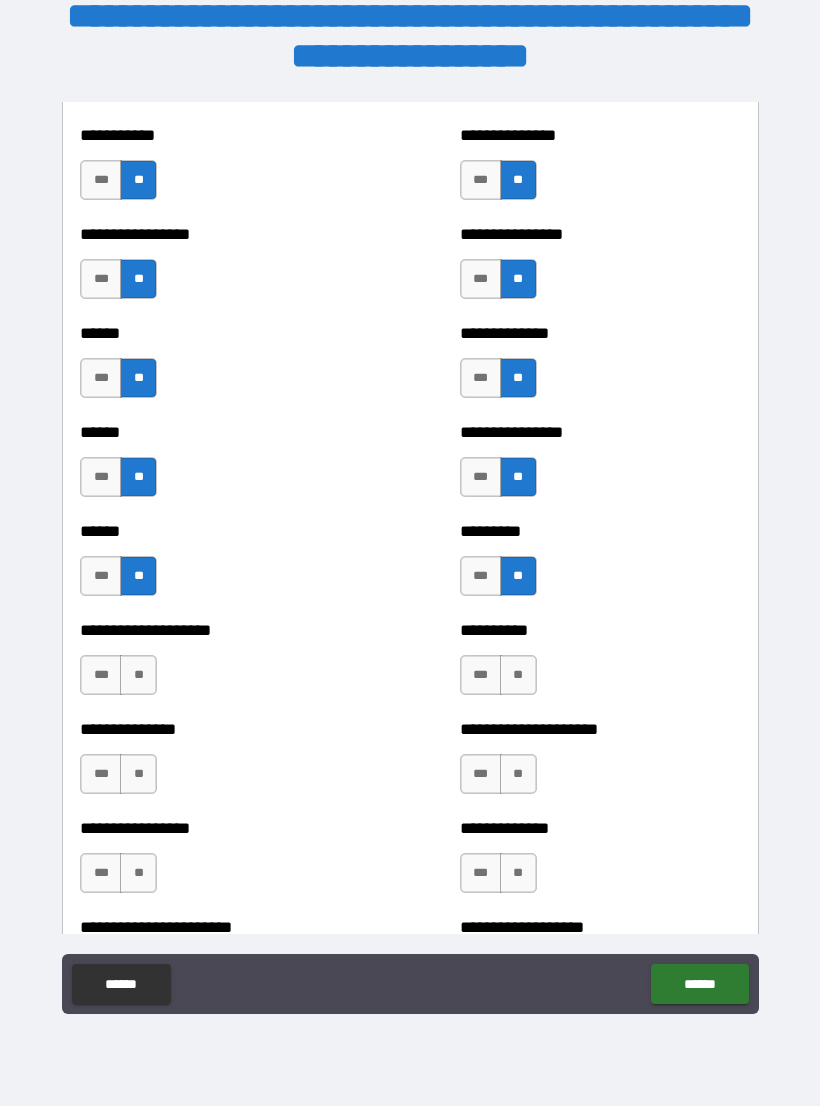 click on "**" at bounding box center (138, 675) 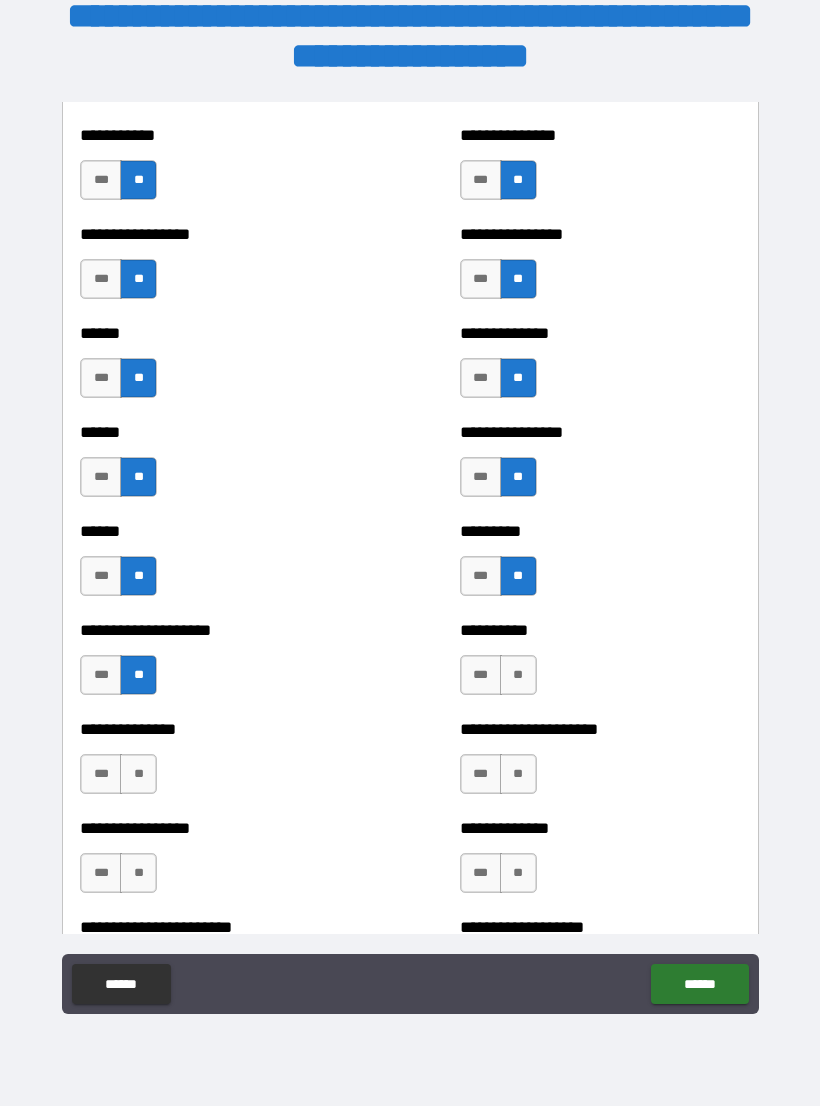 click on "**" at bounding box center [518, 675] 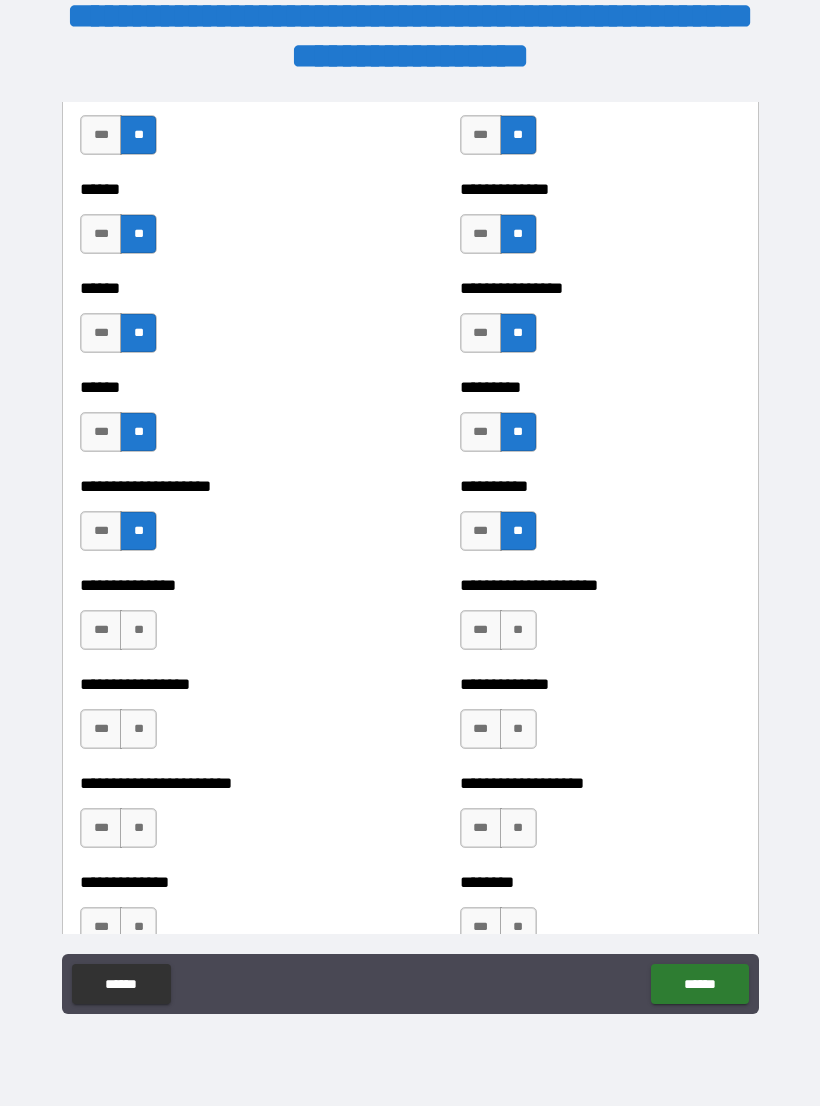 scroll, scrollTop: 3141, scrollLeft: 0, axis: vertical 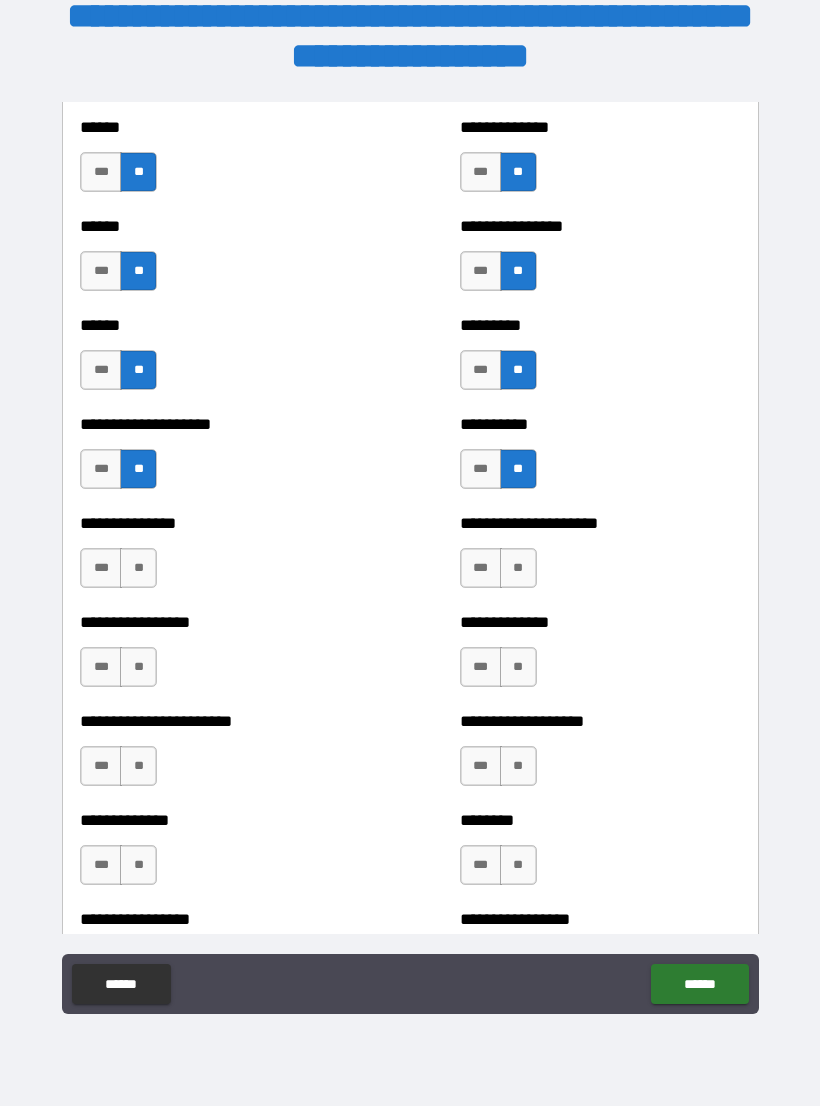 click on "**" at bounding box center (138, 568) 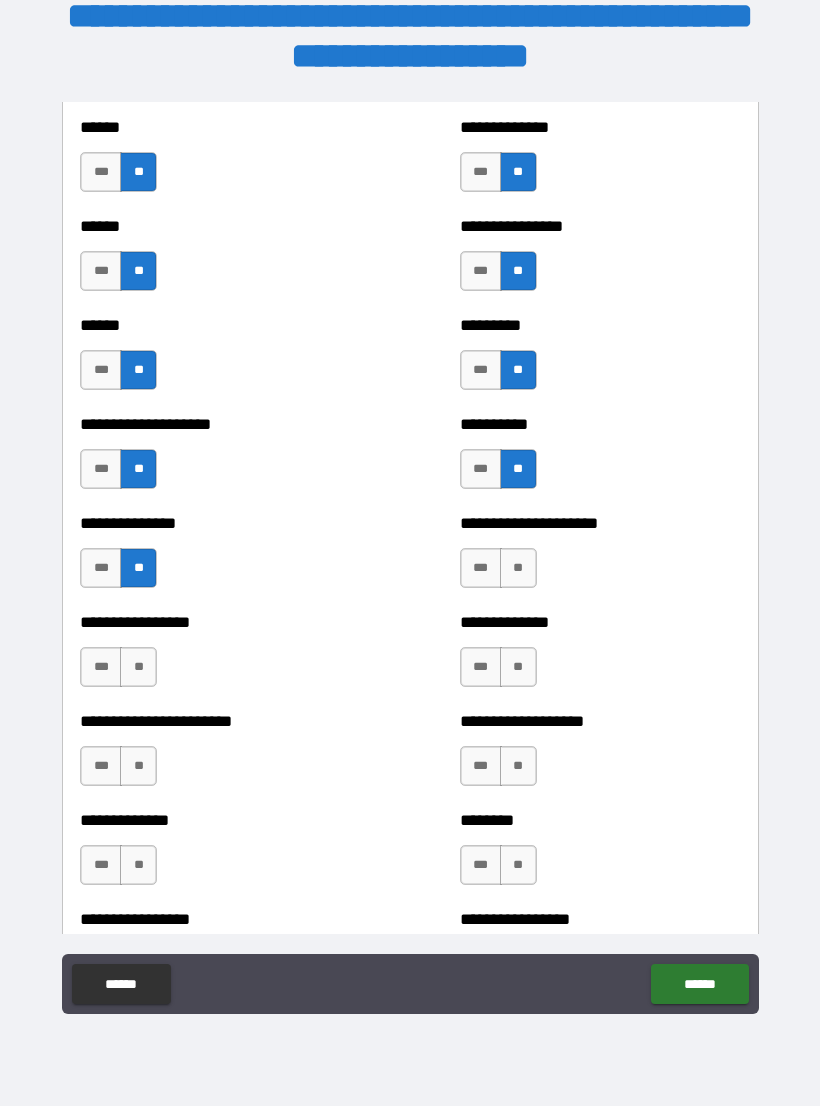 click on "**" at bounding box center (518, 568) 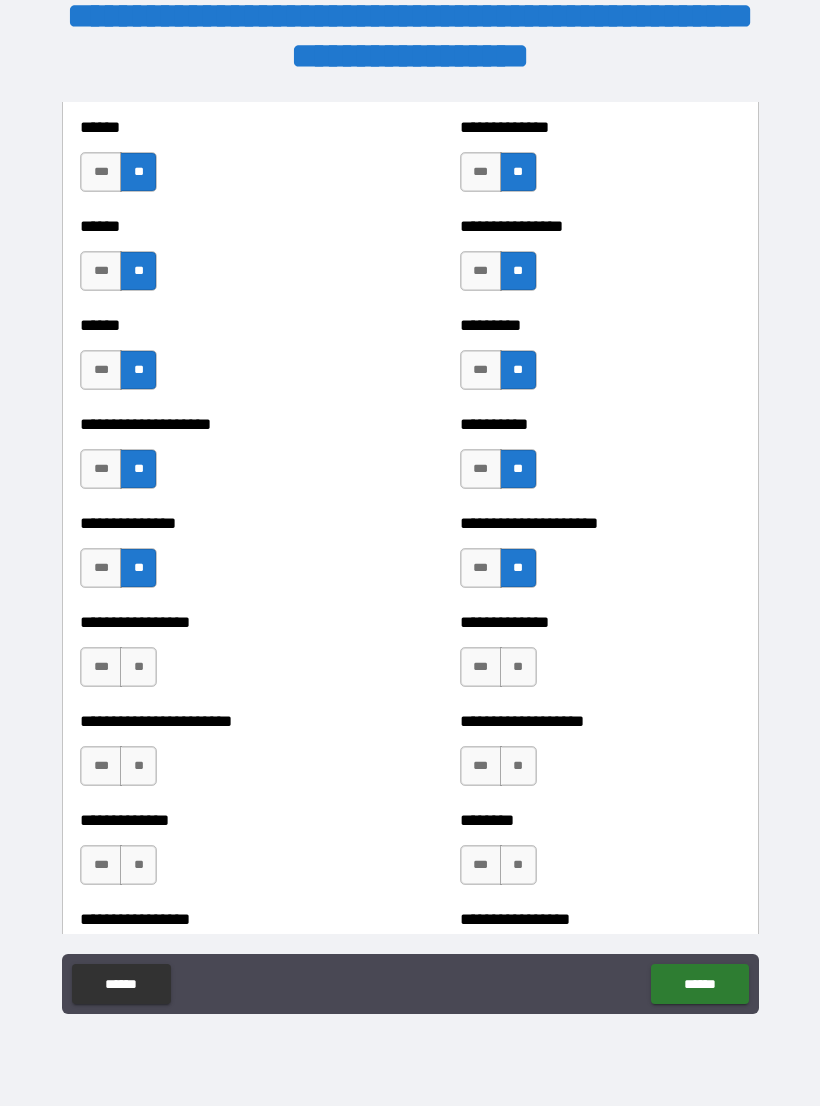 click on "**" at bounding box center [138, 667] 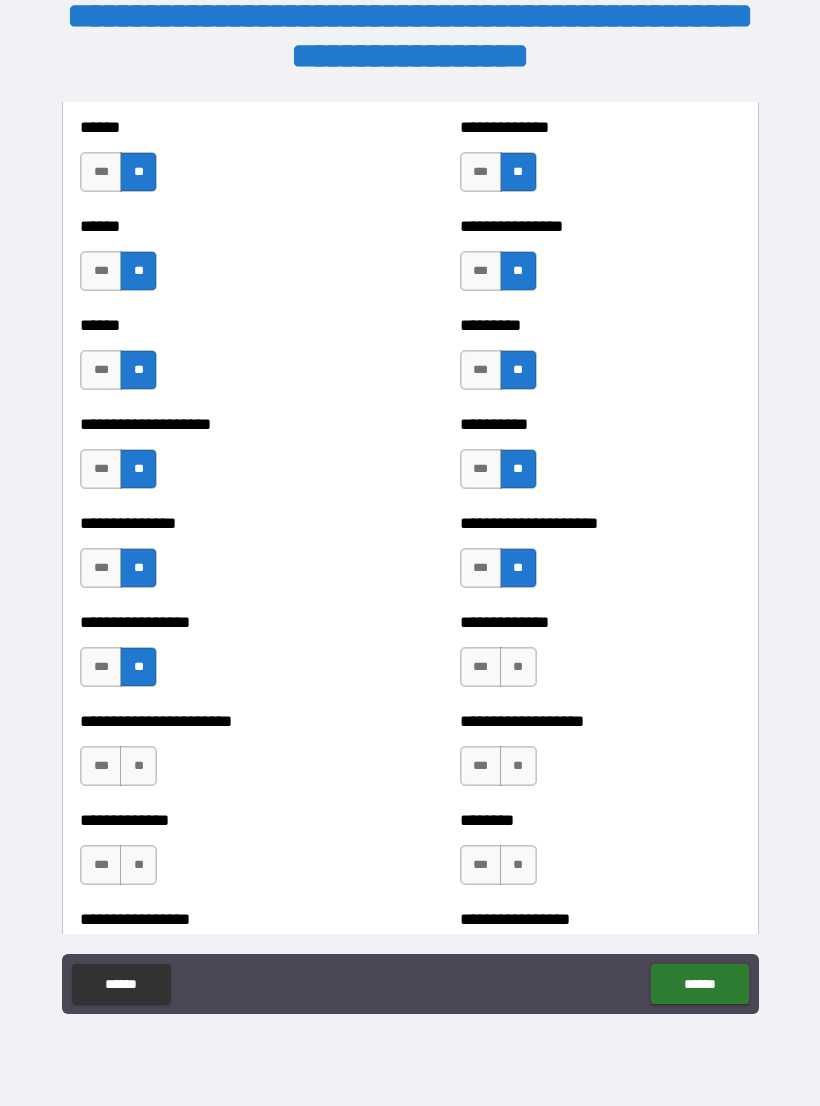 click on "**" at bounding box center [518, 667] 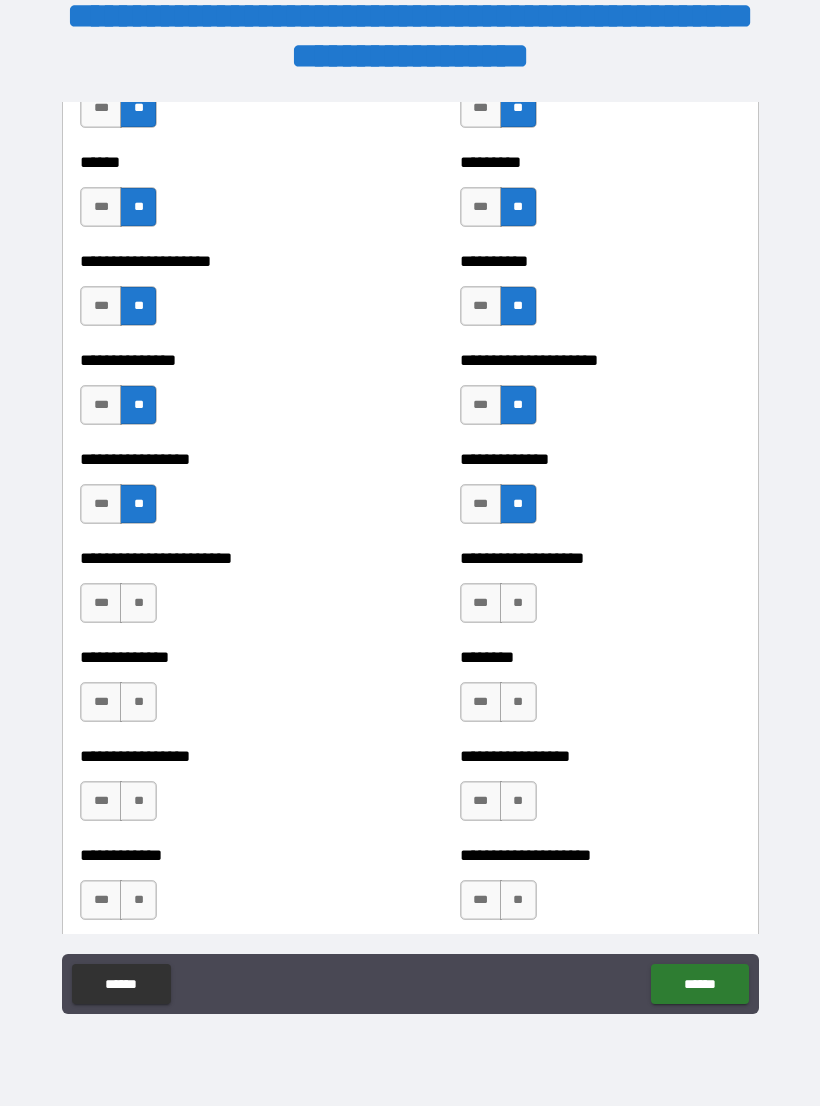 scroll, scrollTop: 3330, scrollLeft: 0, axis: vertical 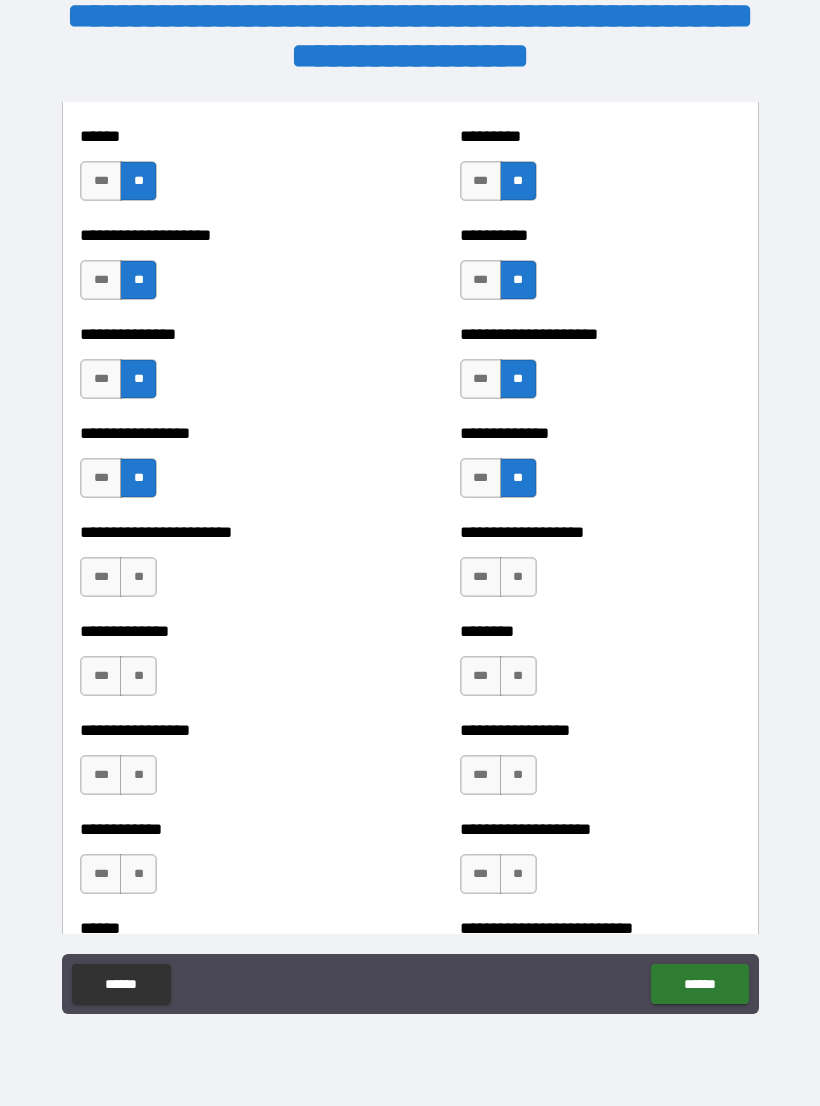 click on "**" at bounding box center [138, 577] 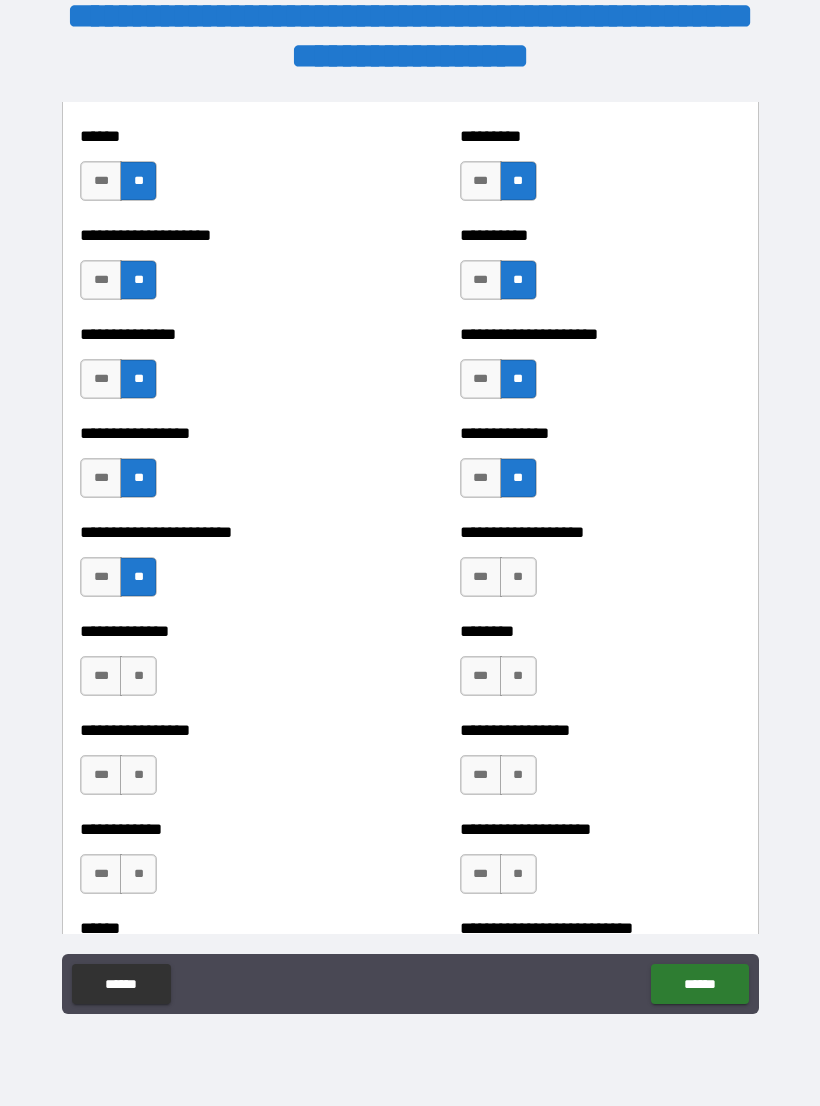 click on "**" at bounding box center [518, 577] 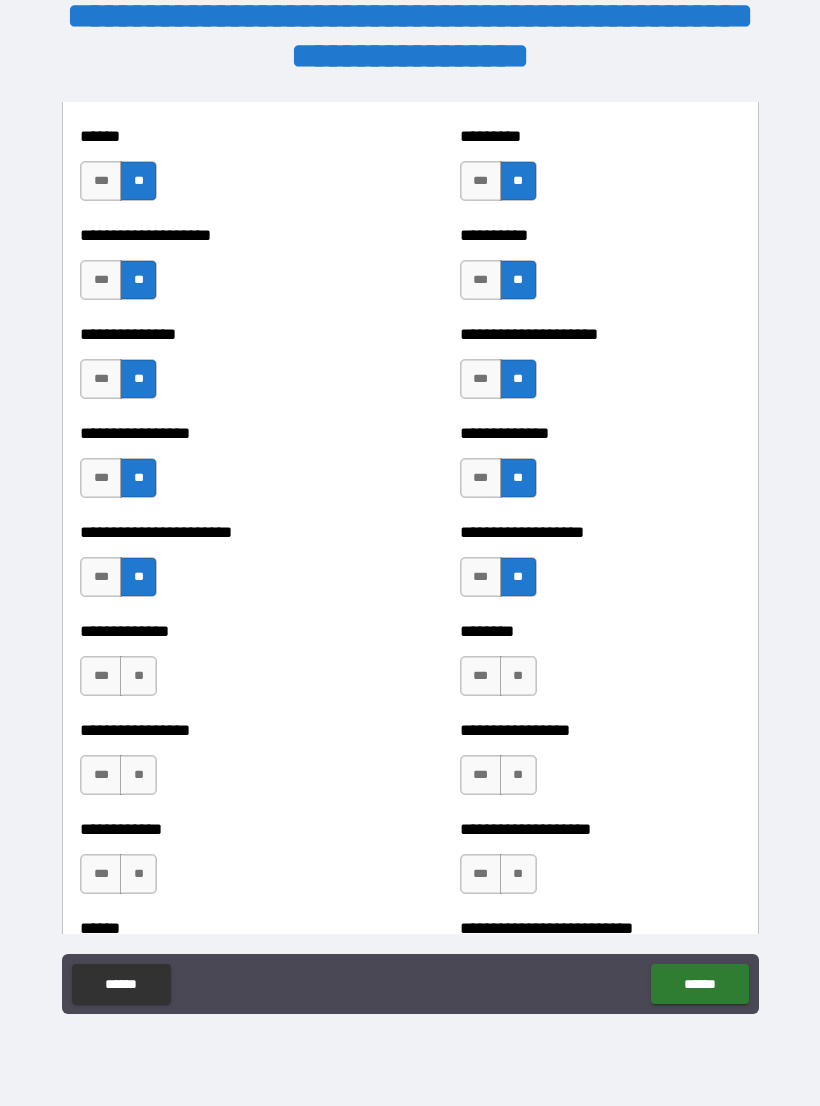 click on "***" at bounding box center (101, 676) 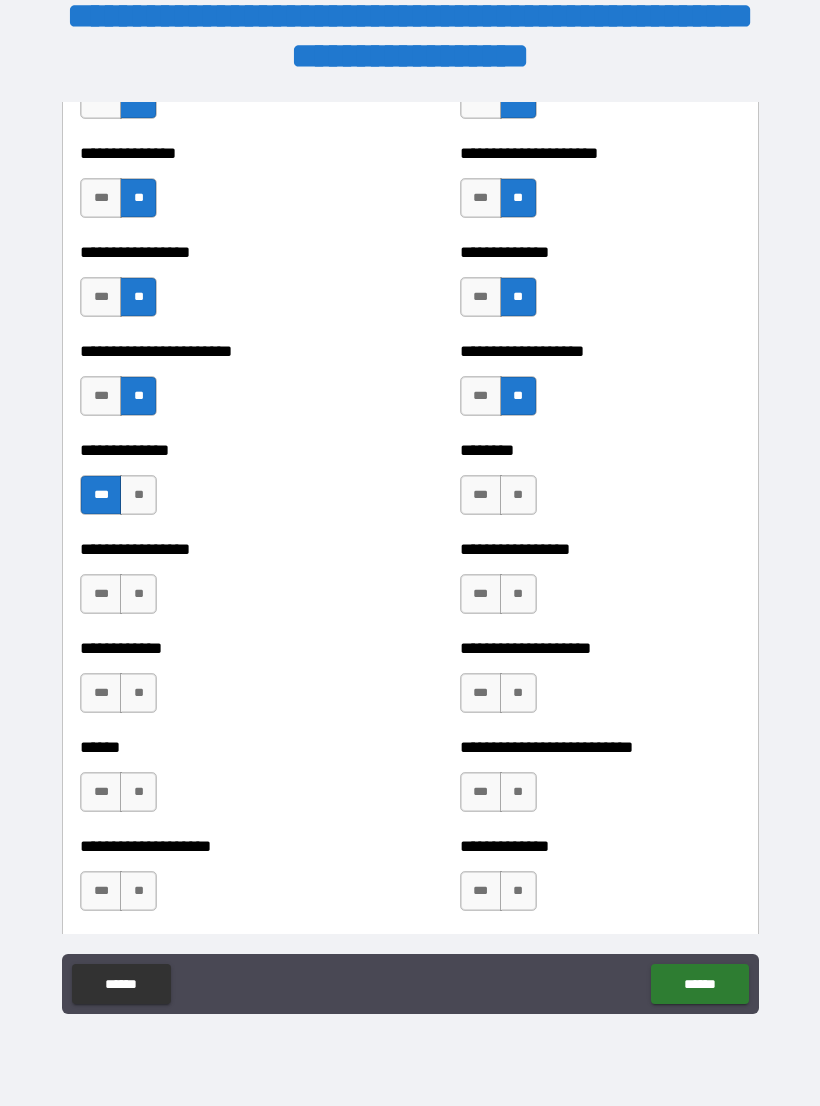 scroll, scrollTop: 3530, scrollLeft: 0, axis: vertical 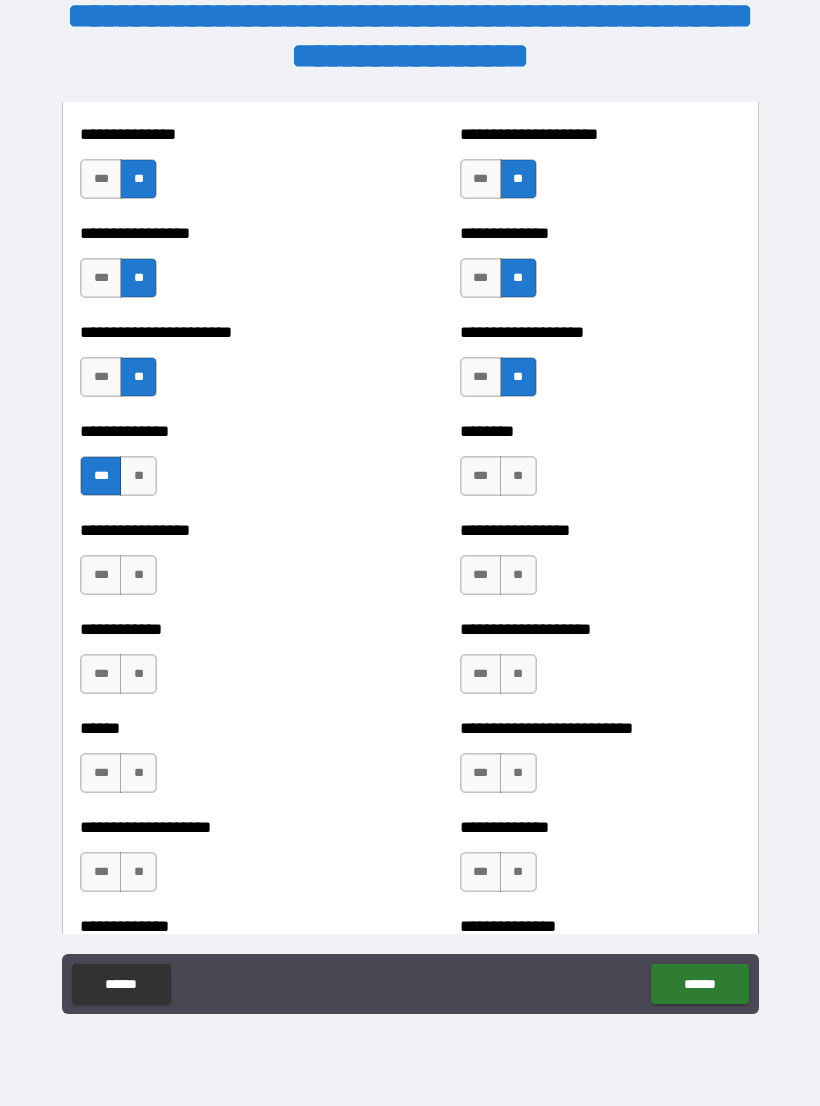 click on "**" at bounding box center (518, 476) 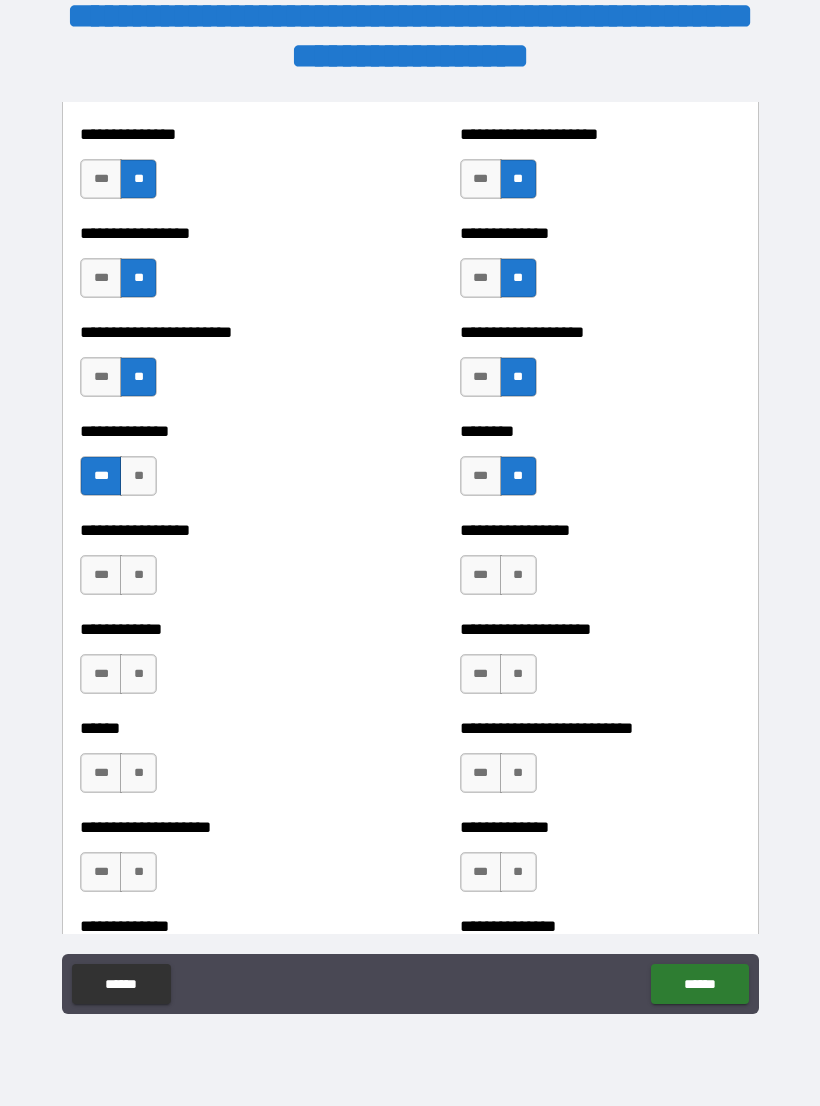 click on "**" at bounding box center [138, 575] 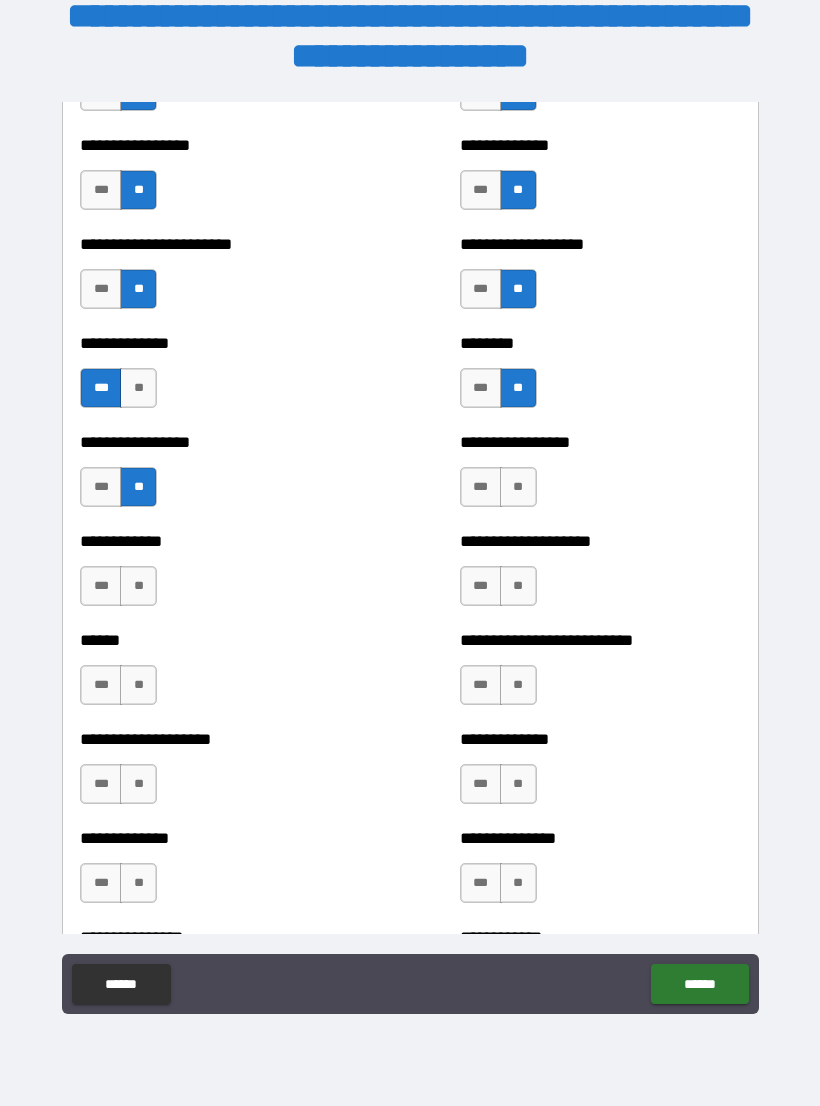 scroll, scrollTop: 3621, scrollLeft: 0, axis: vertical 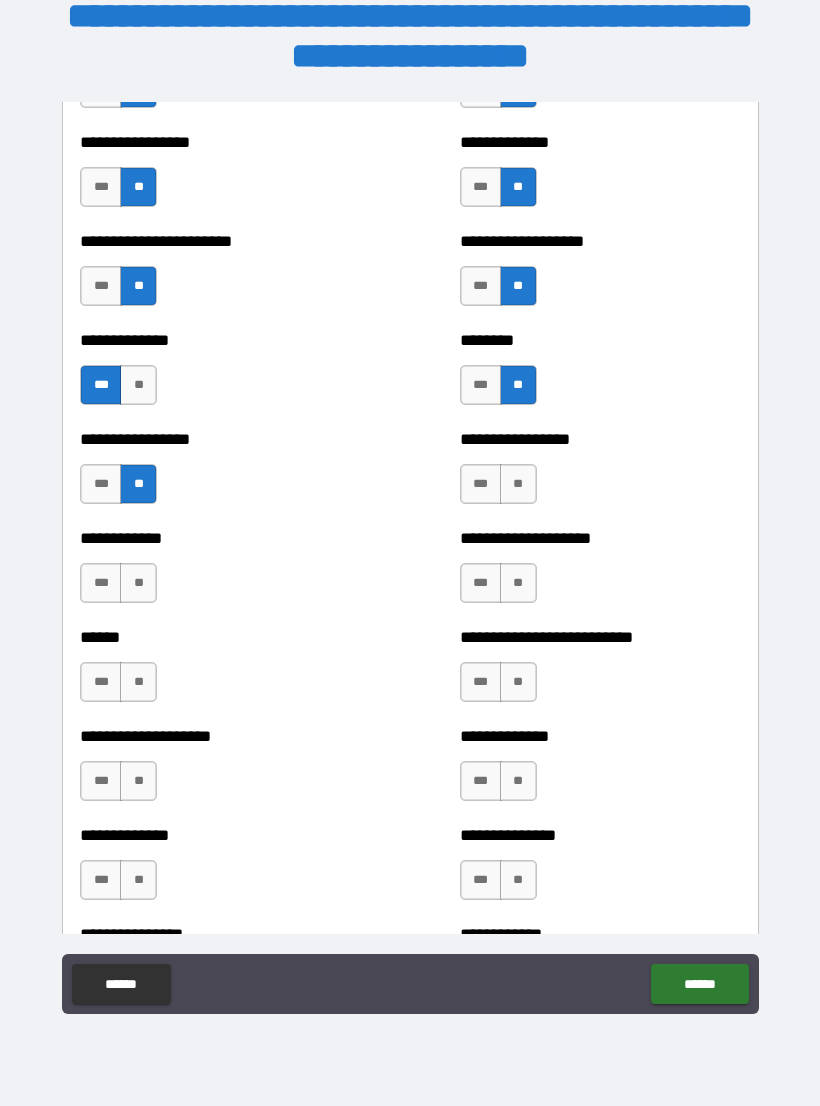 click on "**" at bounding box center [518, 484] 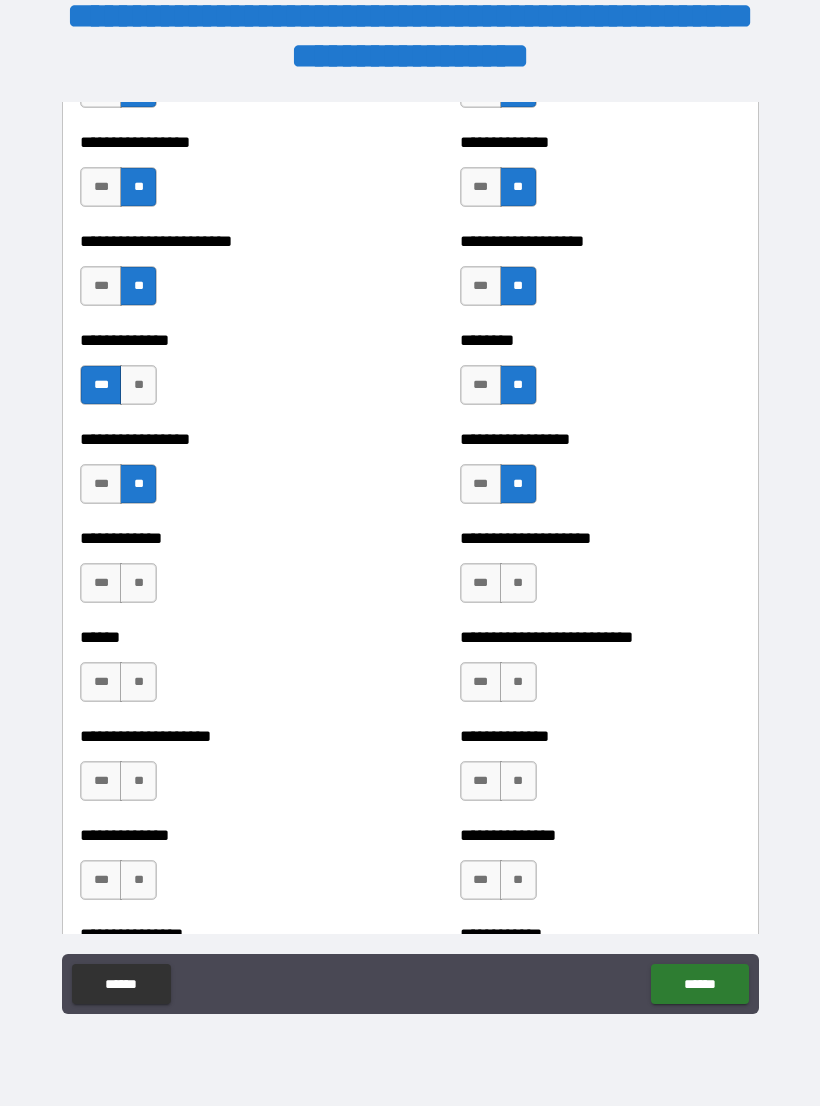 click on "**" at bounding box center [518, 583] 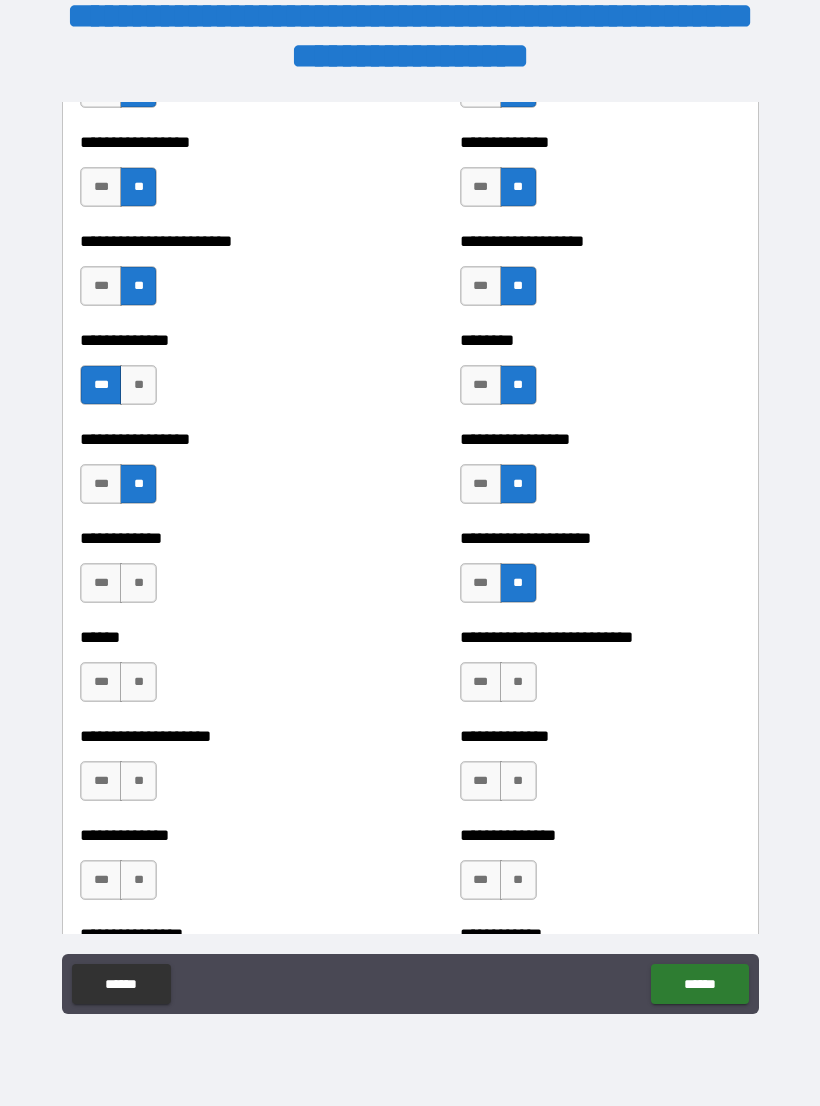 click on "**" at bounding box center (138, 583) 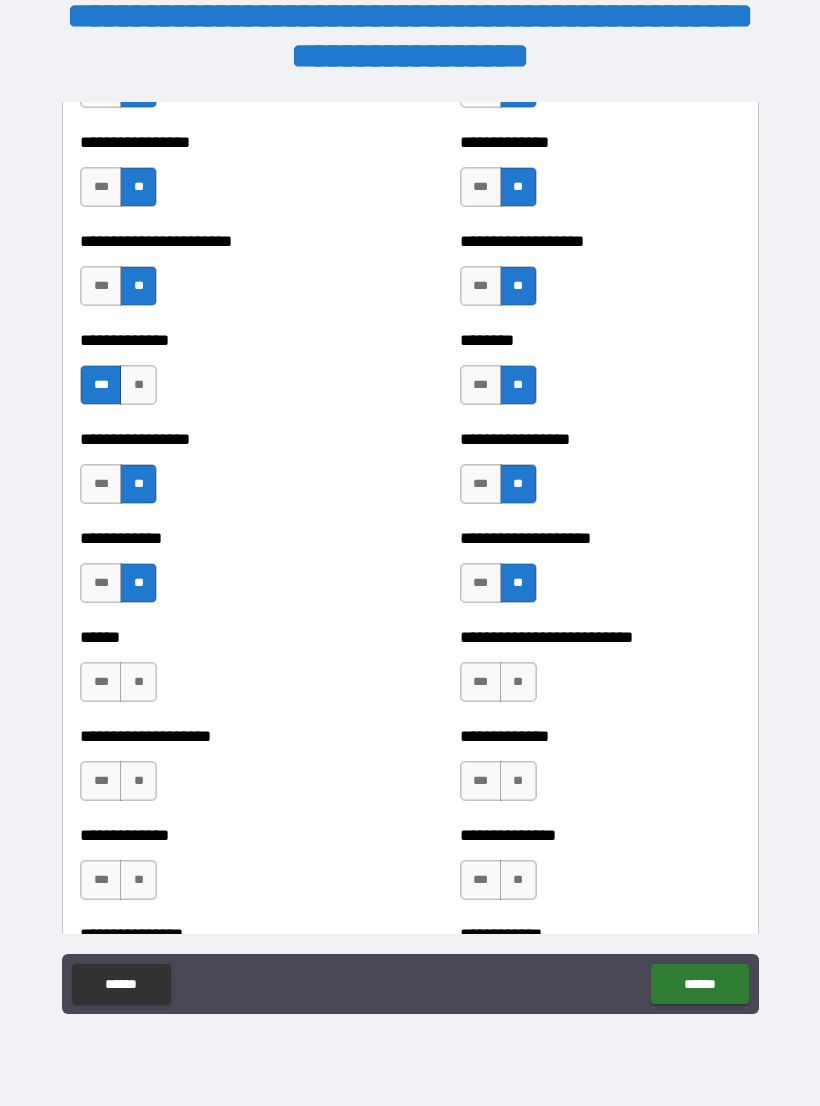 click on "**" at bounding box center (138, 682) 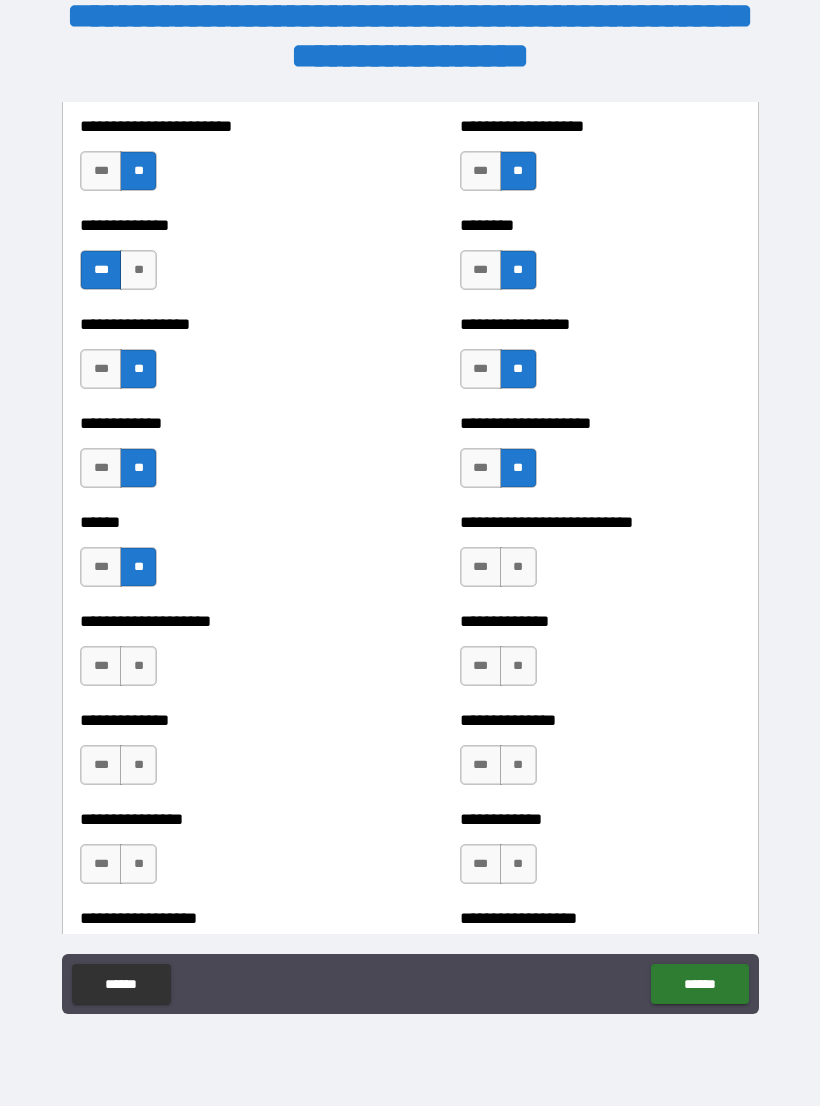 scroll, scrollTop: 3755, scrollLeft: 0, axis: vertical 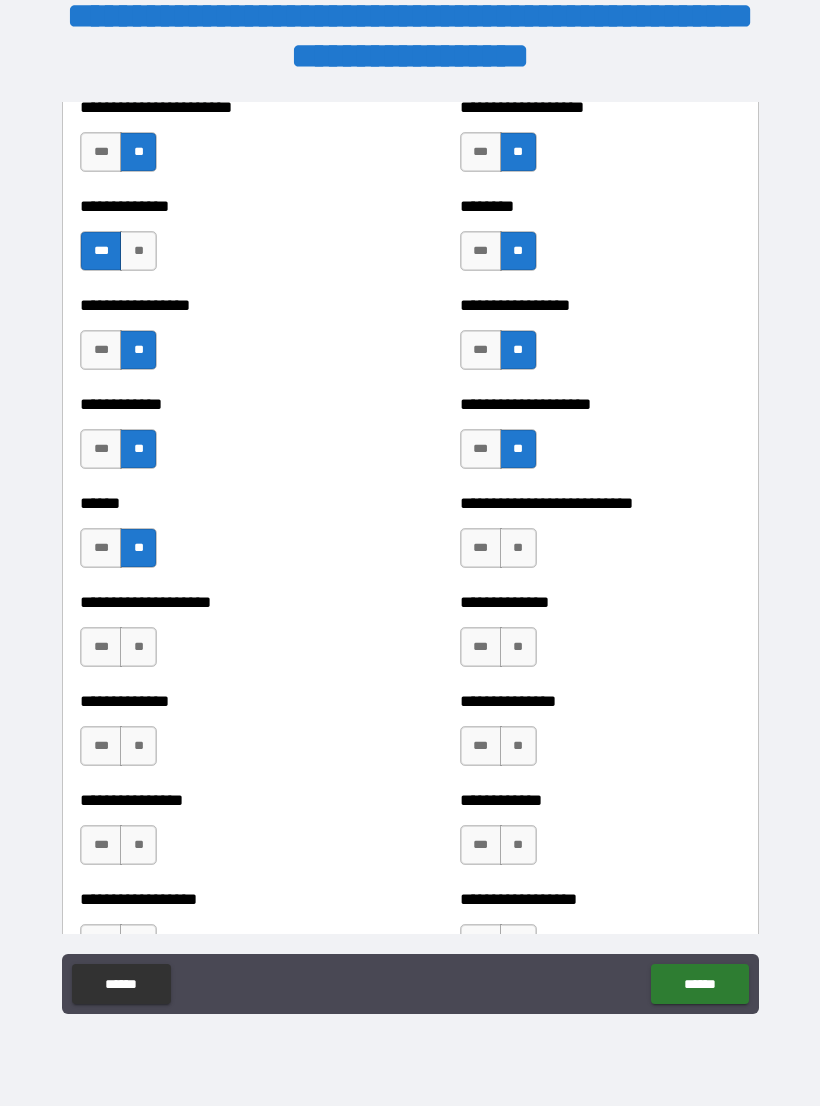 click on "**" at bounding box center [518, 548] 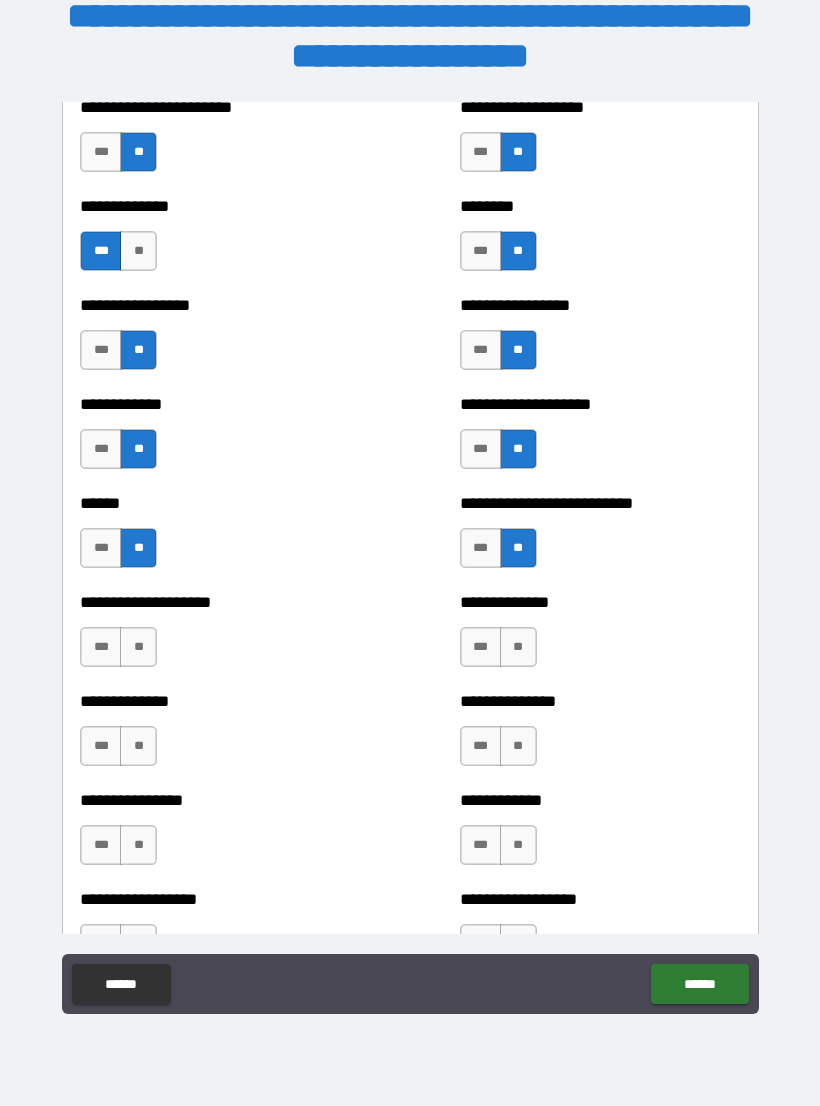 click on "**" at bounding box center [138, 647] 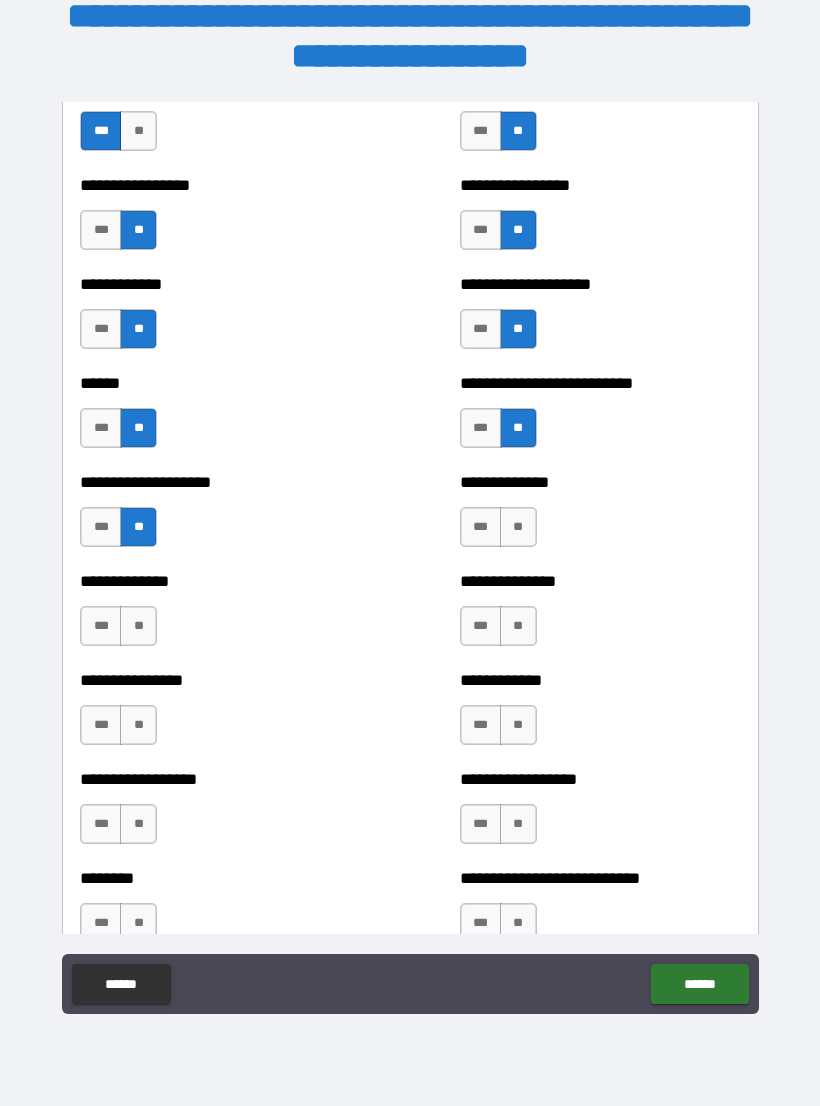 scroll, scrollTop: 3876, scrollLeft: 0, axis: vertical 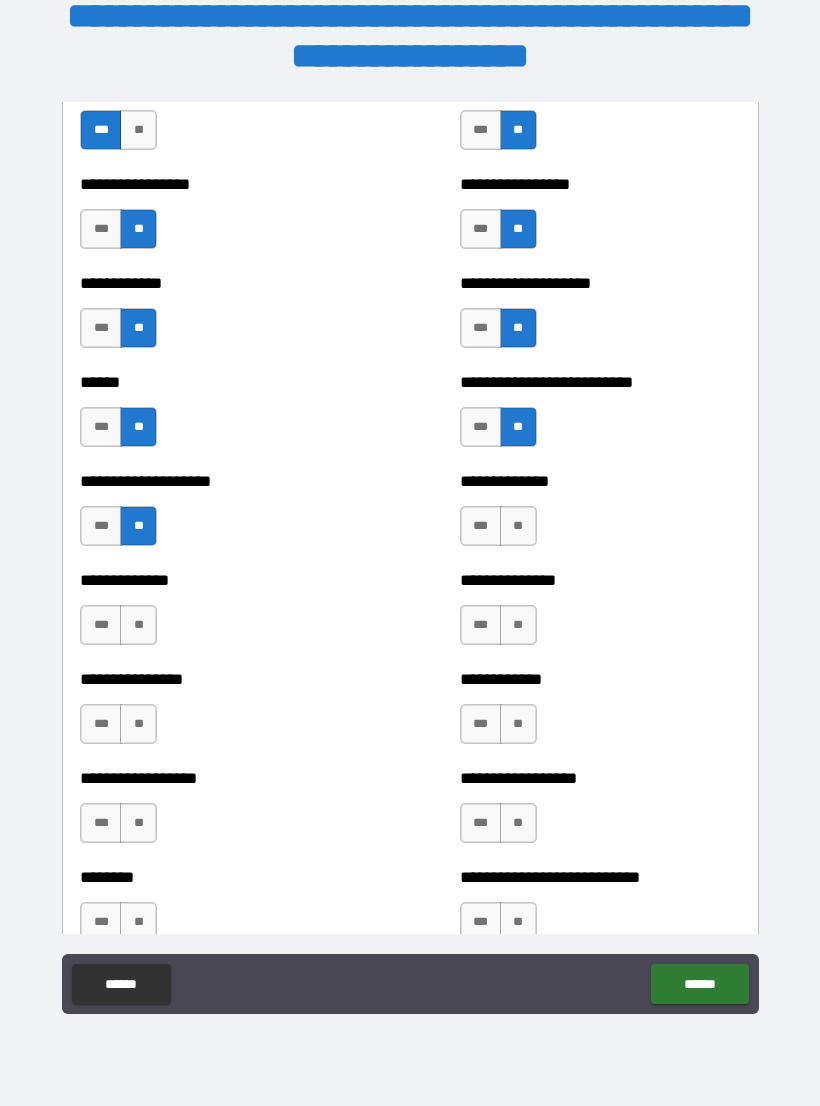 click on "**" at bounding box center (138, 625) 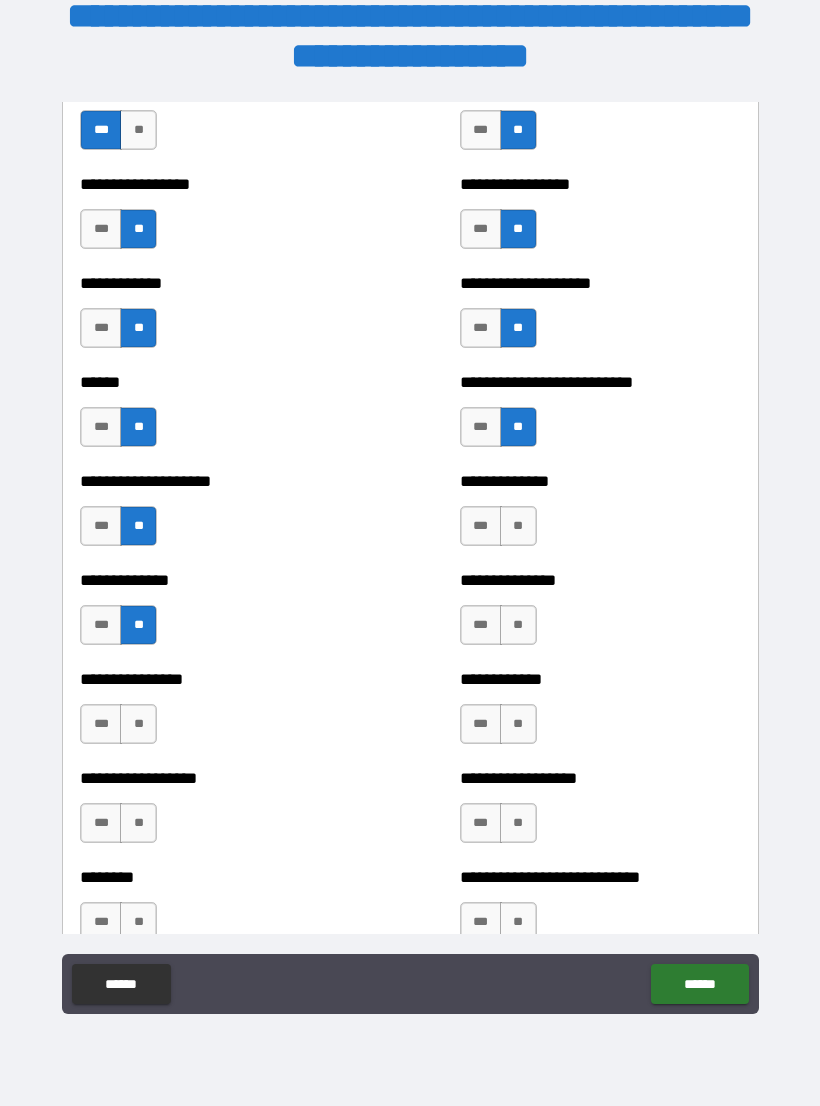 click on "**" at bounding box center (518, 526) 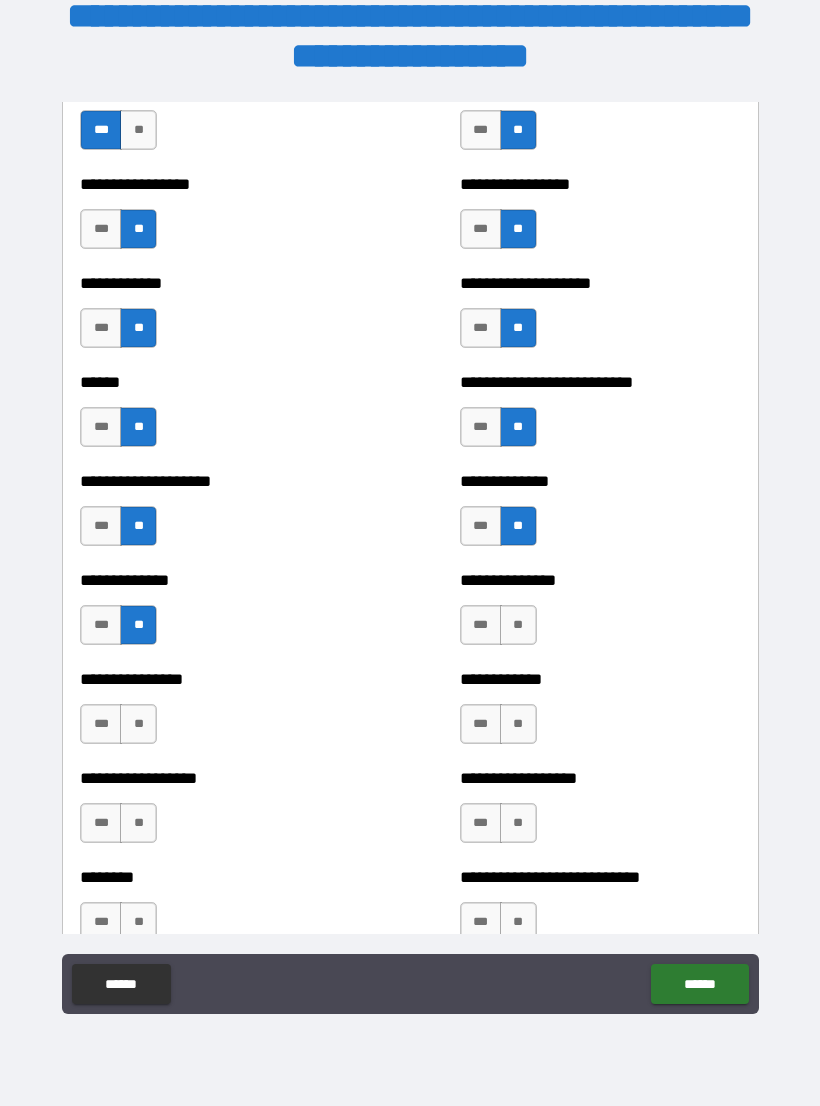 click on "**" at bounding box center [518, 625] 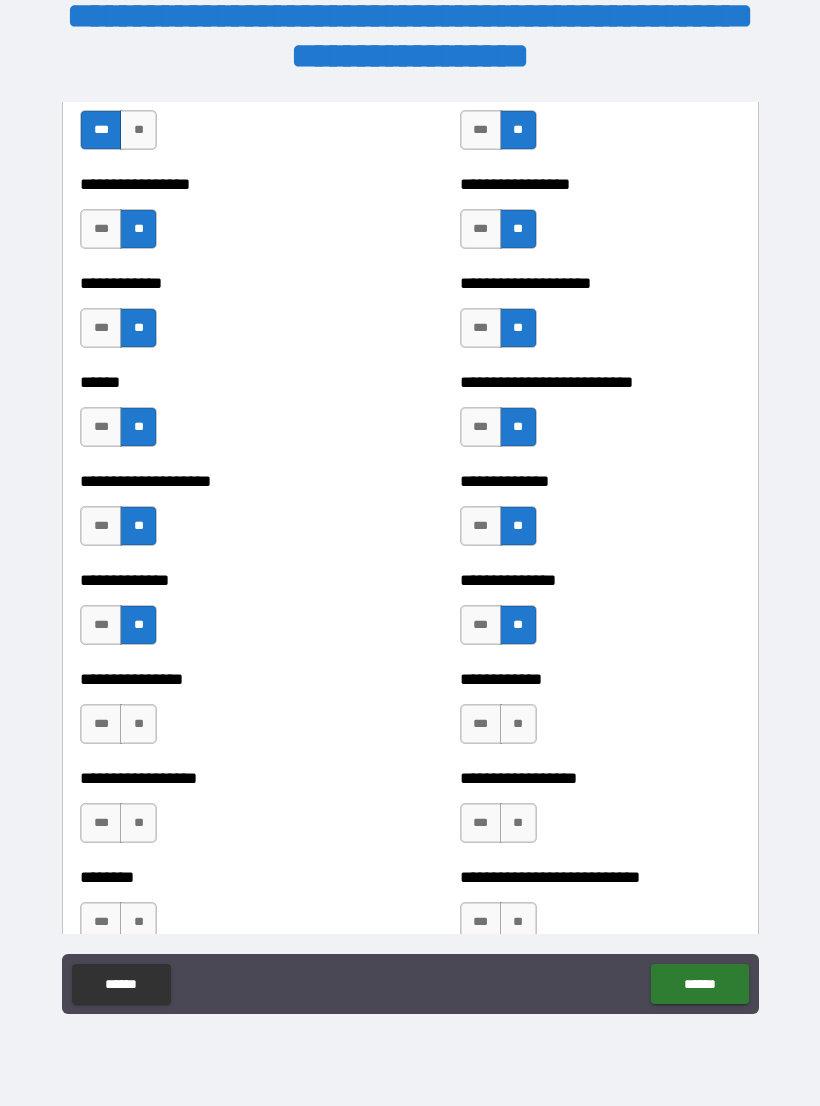 click on "**" at bounding box center (138, 724) 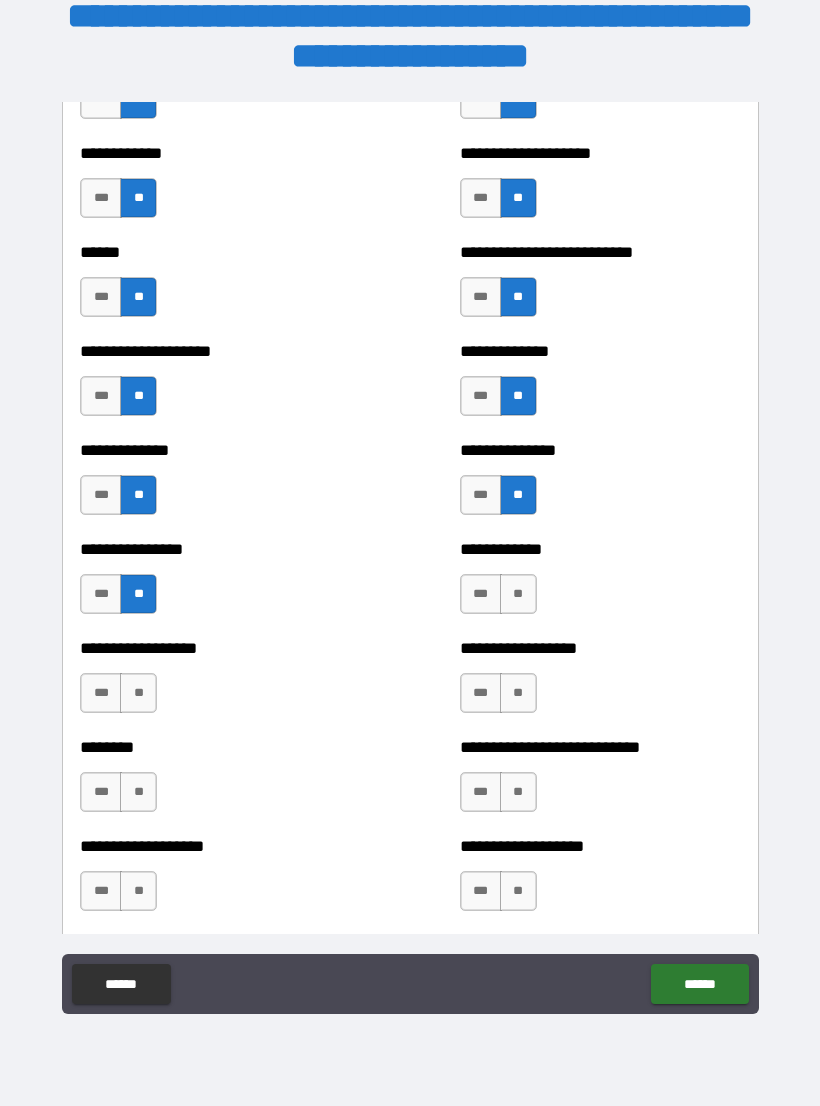 scroll, scrollTop: 4011, scrollLeft: 0, axis: vertical 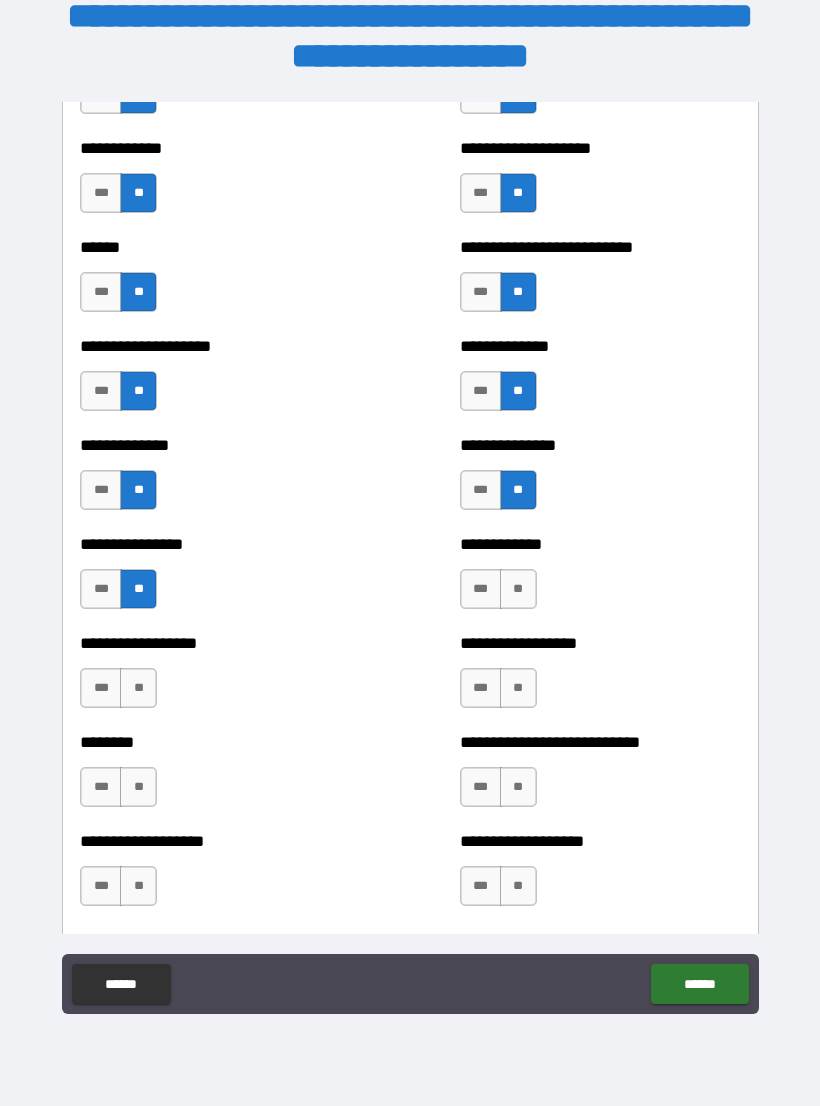 click on "**" at bounding box center [518, 589] 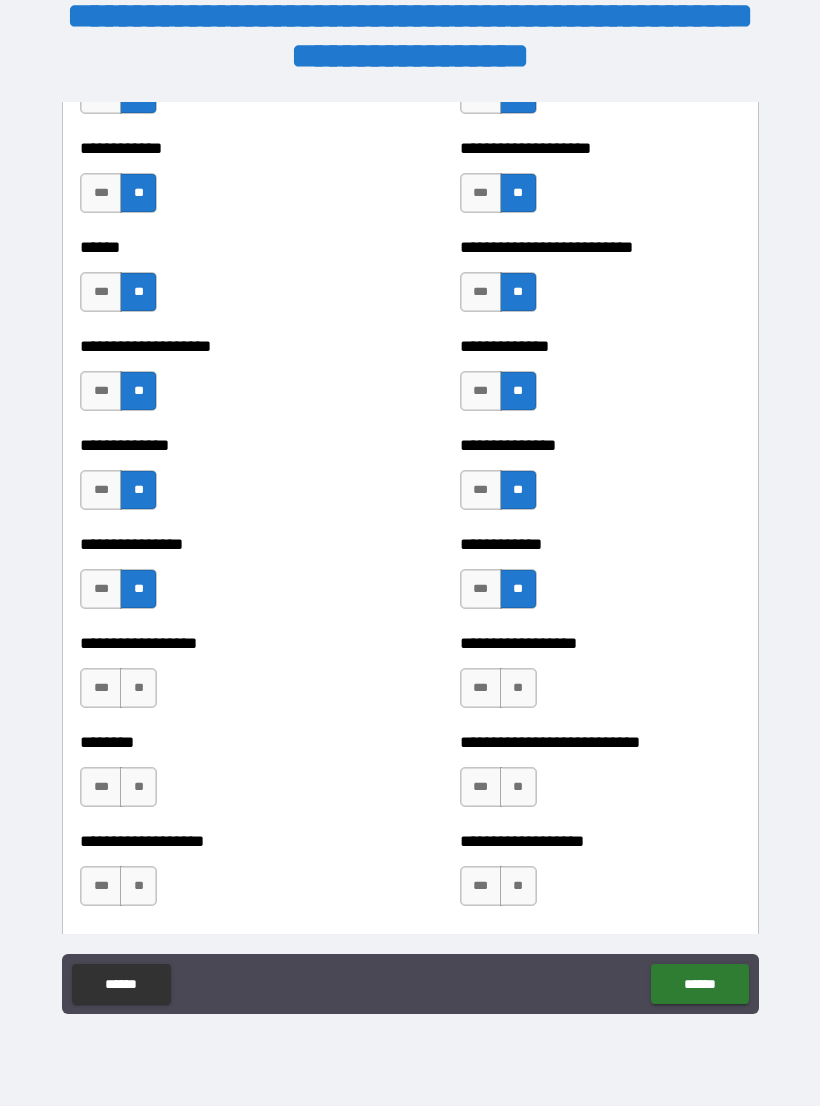 click on "**" at bounding box center [138, 688] 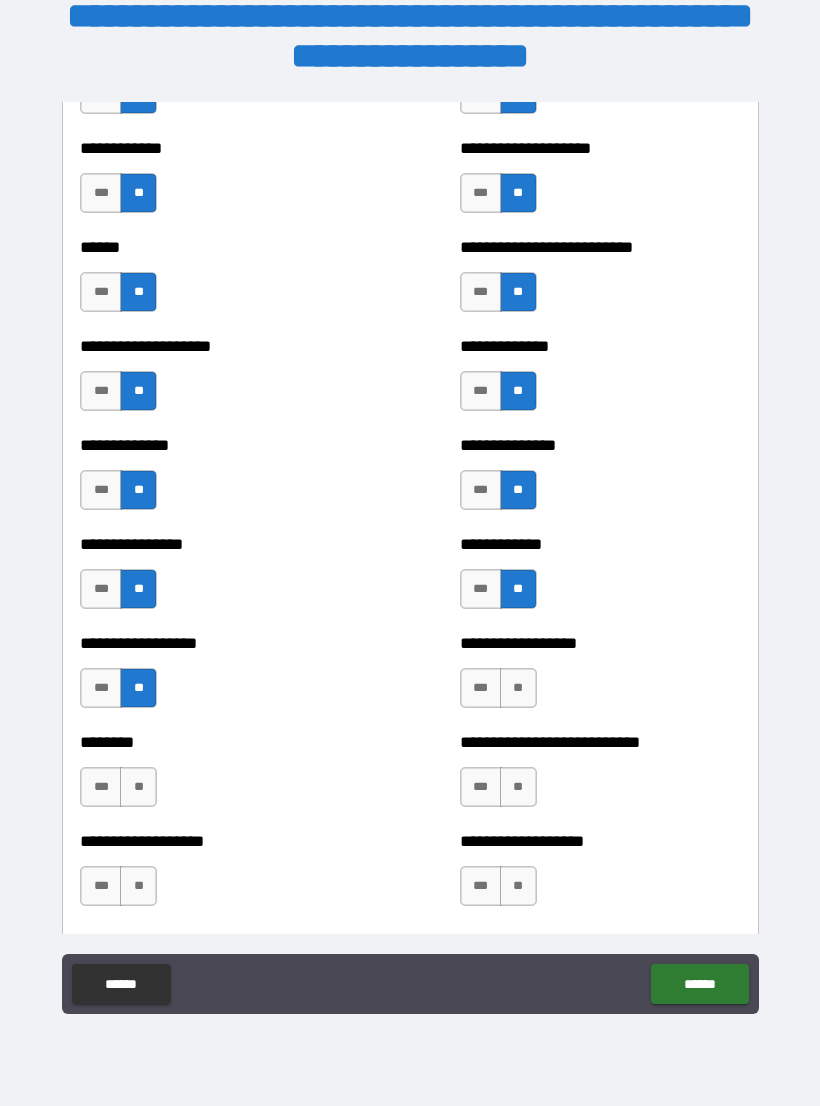 click on "**" at bounding box center (518, 688) 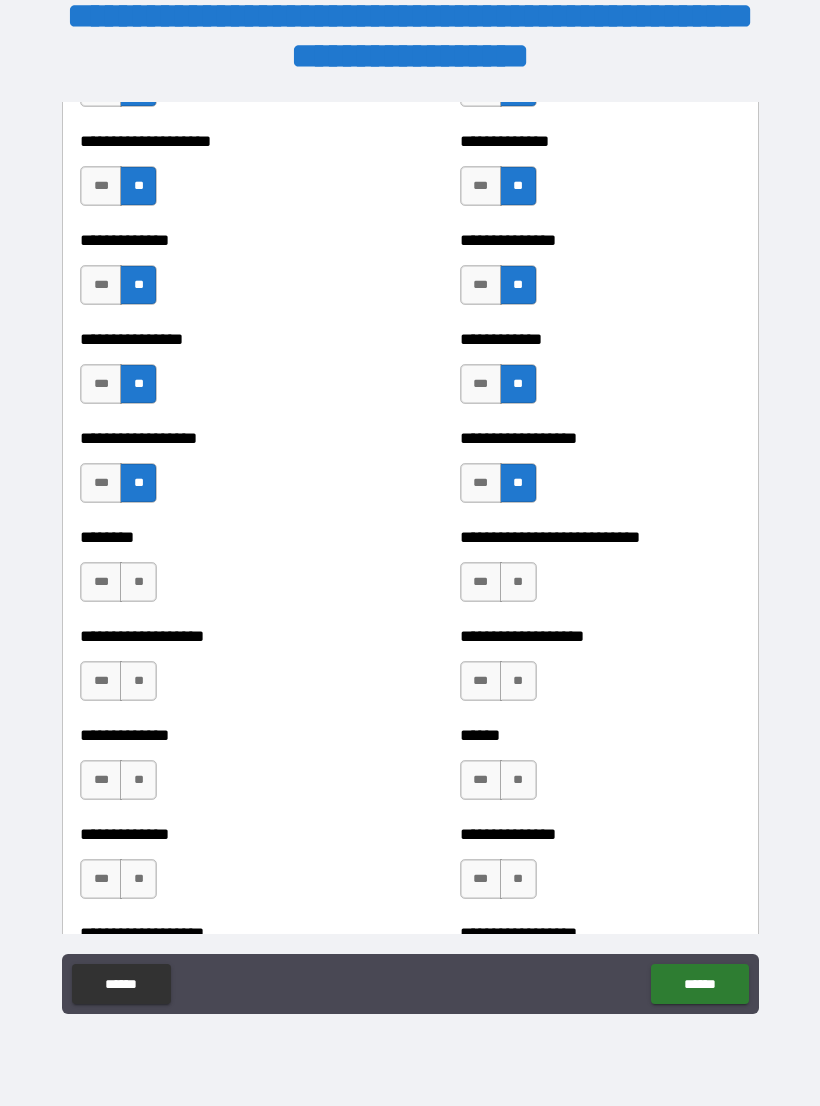 scroll, scrollTop: 4219, scrollLeft: 0, axis: vertical 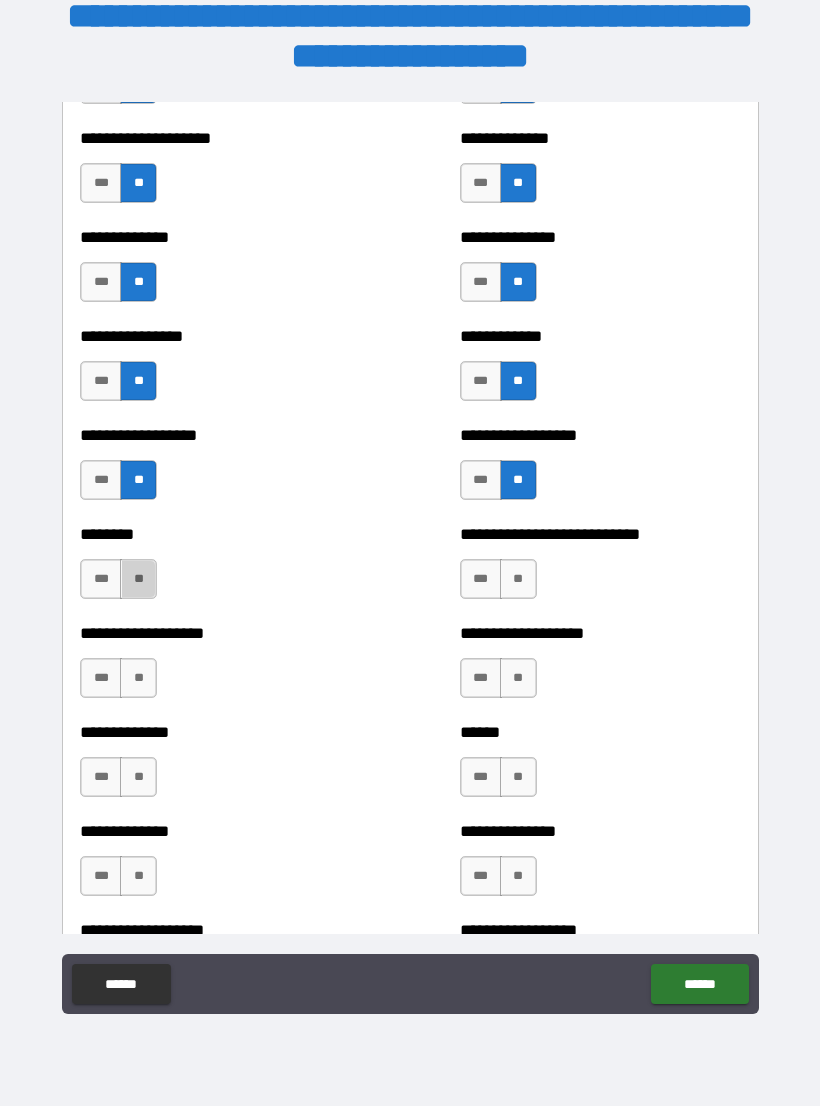 click on "**" at bounding box center (138, 579) 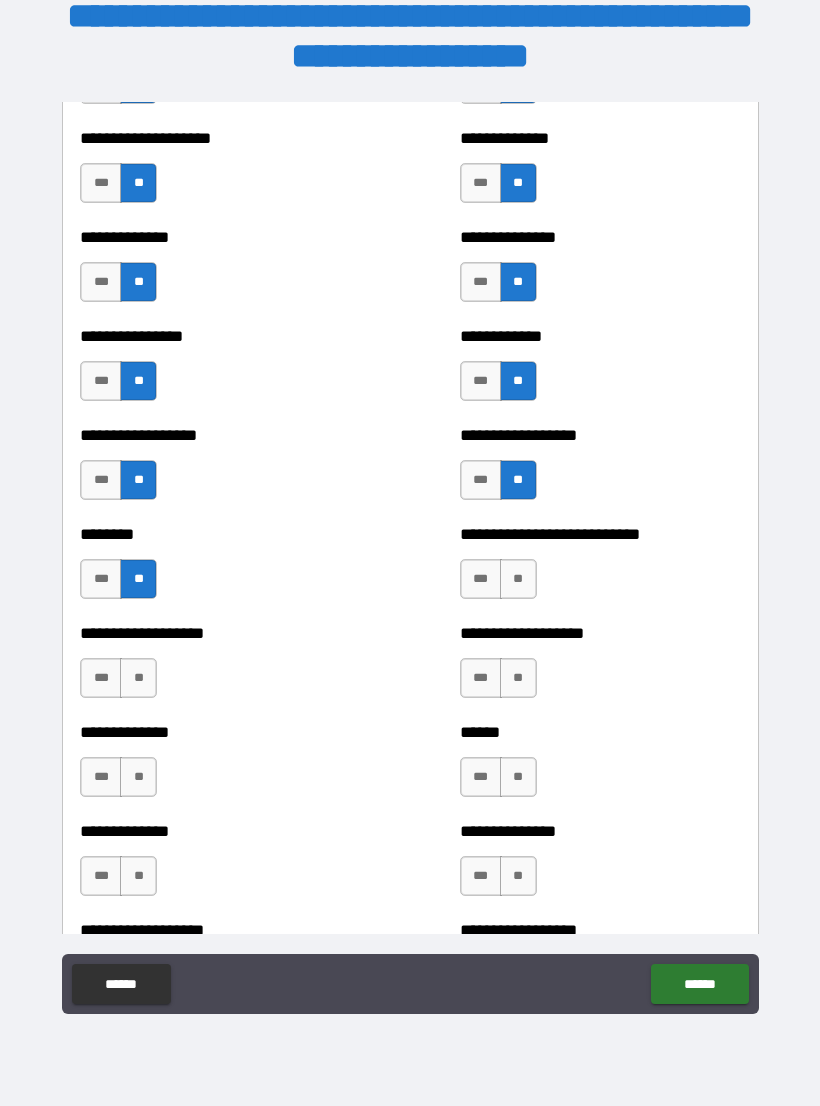 click on "**" at bounding box center [518, 579] 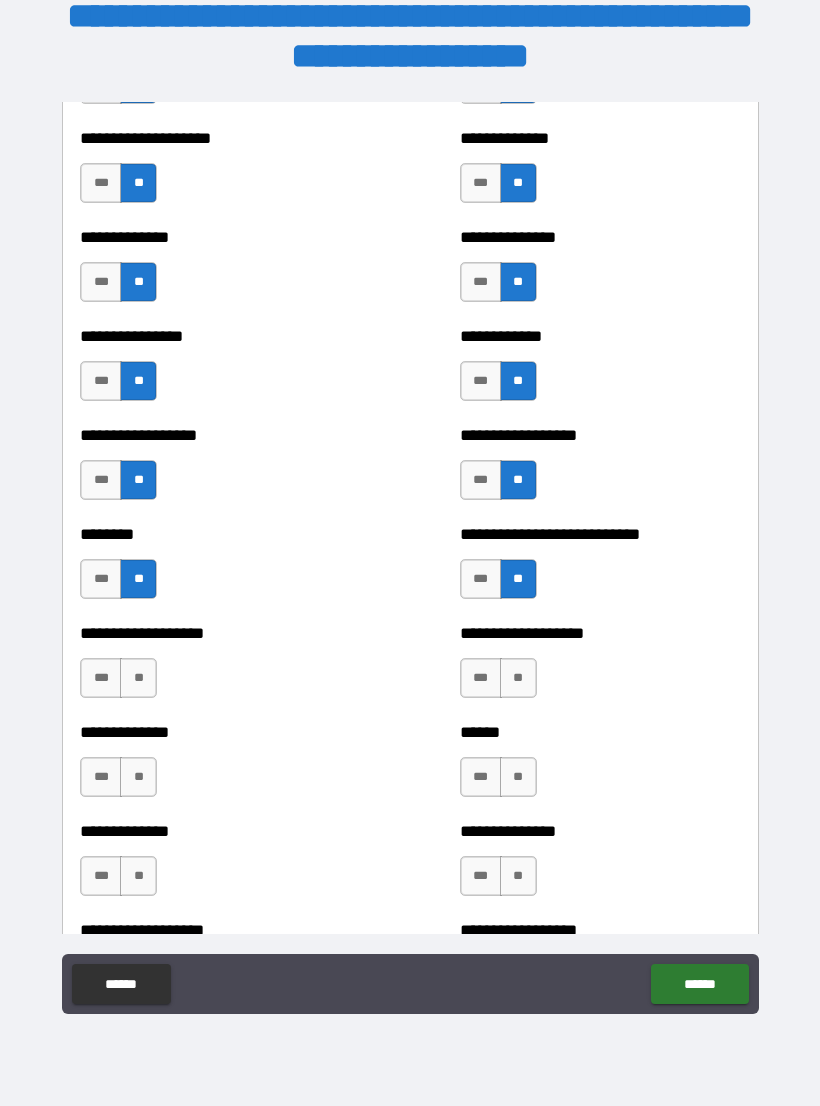 click on "**" at bounding box center (518, 678) 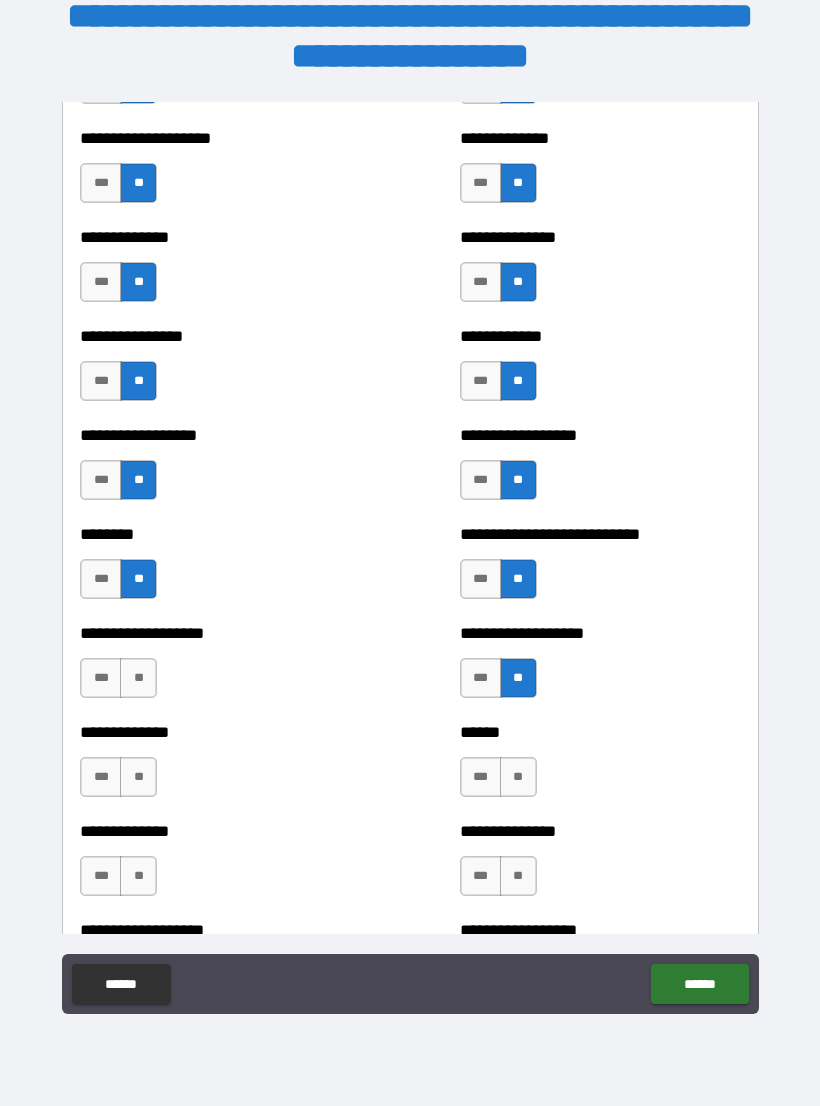 click on "**" at bounding box center [138, 678] 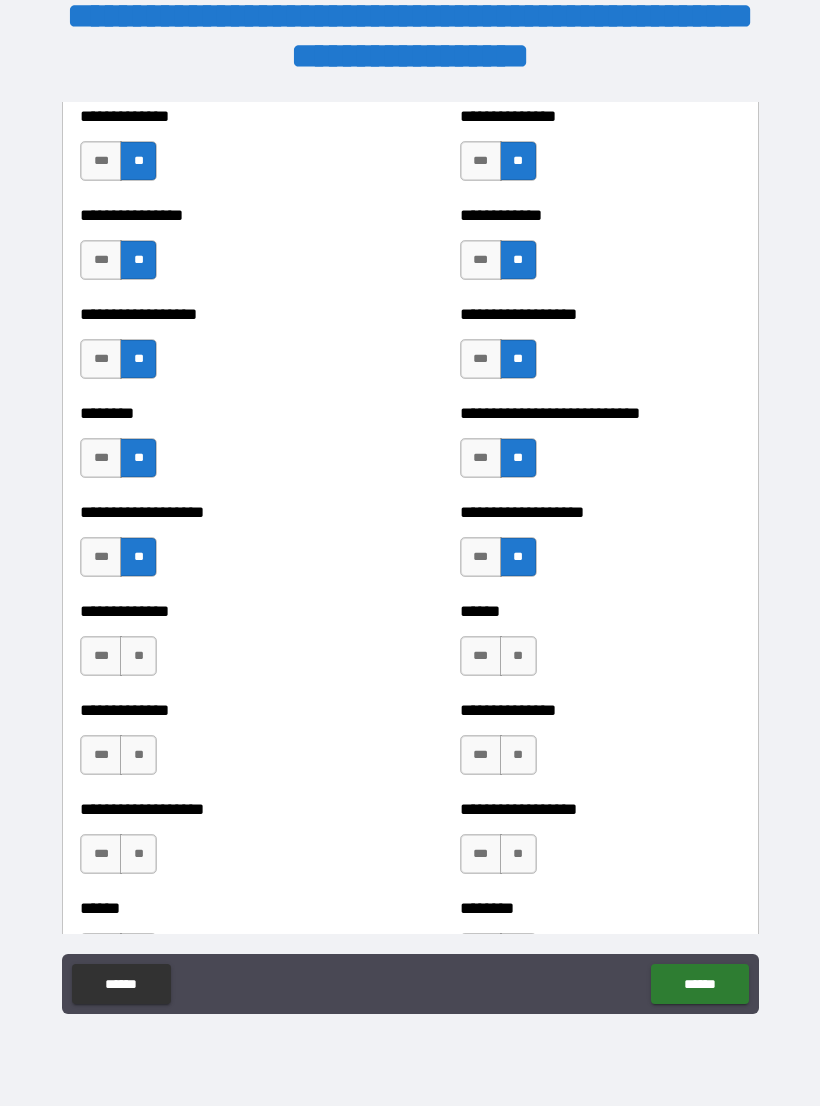 scroll, scrollTop: 4386, scrollLeft: 0, axis: vertical 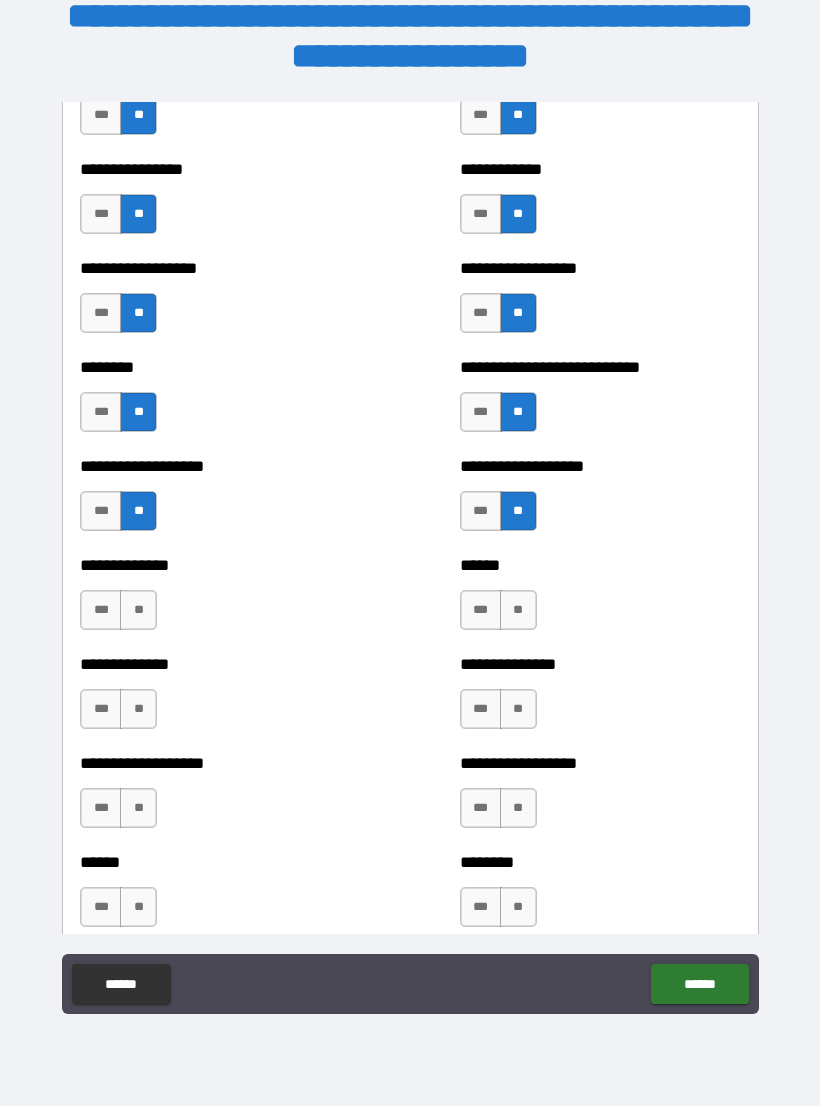 click on "**" at bounding box center [138, 610] 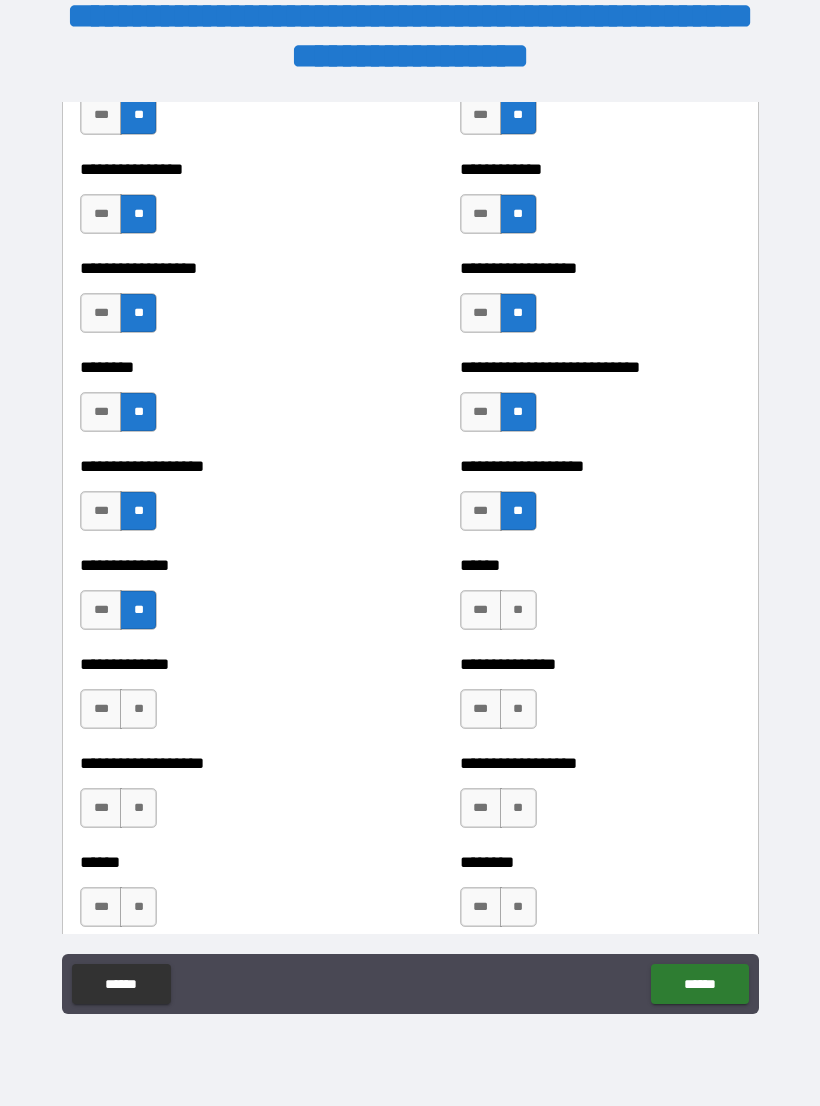 click on "**" at bounding box center (518, 610) 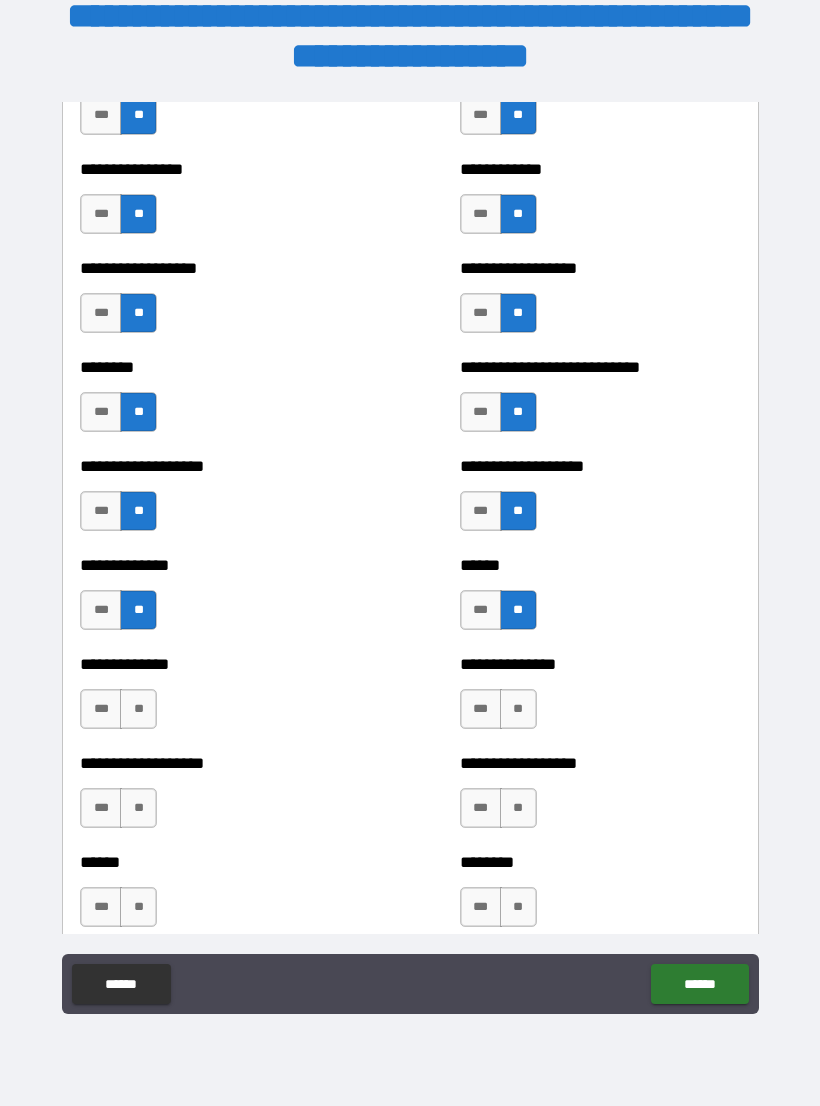 click on "**" at bounding box center (138, 709) 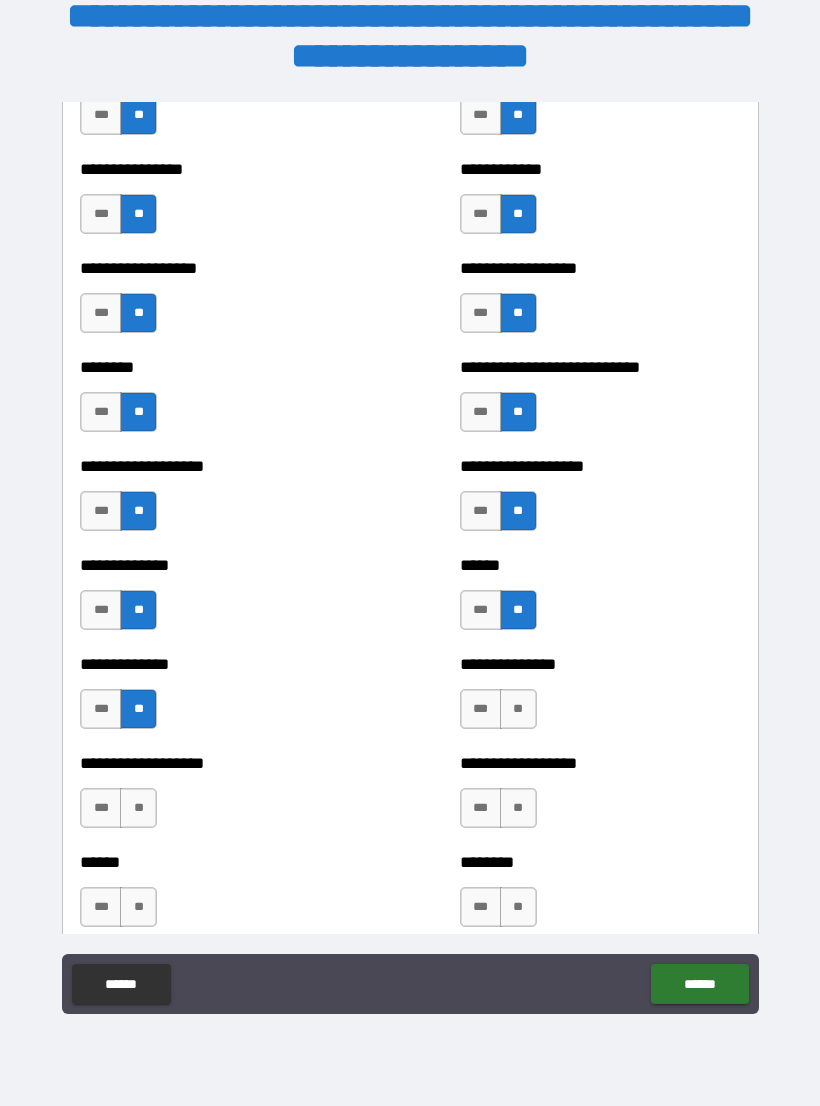 click on "**" at bounding box center [518, 709] 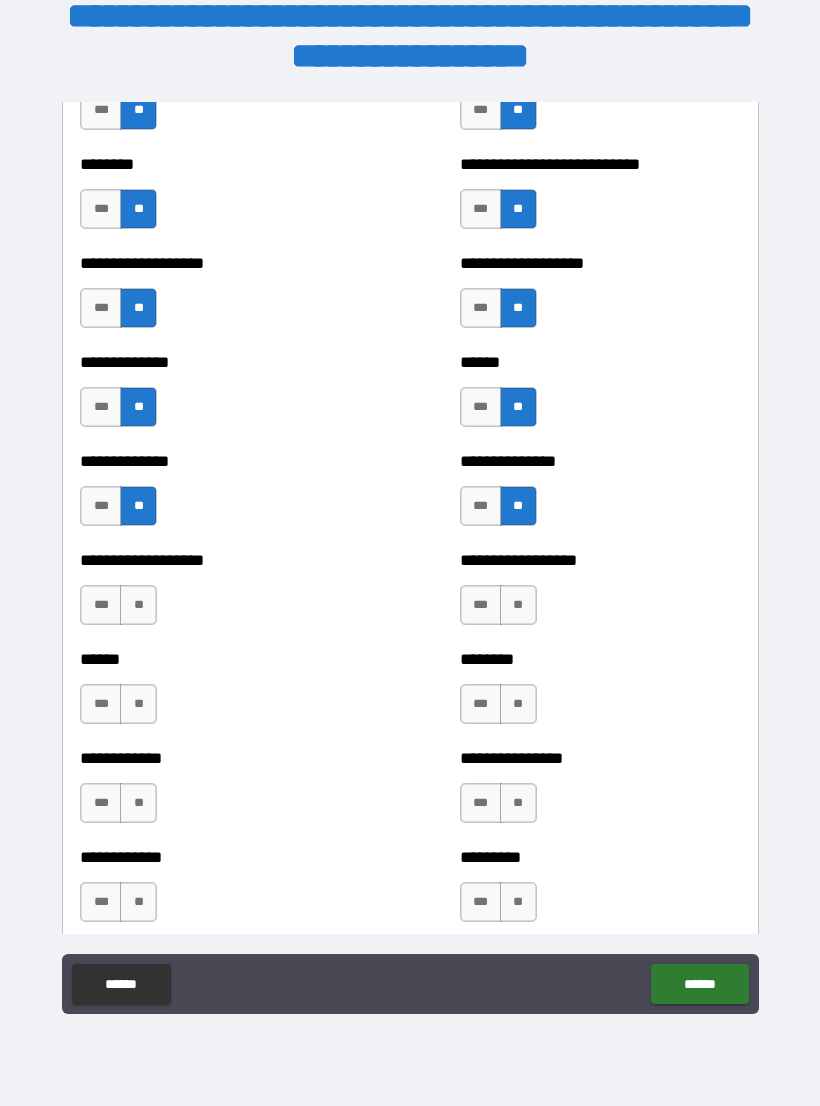 scroll, scrollTop: 4595, scrollLeft: 0, axis: vertical 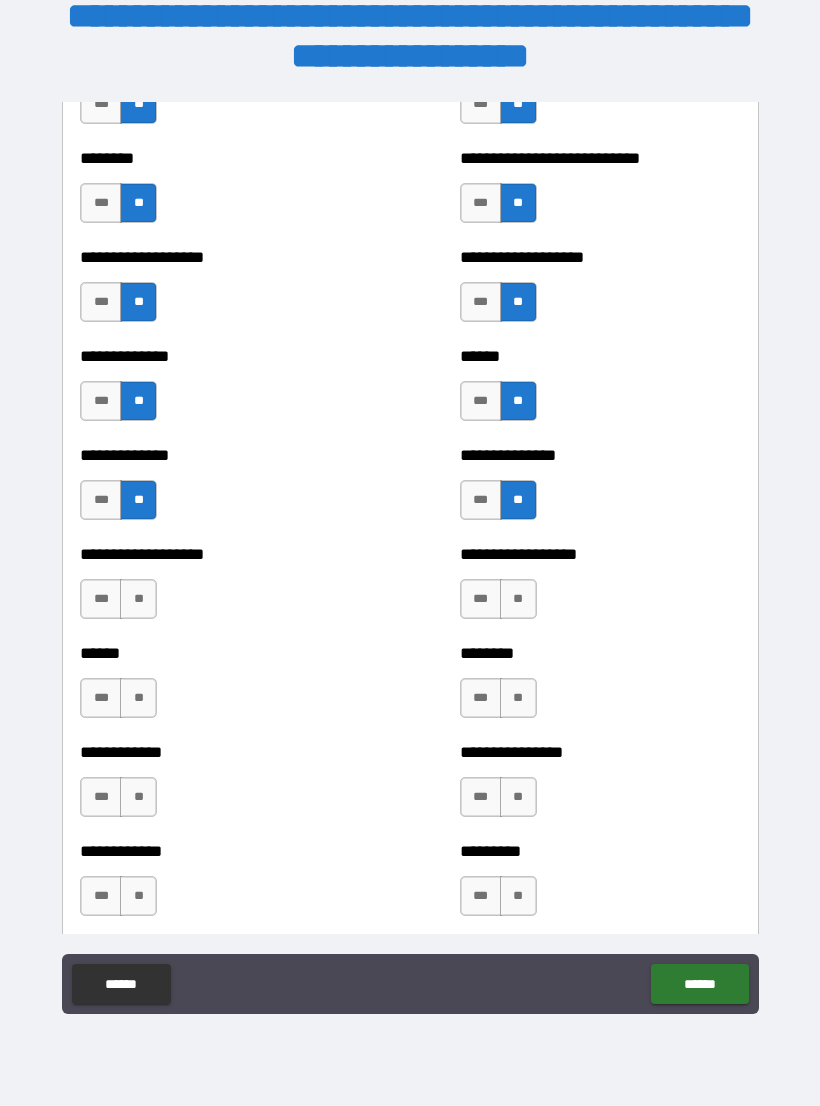 click on "**" at bounding box center [138, 599] 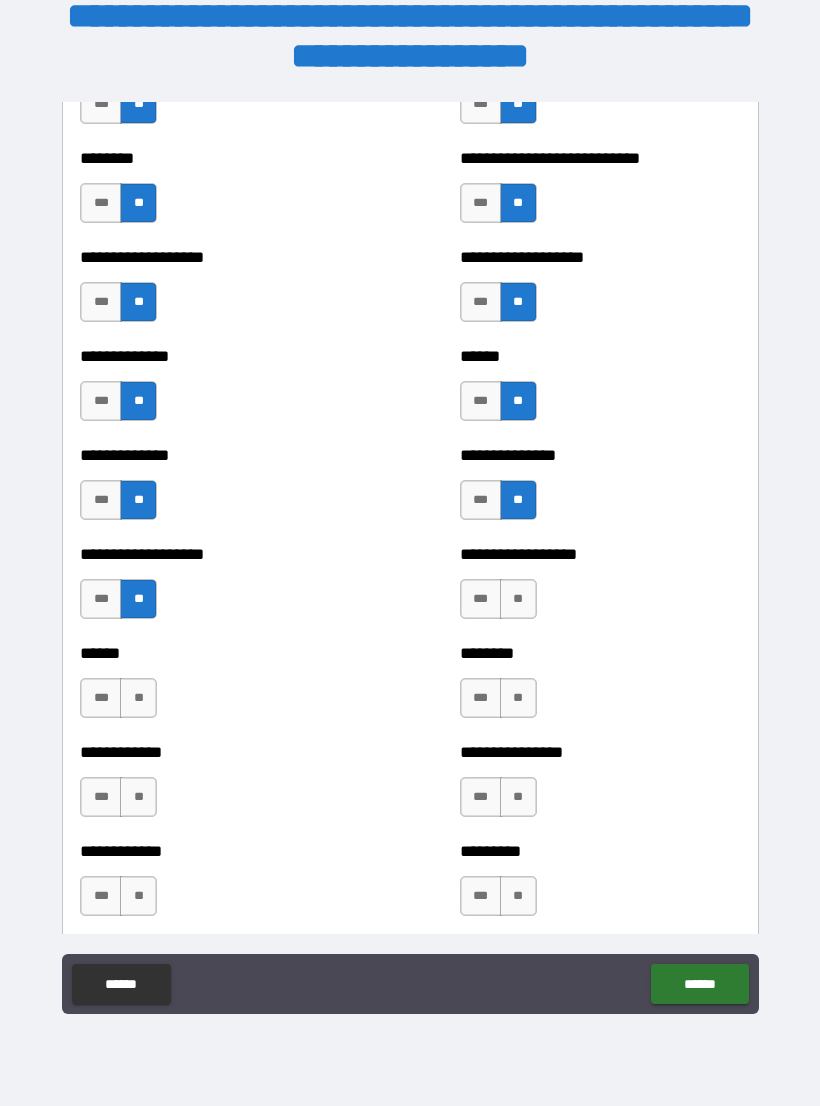 click on "**" at bounding box center (518, 599) 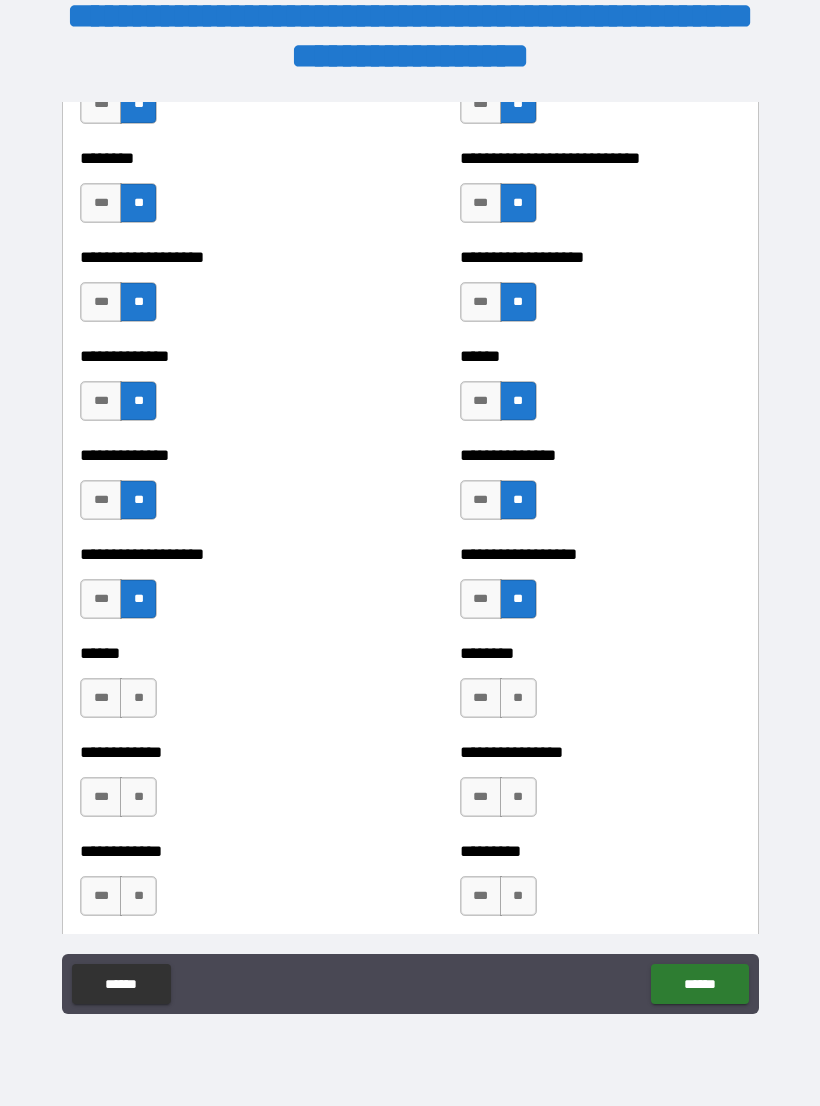 click on "**" at bounding box center (138, 698) 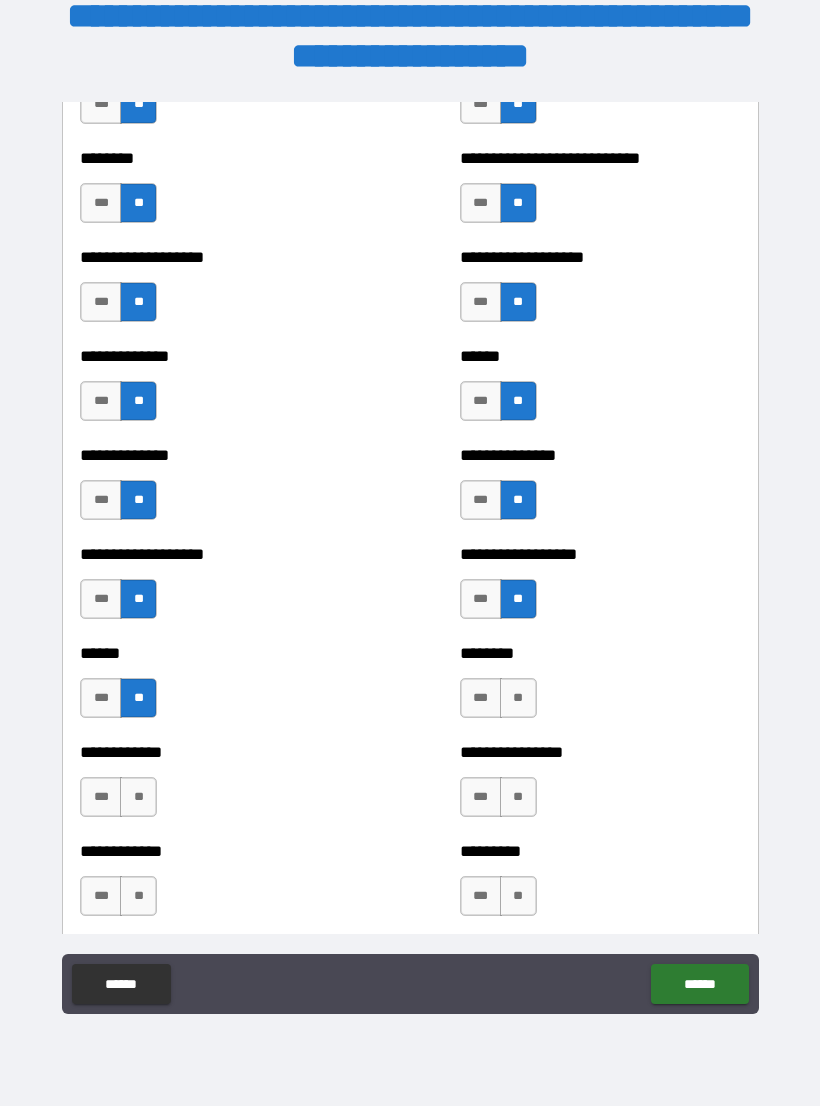 click on "**" at bounding box center [518, 698] 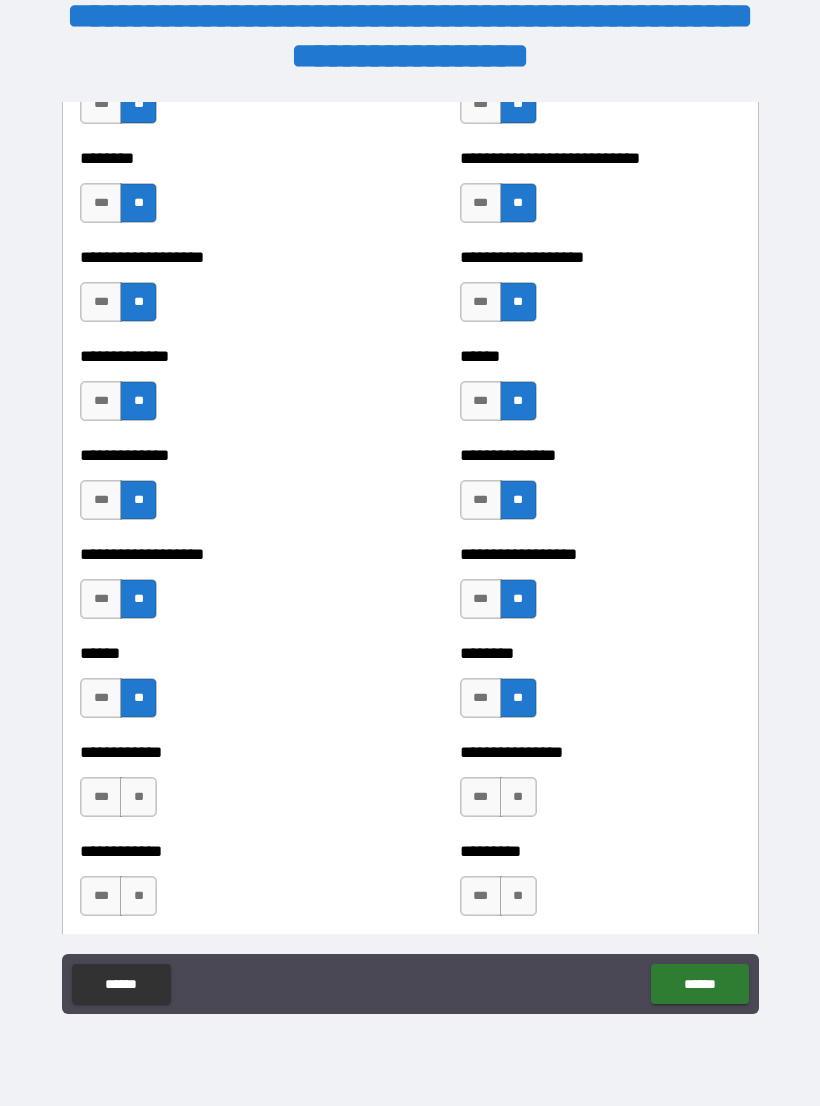 click on "**" at bounding box center [138, 797] 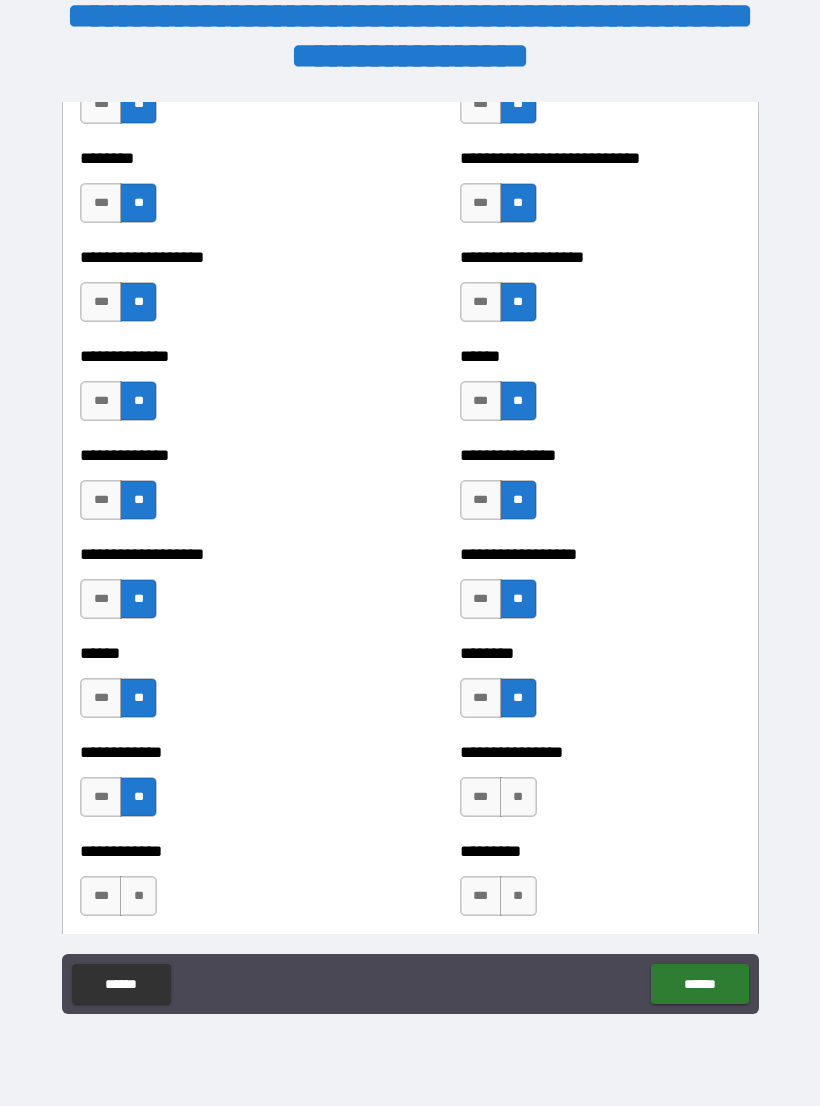 click on "**" at bounding box center (518, 797) 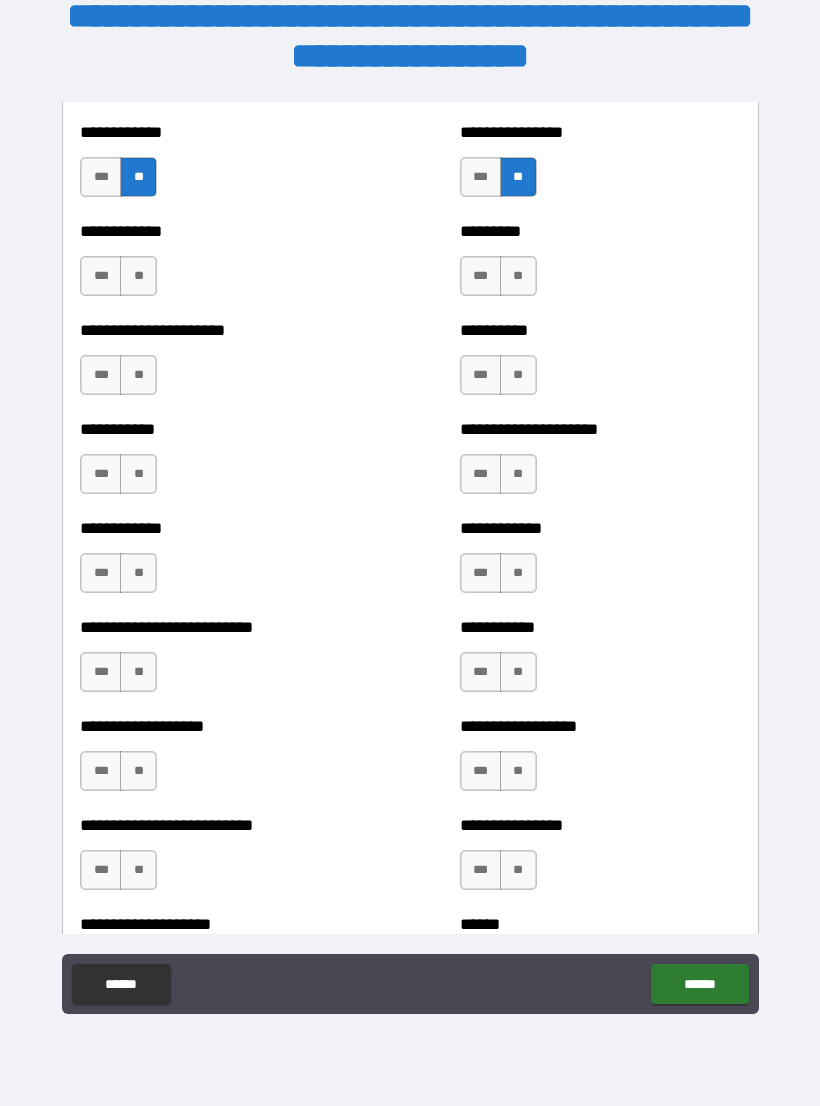 scroll, scrollTop: 5210, scrollLeft: 0, axis: vertical 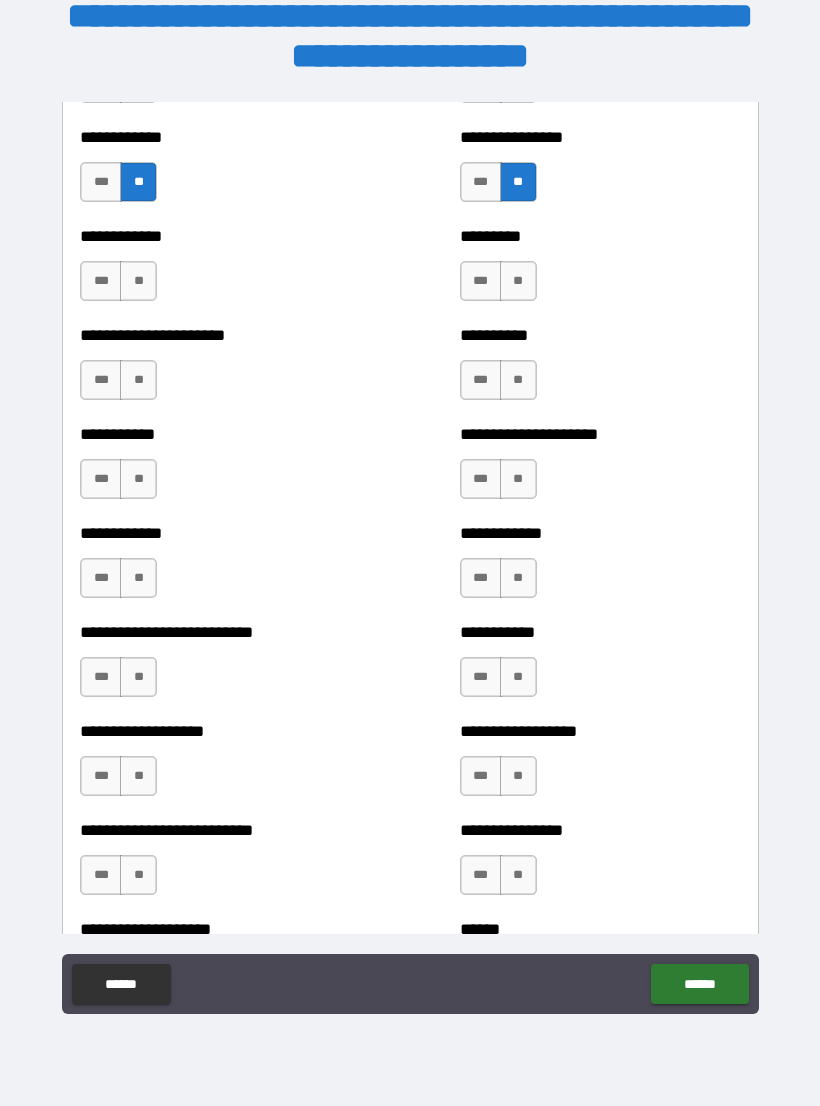click on "**" at bounding box center [138, 281] 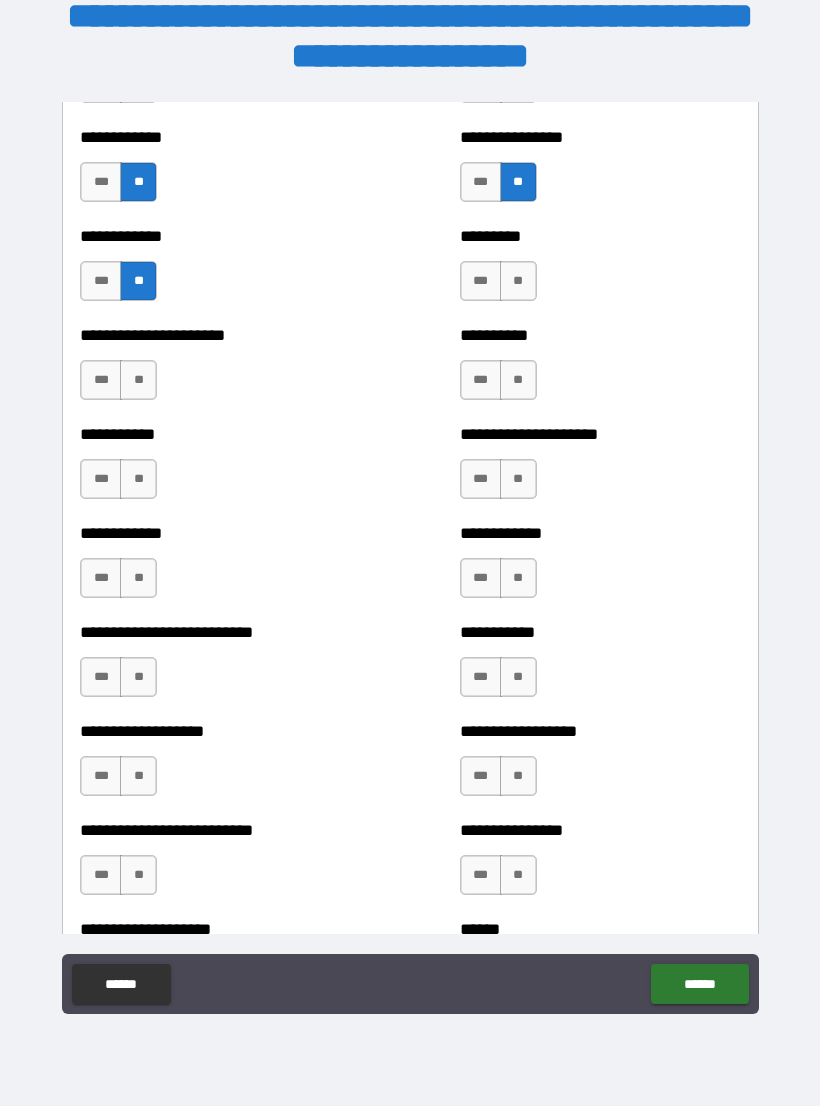 click on "**" at bounding box center [518, 281] 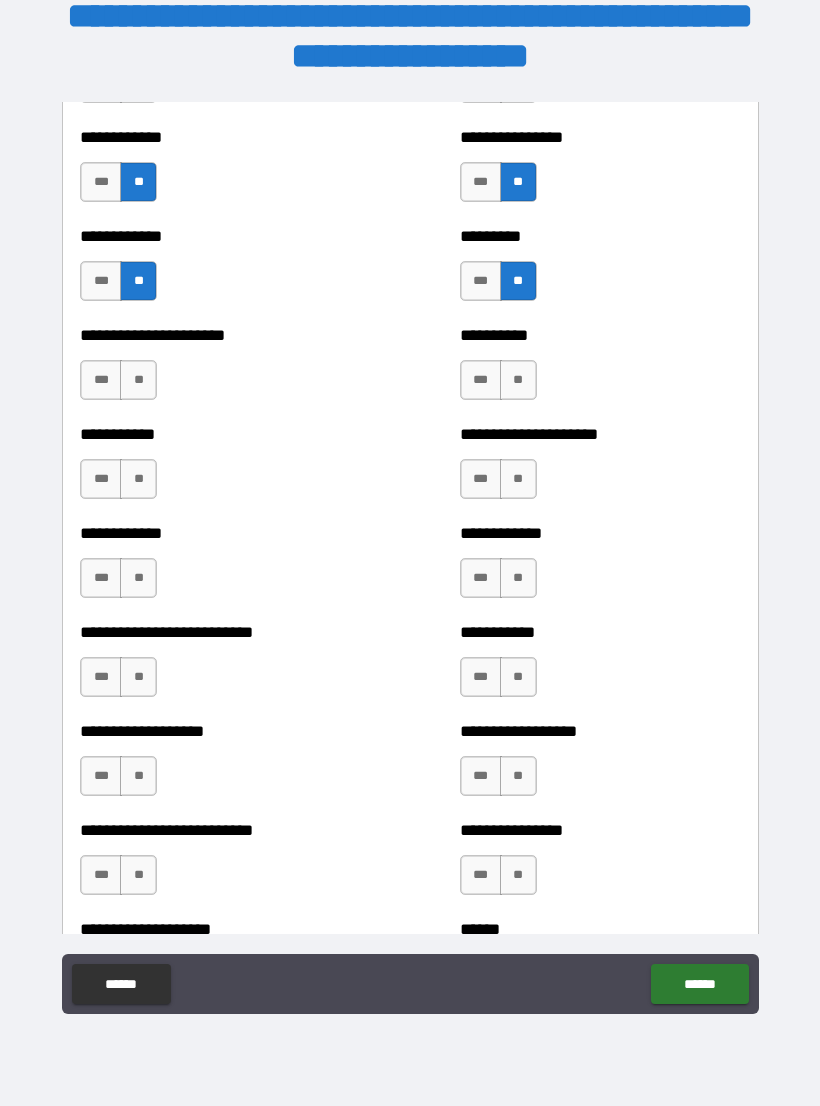click on "**" at bounding box center (138, 380) 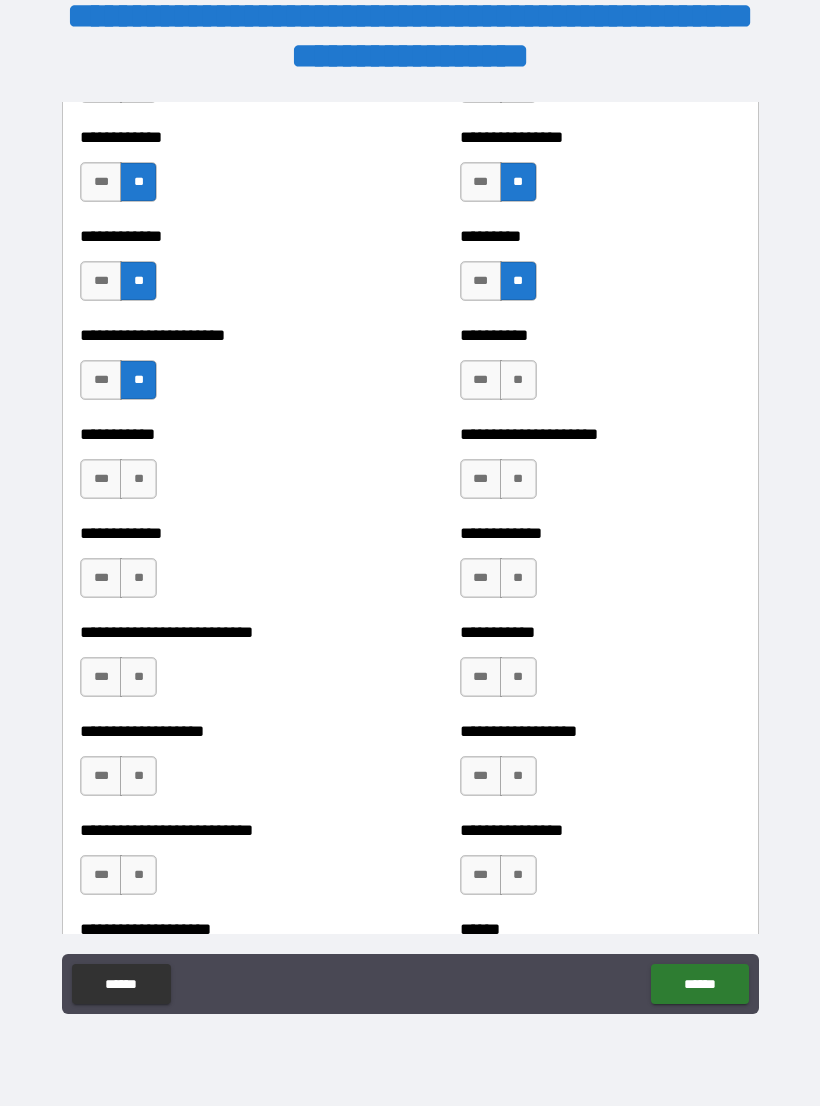 click on "**" at bounding box center (518, 380) 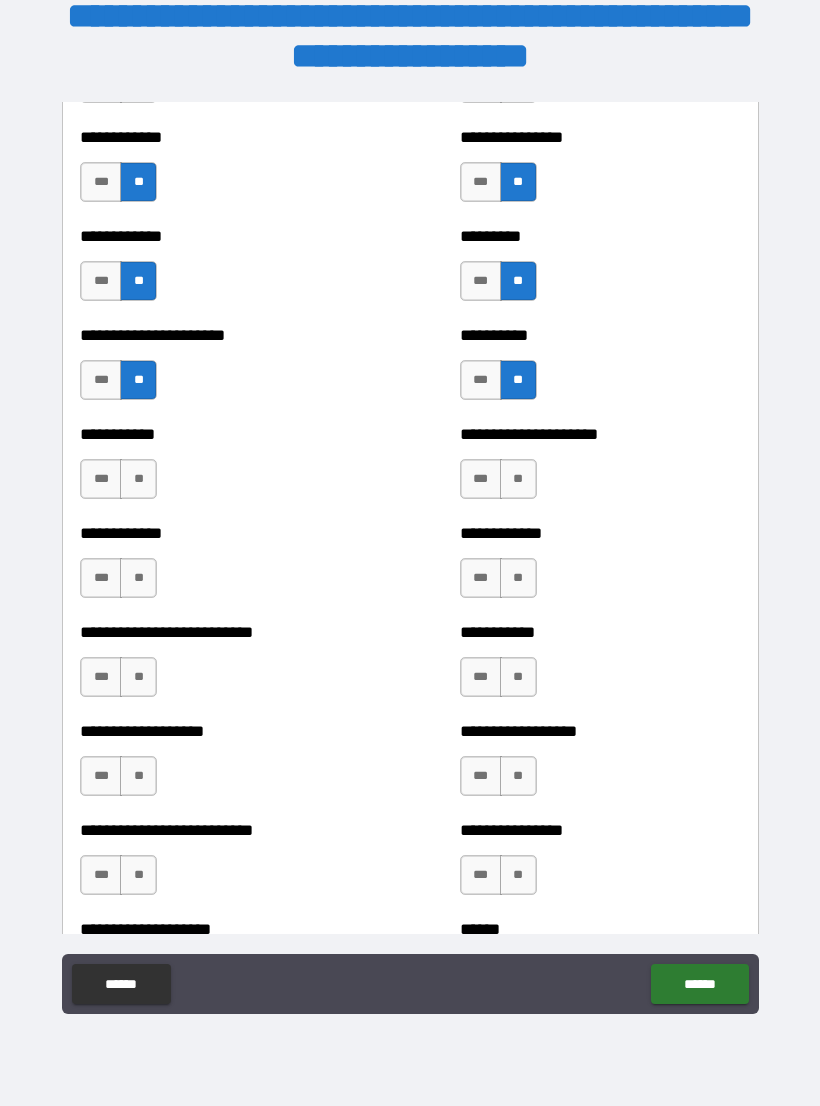 click on "**" at bounding box center [138, 479] 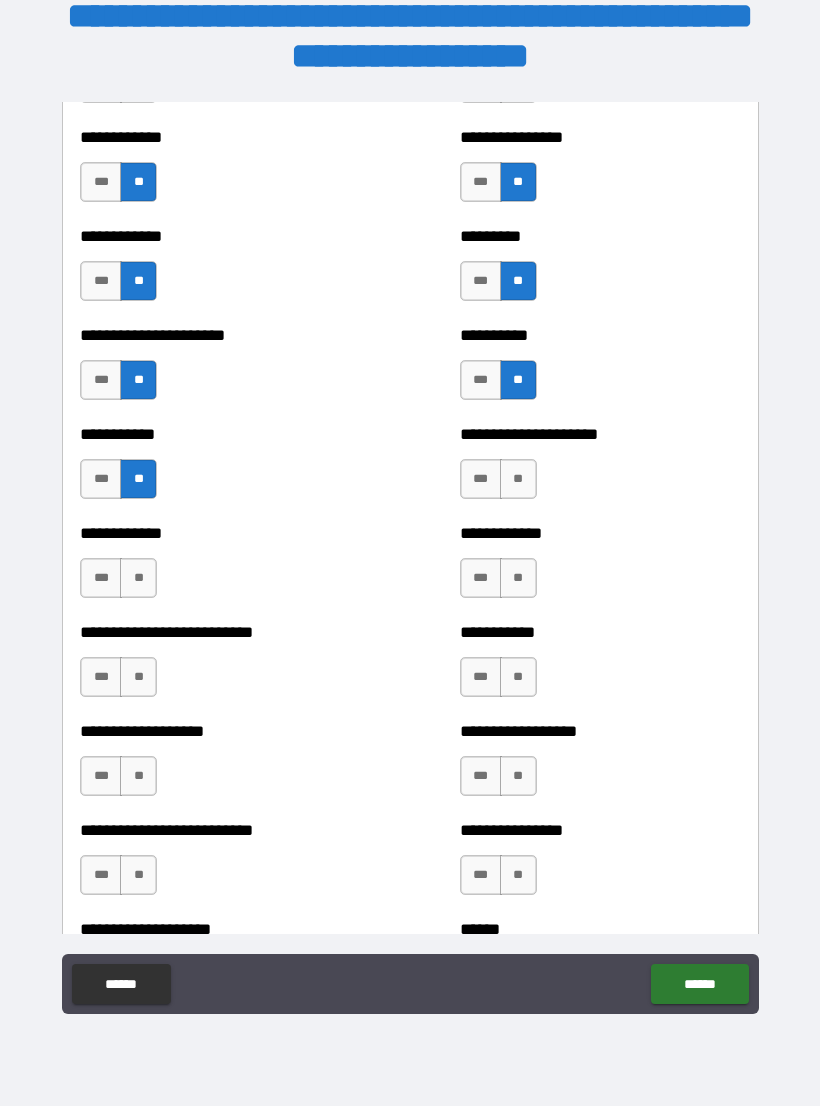 click on "**" at bounding box center (518, 479) 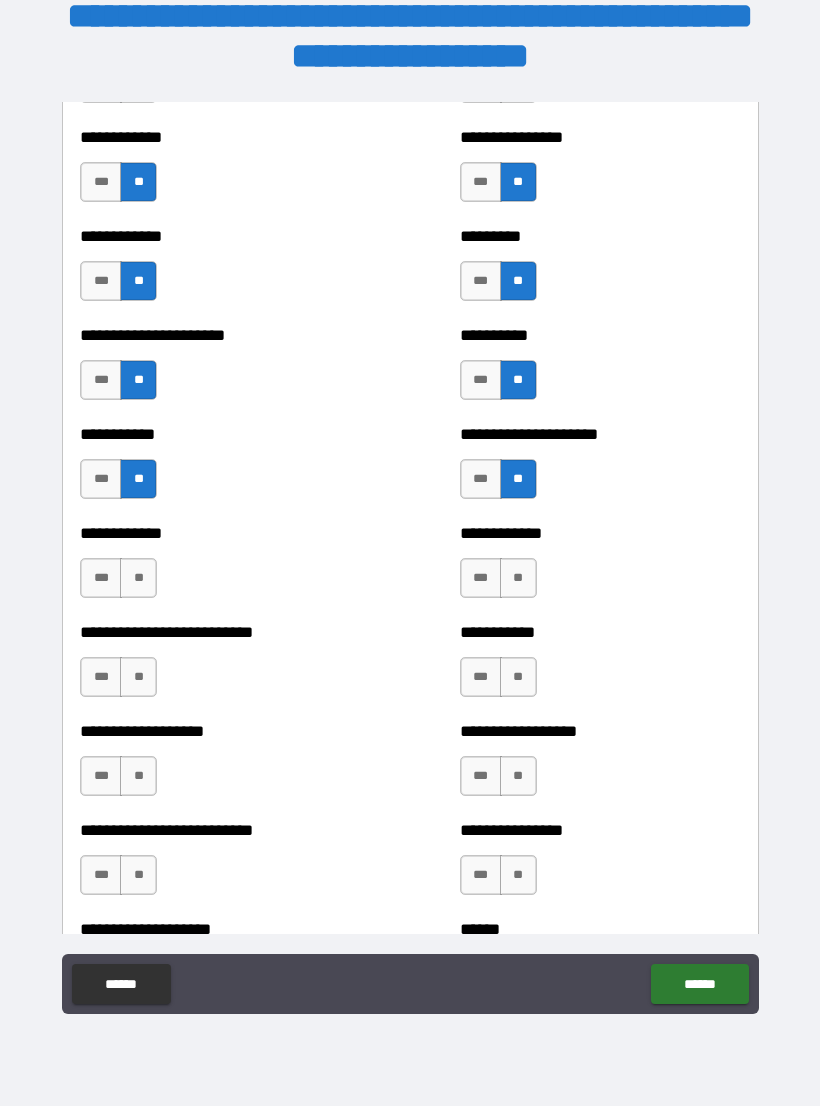 click on "**" at bounding box center (138, 578) 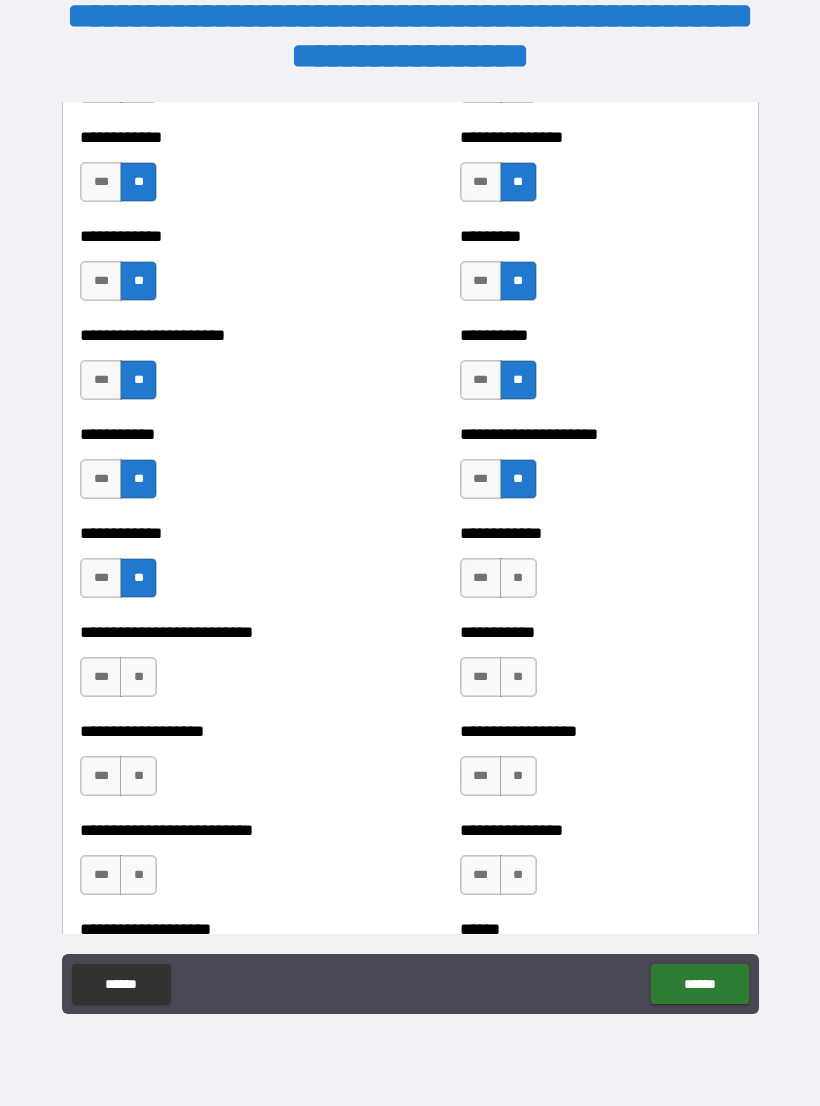 click on "**" at bounding box center (518, 578) 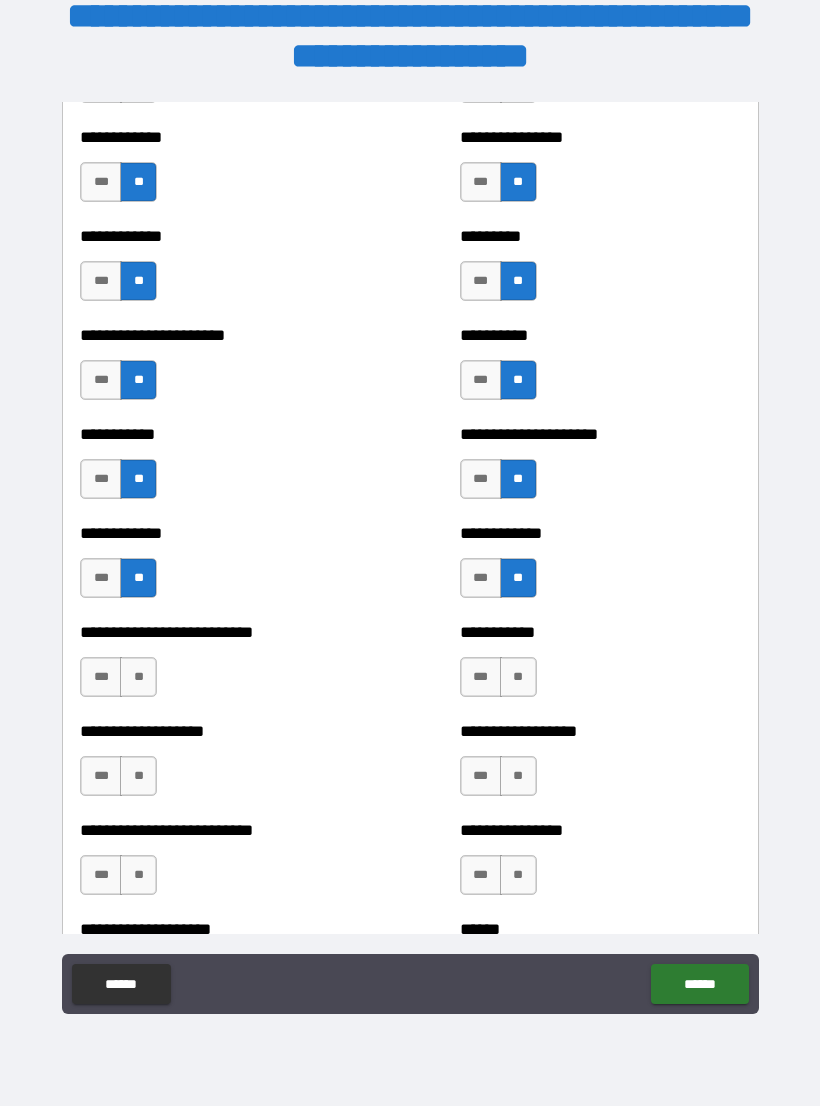 click on "**" at bounding box center [138, 677] 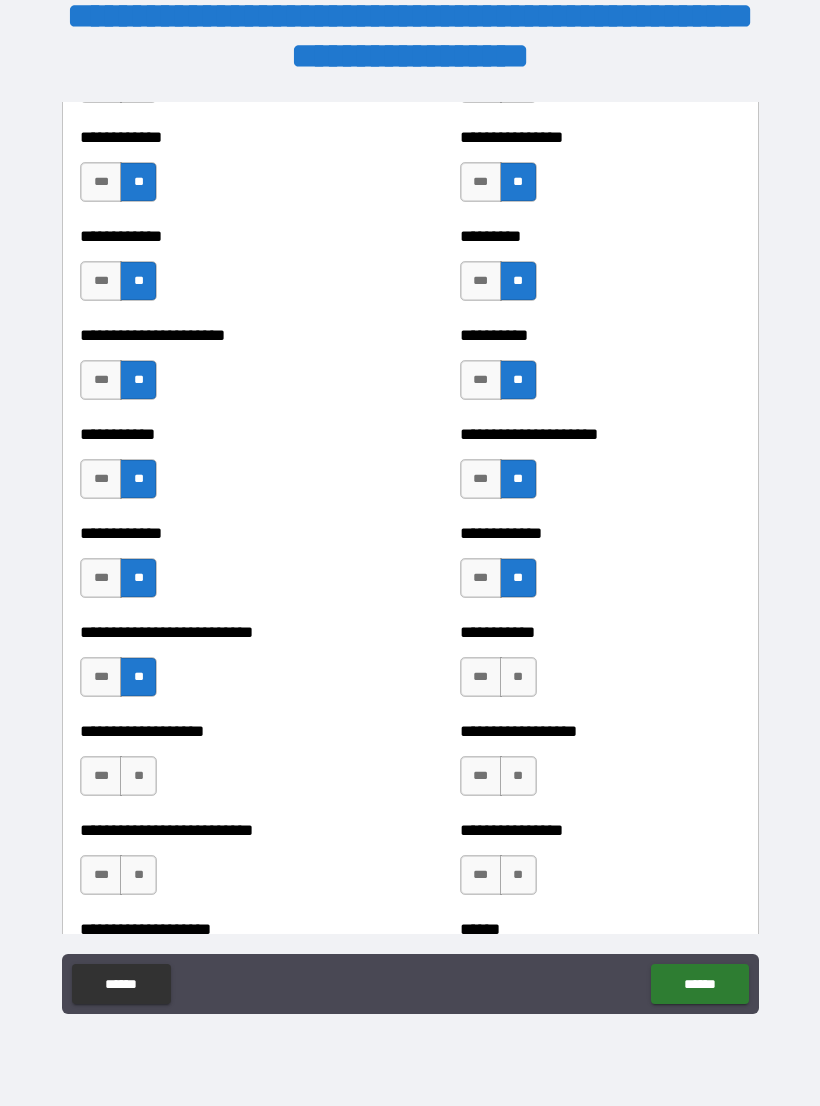 click on "**" at bounding box center [518, 677] 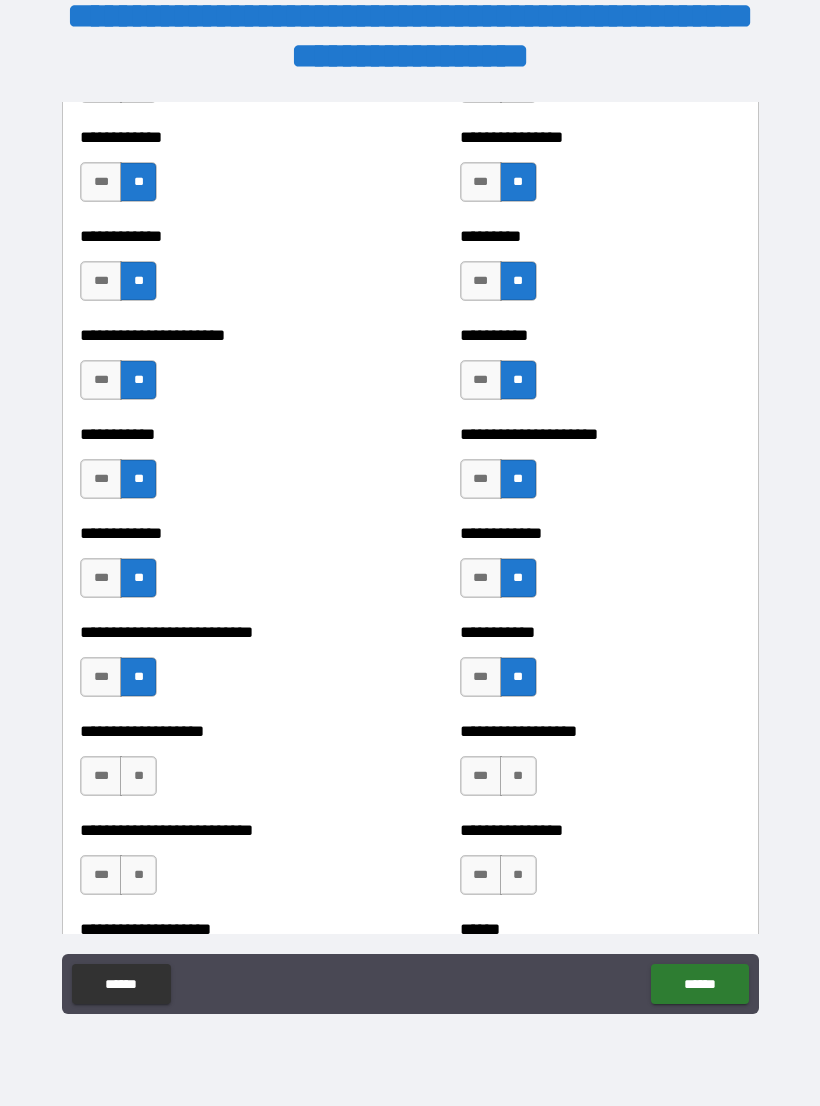 click on "**" at bounding box center (138, 776) 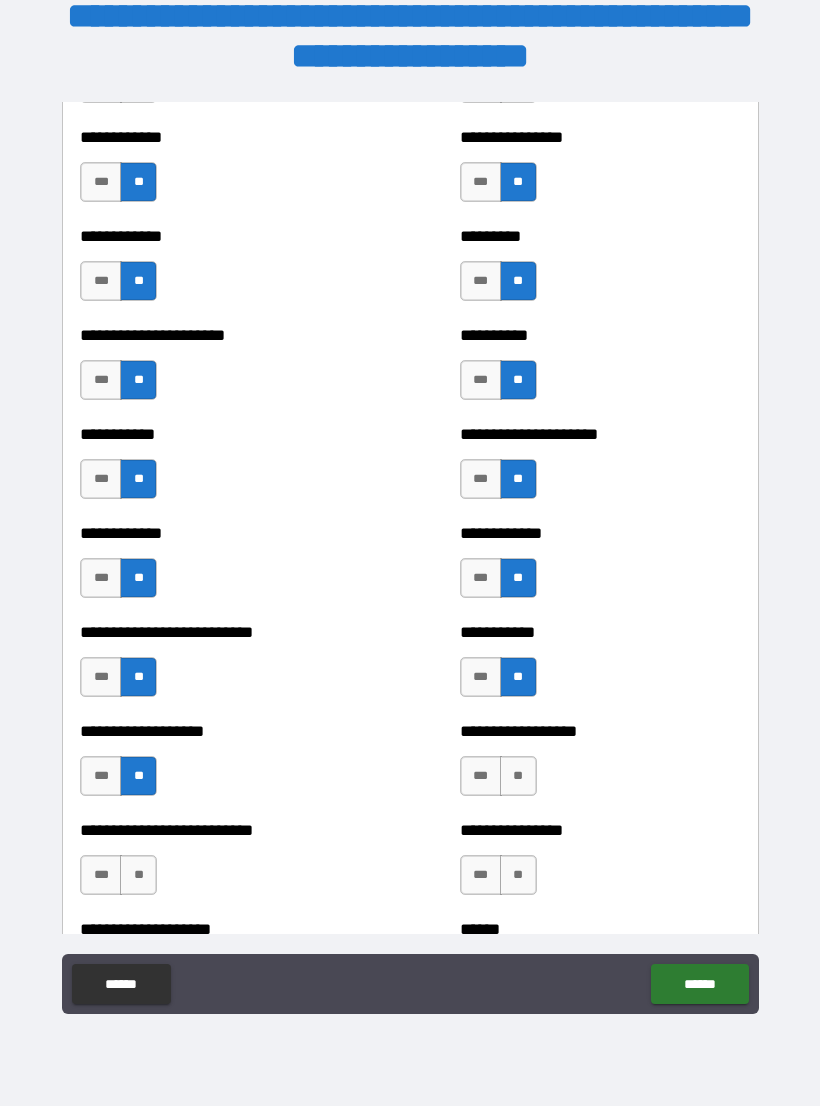 click on "**" at bounding box center [518, 776] 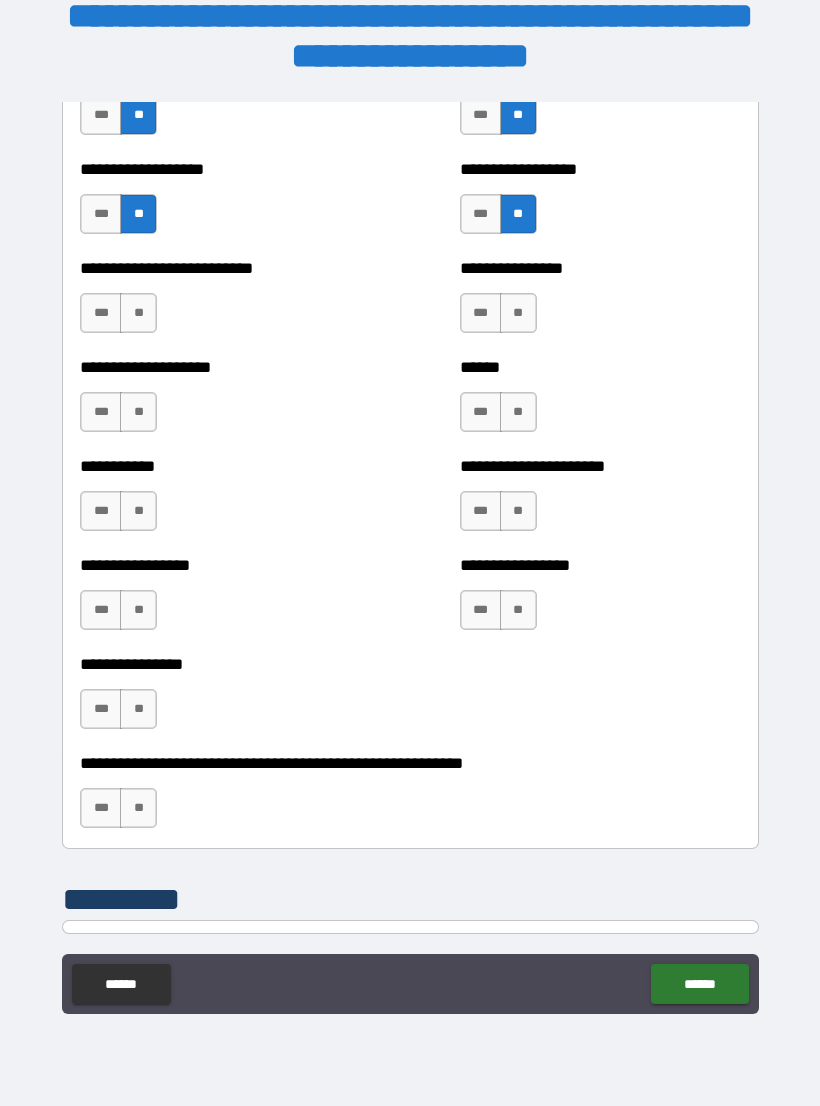 scroll, scrollTop: 5773, scrollLeft: 0, axis: vertical 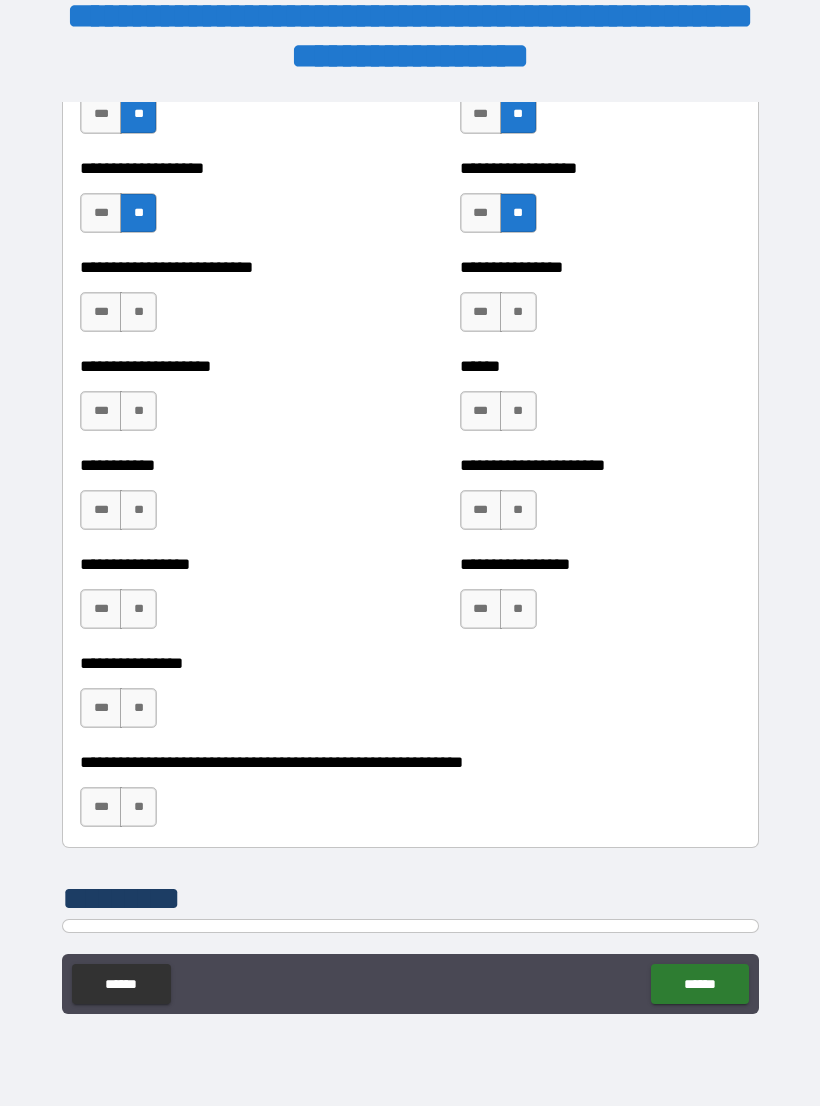 click on "**" at bounding box center (138, 312) 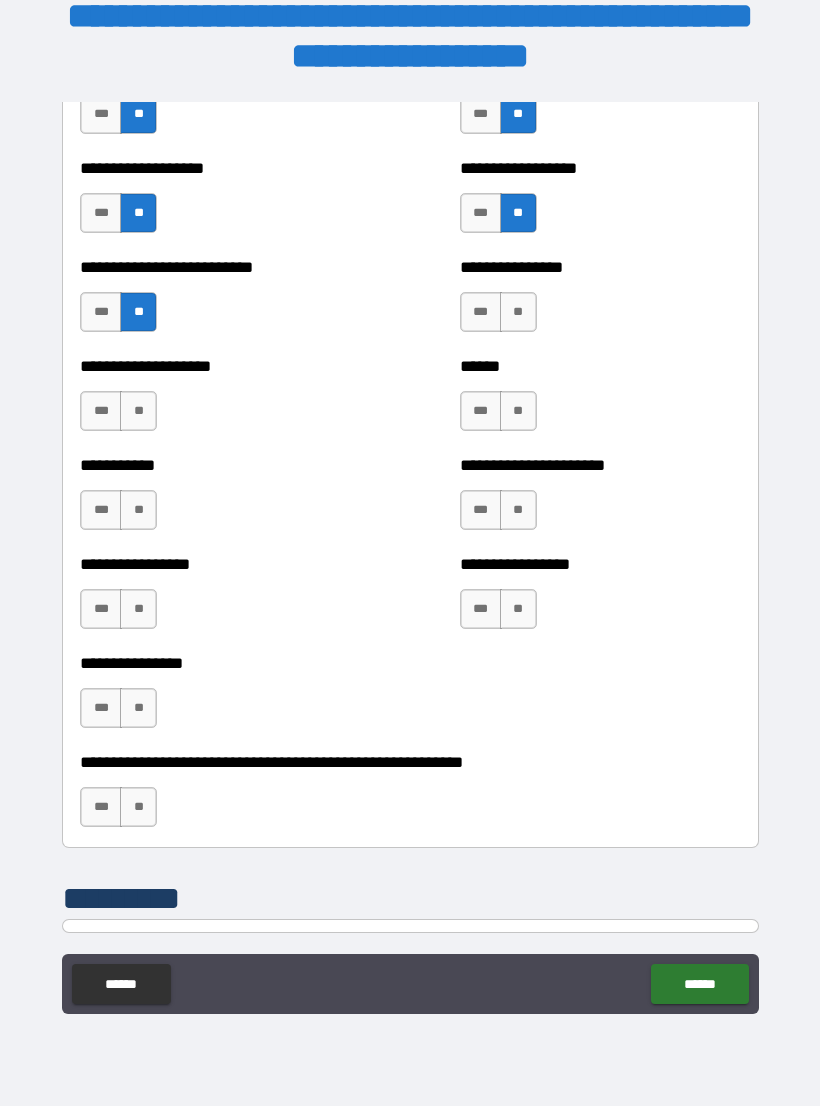 click on "**" at bounding box center (518, 312) 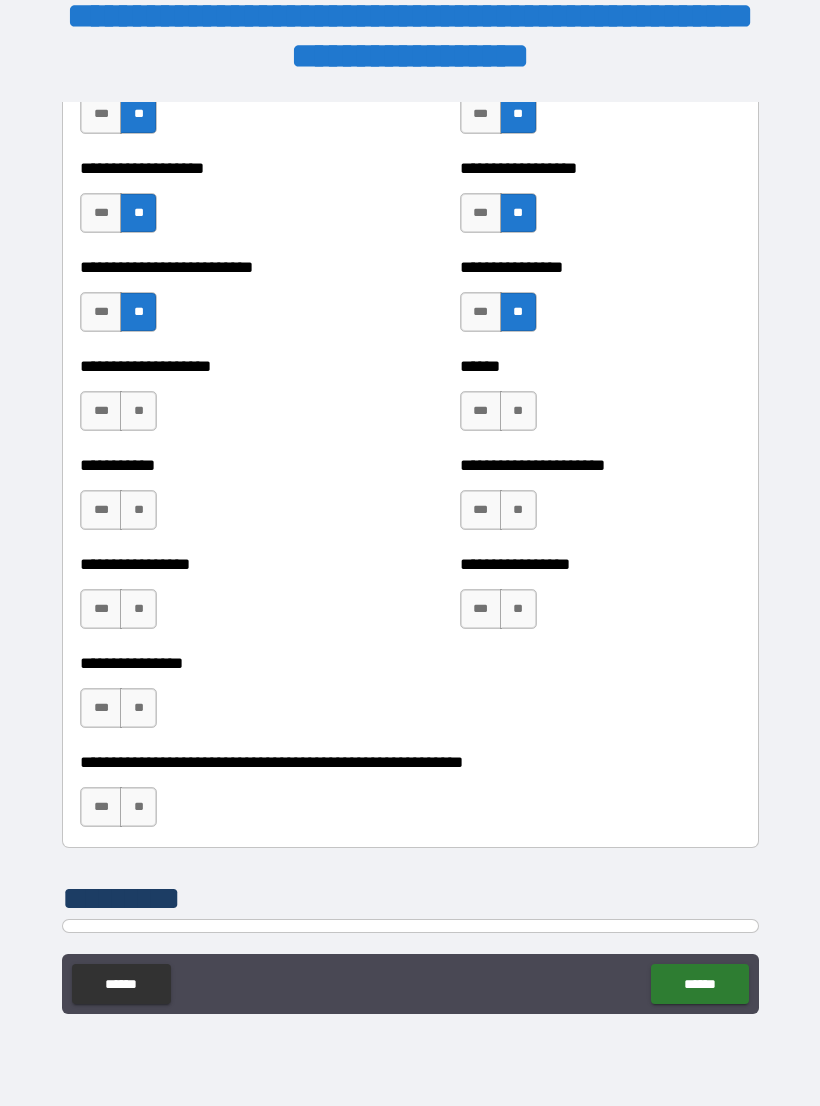 click on "**" at bounding box center [138, 411] 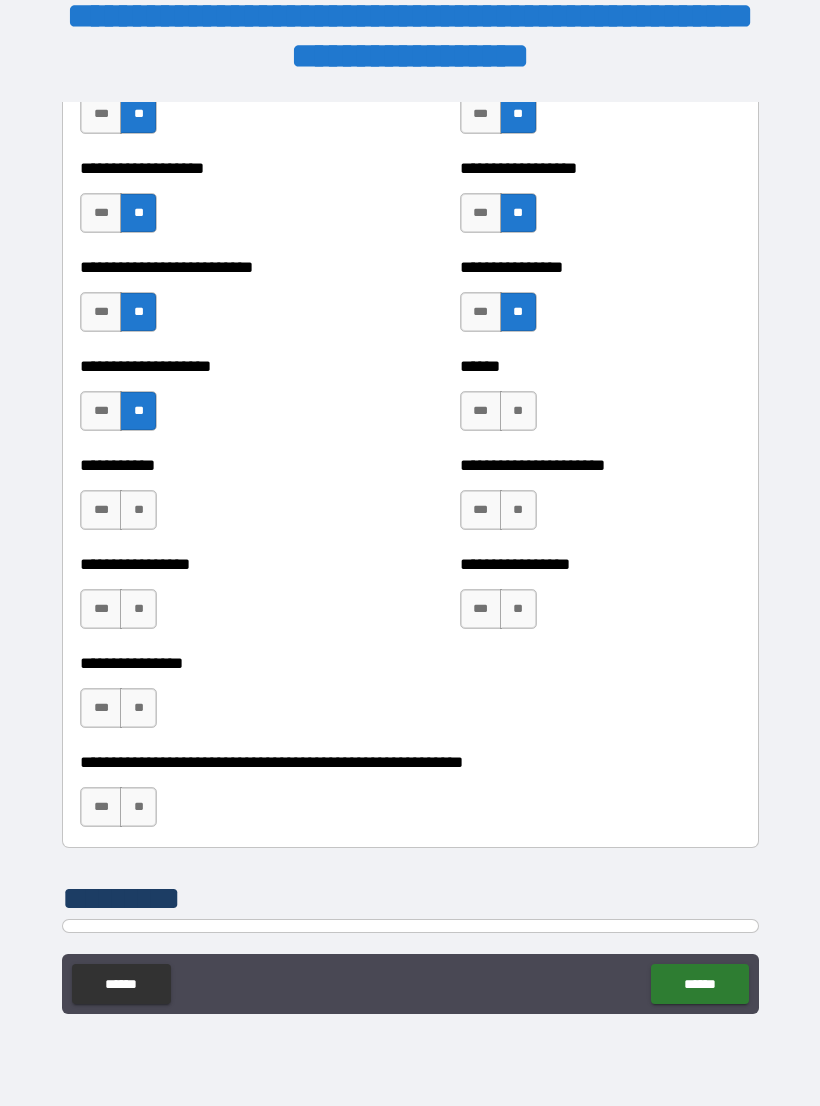 click on "**" at bounding box center [518, 411] 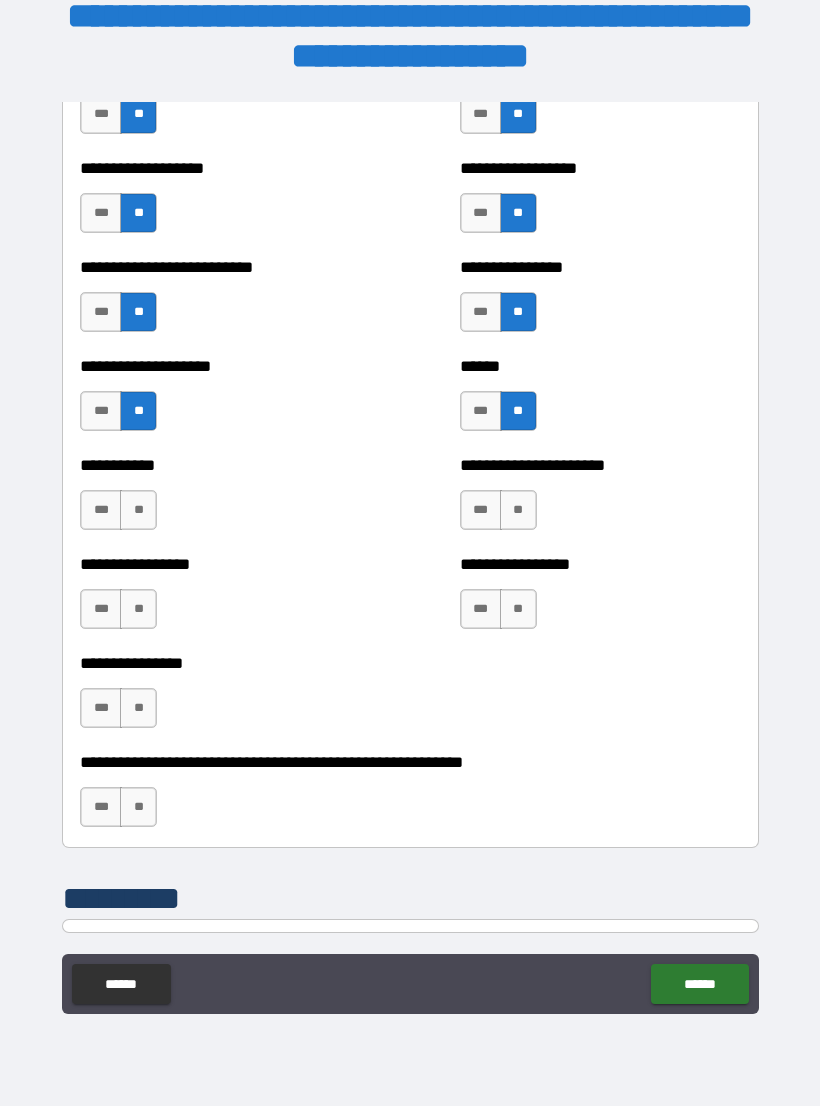 click on "**" at bounding box center (138, 510) 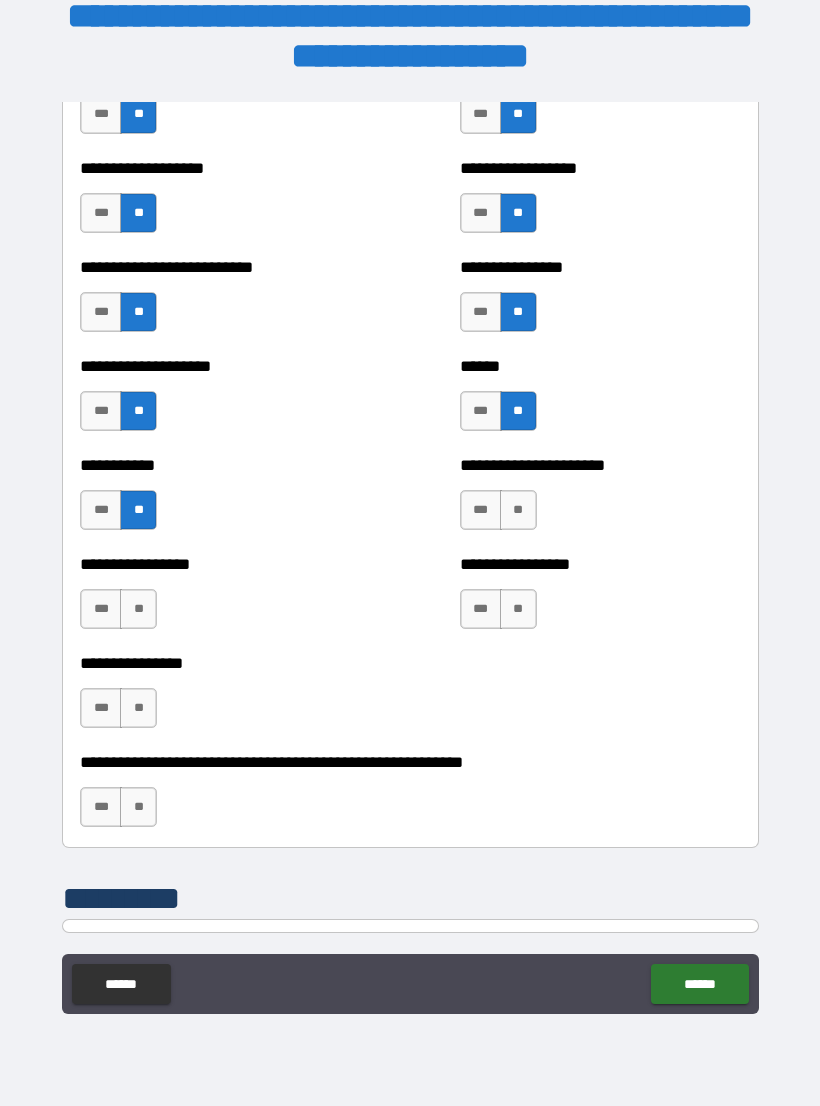 click on "**" at bounding box center (518, 510) 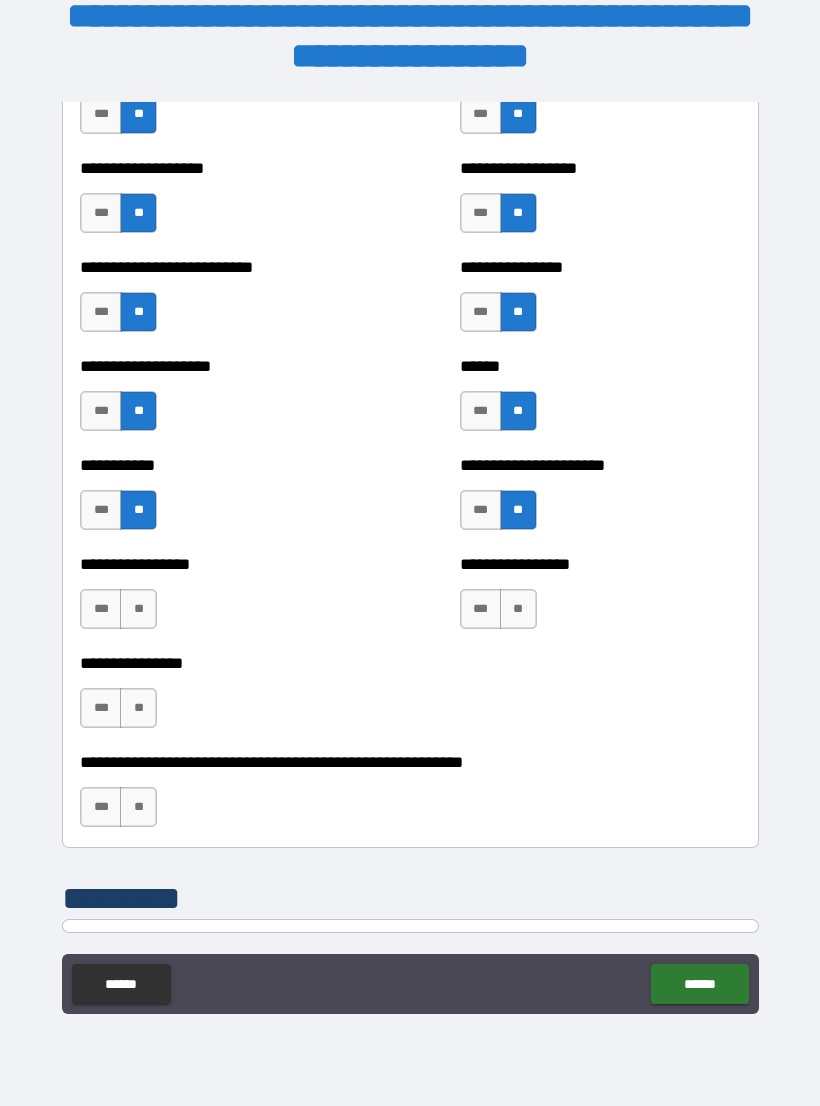 click on "**" at bounding box center [138, 609] 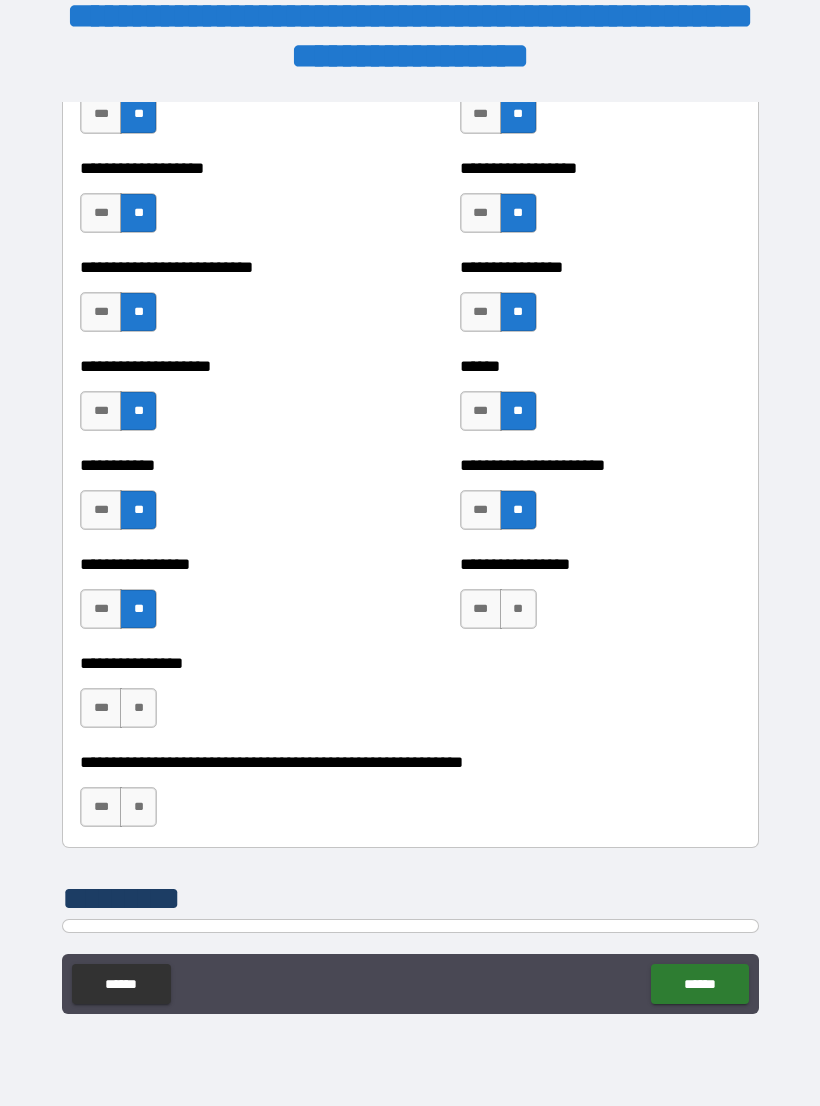 click on "**" at bounding box center (518, 609) 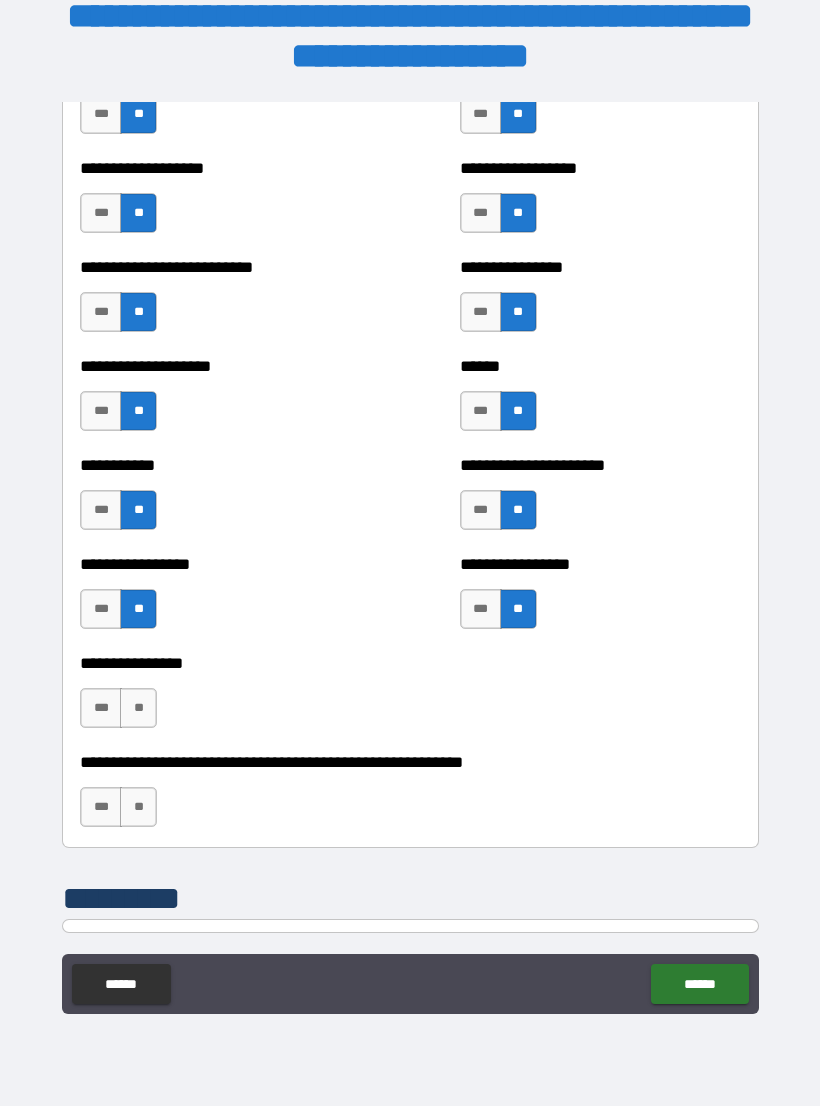 click on "**" at bounding box center (138, 708) 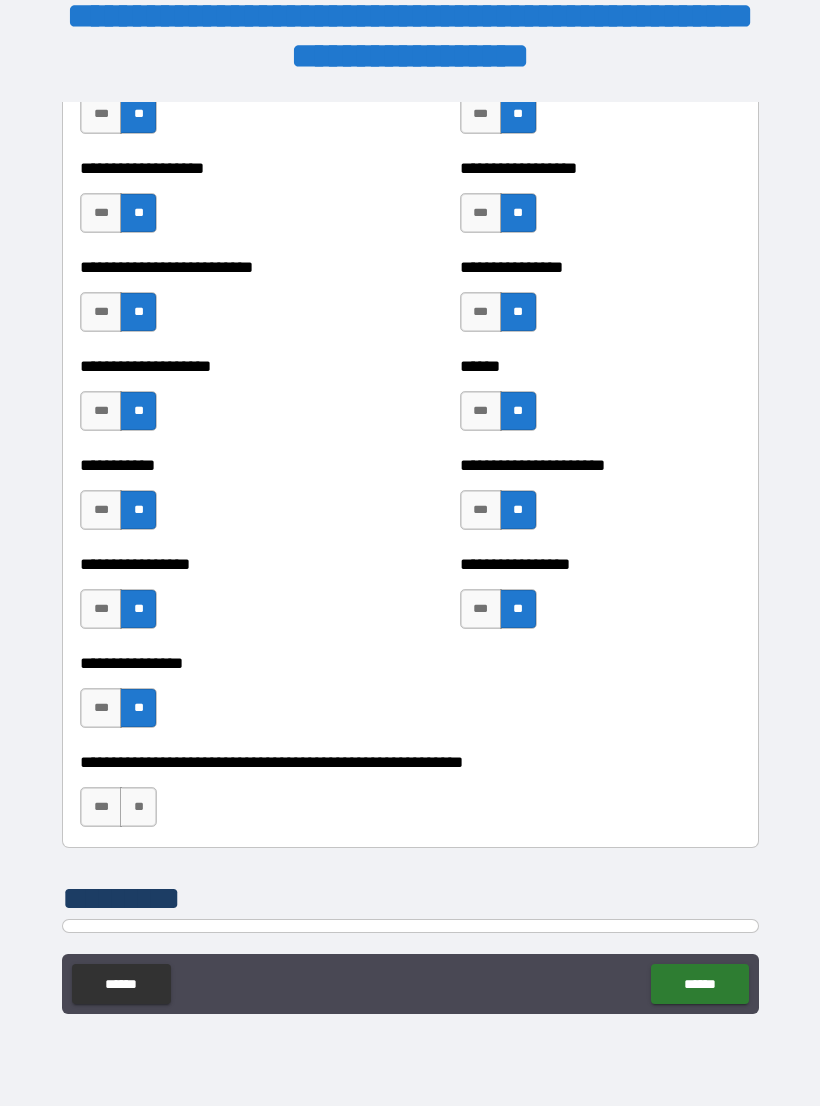 click on "**" at bounding box center [138, 807] 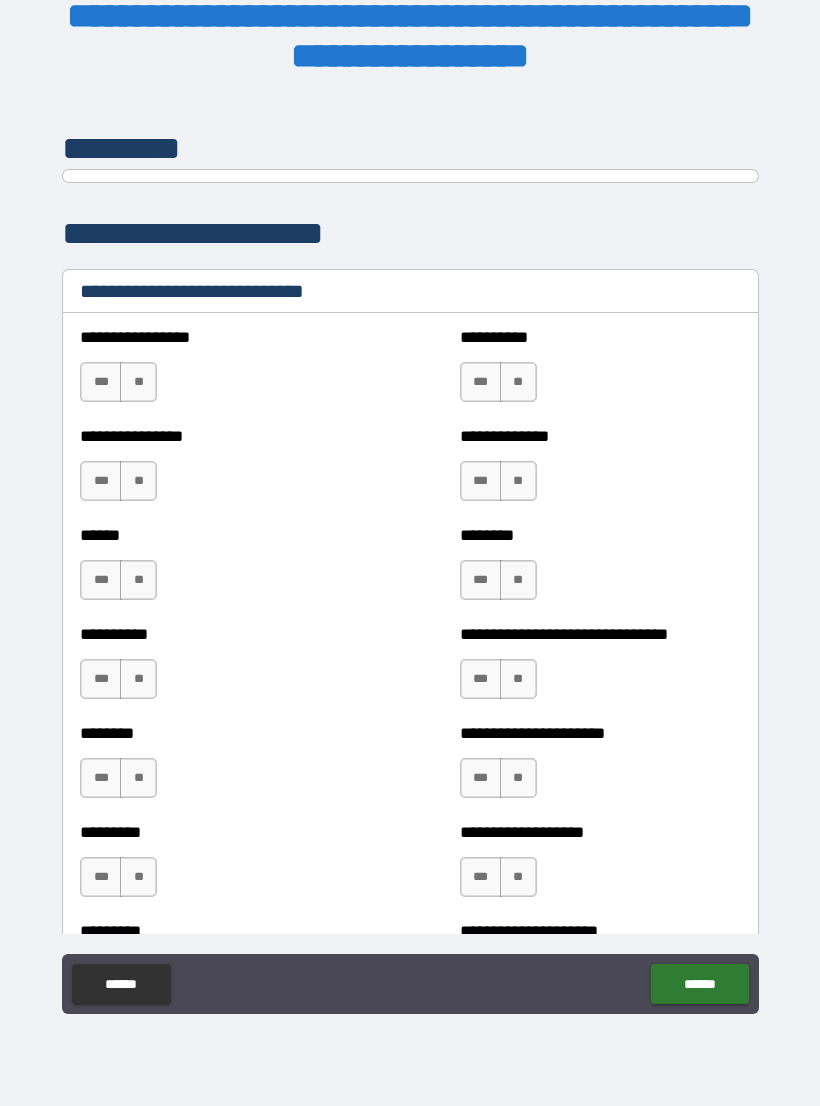 scroll, scrollTop: 6524, scrollLeft: 0, axis: vertical 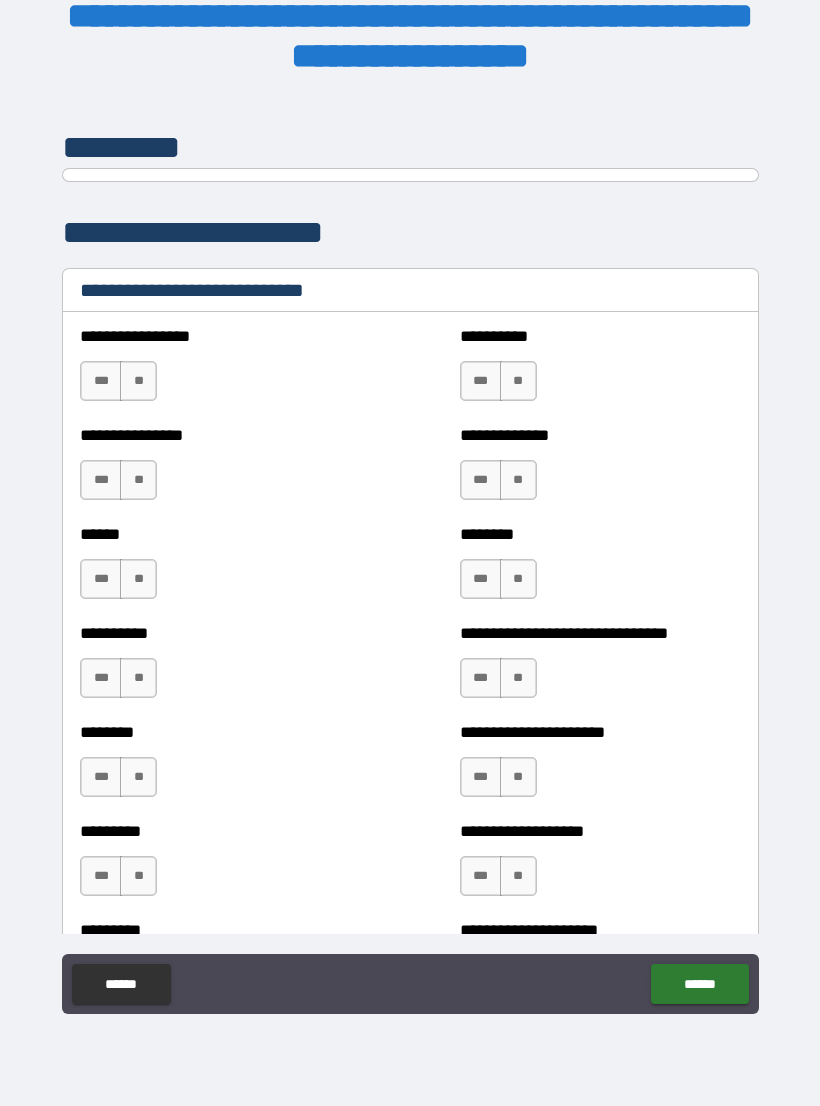 click on "***" at bounding box center [101, 381] 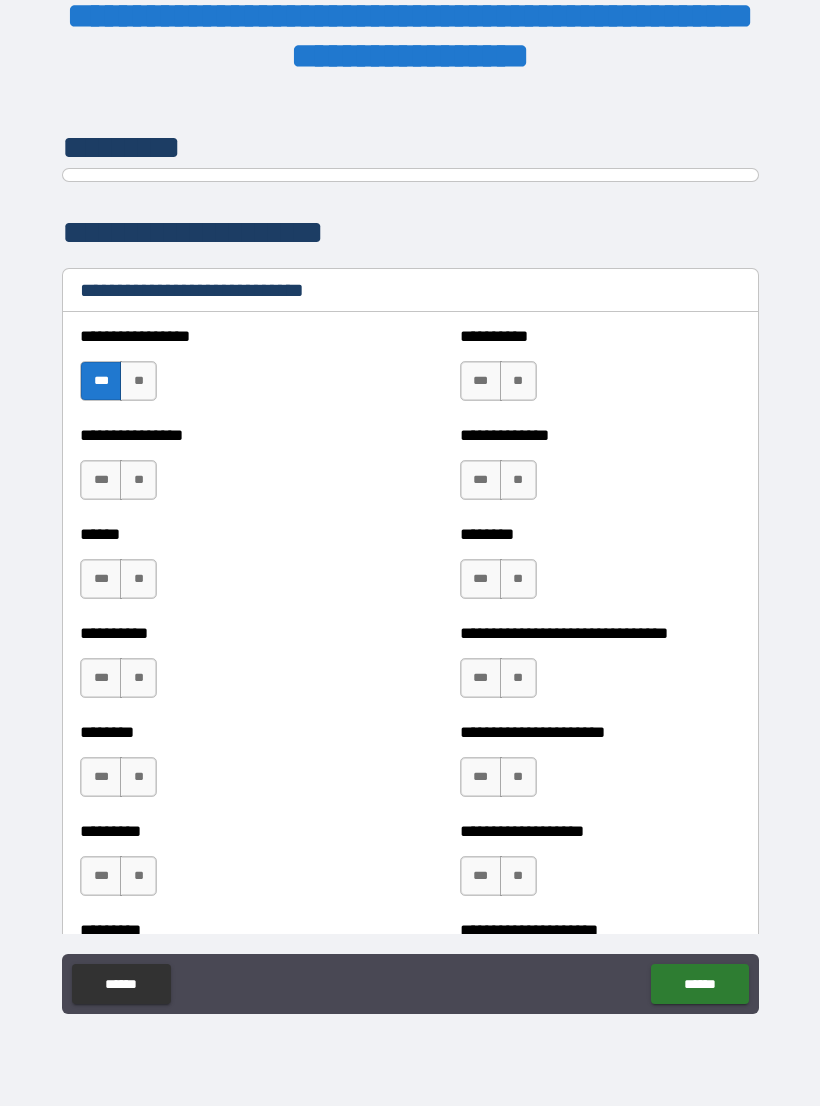 click on "**" at bounding box center [138, 480] 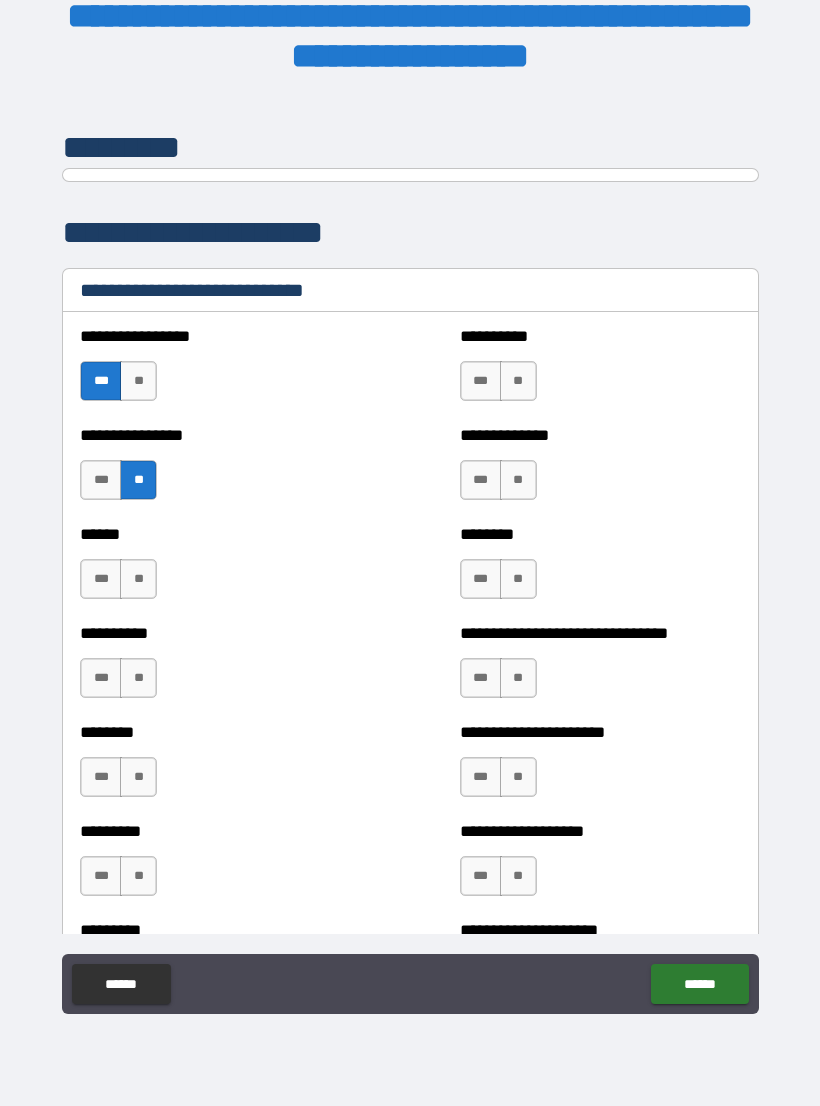 click on "***" at bounding box center (481, 381) 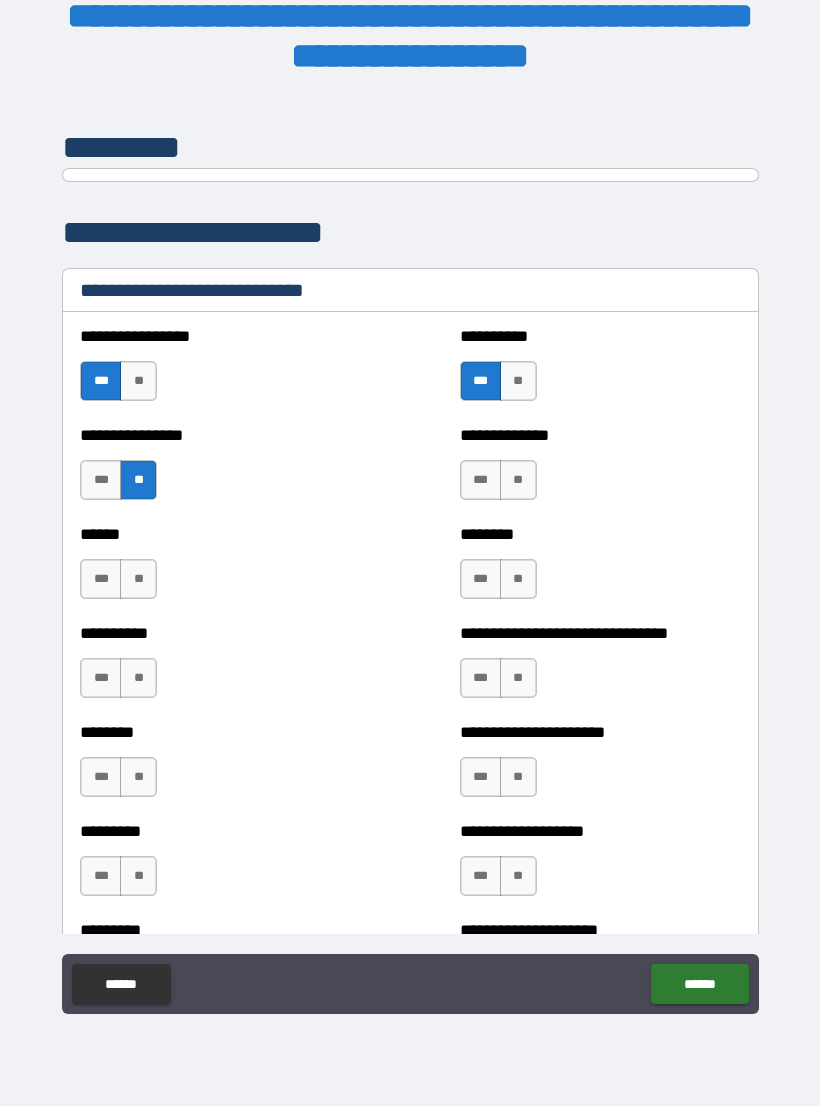 click on "***" at bounding box center (481, 480) 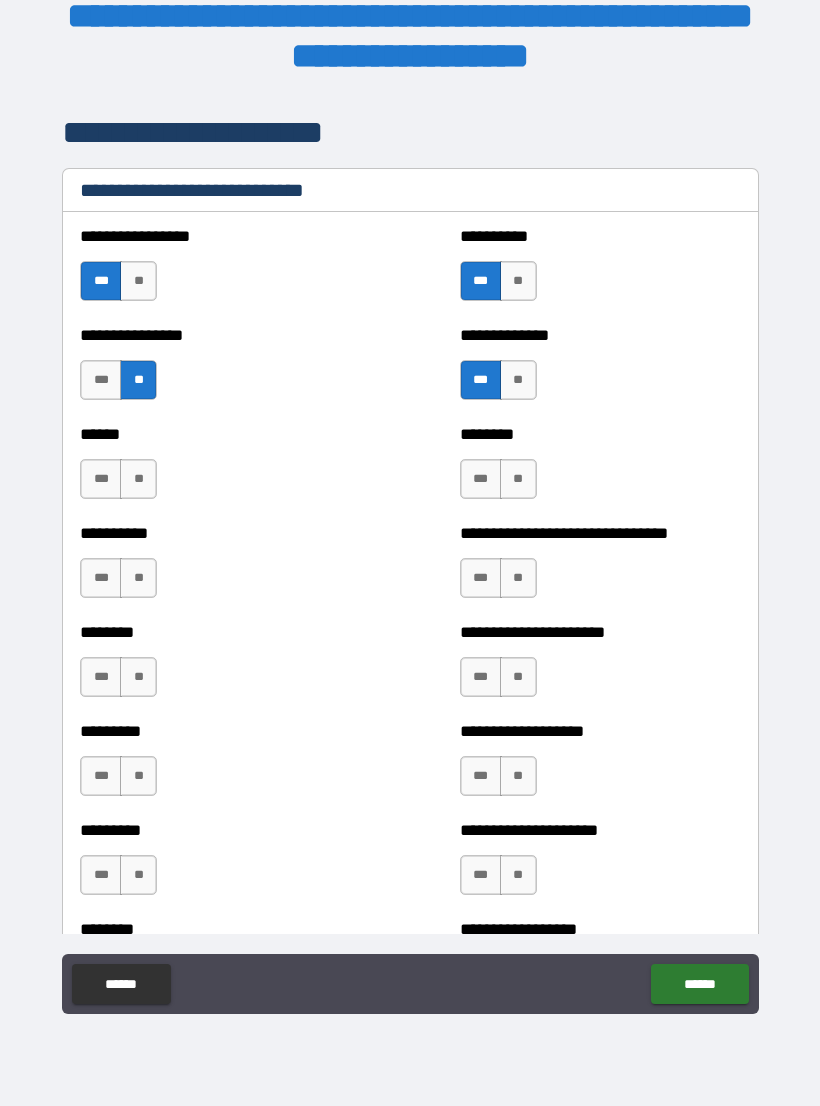 scroll, scrollTop: 6631, scrollLeft: 0, axis: vertical 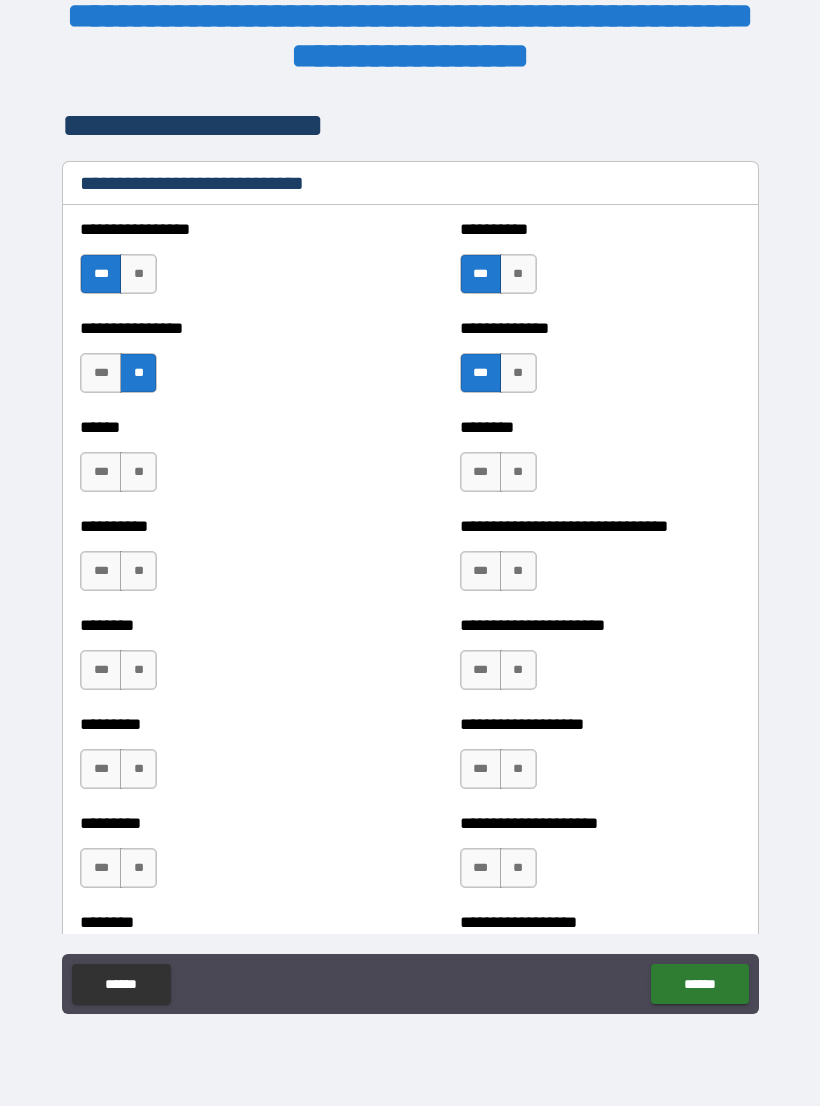 click on "***" at bounding box center (101, 472) 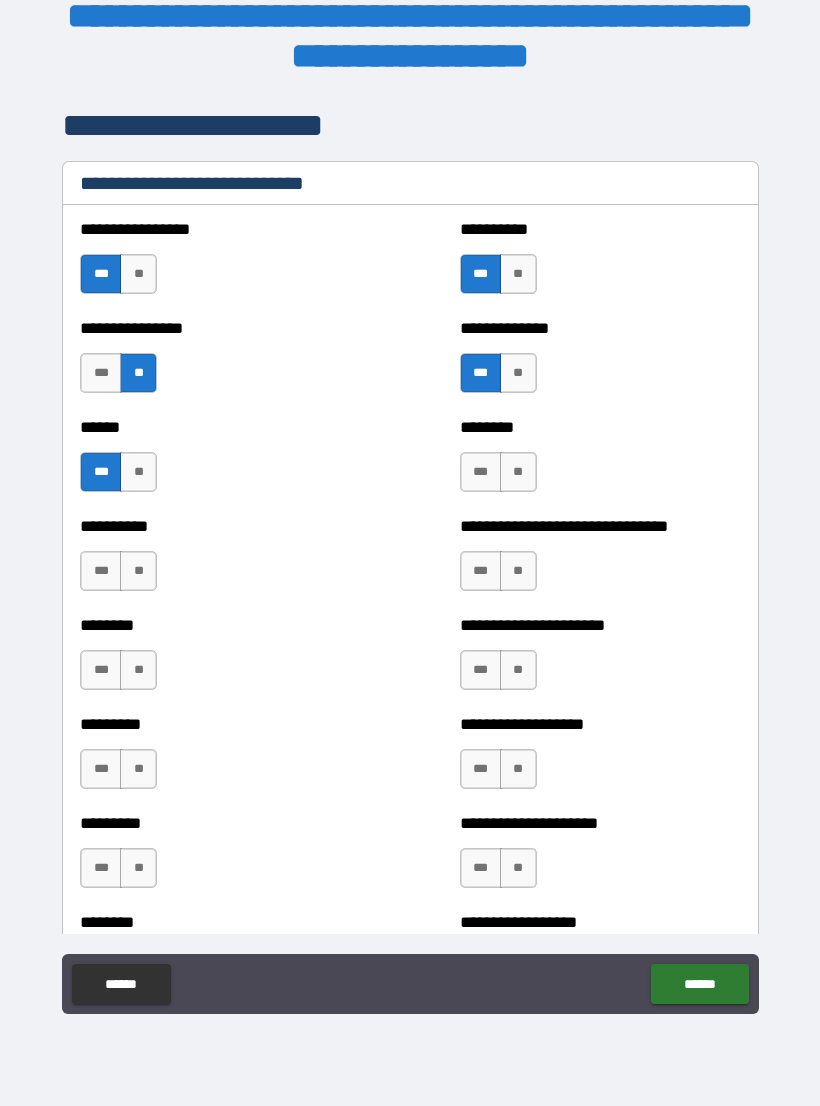click on "***" at bounding box center (481, 472) 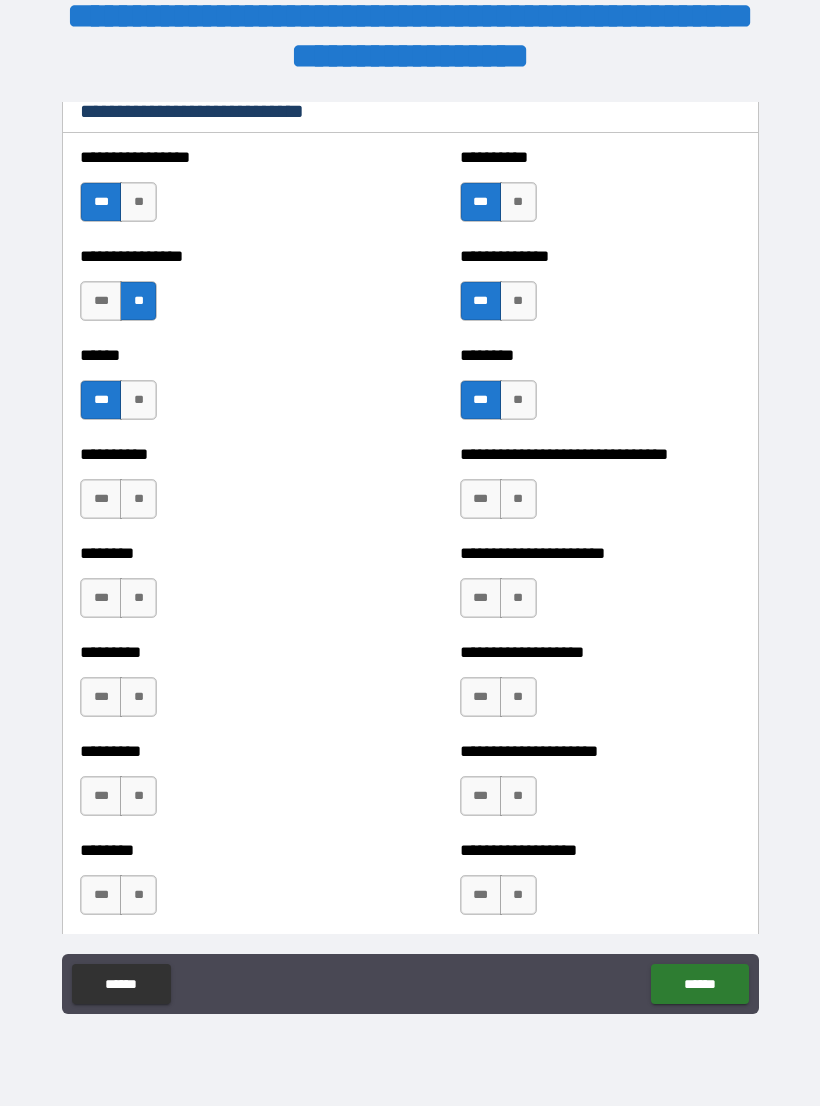 scroll, scrollTop: 6705, scrollLeft: 0, axis: vertical 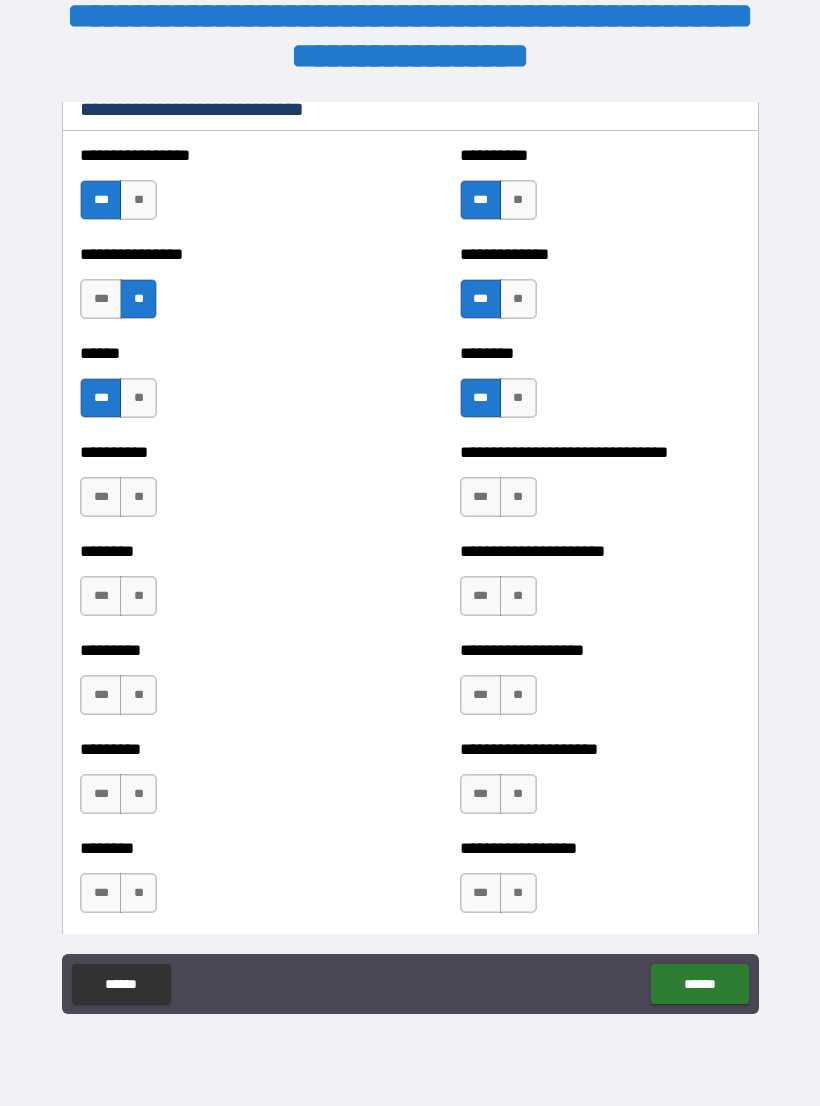 click on "**" at bounding box center (138, 497) 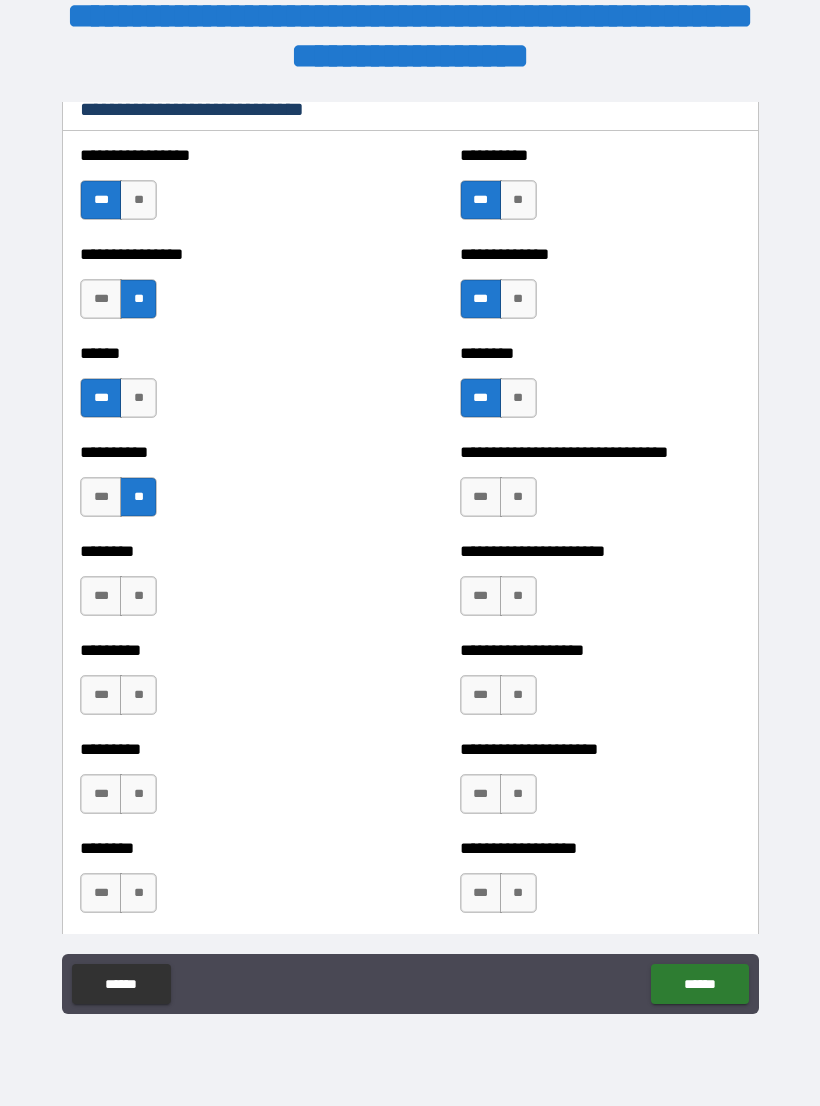 click on "***" at bounding box center (481, 497) 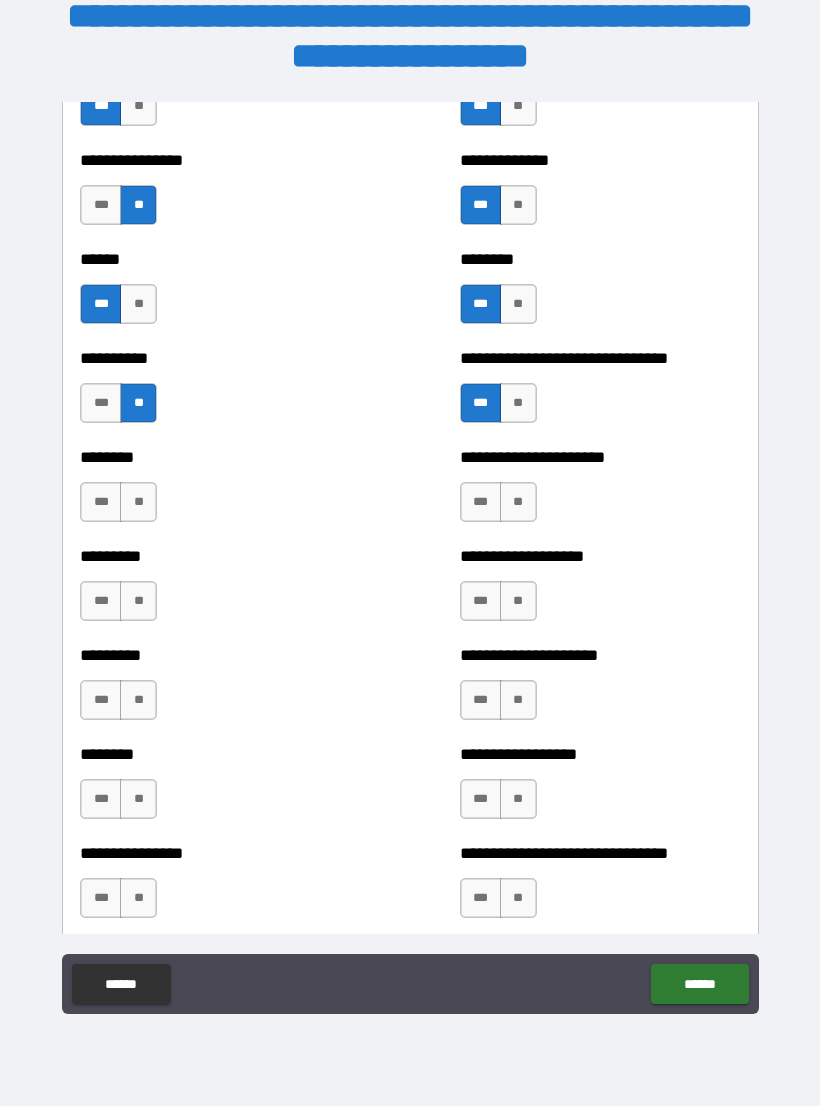 scroll, scrollTop: 6810, scrollLeft: 0, axis: vertical 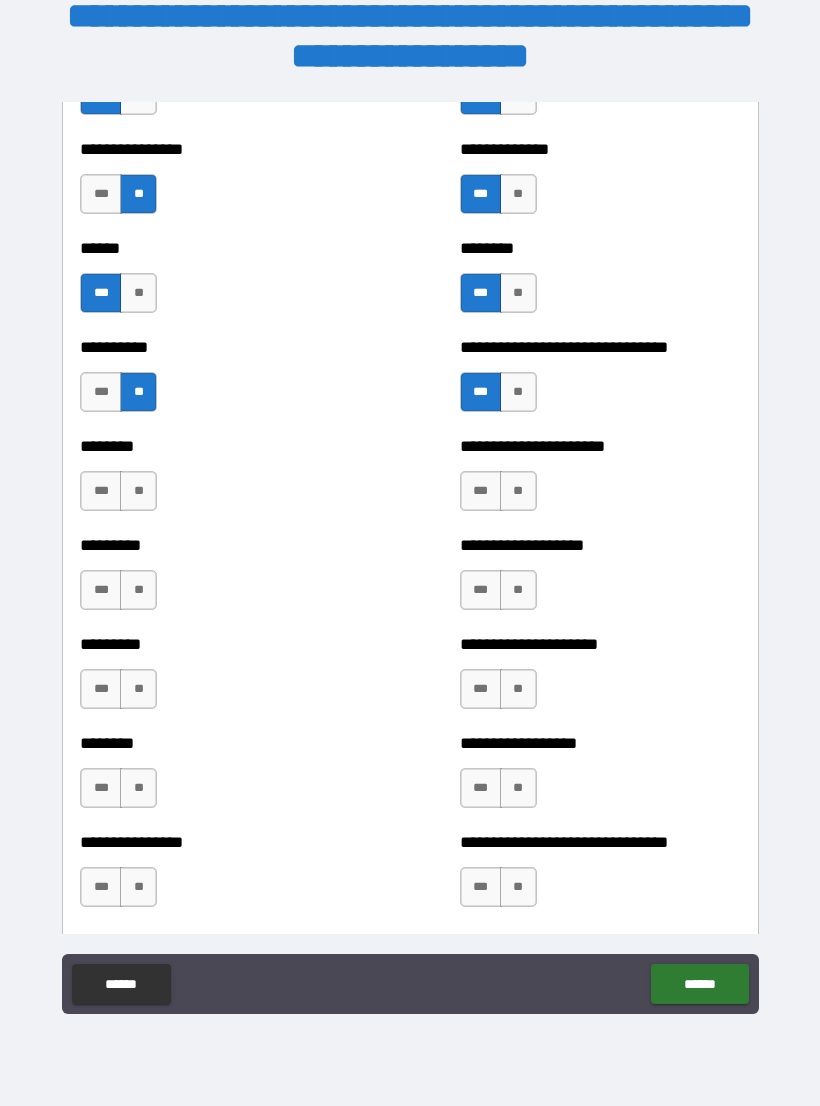 click on "**" at bounding box center (518, 491) 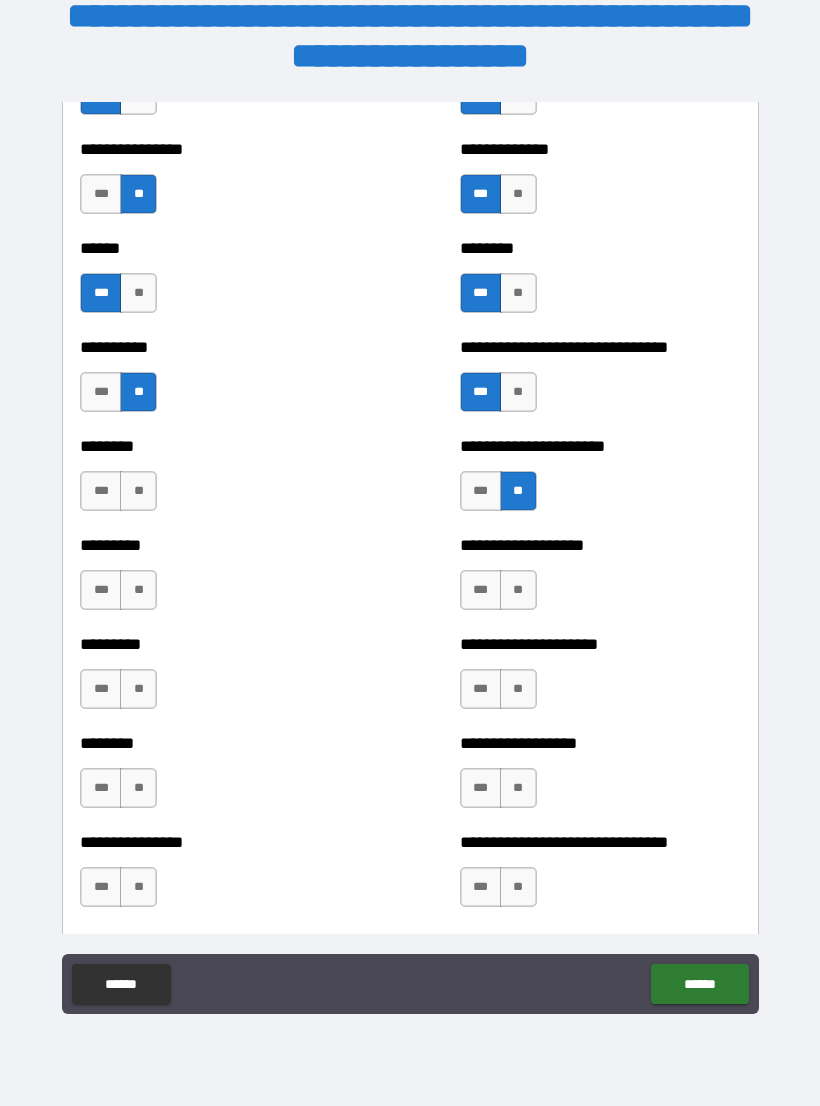 click on "**" at bounding box center [138, 491] 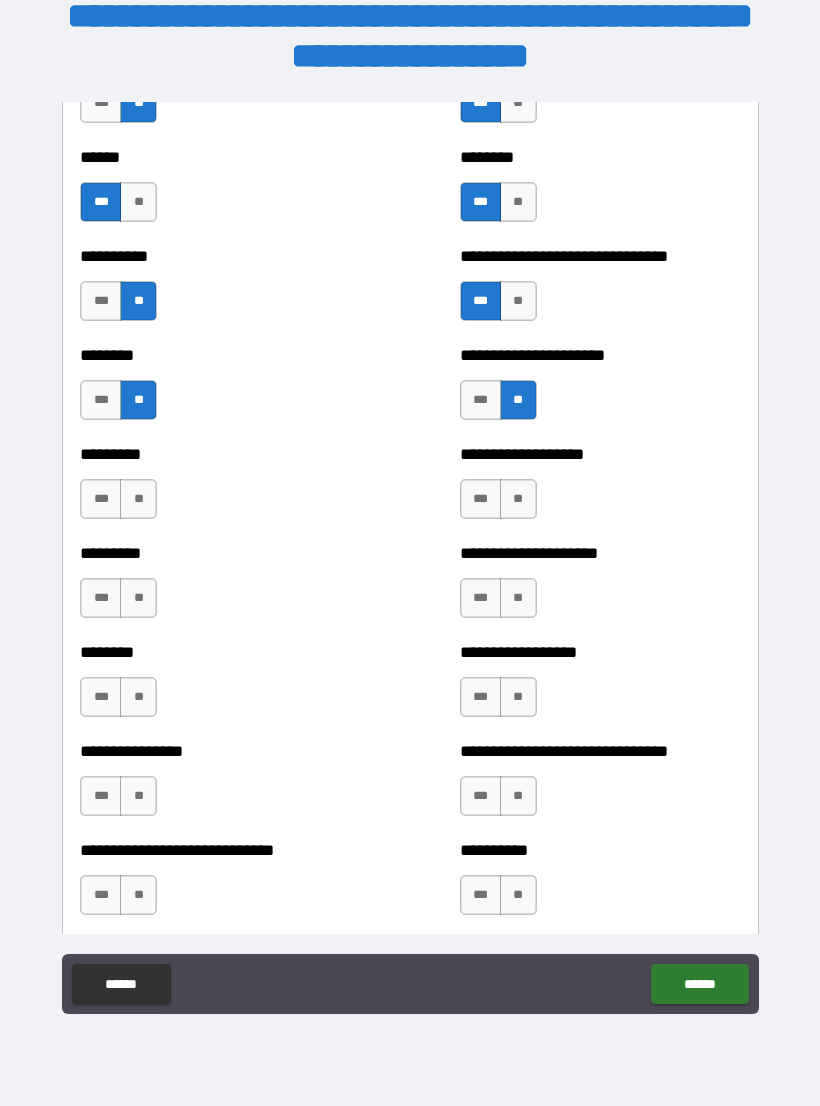 scroll, scrollTop: 6904, scrollLeft: 0, axis: vertical 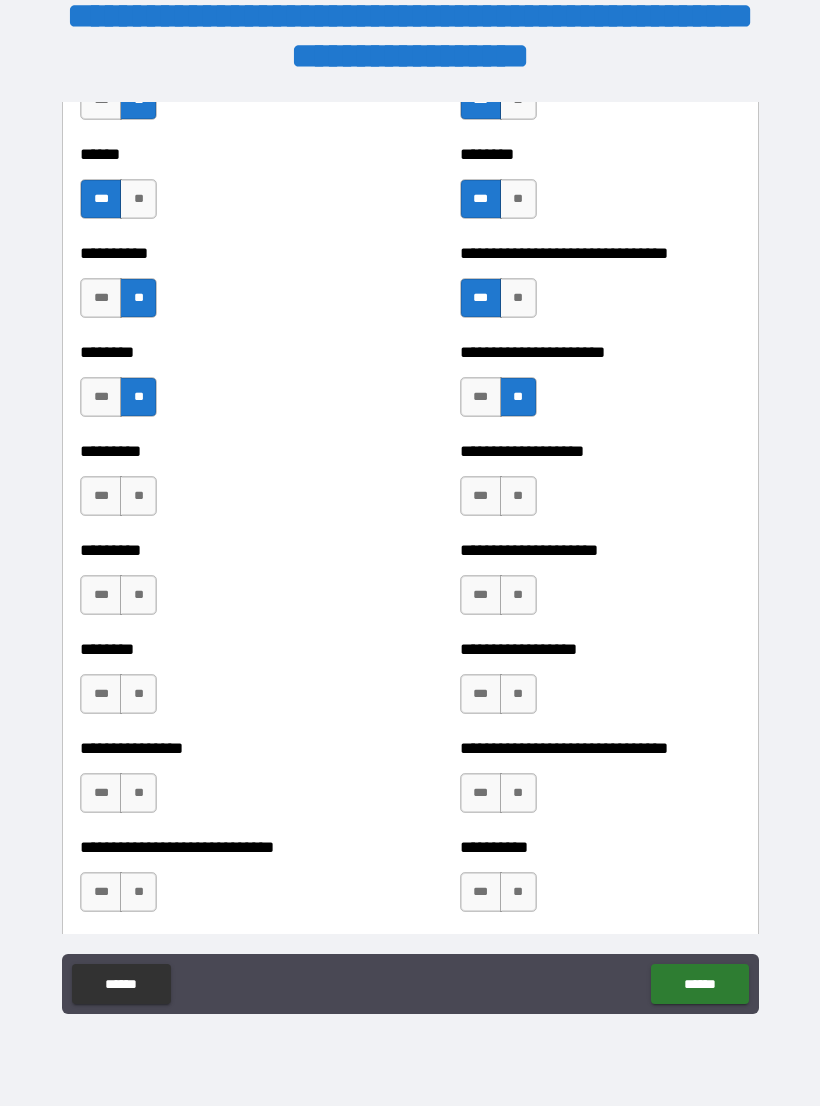 click on "**" at bounding box center [138, 496] 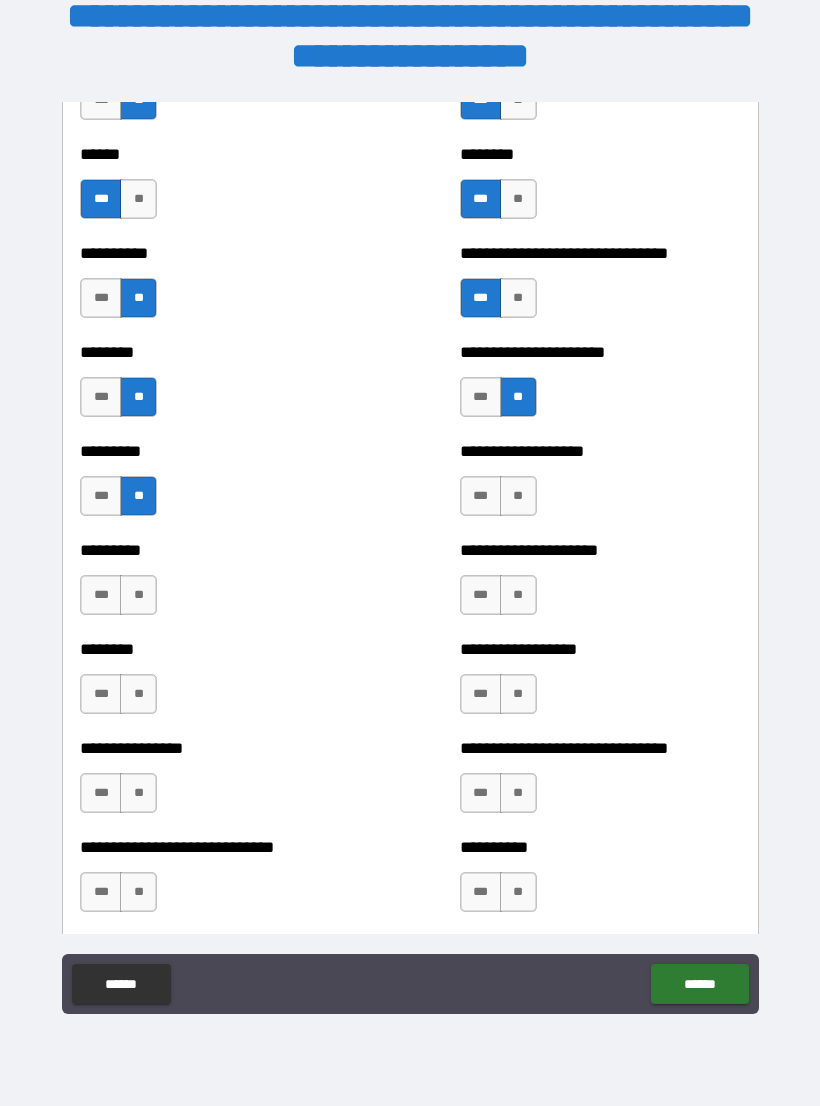 click on "***" at bounding box center (481, 496) 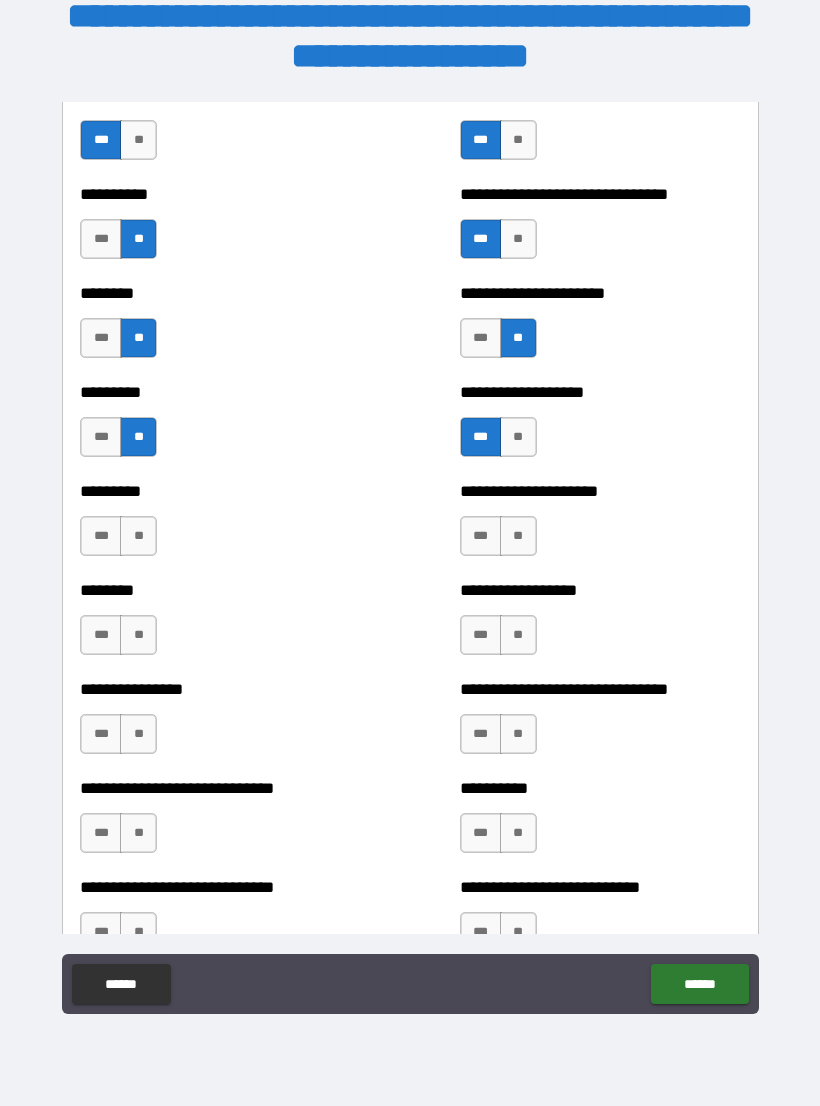 scroll, scrollTop: 6980, scrollLeft: 0, axis: vertical 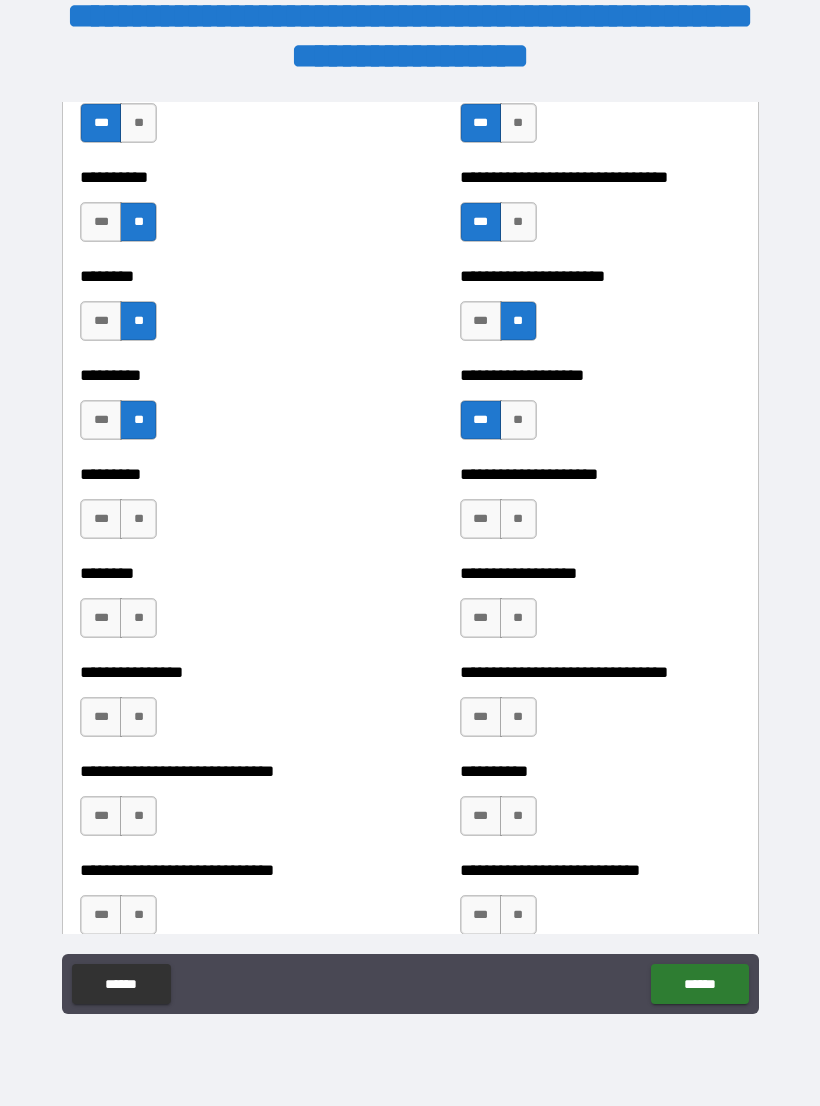 click on "***" at bounding box center (101, 519) 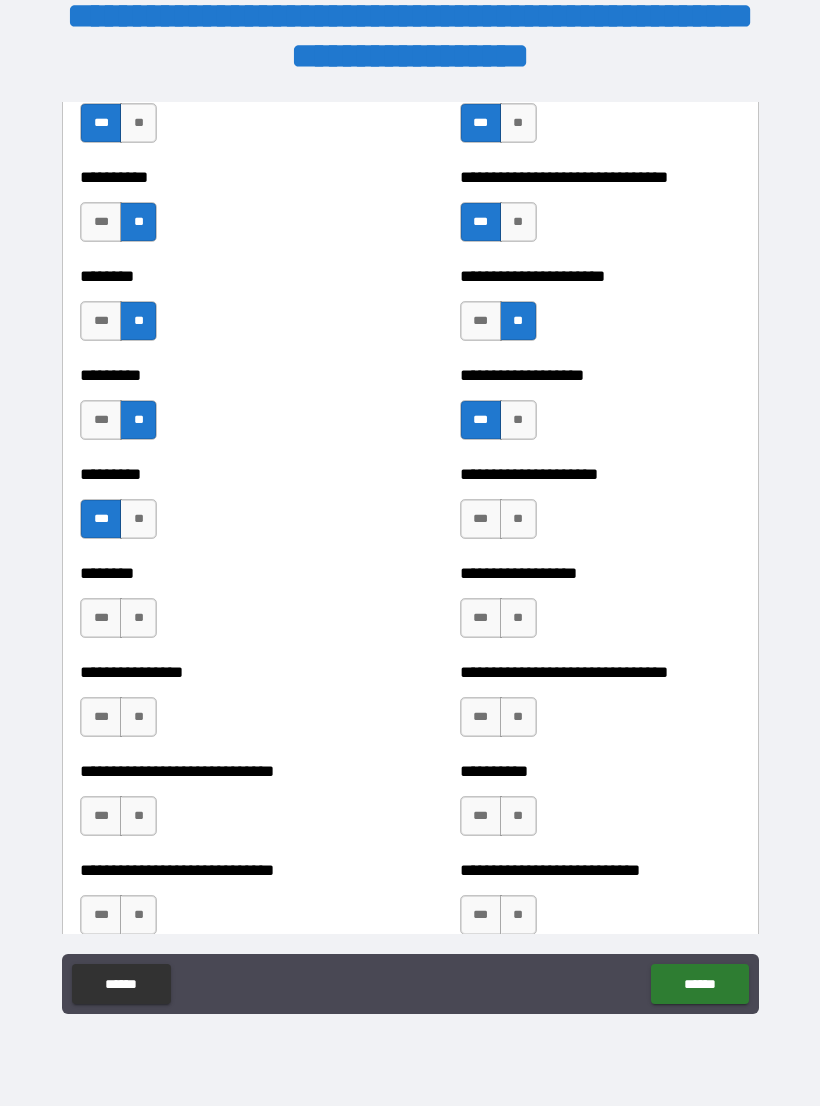 click on "**" at bounding box center [518, 519] 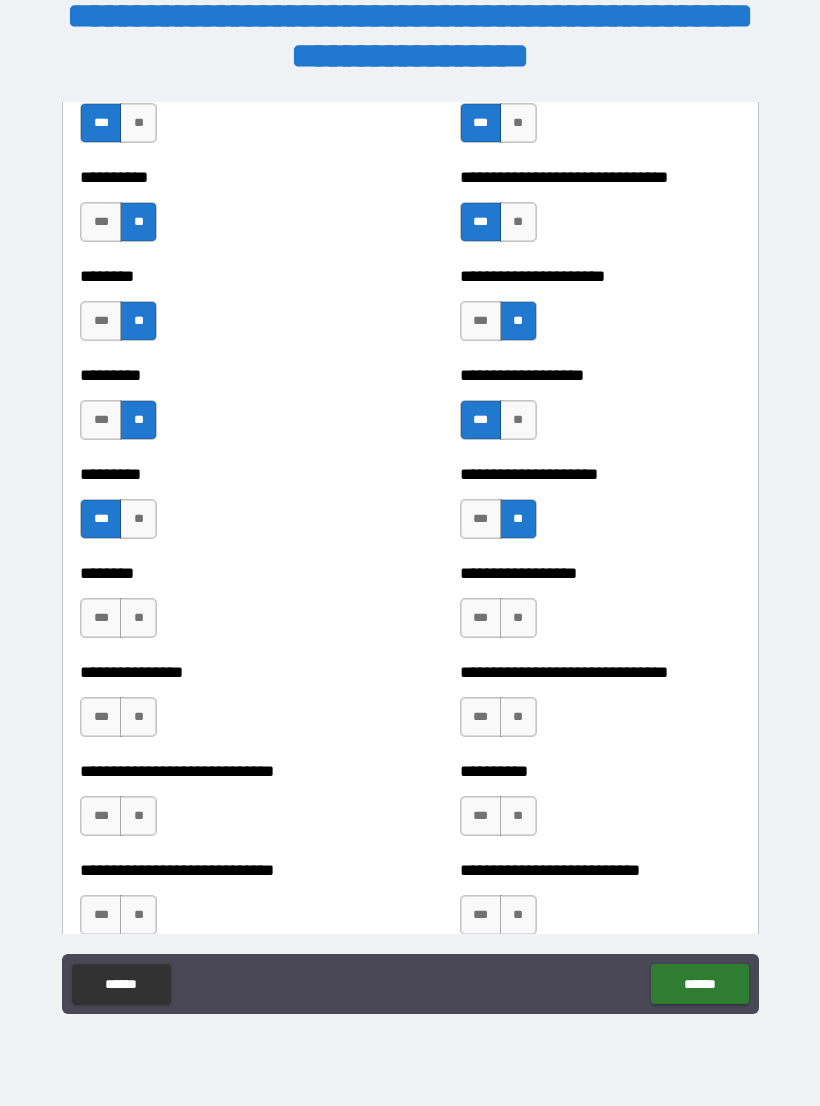 click on "**" at bounding box center [138, 618] 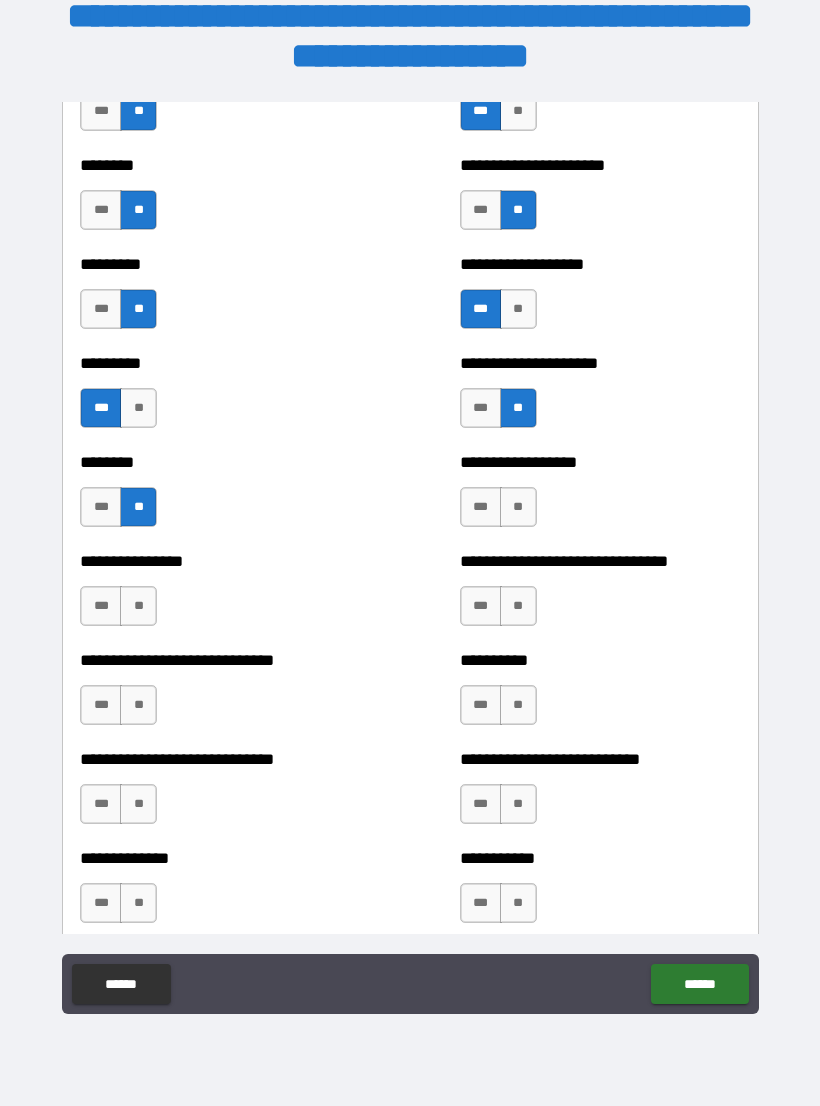 scroll, scrollTop: 7095, scrollLeft: 0, axis: vertical 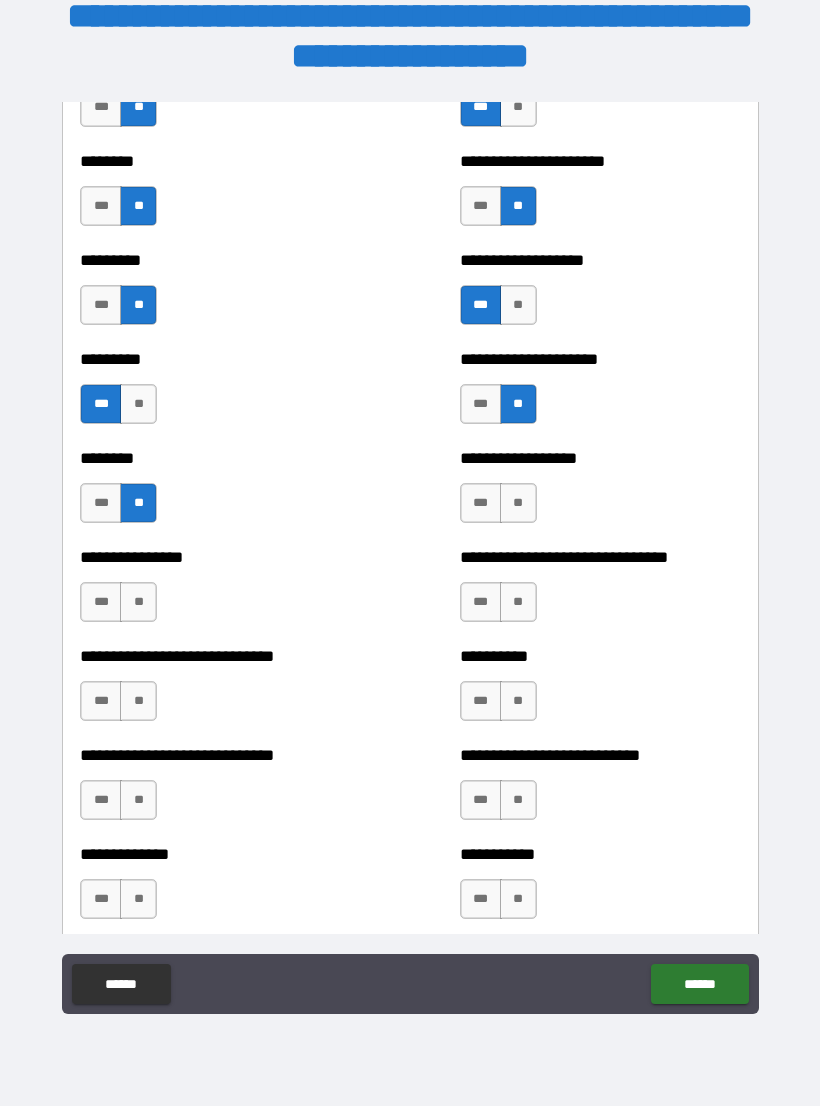 click on "**" at bounding box center [518, 503] 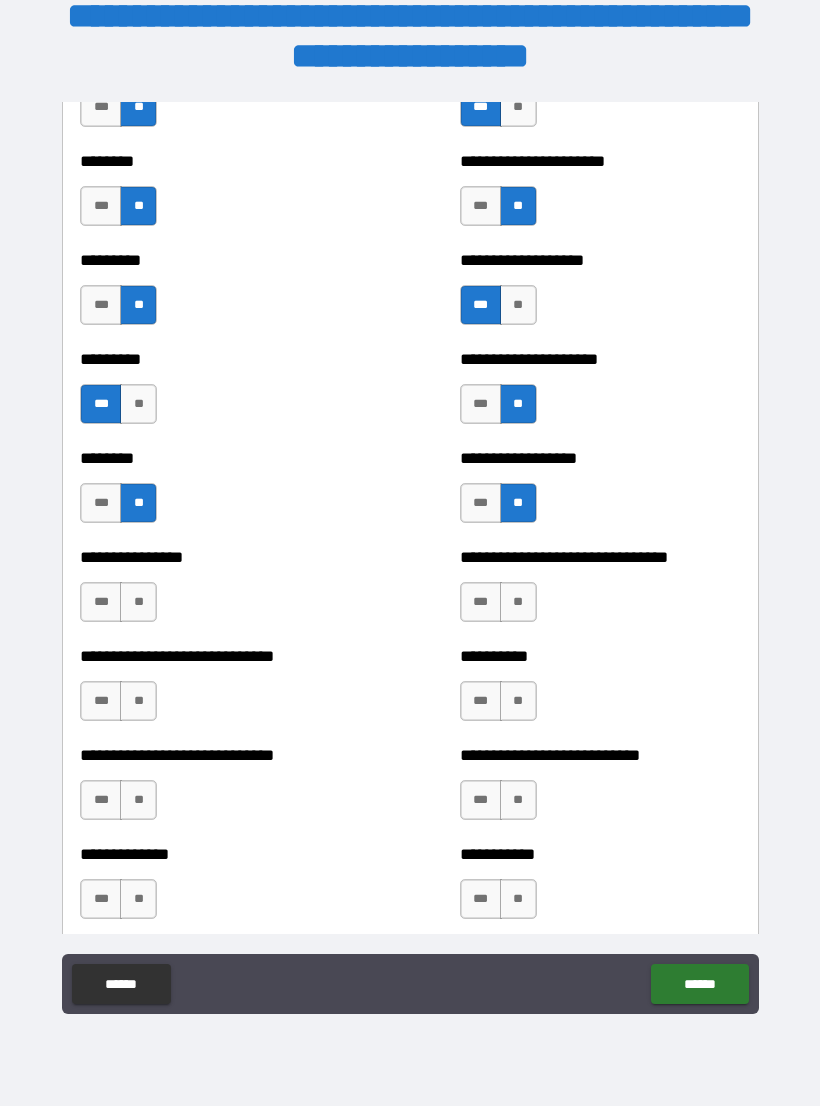 click on "**" at bounding box center (138, 602) 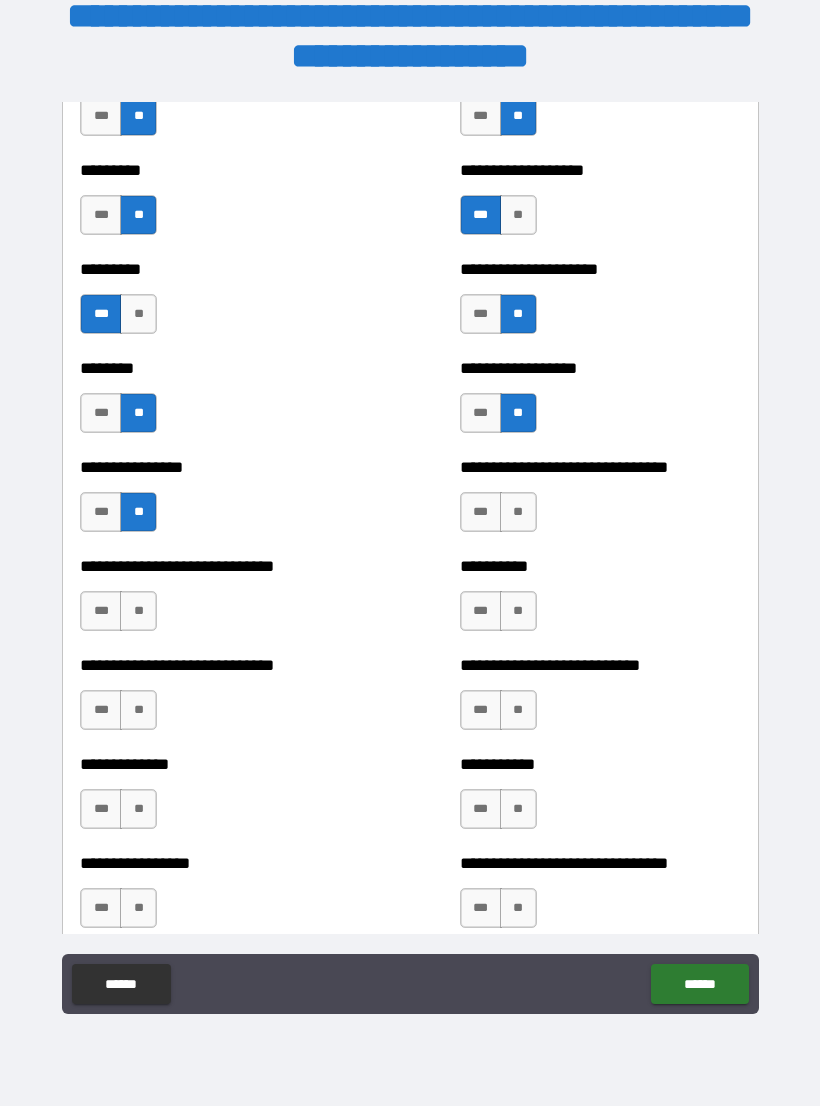 scroll, scrollTop: 7209, scrollLeft: 0, axis: vertical 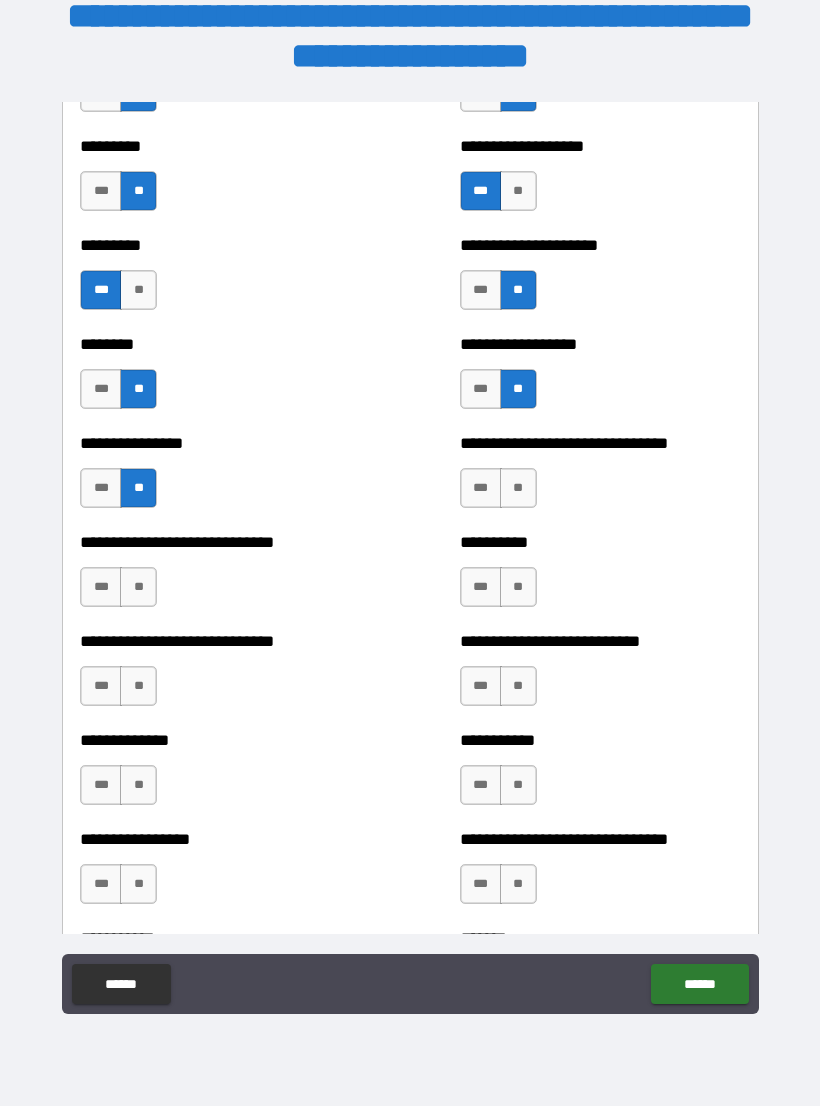 click on "**" at bounding box center (518, 488) 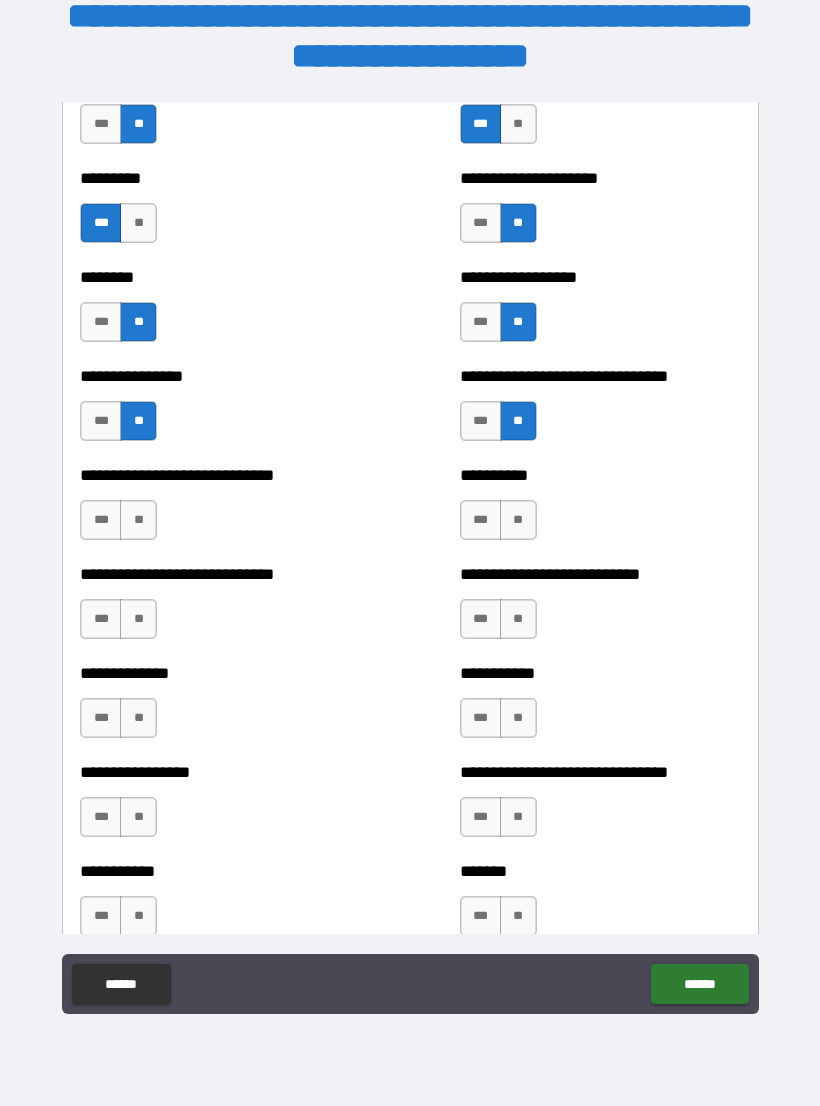 scroll, scrollTop: 7287, scrollLeft: 0, axis: vertical 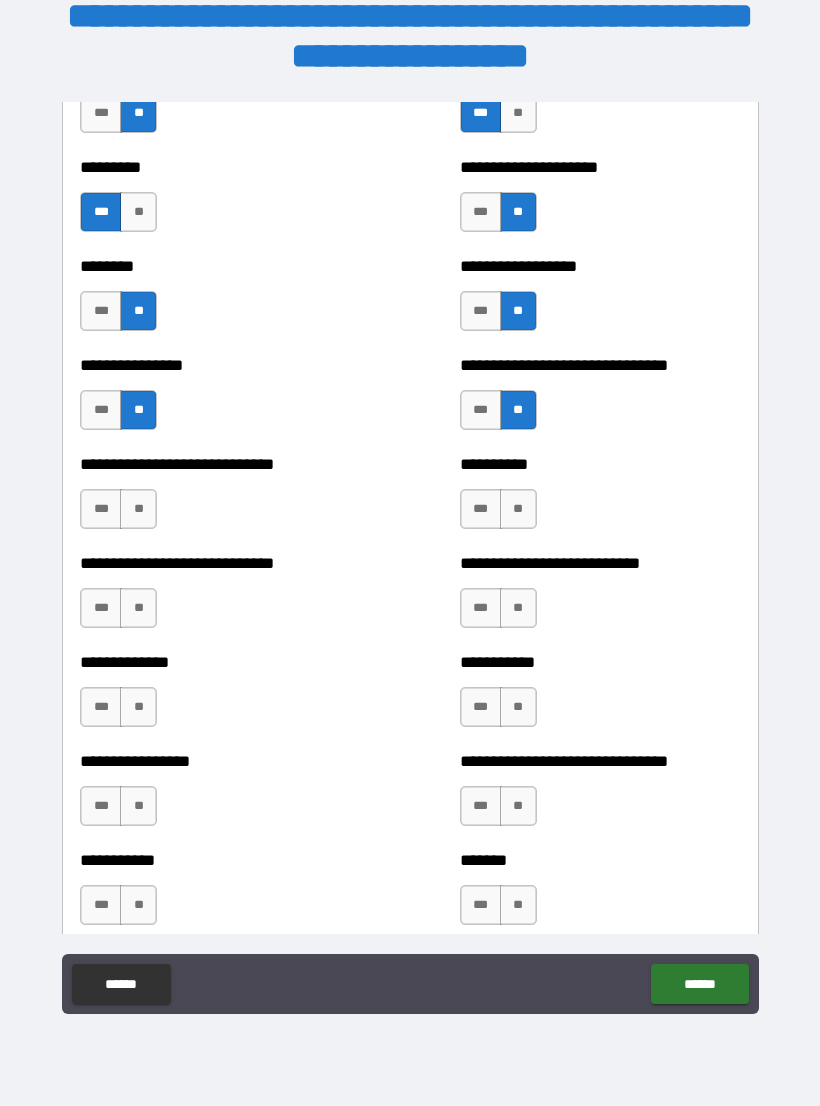 click on "**" at bounding box center [138, 509] 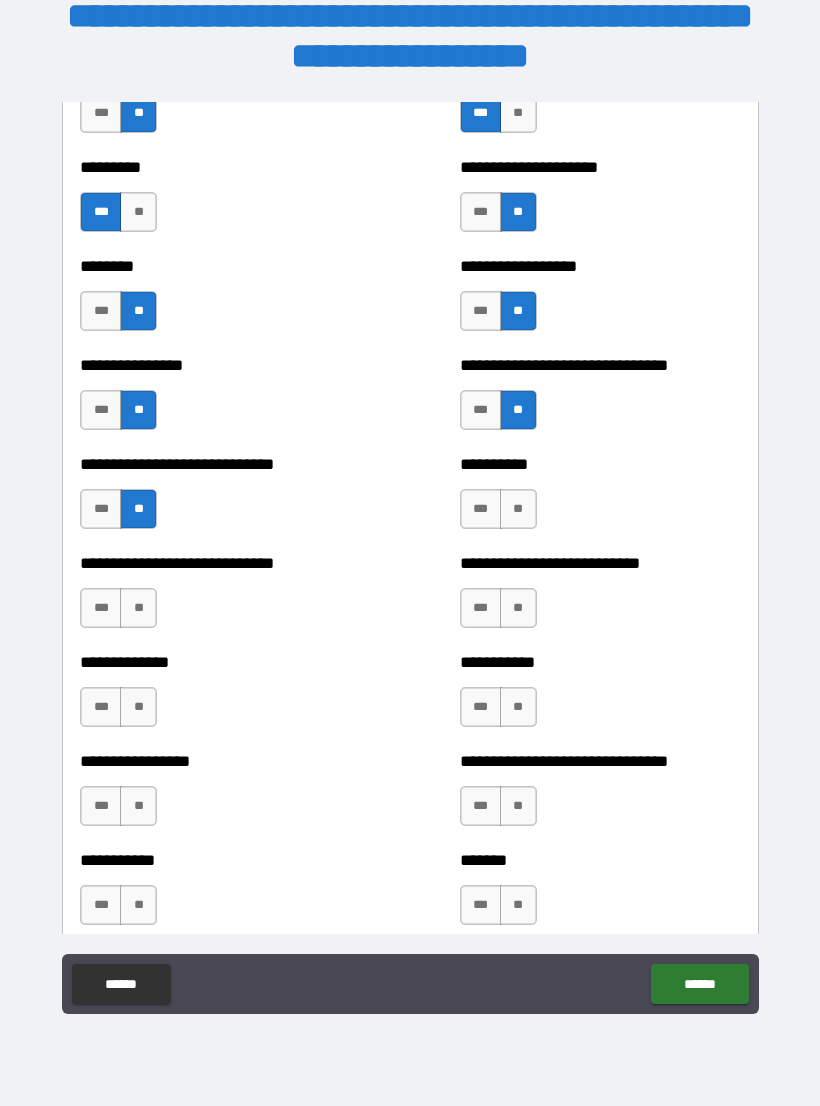 click on "***" at bounding box center (481, 509) 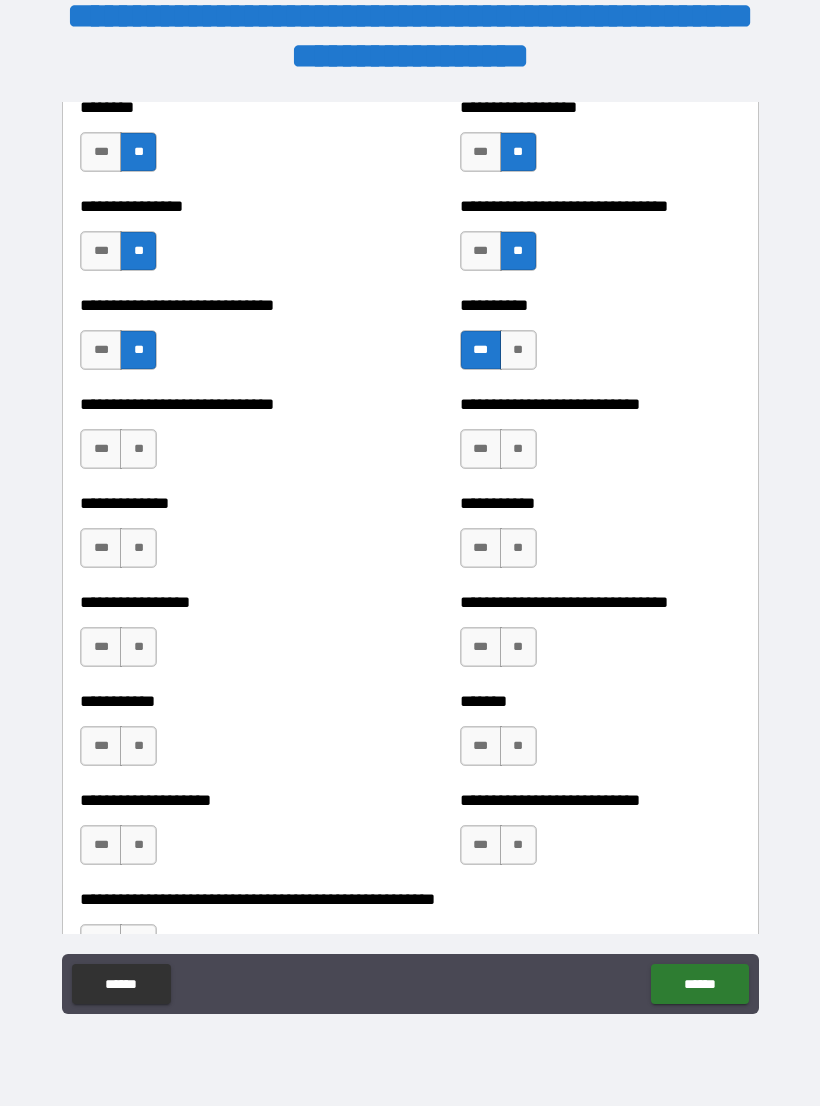 scroll, scrollTop: 7447, scrollLeft: 0, axis: vertical 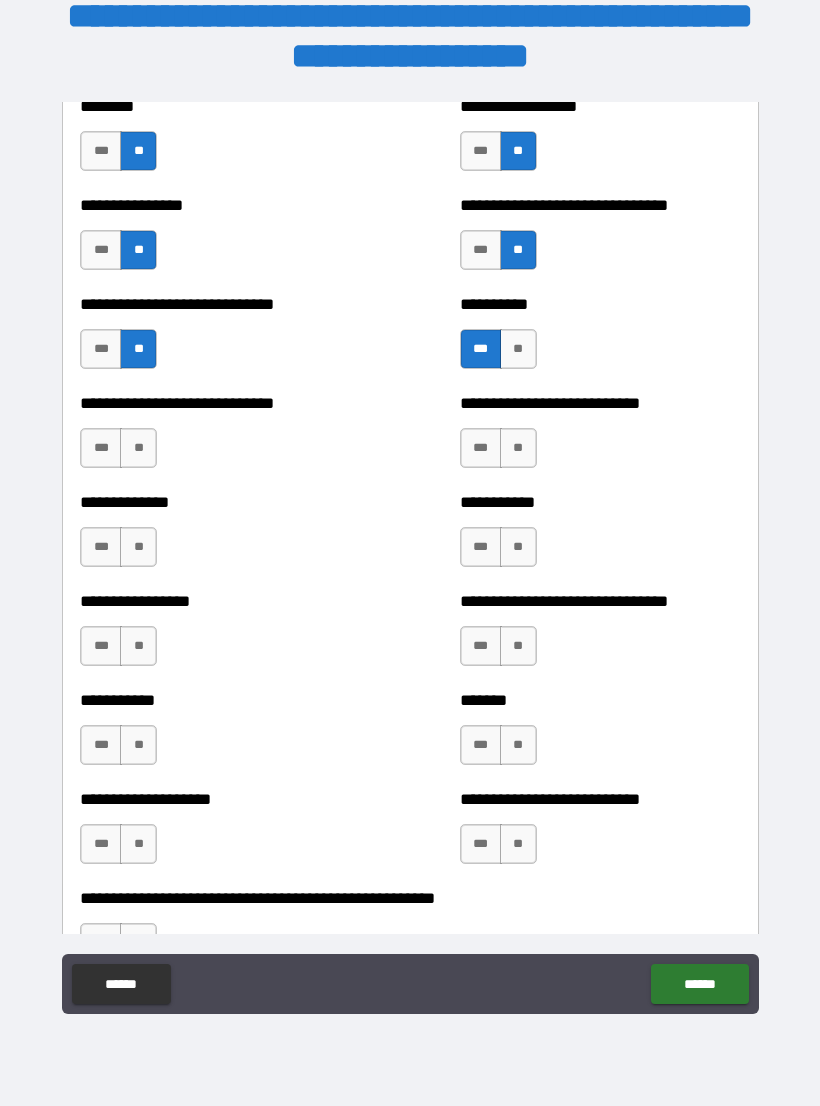 click on "**" at bounding box center (138, 448) 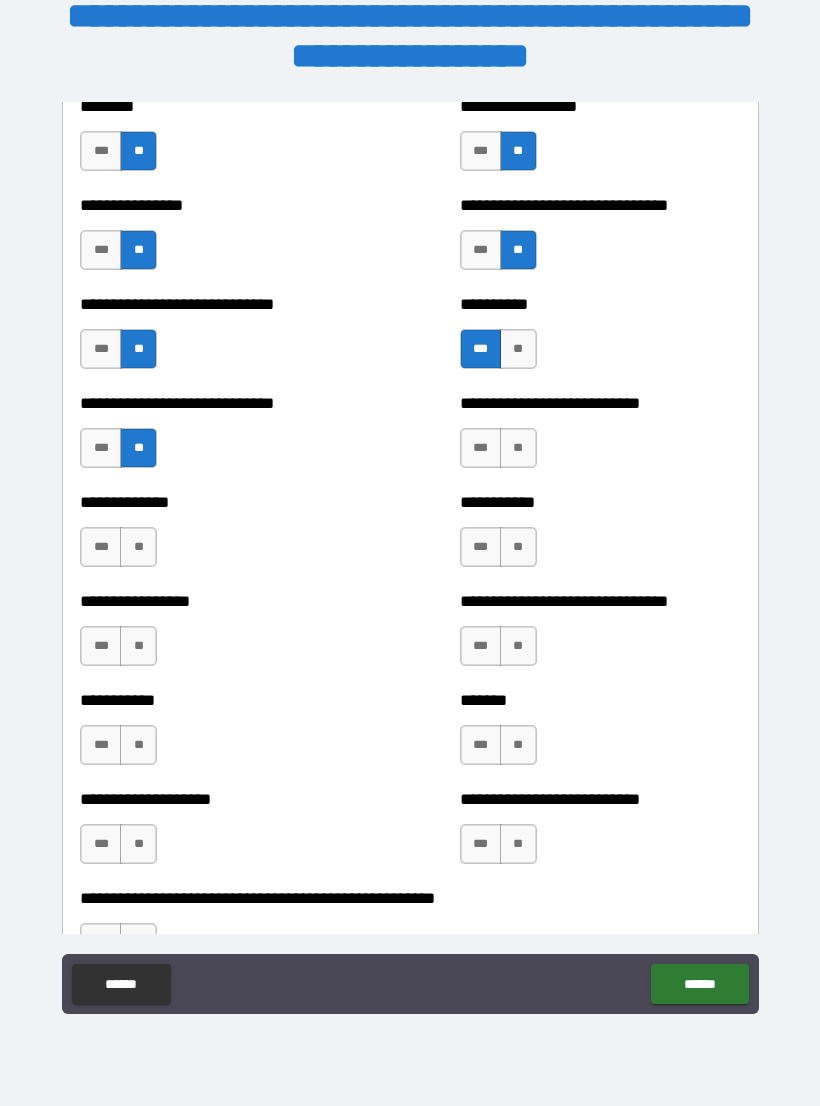 click on "**" at bounding box center (518, 448) 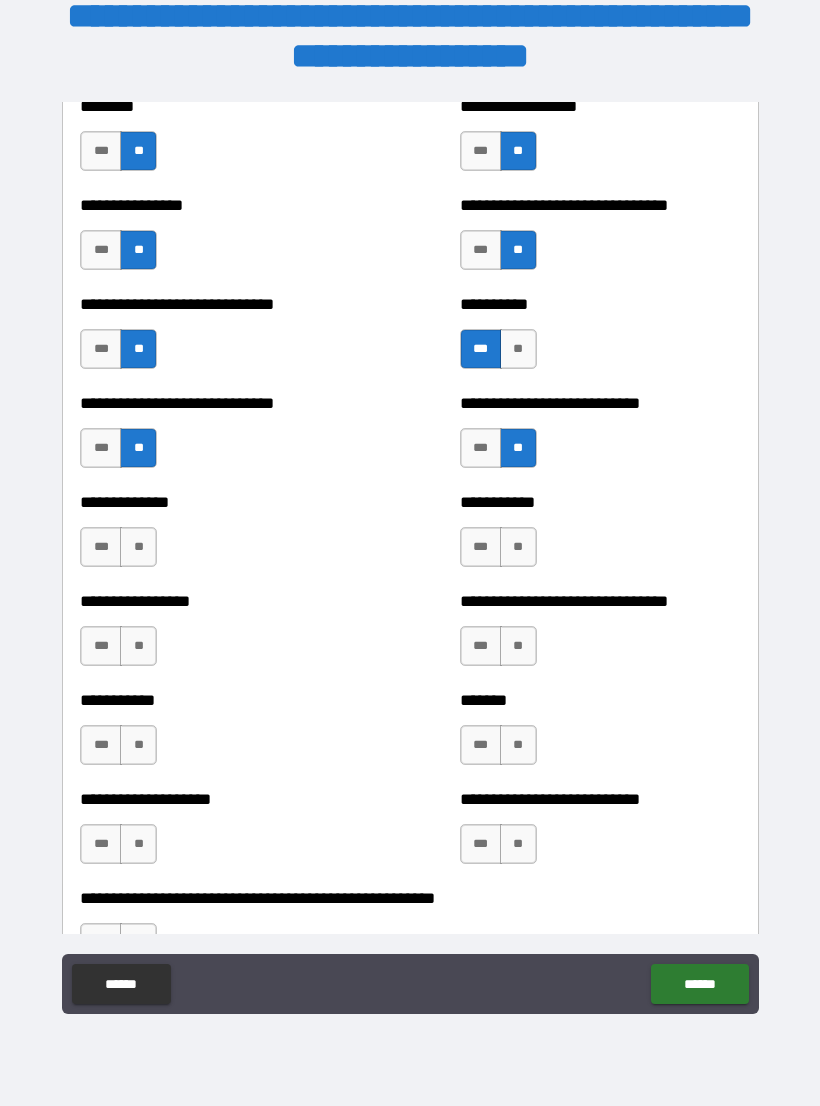 click on "**" at bounding box center [138, 547] 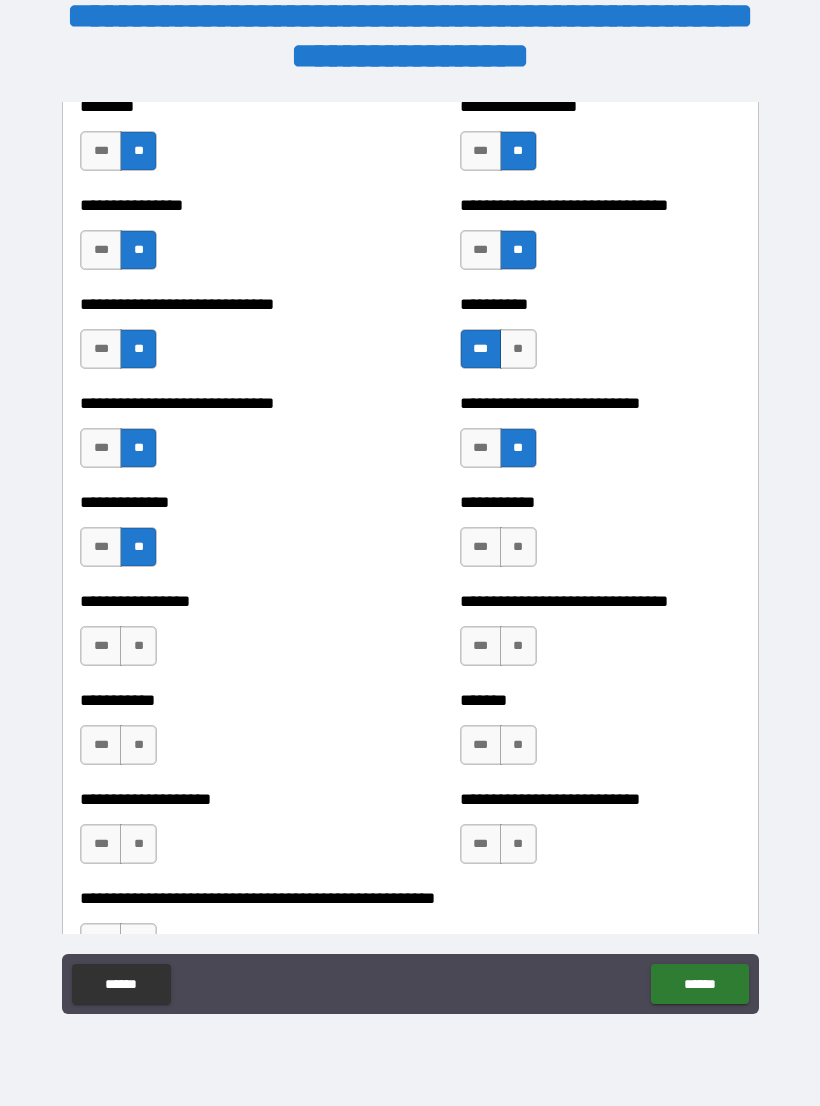 click on "**" at bounding box center (518, 547) 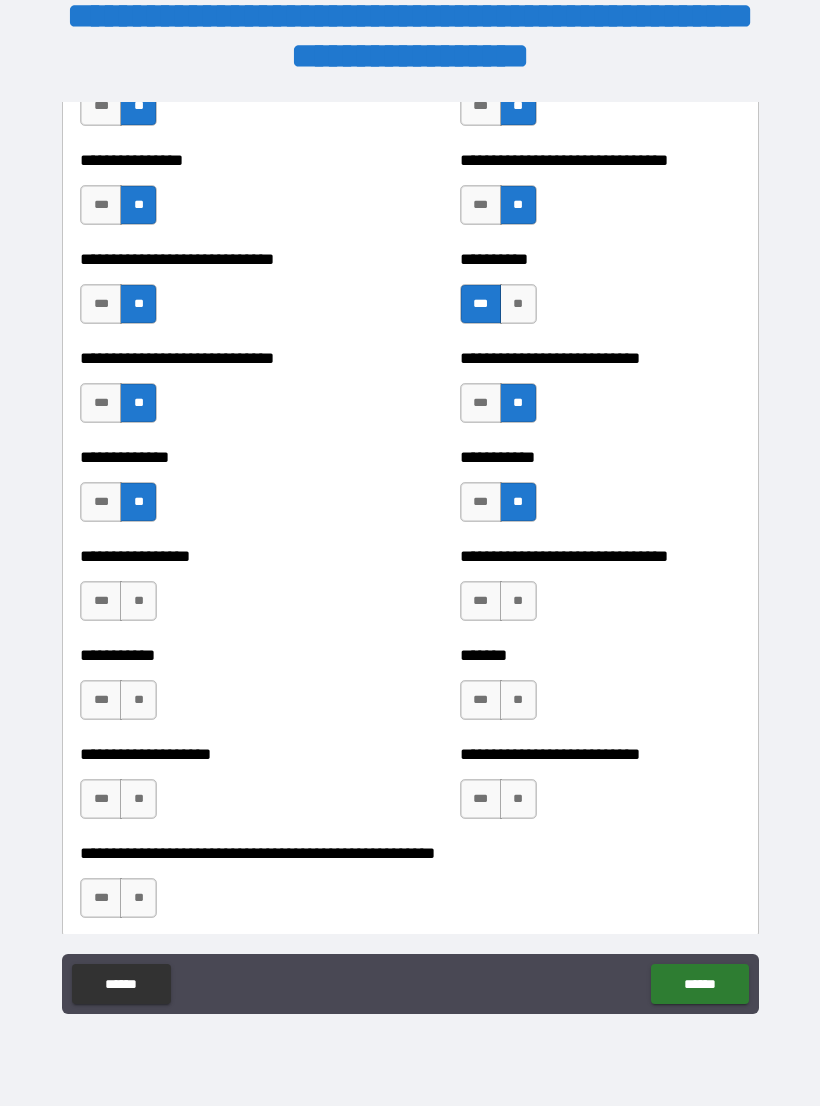 click on "***" at bounding box center [101, 601] 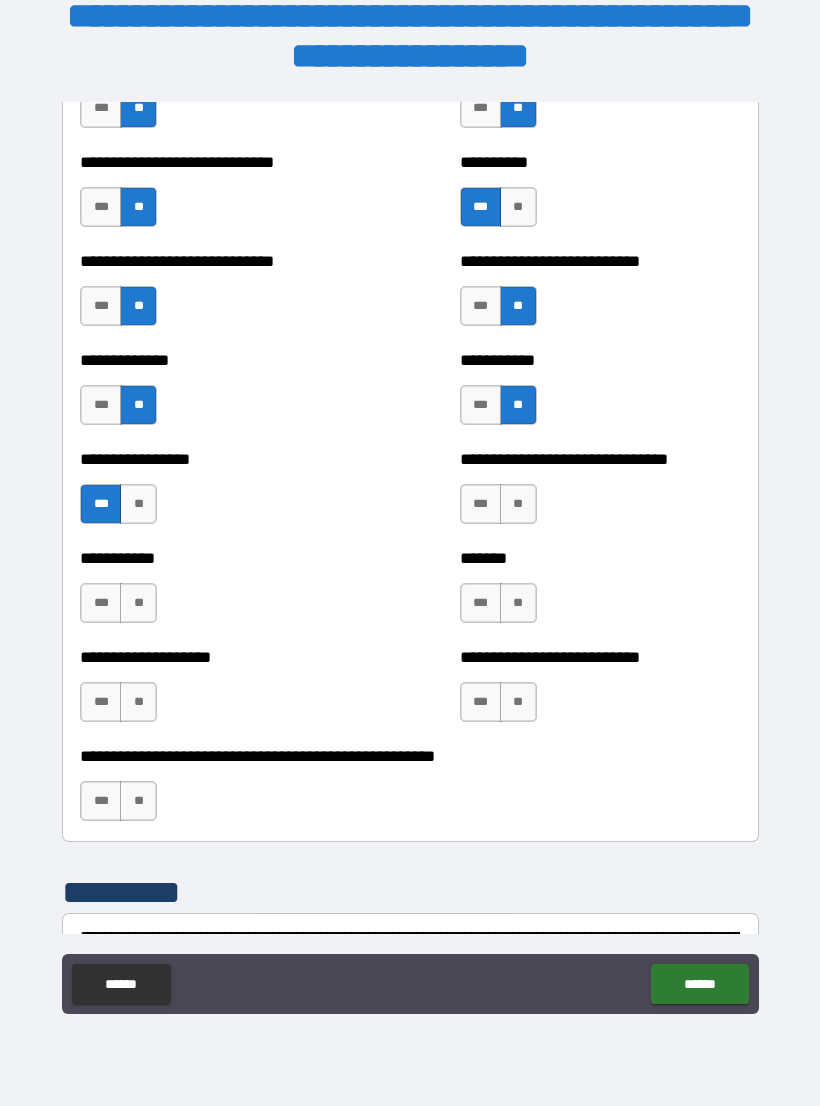 scroll, scrollTop: 7592, scrollLeft: 0, axis: vertical 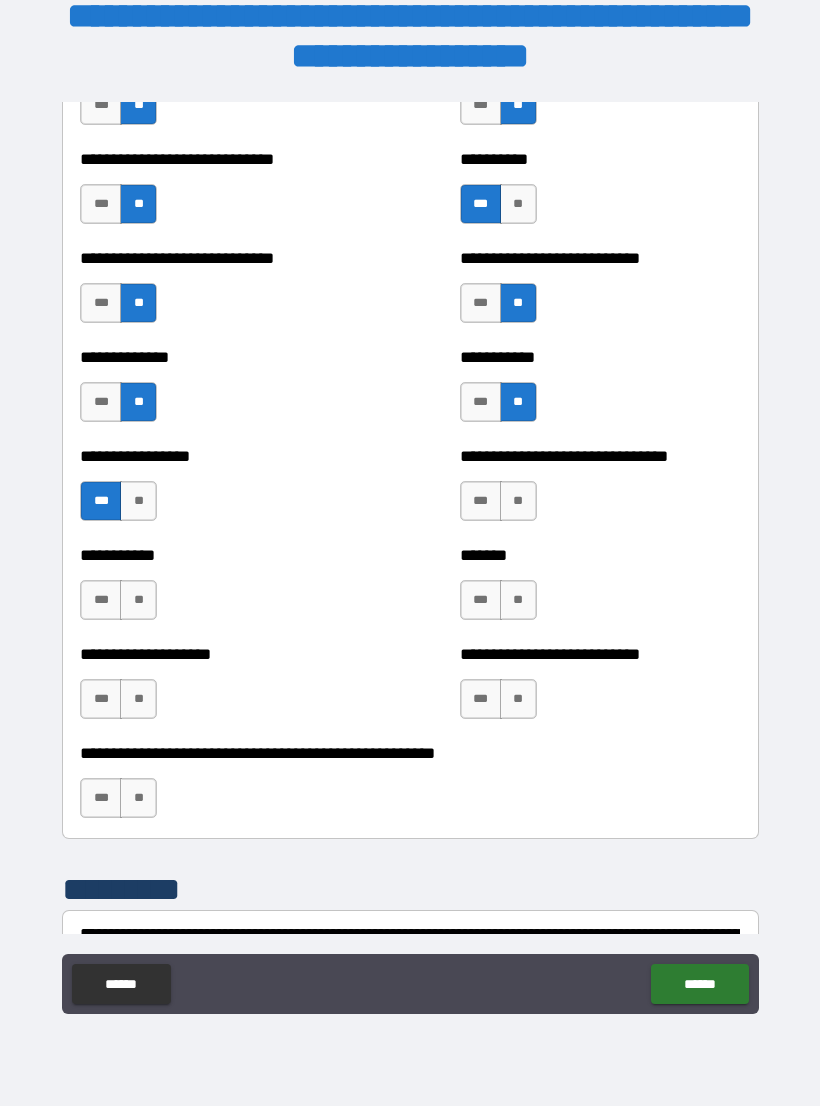 click on "**" at bounding box center (518, 501) 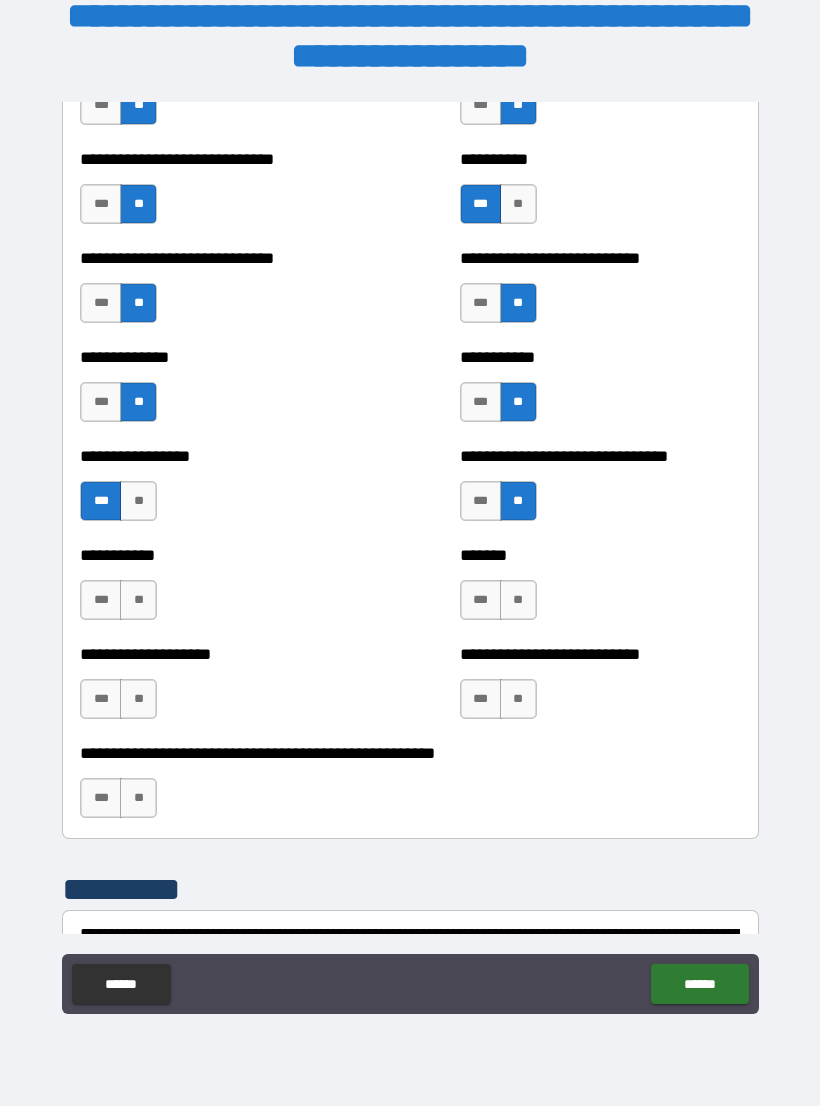 click on "**" at bounding box center (138, 600) 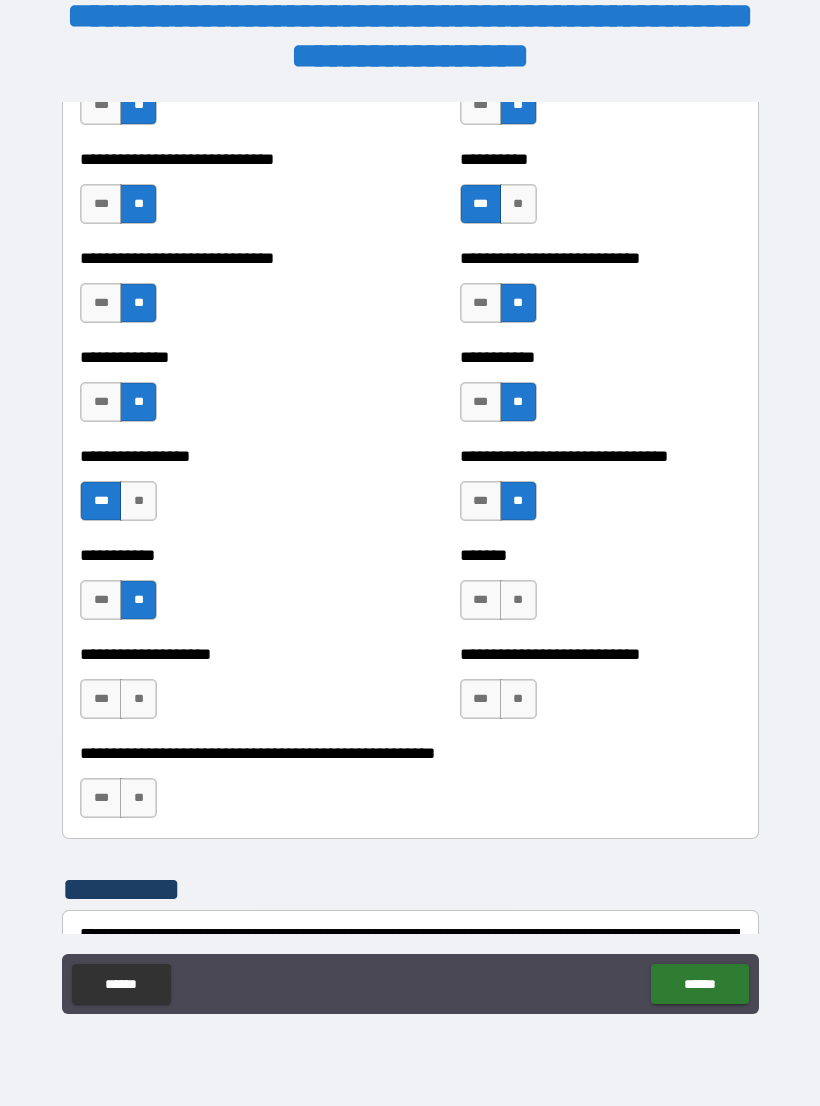 click on "**" at bounding box center (518, 600) 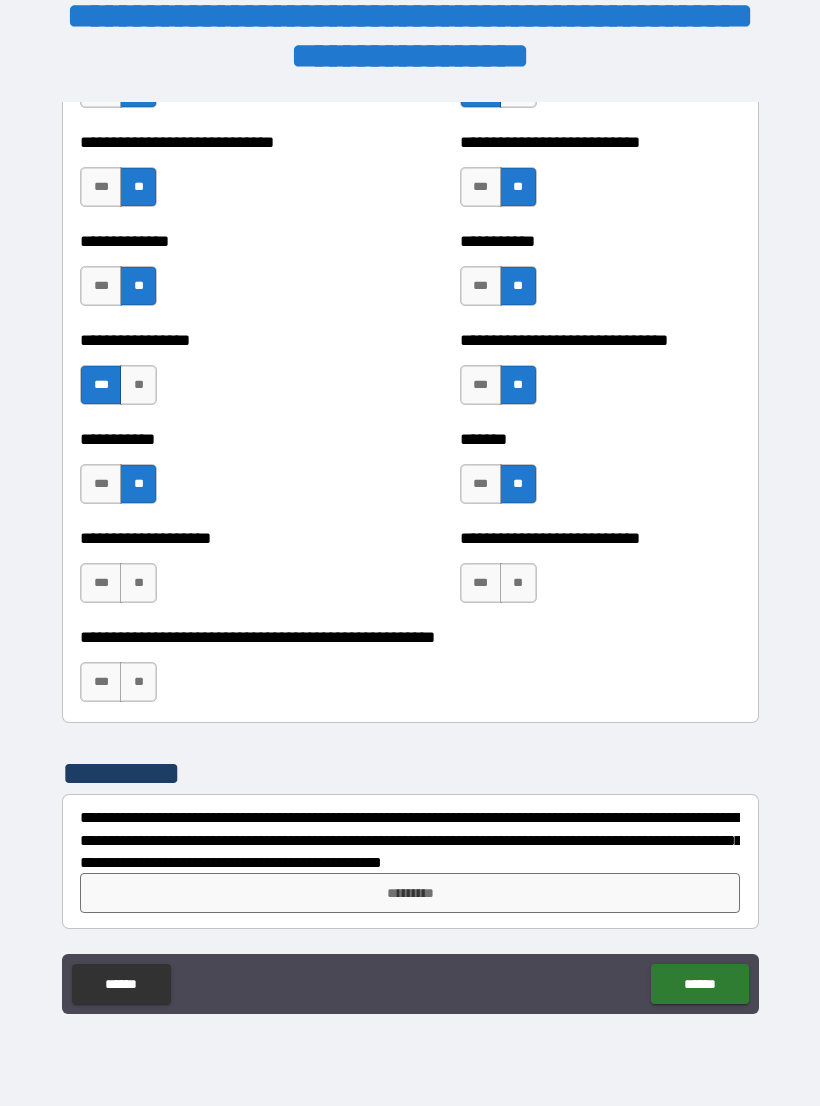 scroll, scrollTop: 7708, scrollLeft: 0, axis: vertical 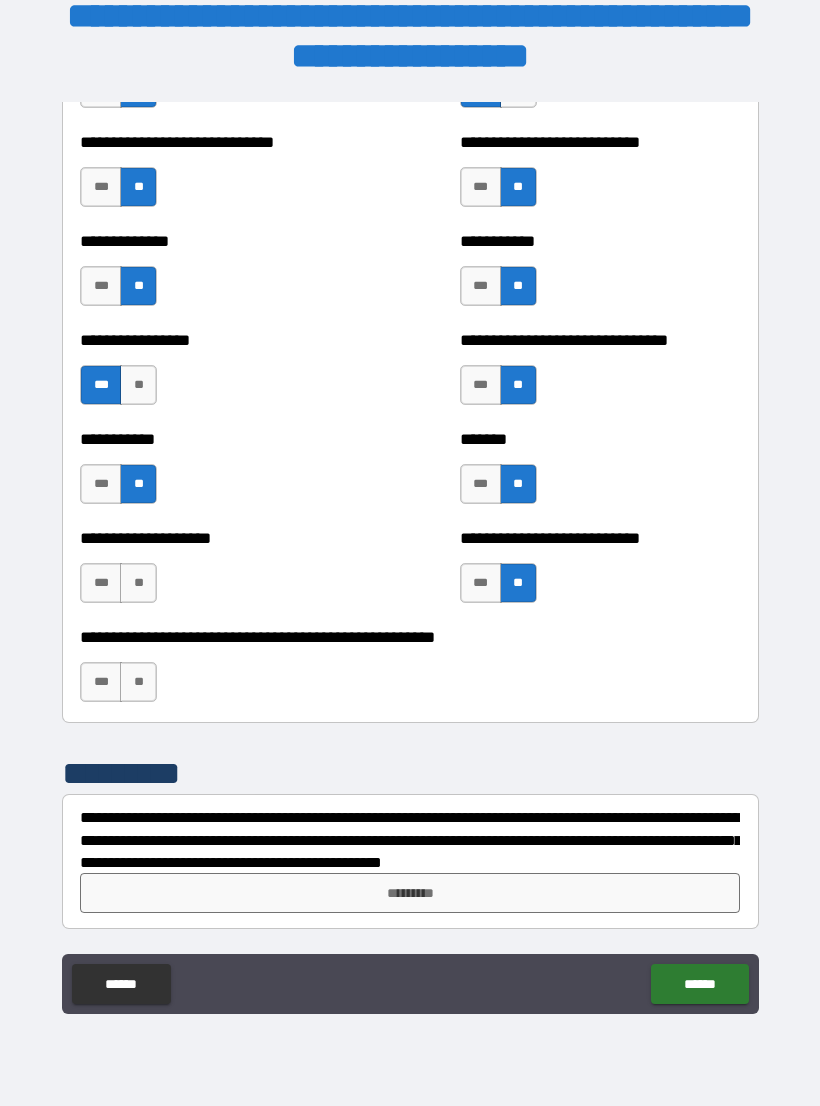 click on "**" at bounding box center (138, 682) 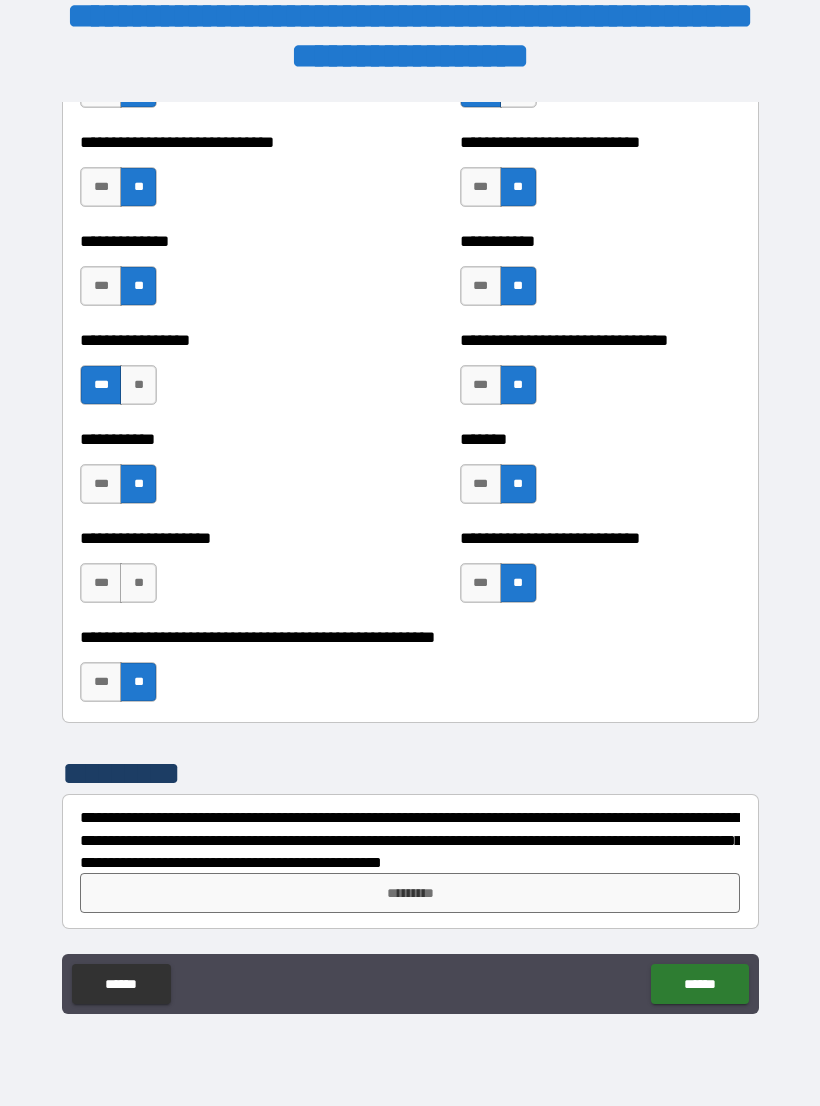 click on "**" at bounding box center (138, 583) 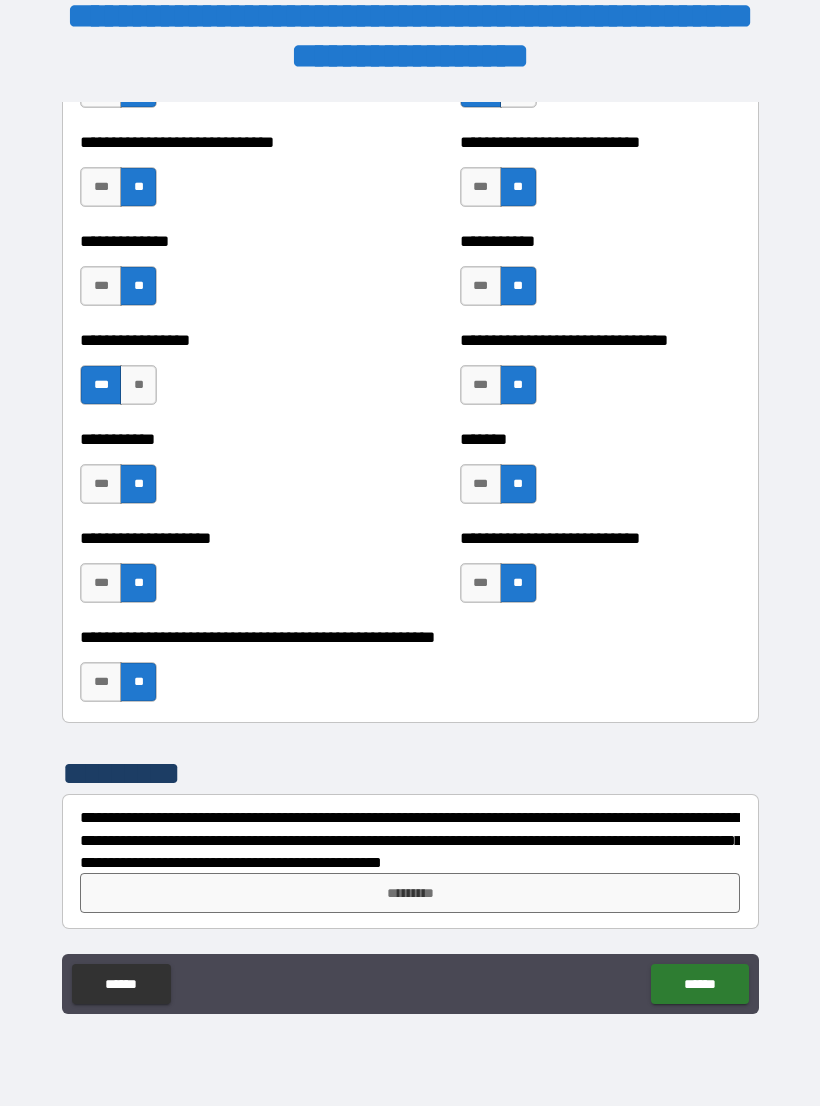 scroll, scrollTop: 7708, scrollLeft: 0, axis: vertical 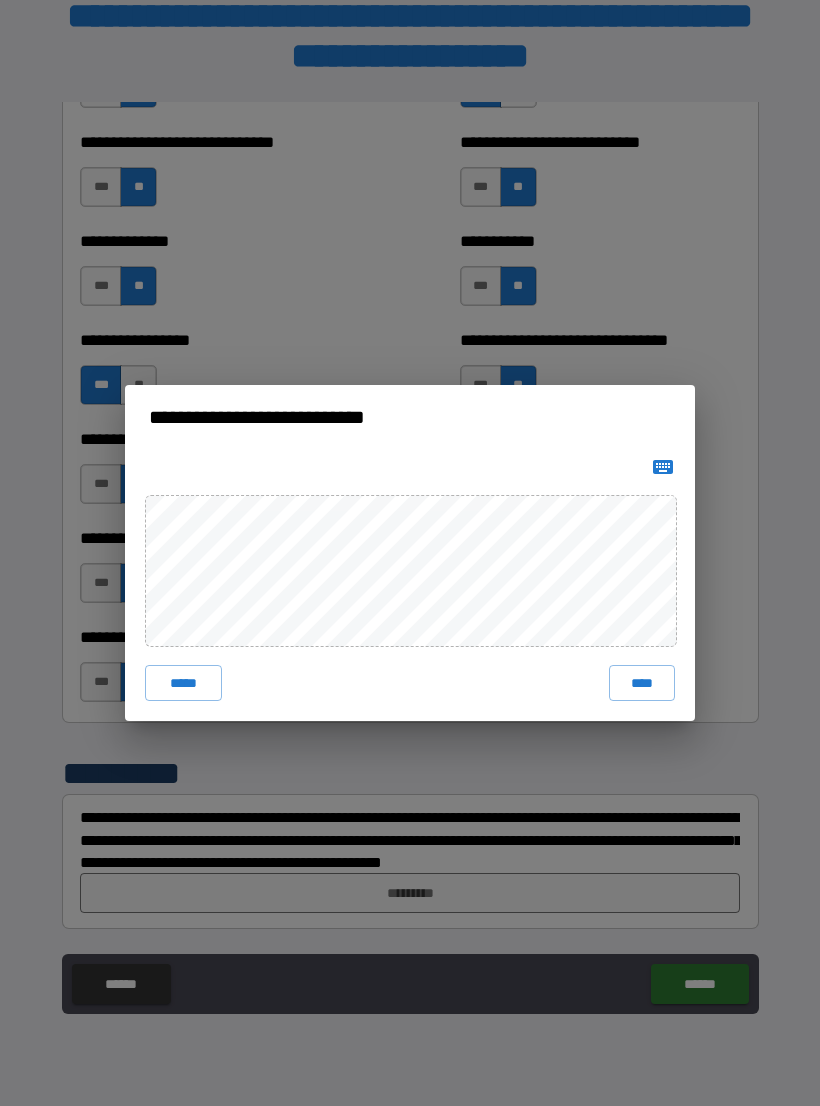 click on "*****" at bounding box center (183, 683) 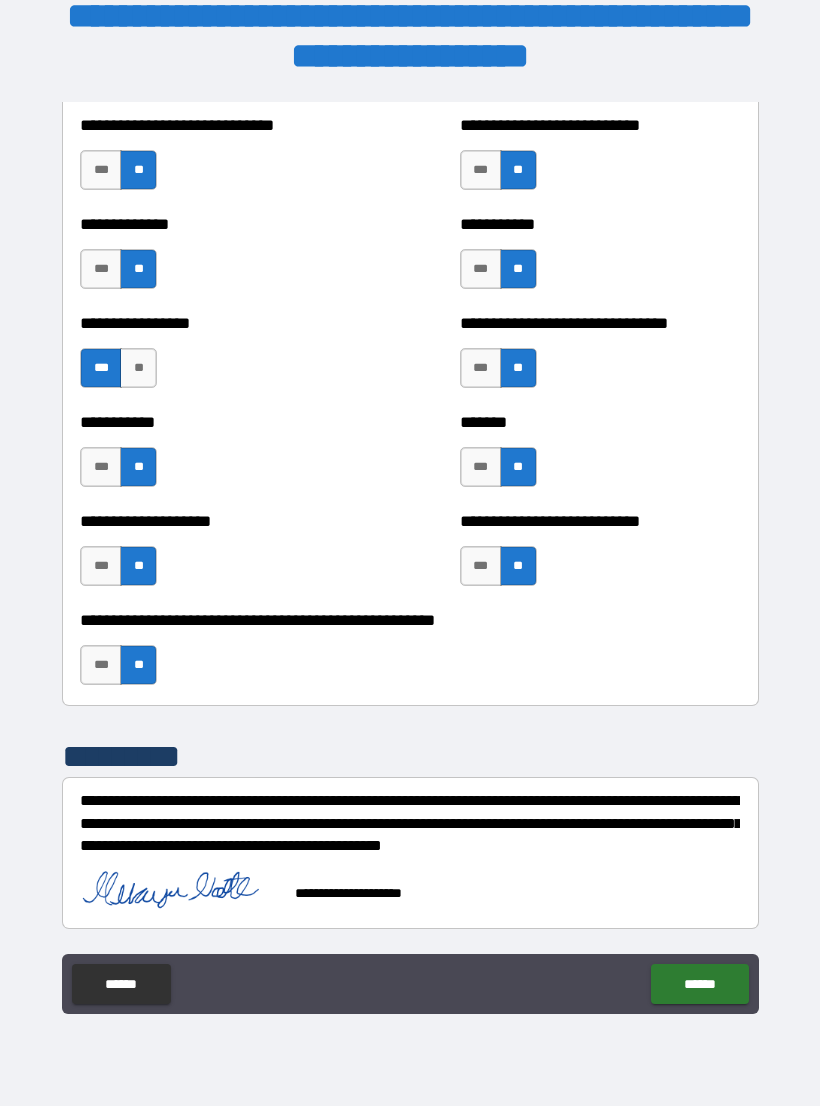 scroll, scrollTop: 7725, scrollLeft: 0, axis: vertical 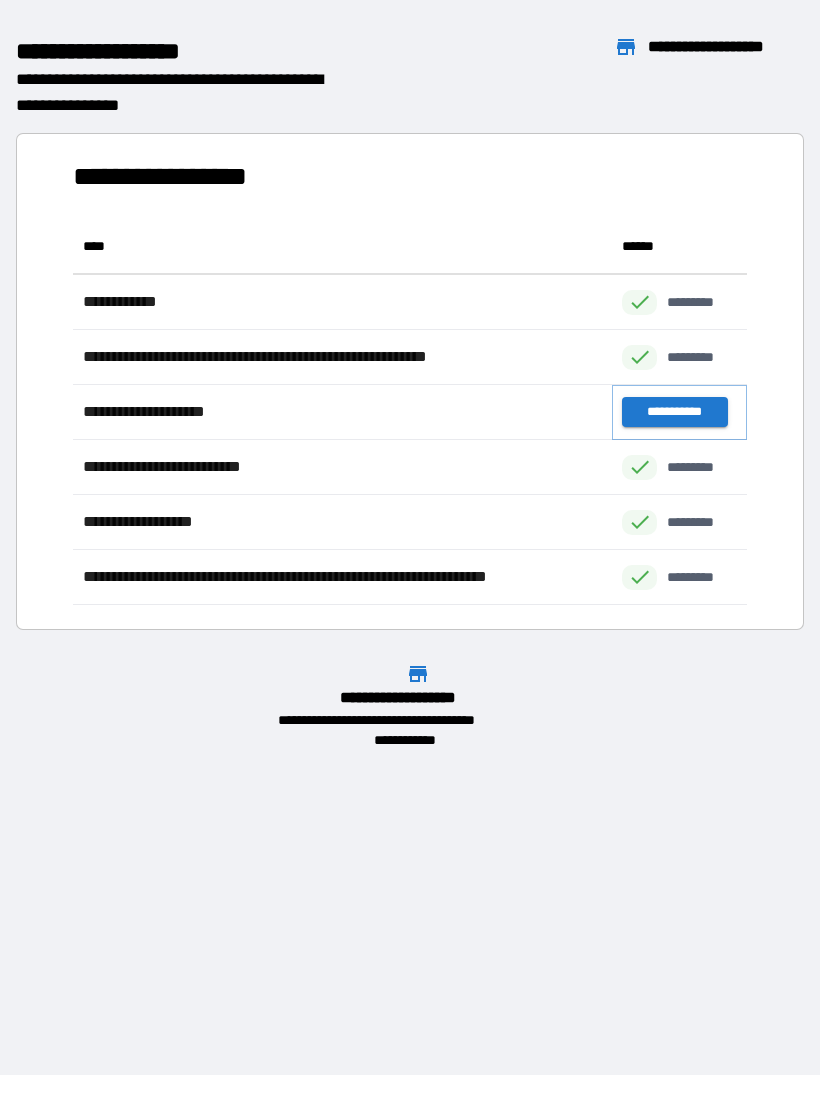 click on "**********" at bounding box center (674, 412) 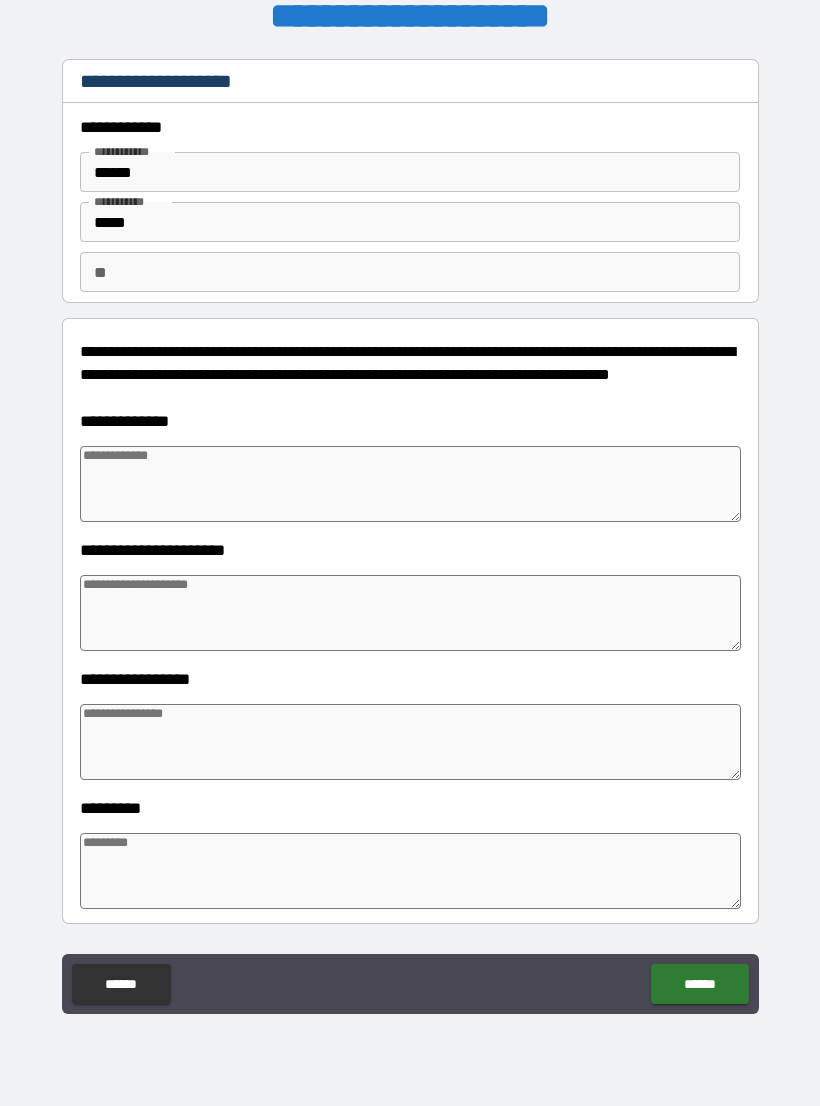 click at bounding box center (410, 484) 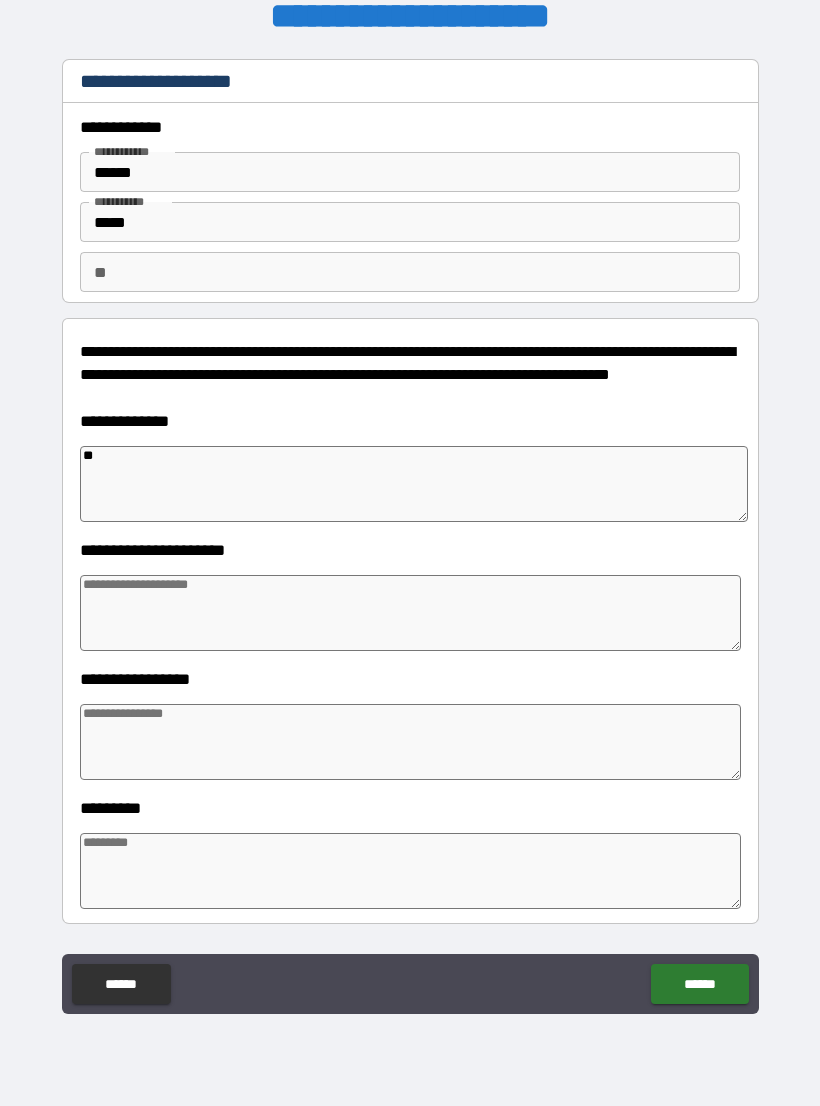 click at bounding box center [410, 613] 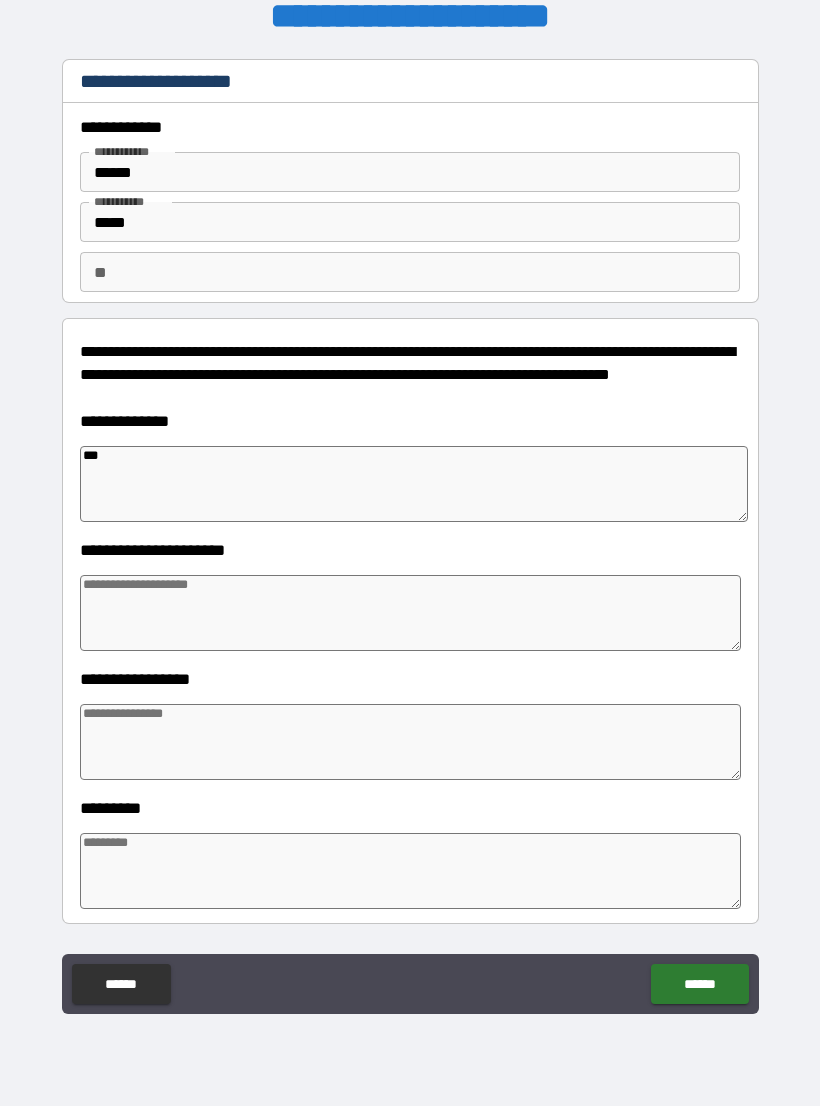 click at bounding box center [410, 613] 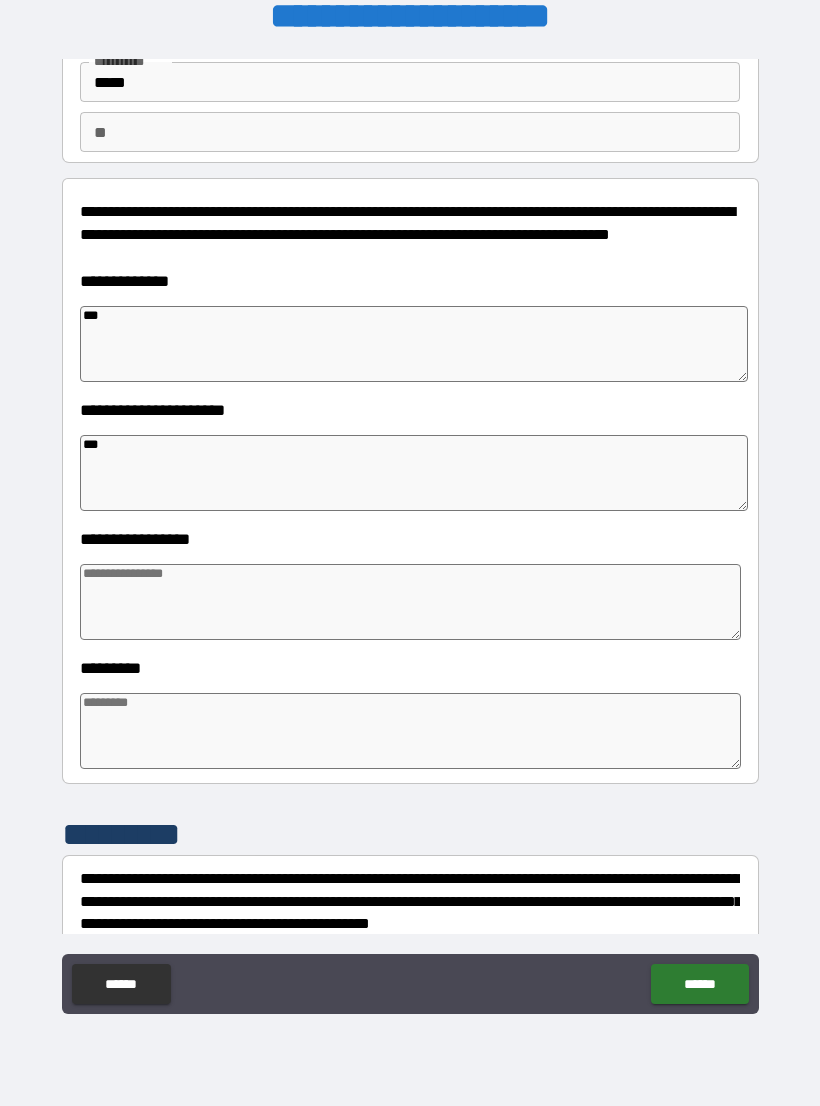 scroll, scrollTop: 150, scrollLeft: 0, axis: vertical 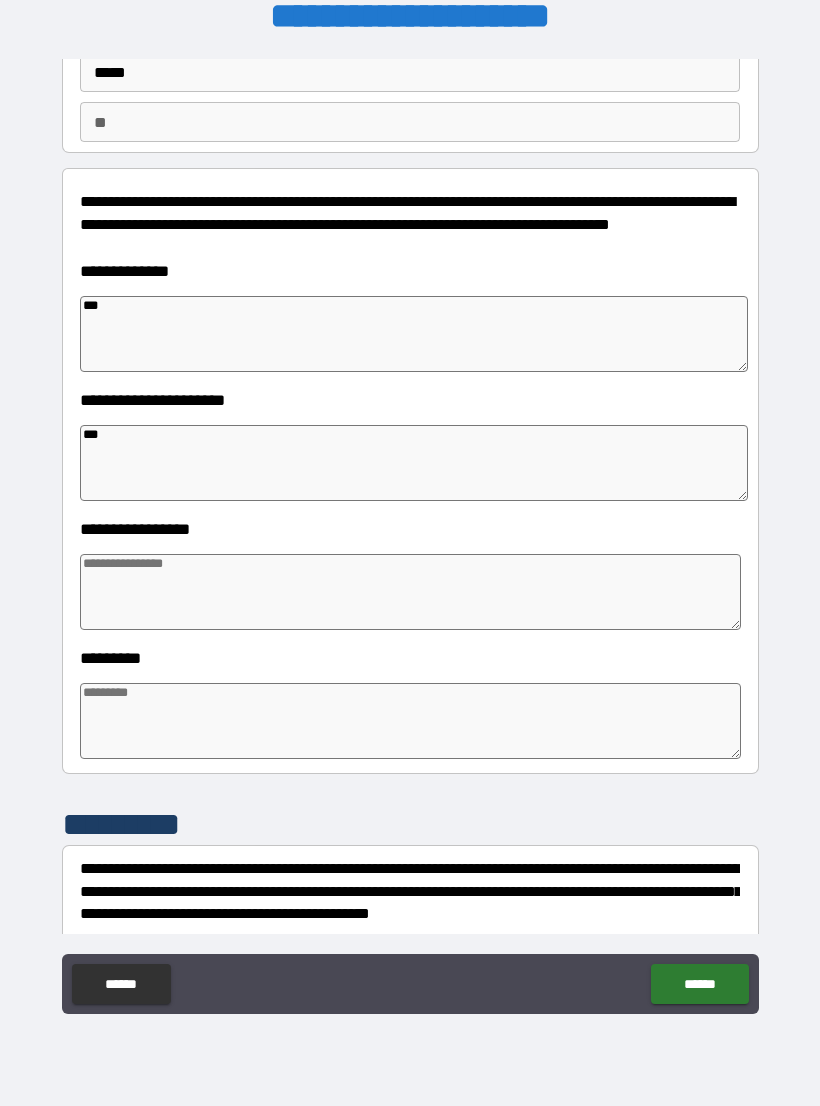 click at bounding box center (410, 592) 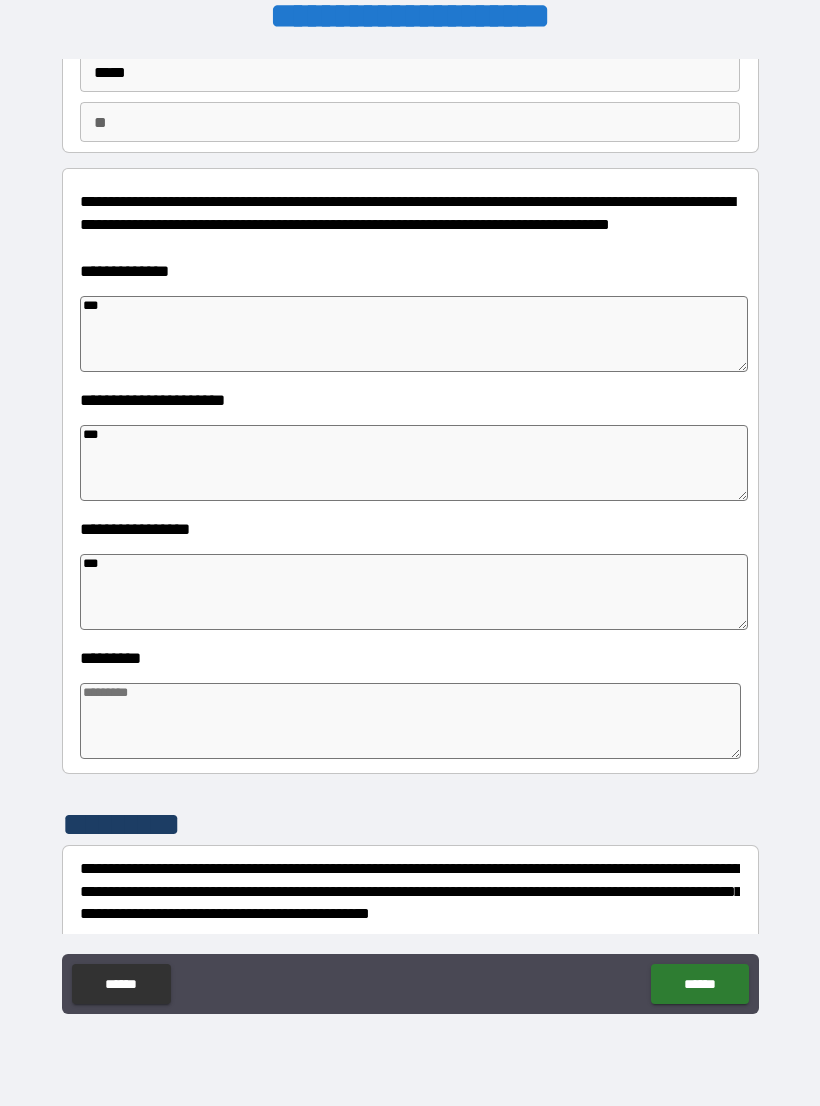 click at bounding box center (410, 721) 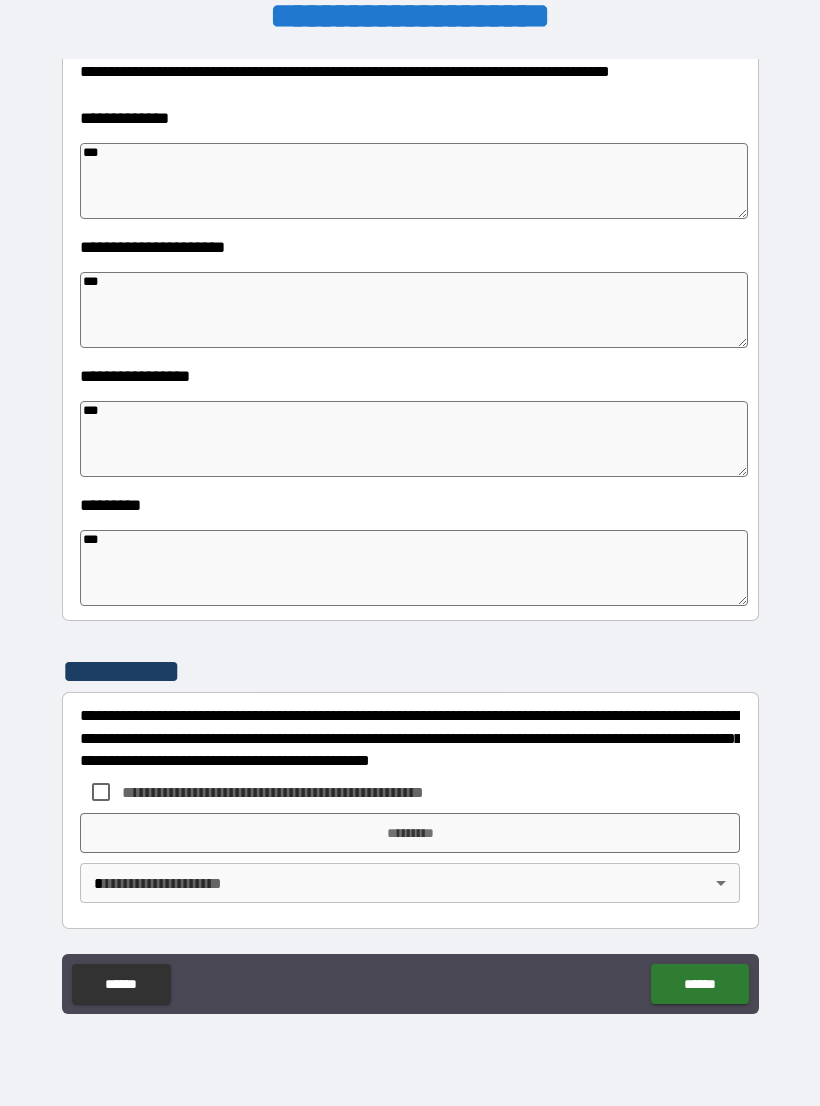 scroll, scrollTop: 303, scrollLeft: 0, axis: vertical 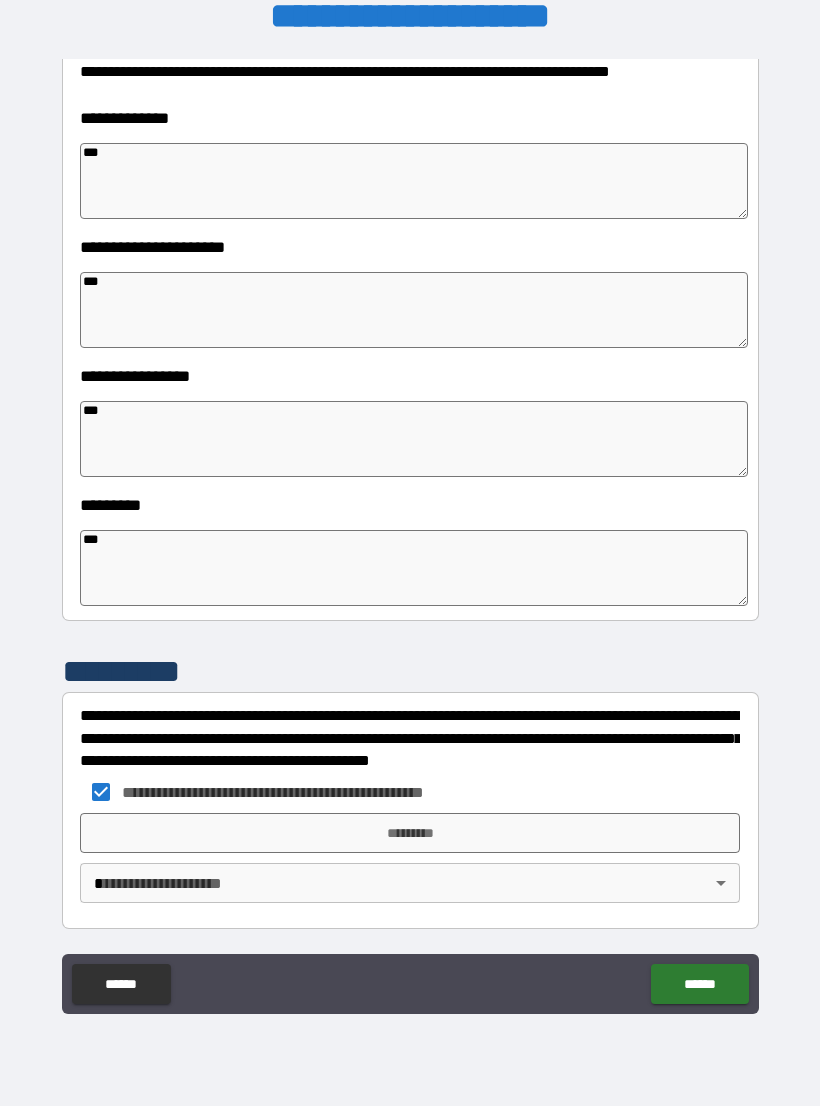 click on "*********" at bounding box center (410, 833) 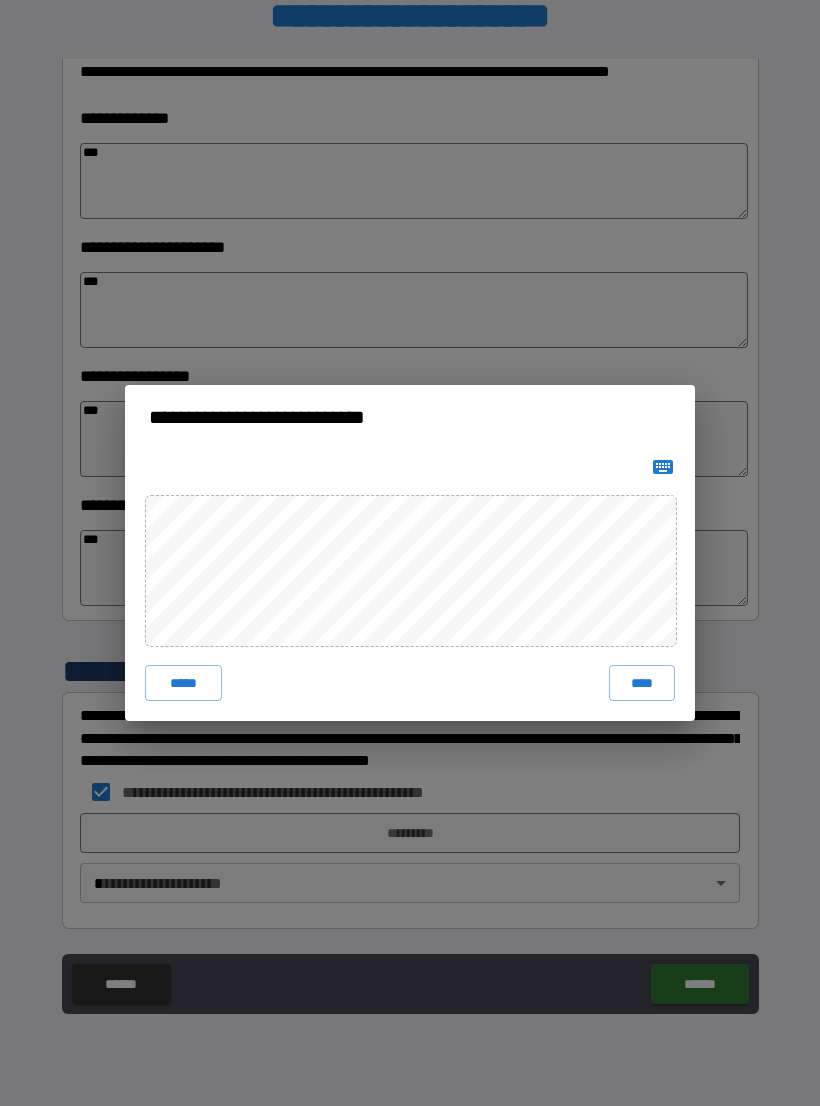 click on "*****" at bounding box center (183, 683) 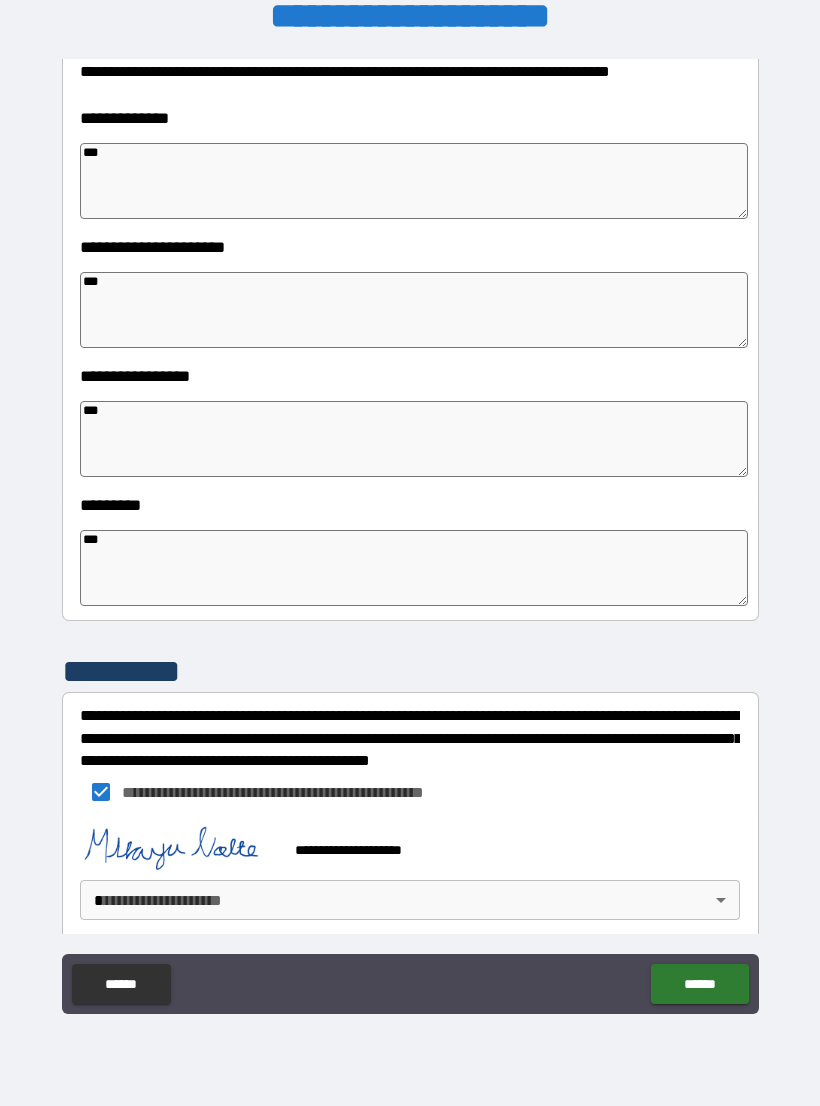 scroll, scrollTop: 293, scrollLeft: 0, axis: vertical 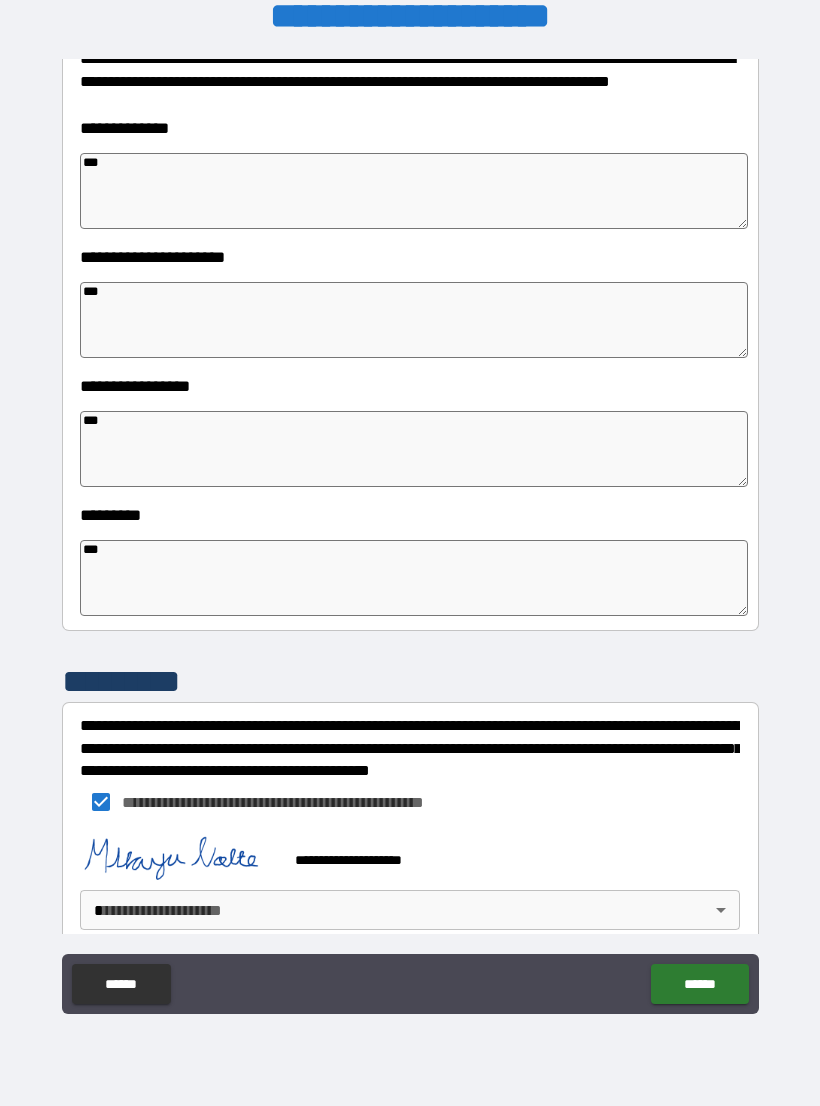 click on "**********" at bounding box center [410, 537] 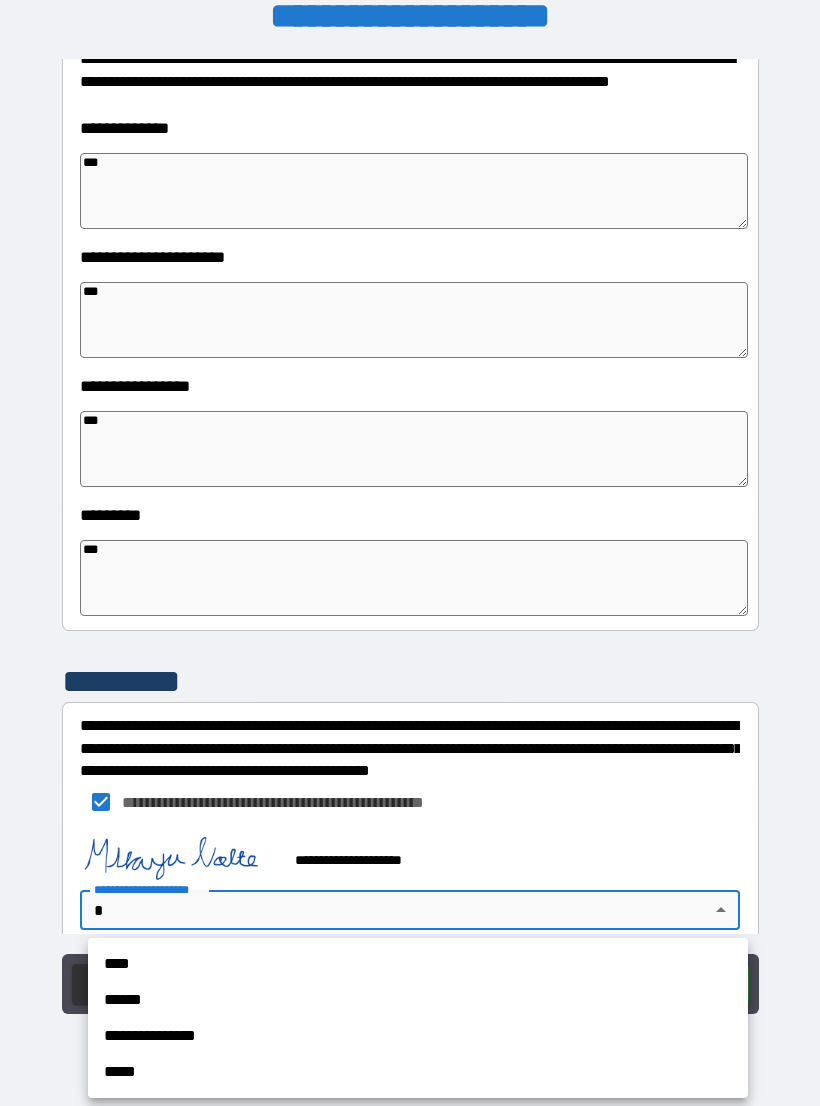 click on "****" at bounding box center (418, 964) 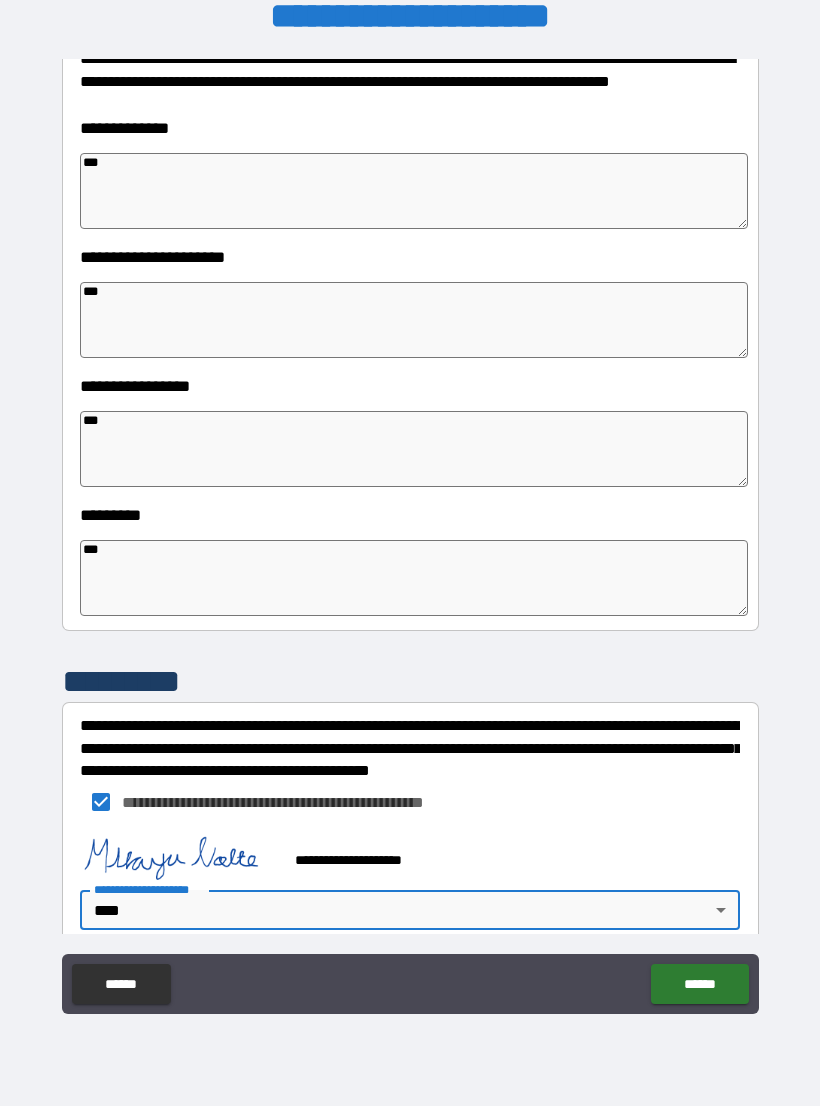 click on "******" at bounding box center [699, 984] 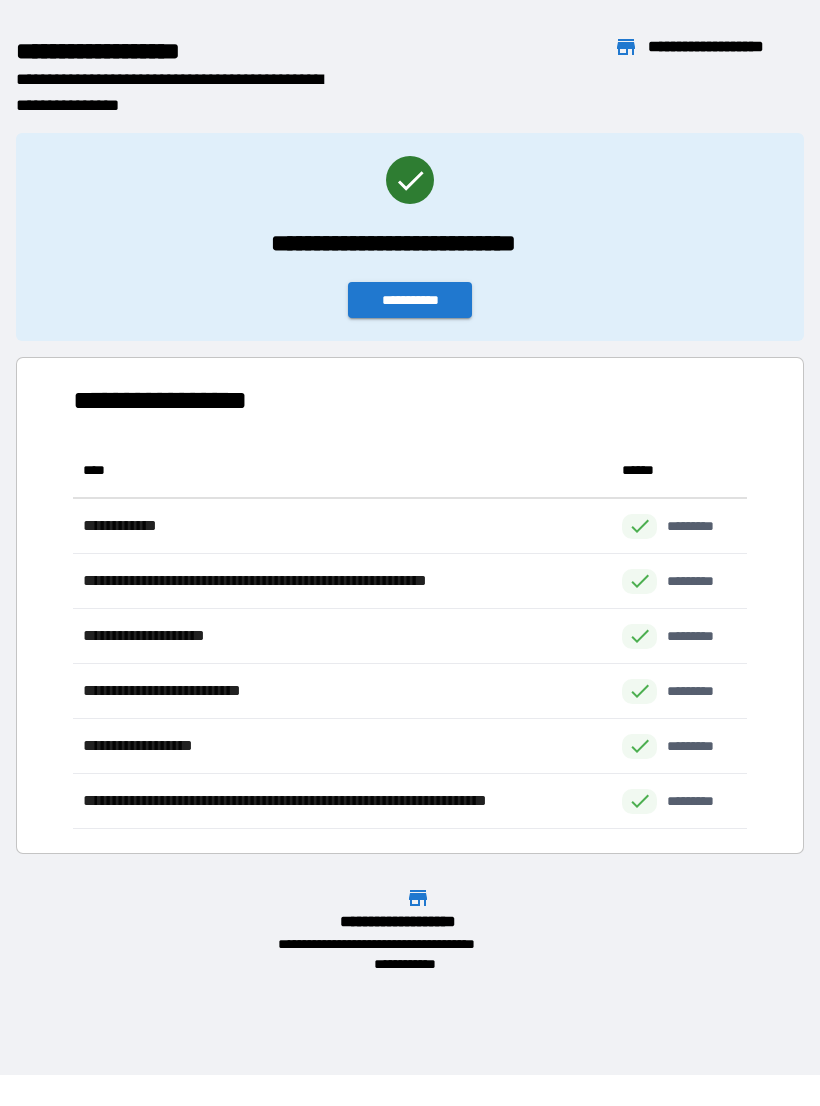scroll, scrollTop: 1, scrollLeft: 1, axis: both 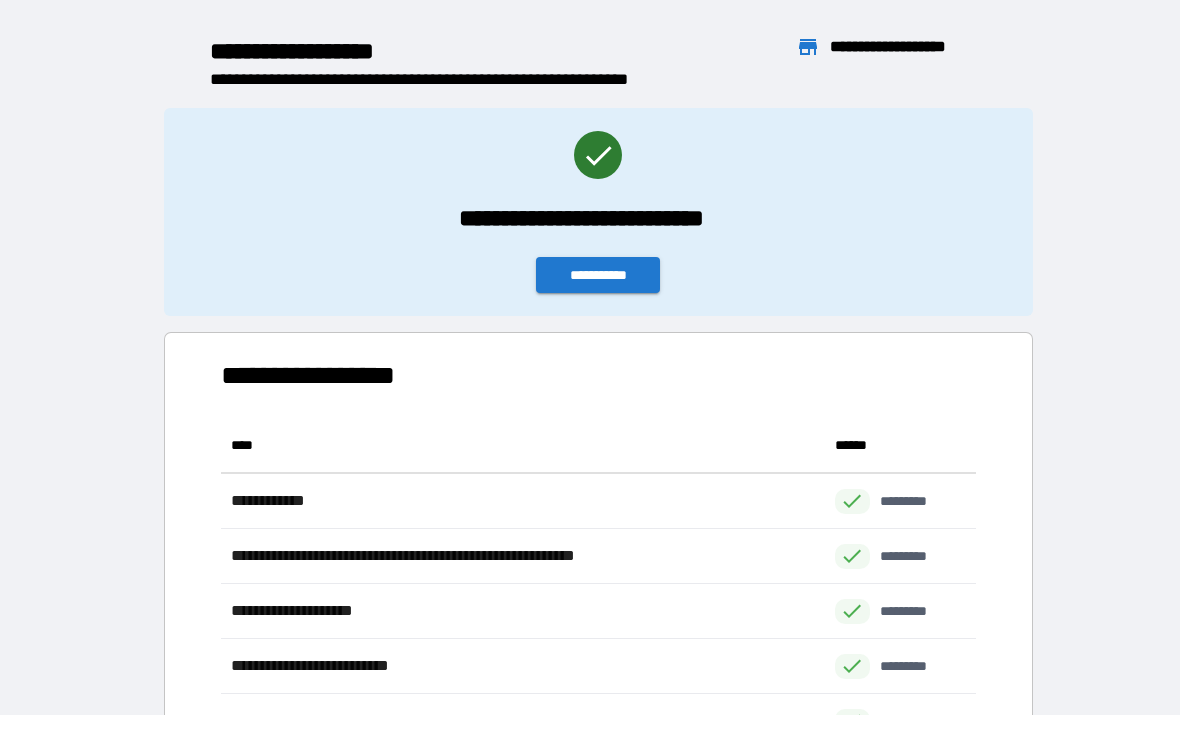 click on "**********" at bounding box center [598, 275] 